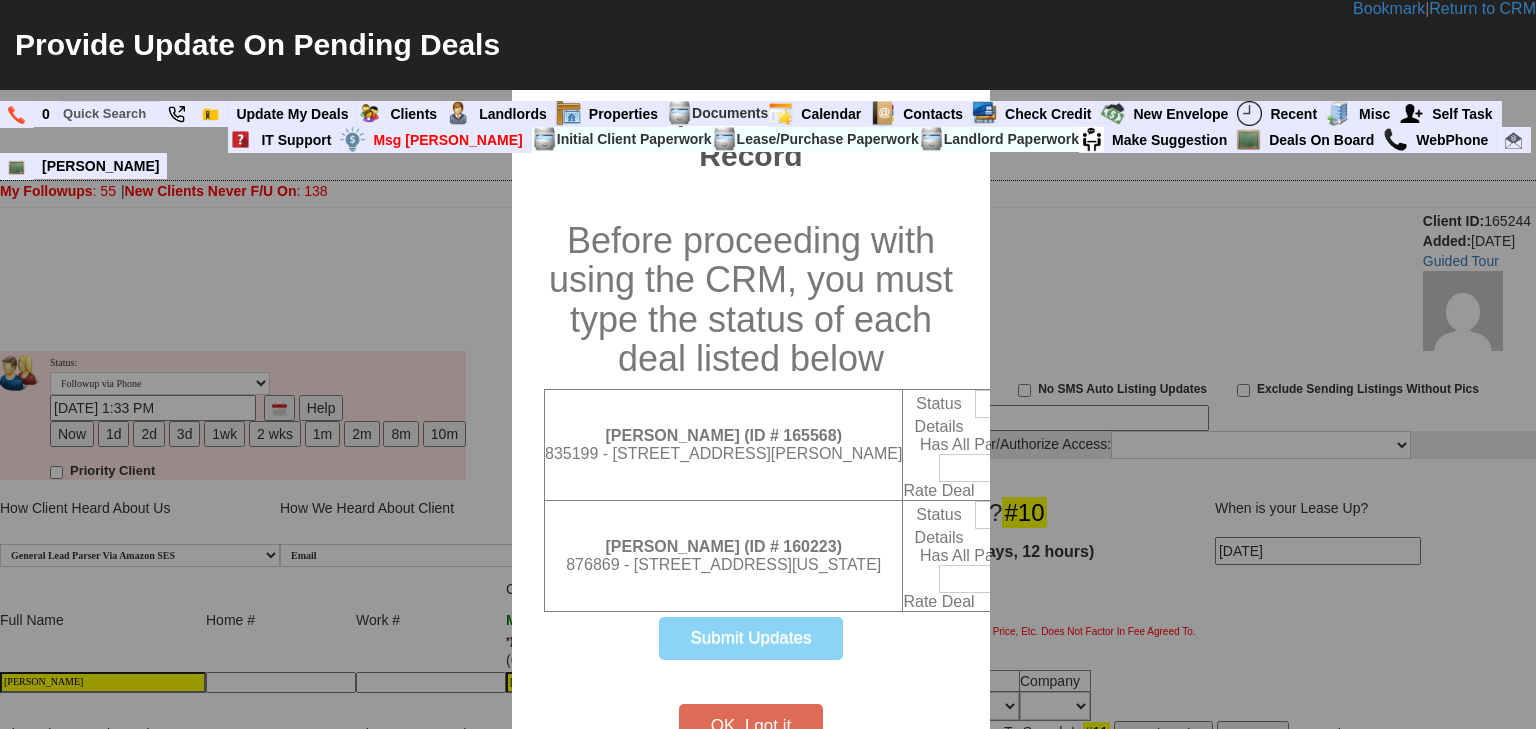 scroll, scrollTop: 951, scrollLeft: 0, axis: vertical 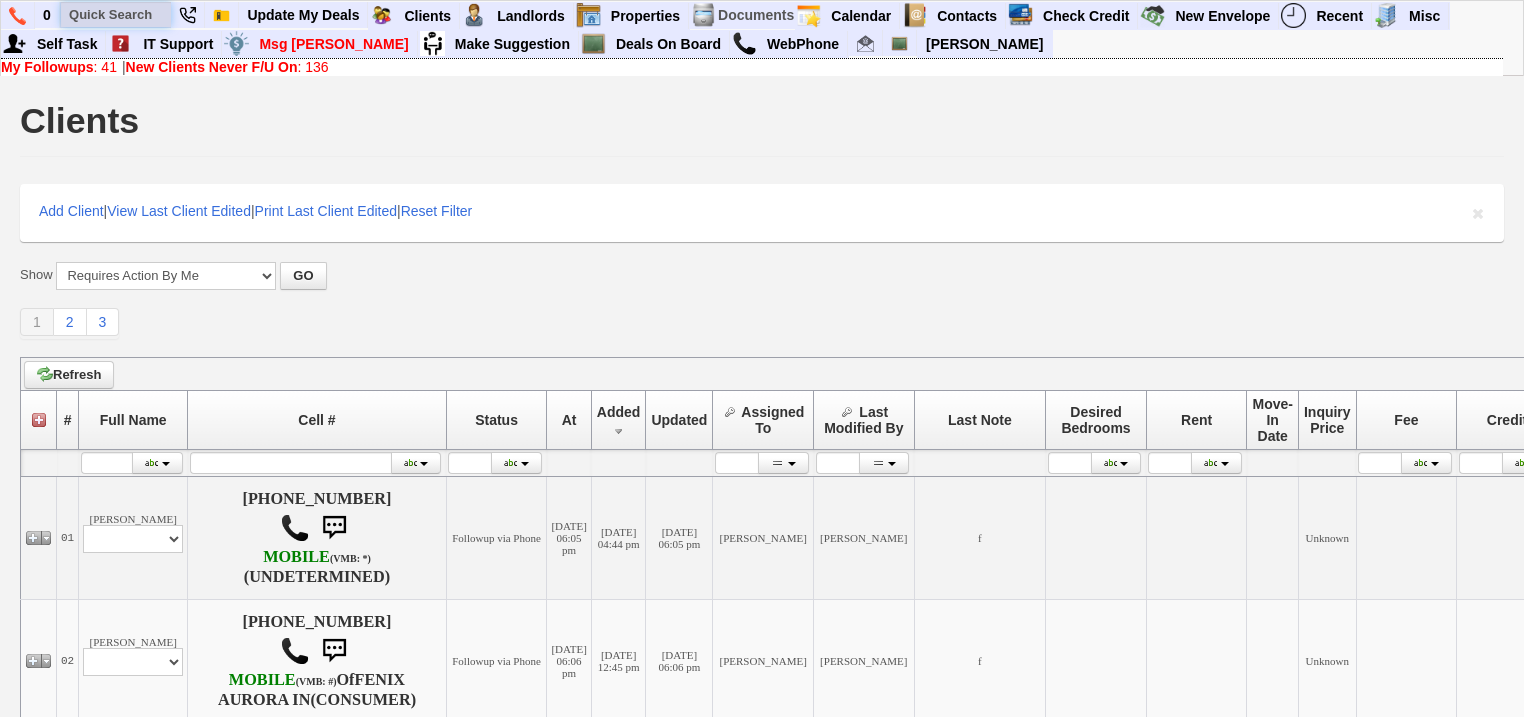 click at bounding box center (116, 14) 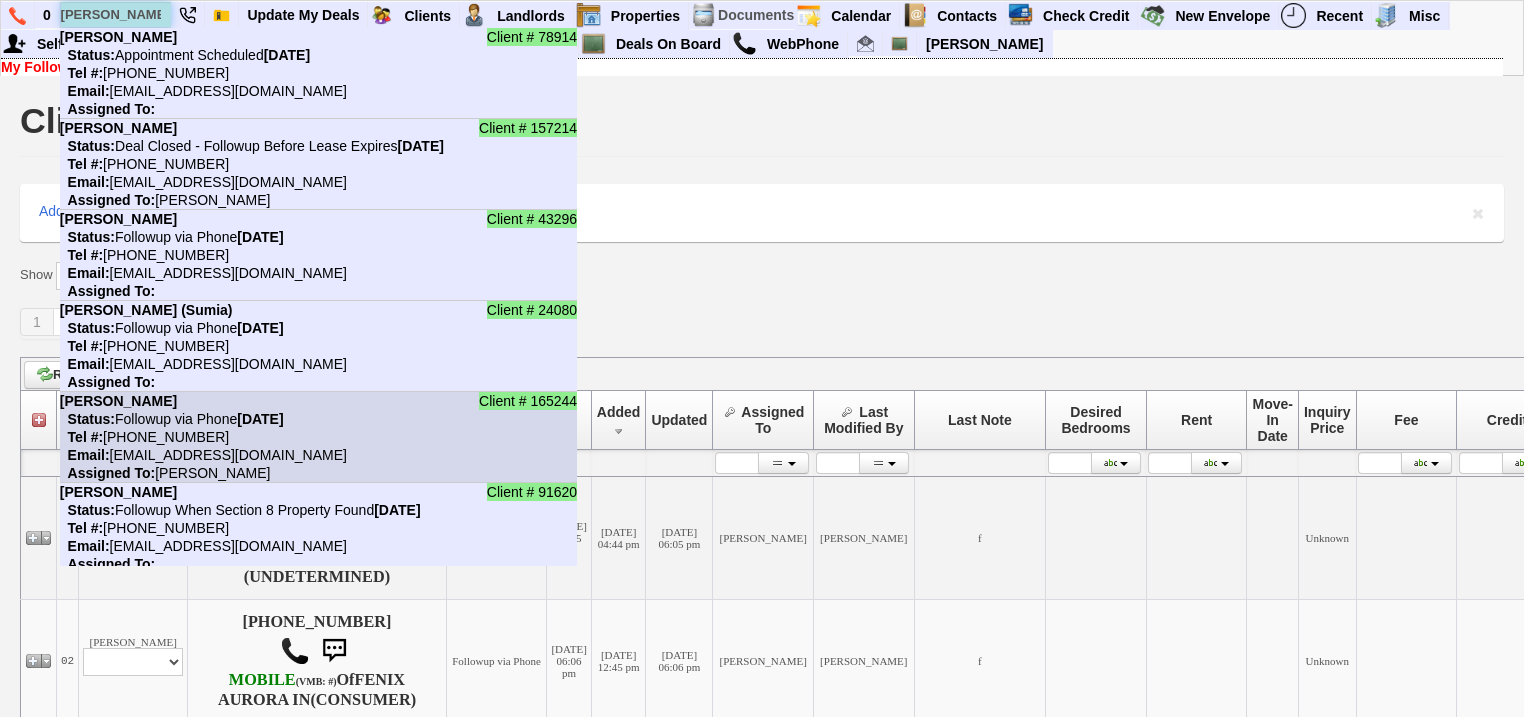 type on "nathan" 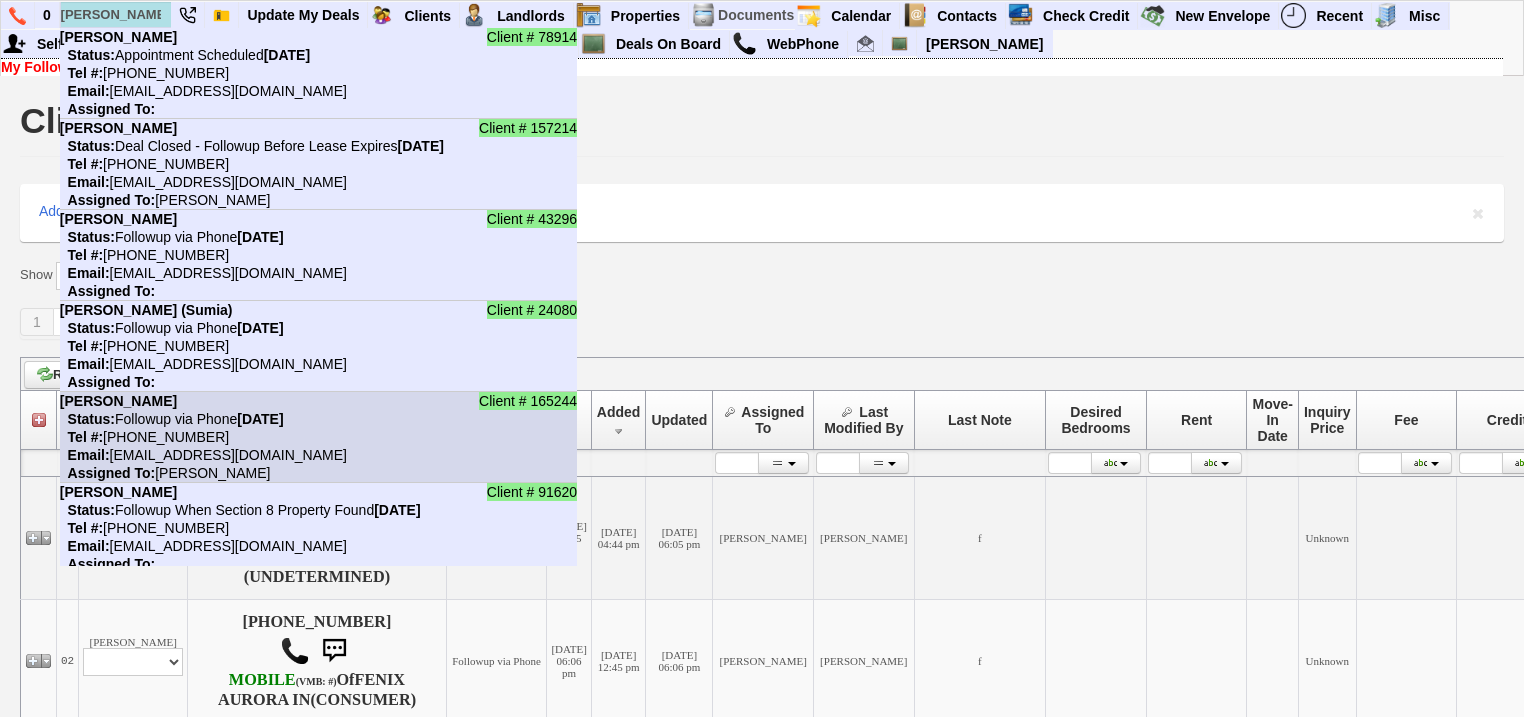 click on "Status:  Followup via Phone   Friday, July 4th, 2025" at bounding box center [172, 419] 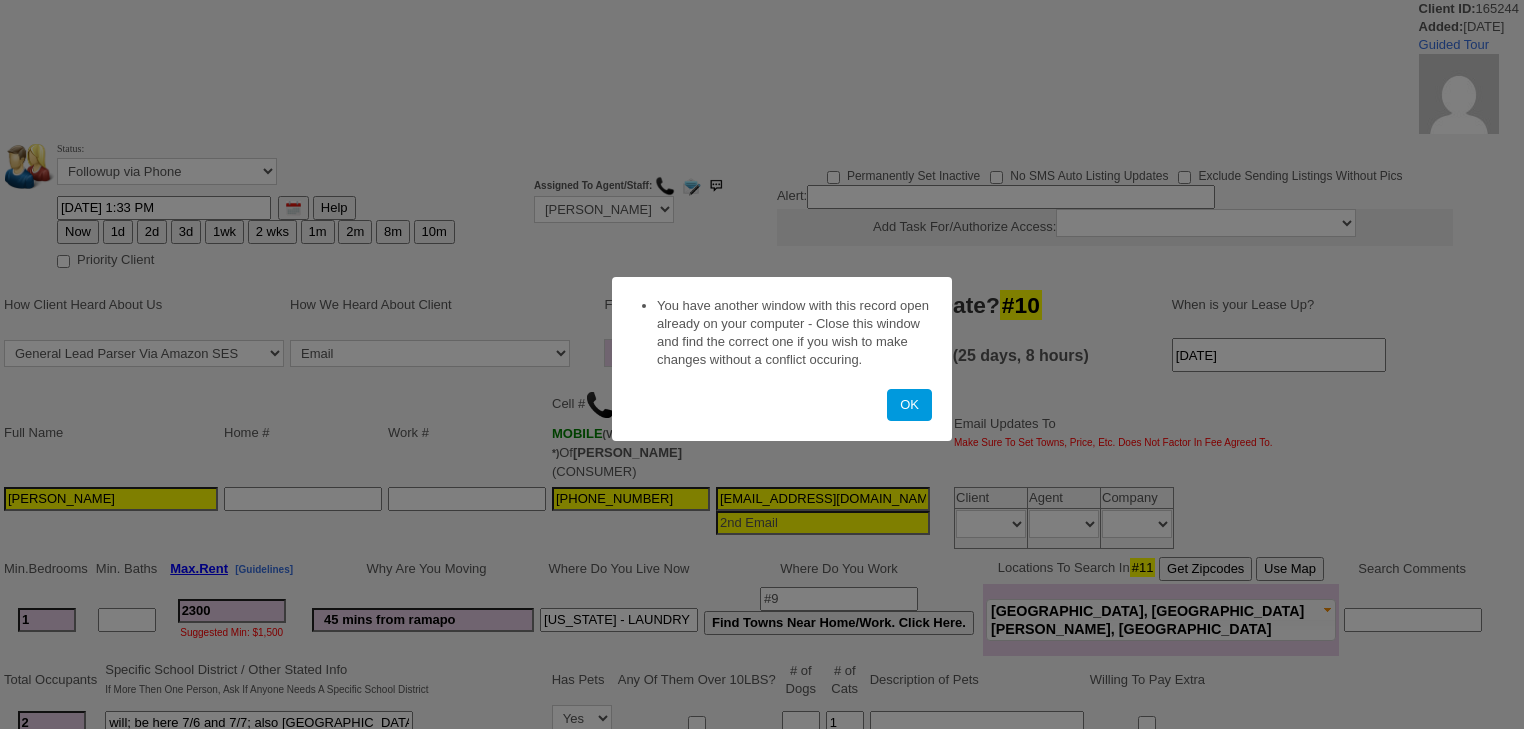 scroll, scrollTop: 0, scrollLeft: 0, axis: both 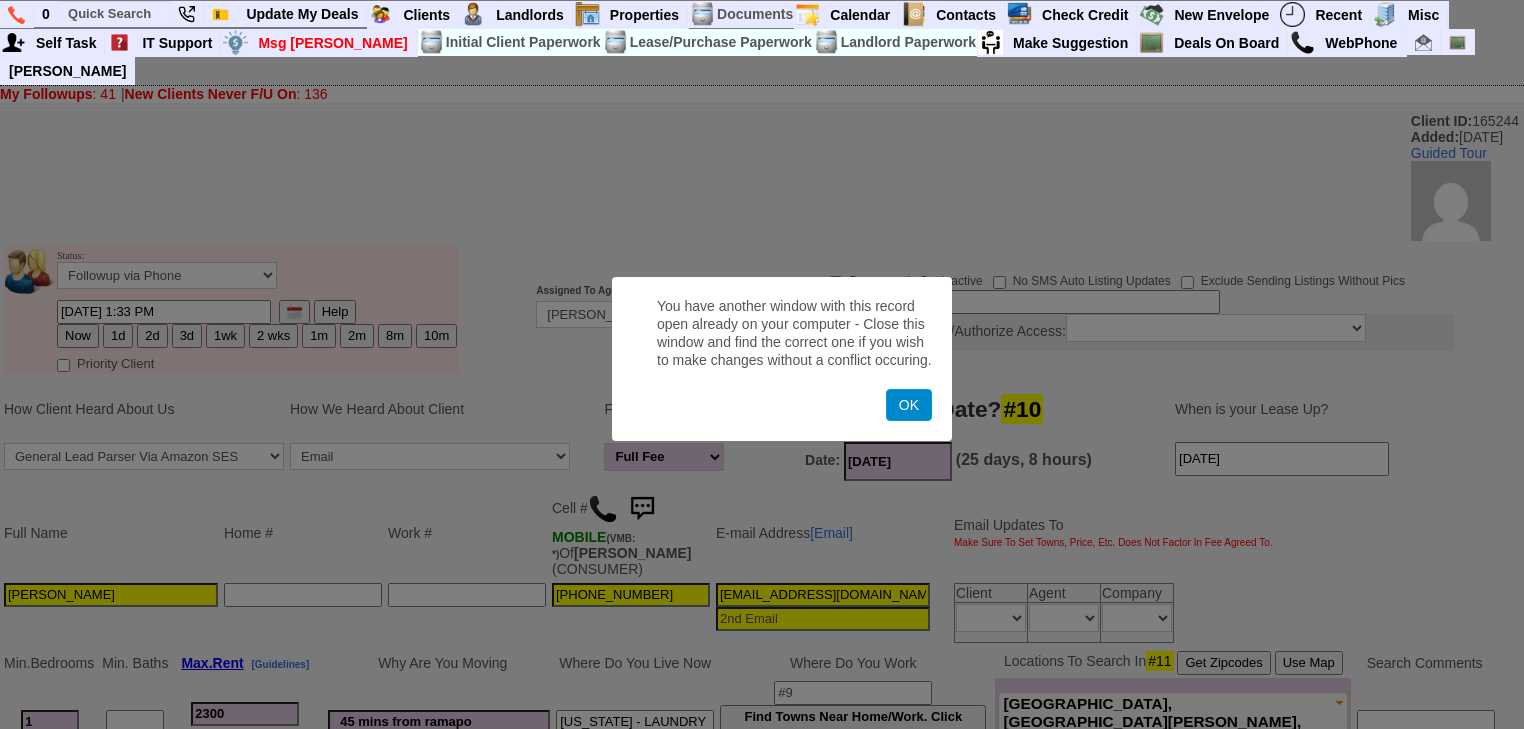 click on "OK" at bounding box center [909, 405] 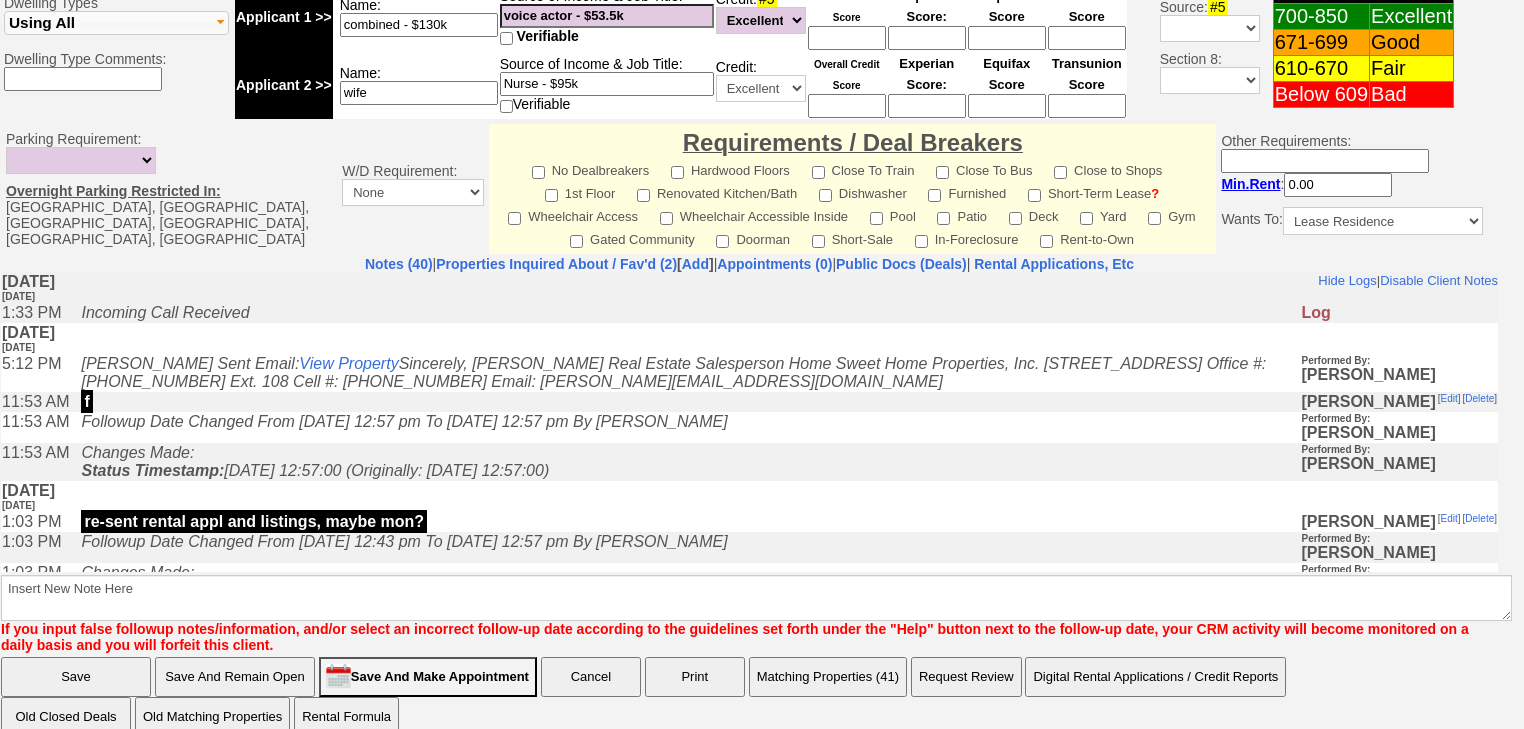 click on "Save And Make Appointment" at bounding box center [428, 677] 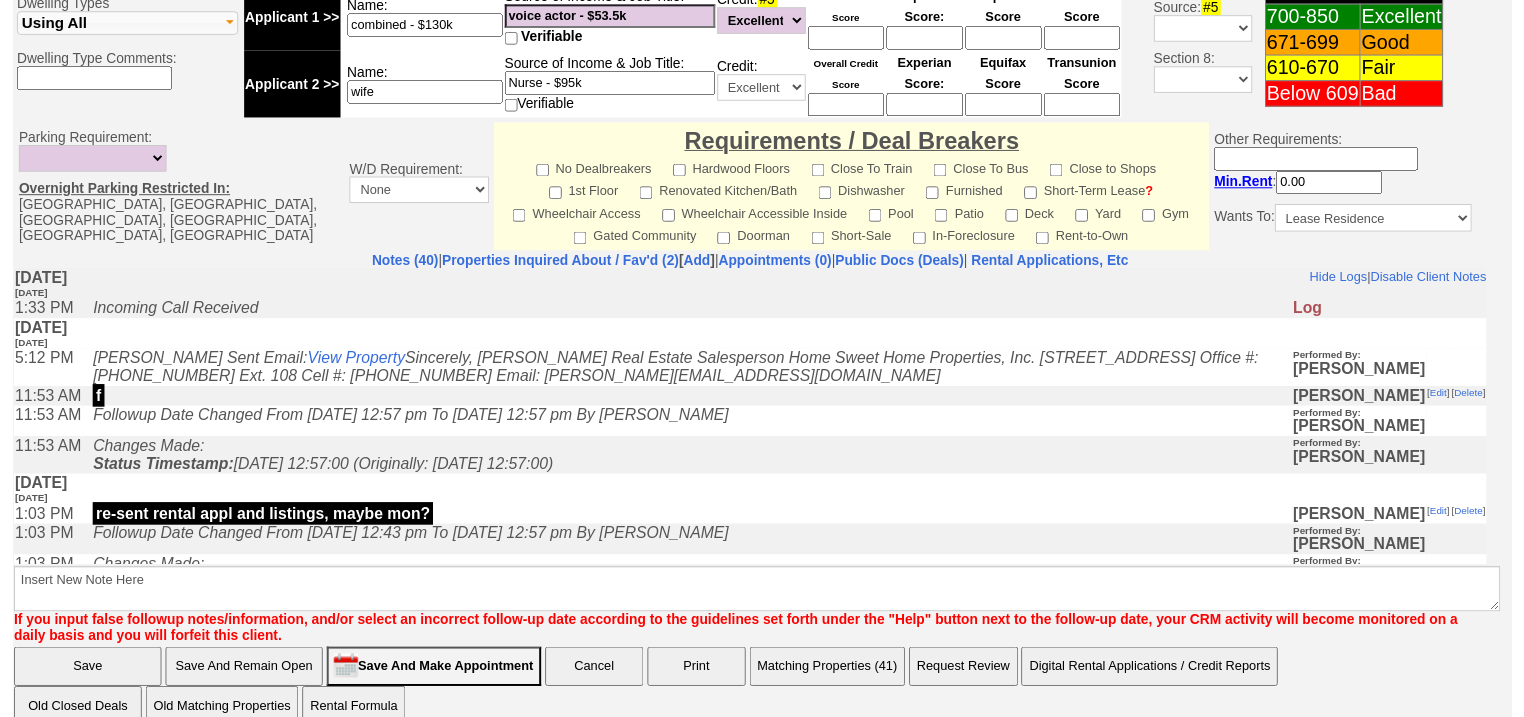 scroll, scrollTop: 797, scrollLeft: 0, axis: vertical 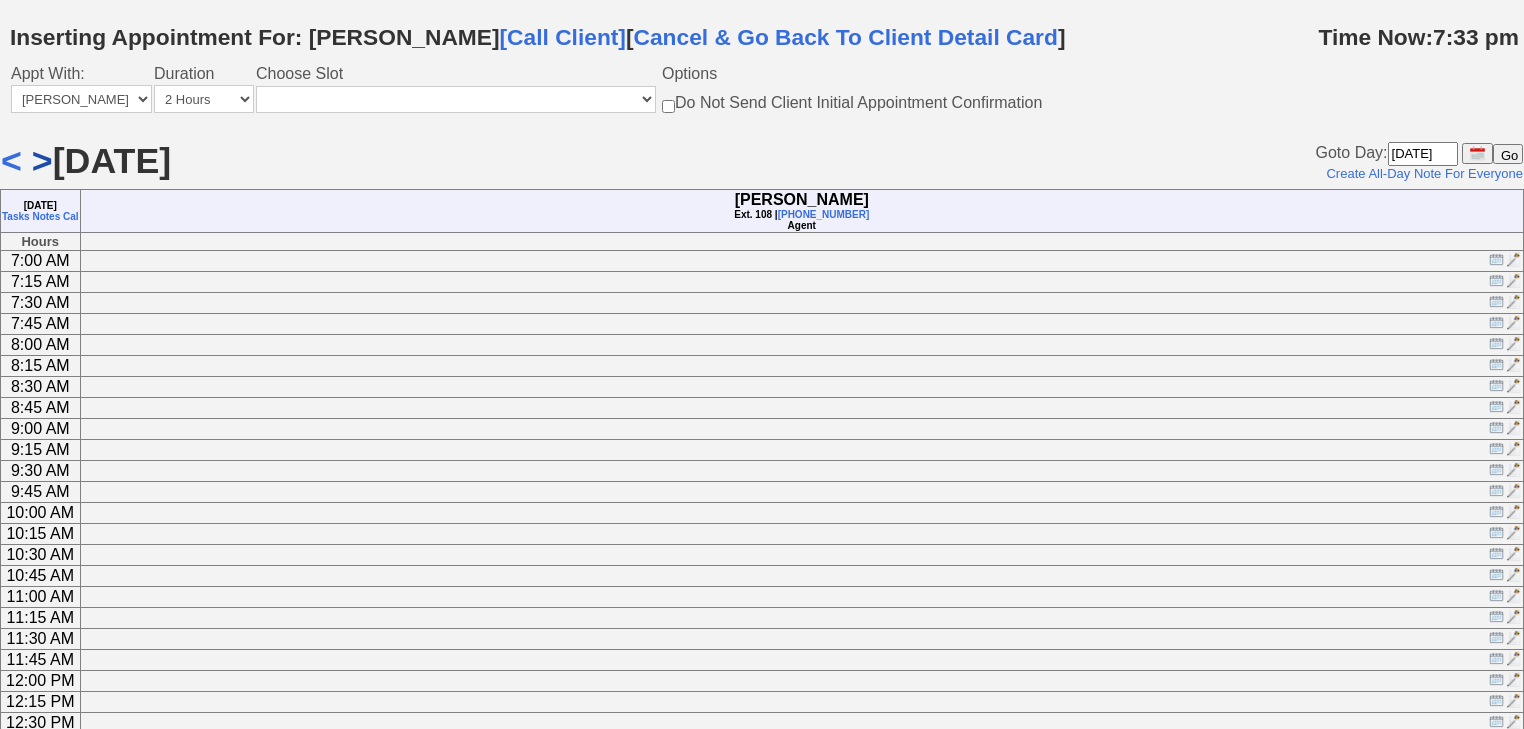 click on ">" at bounding box center [42, 161] 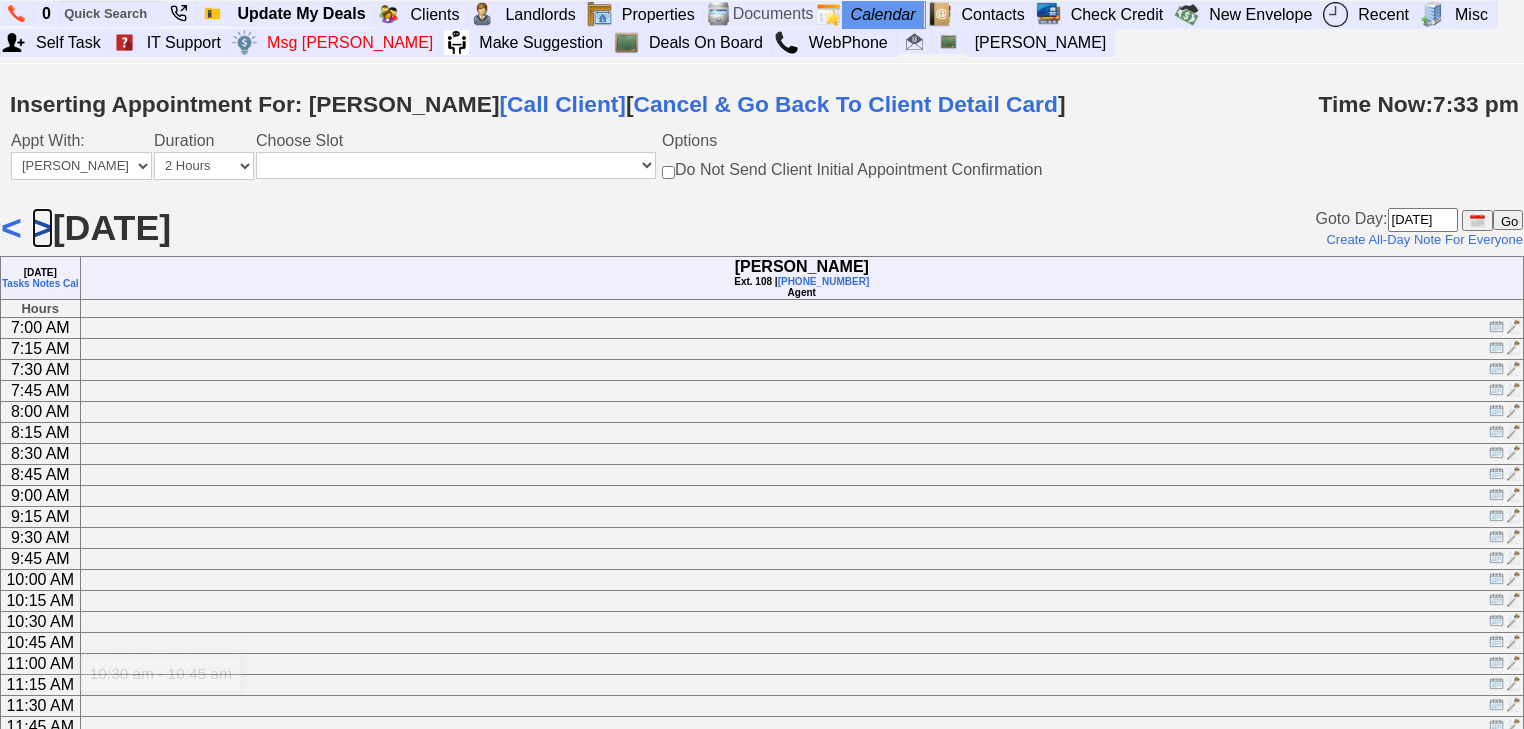 scroll, scrollTop: 38, scrollLeft: 0, axis: vertical 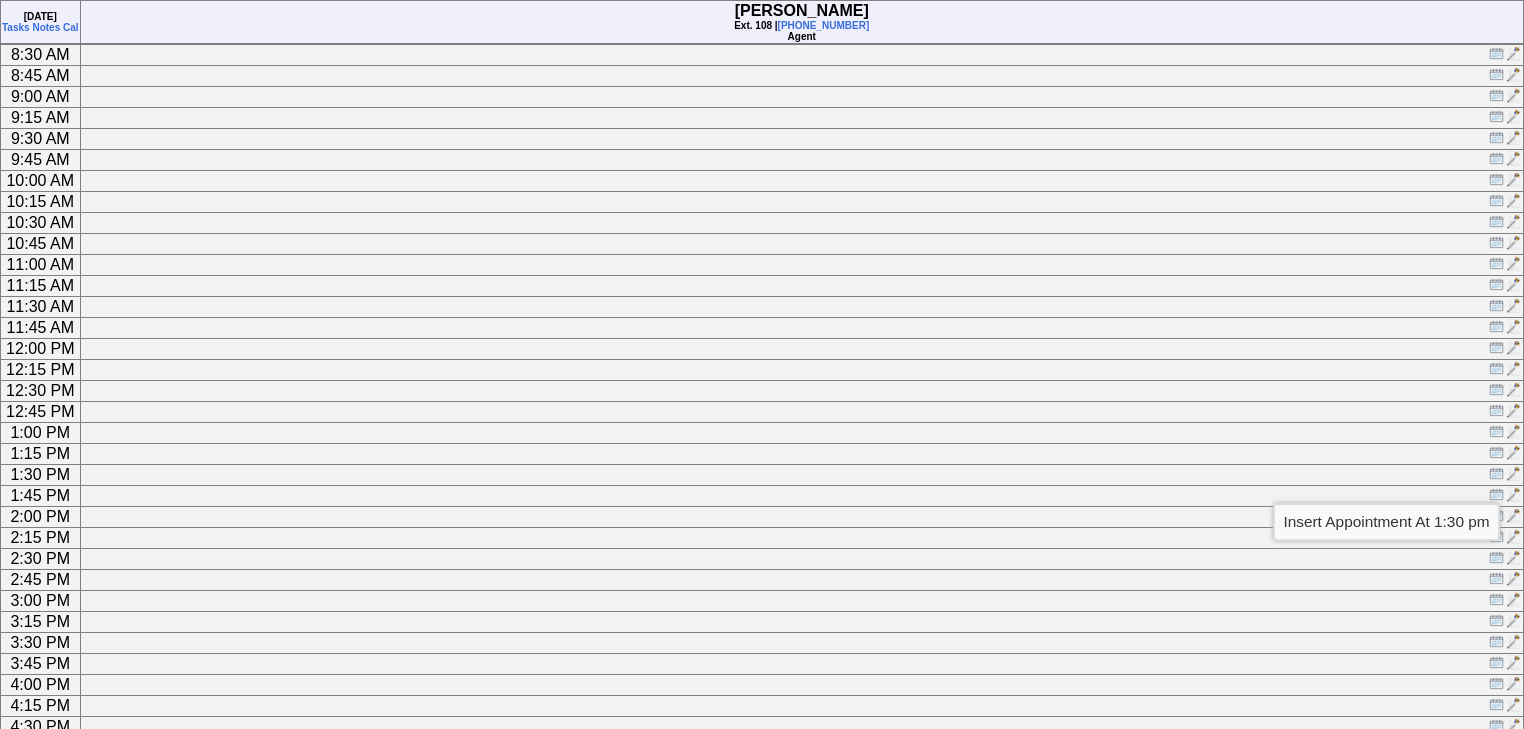 click at bounding box center [1496, 473] 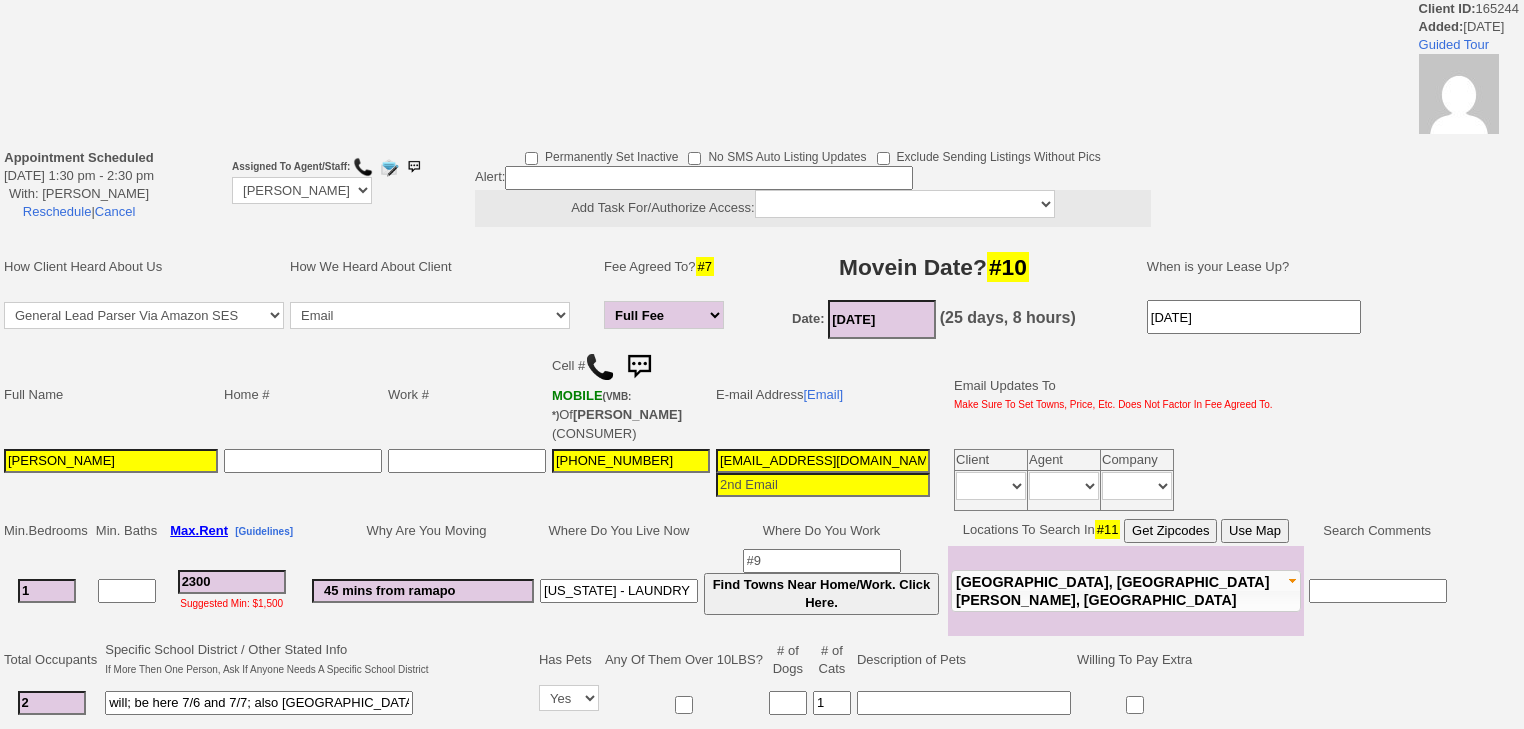 scroll, scrollTop: 0, scrollLeft: 0, axis: both 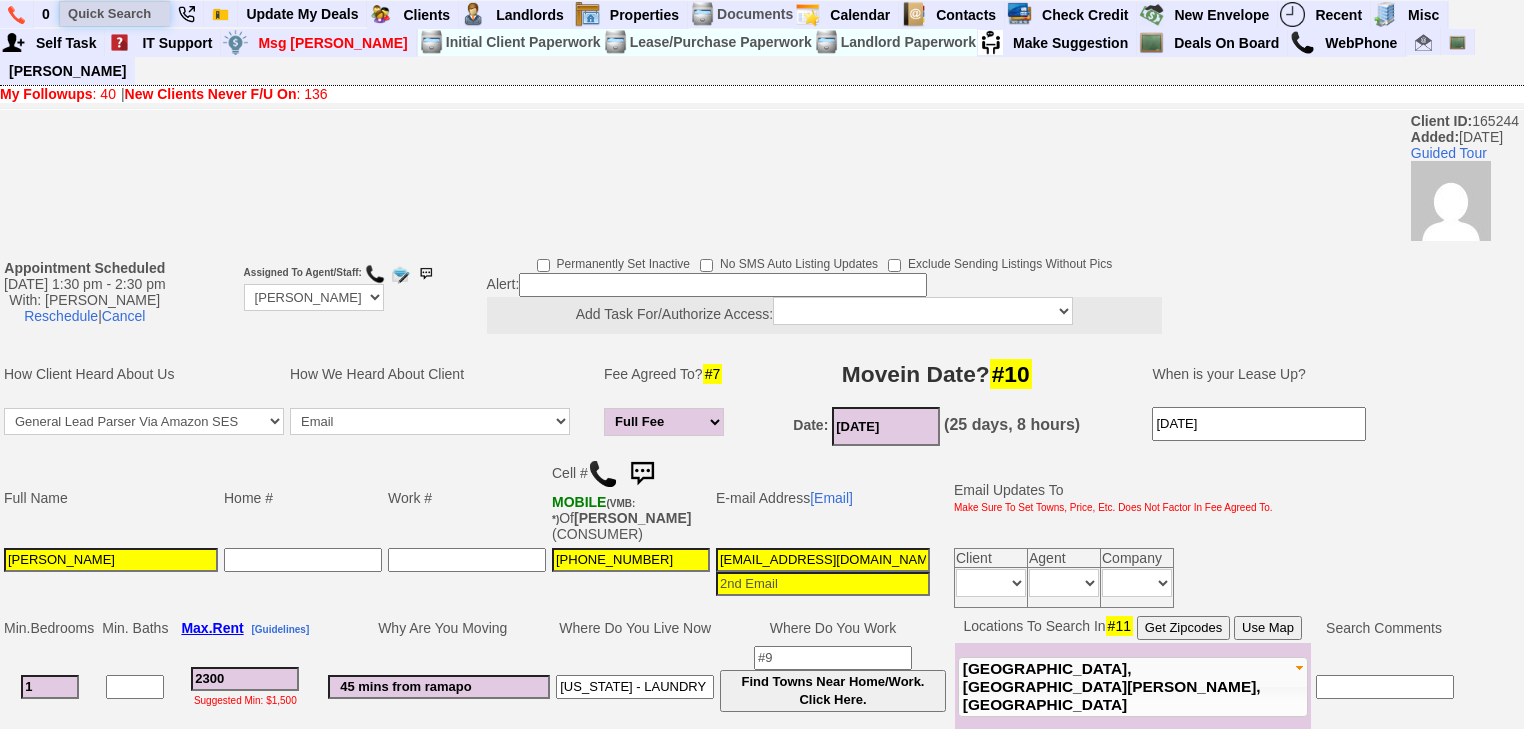 click at bounding box center [115, 13] 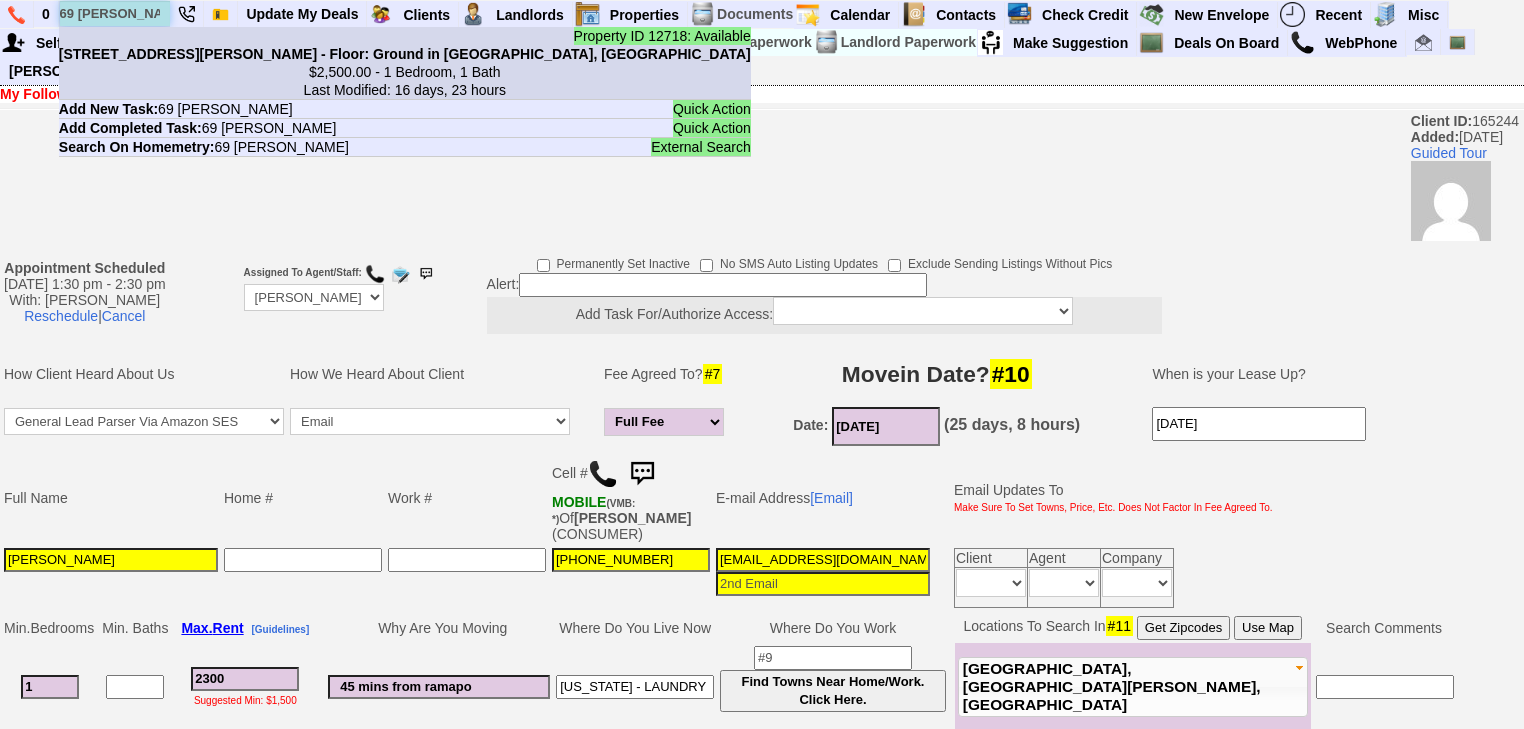 type on "69 ardell" 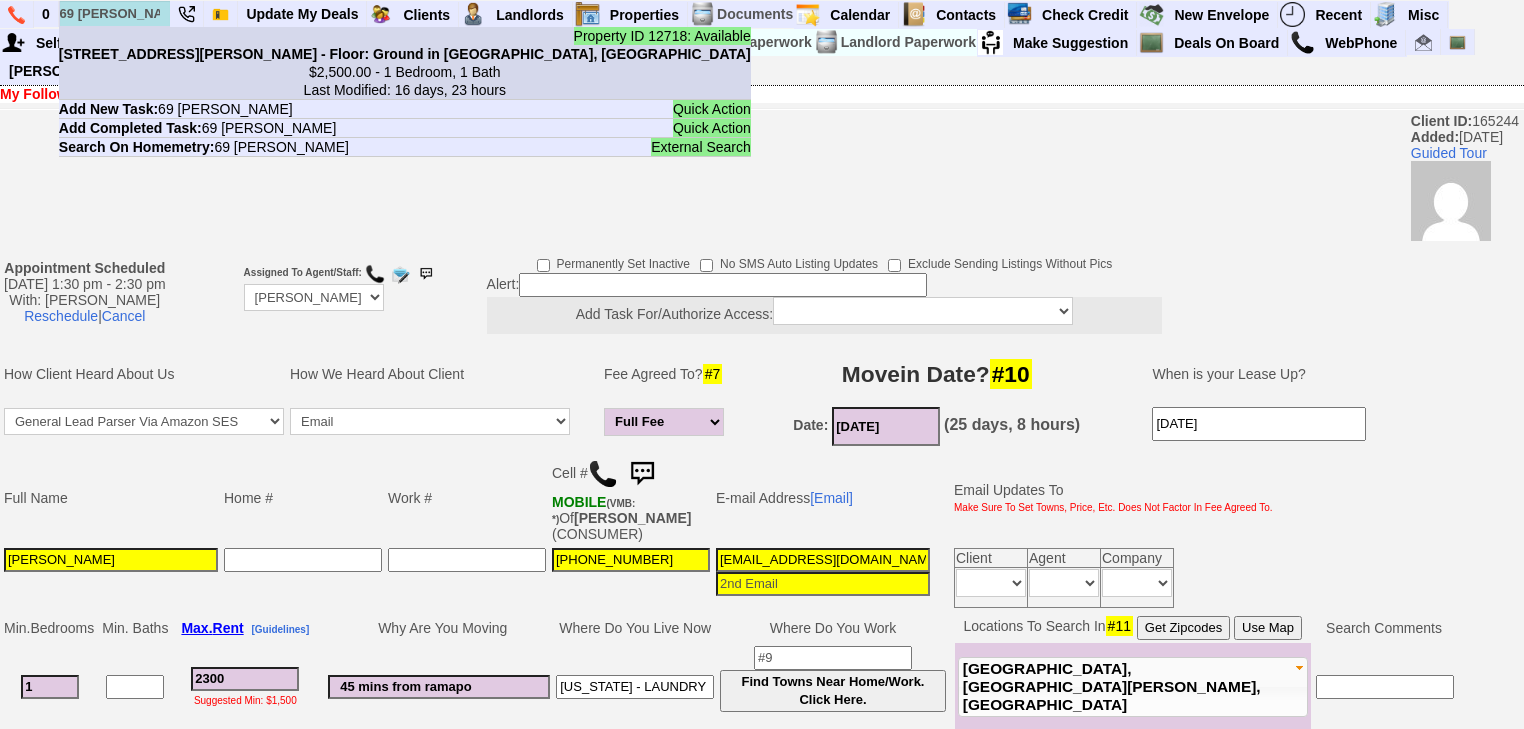 click on "Property ID 12718: Available
69 Ardell Rd - Floor: Ground in Bronxville, NY $2,500.00 - 1 Bedroom, 1 Bath Last Modified: 16 days, 23 hours" at bounding box center [405, 63] 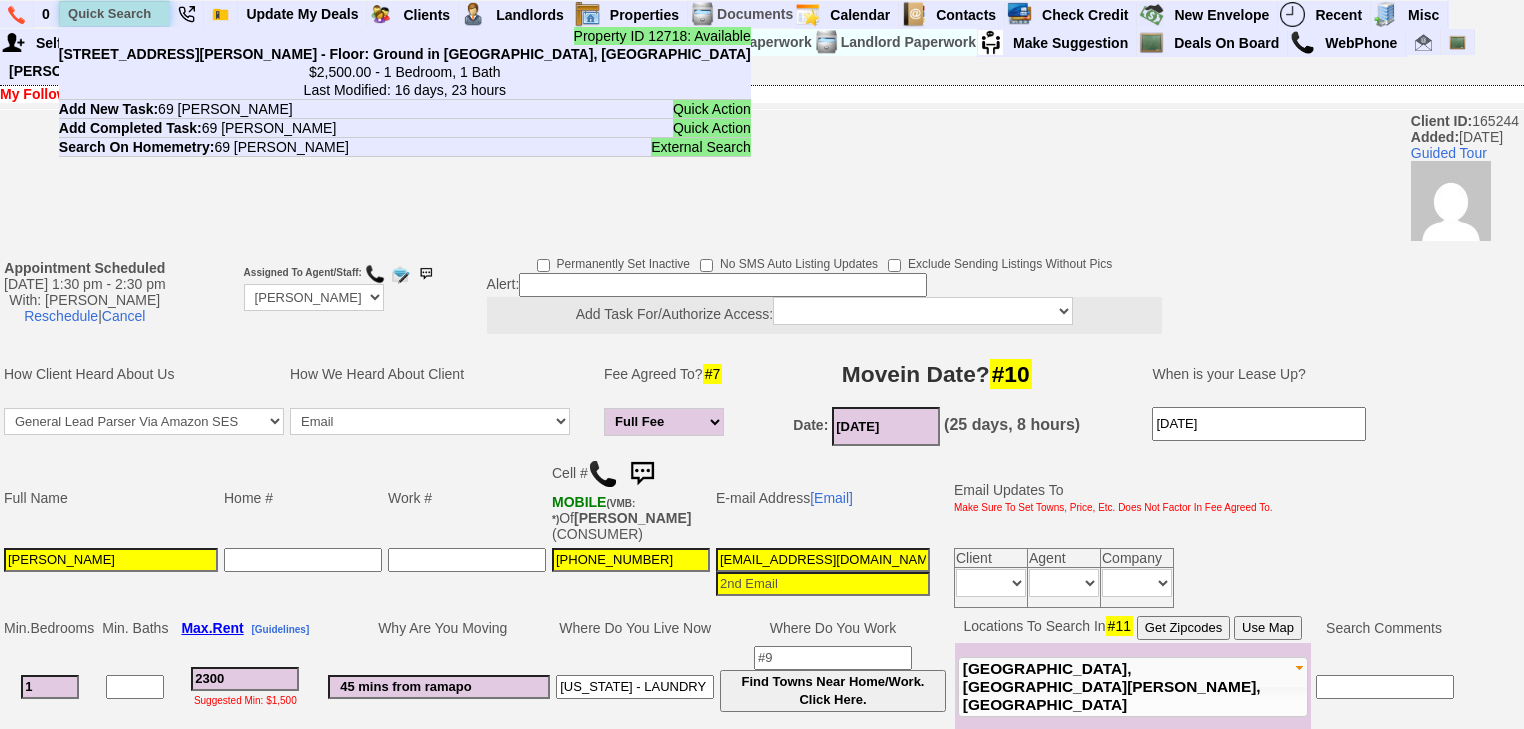 click at bounding box center [115, 13] 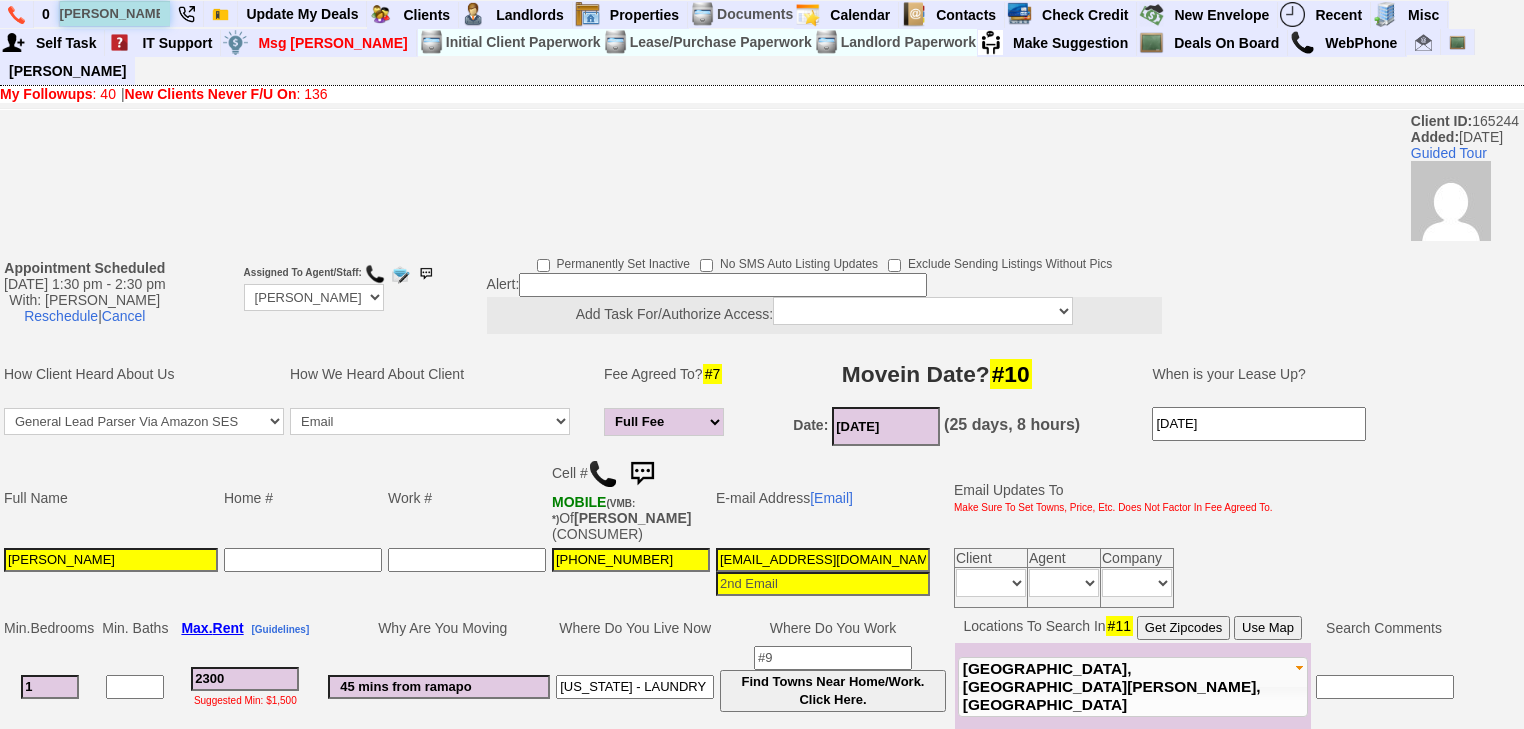 type on "steve marsh" 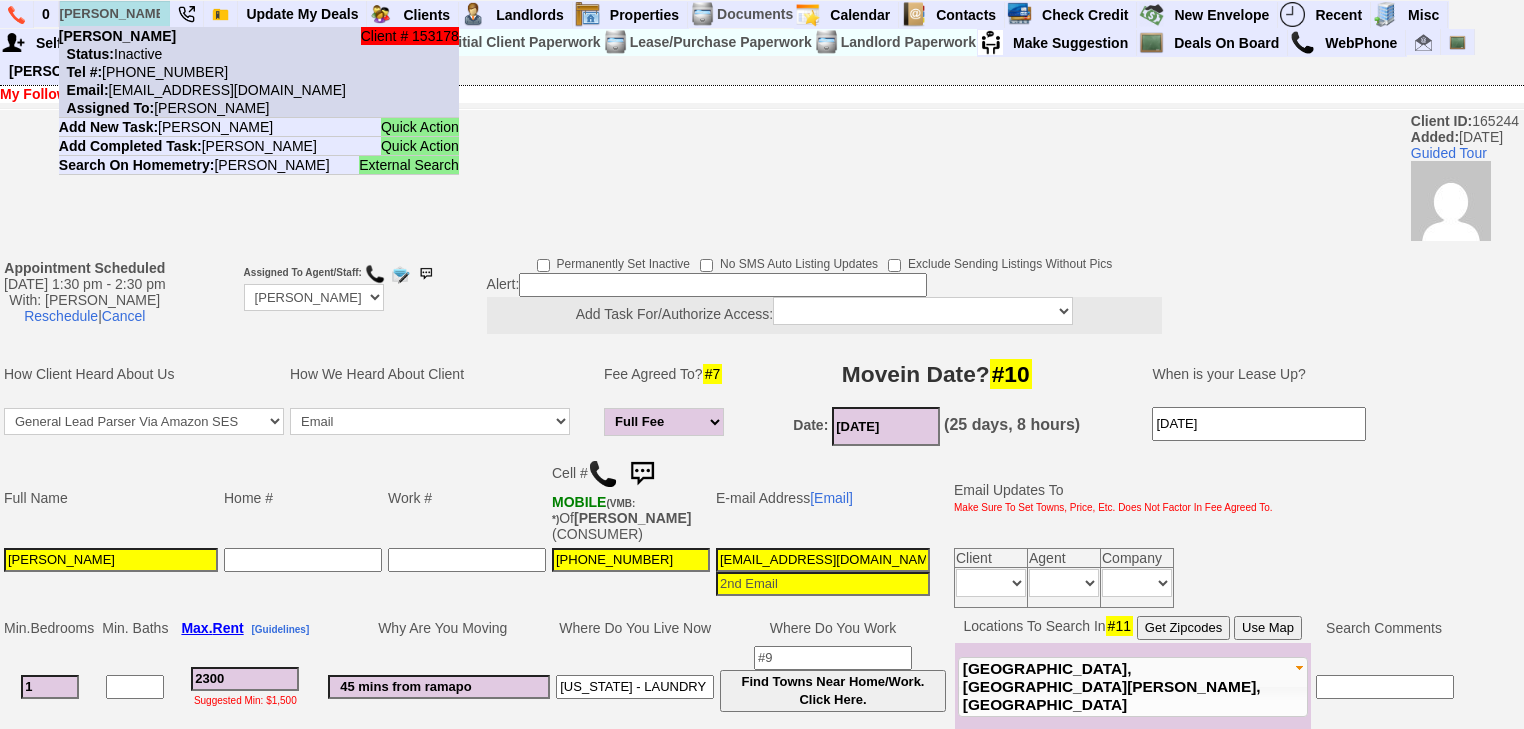 click on "Tel #:  203-331-5438" at bounding box center [143, 72] 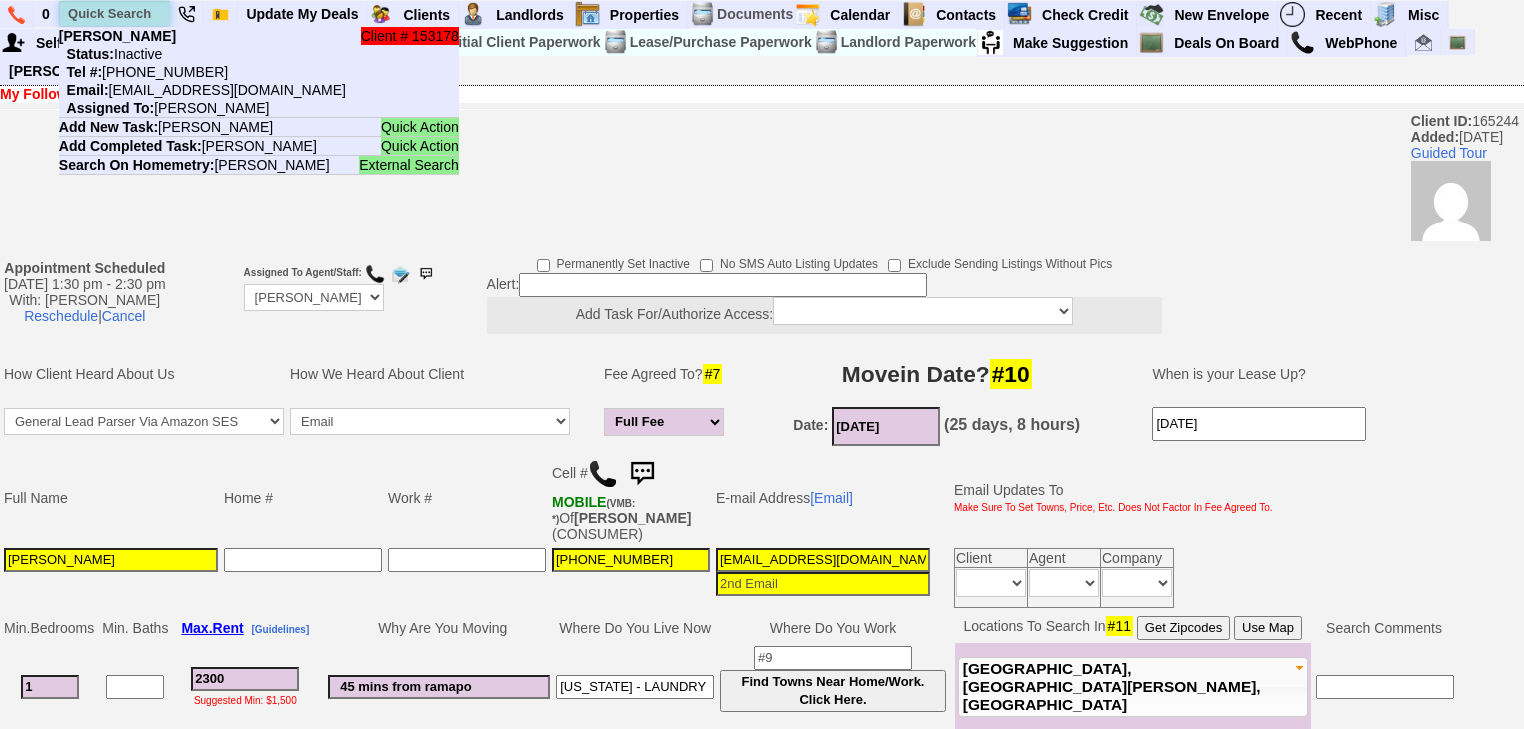 click at bounding box center [115, 13] 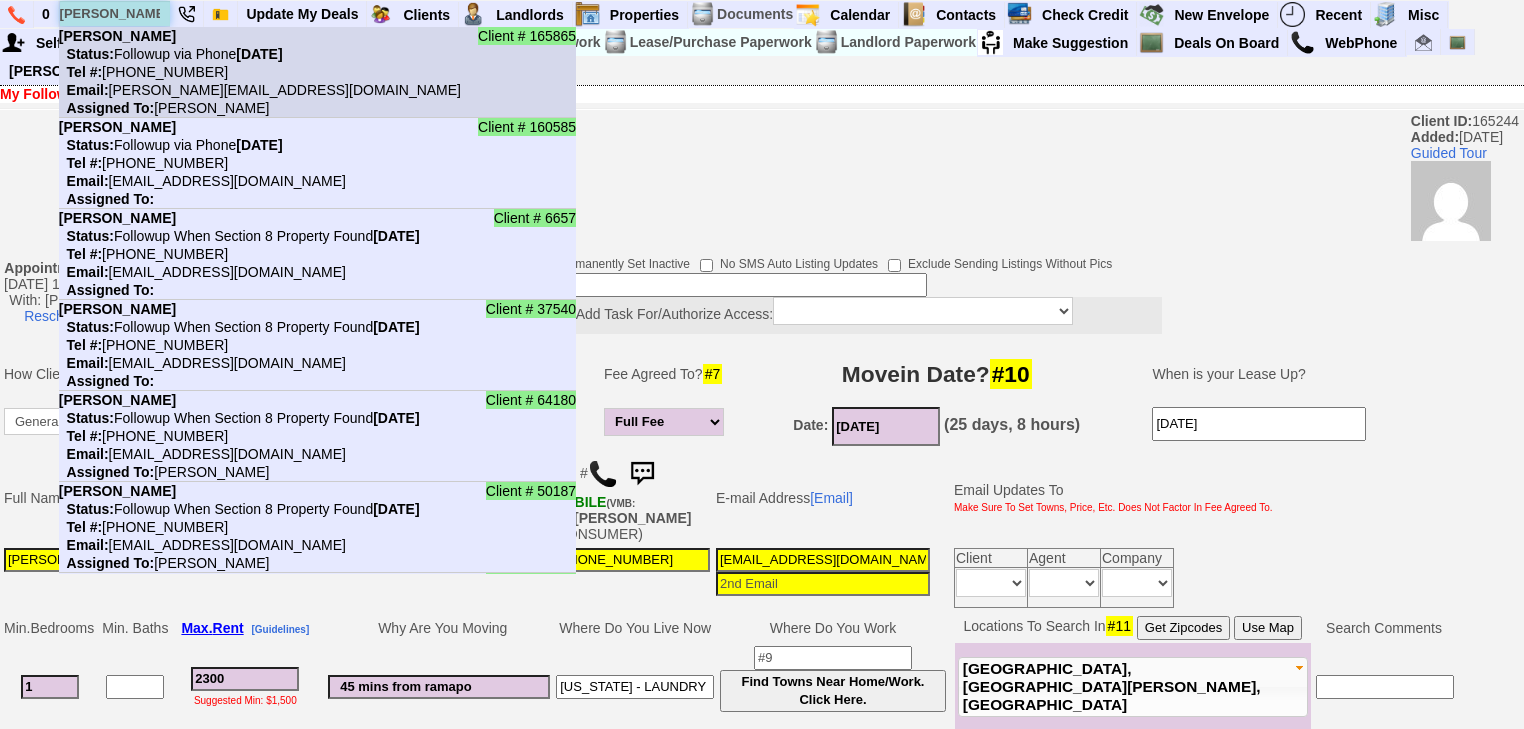 type on "jackie" 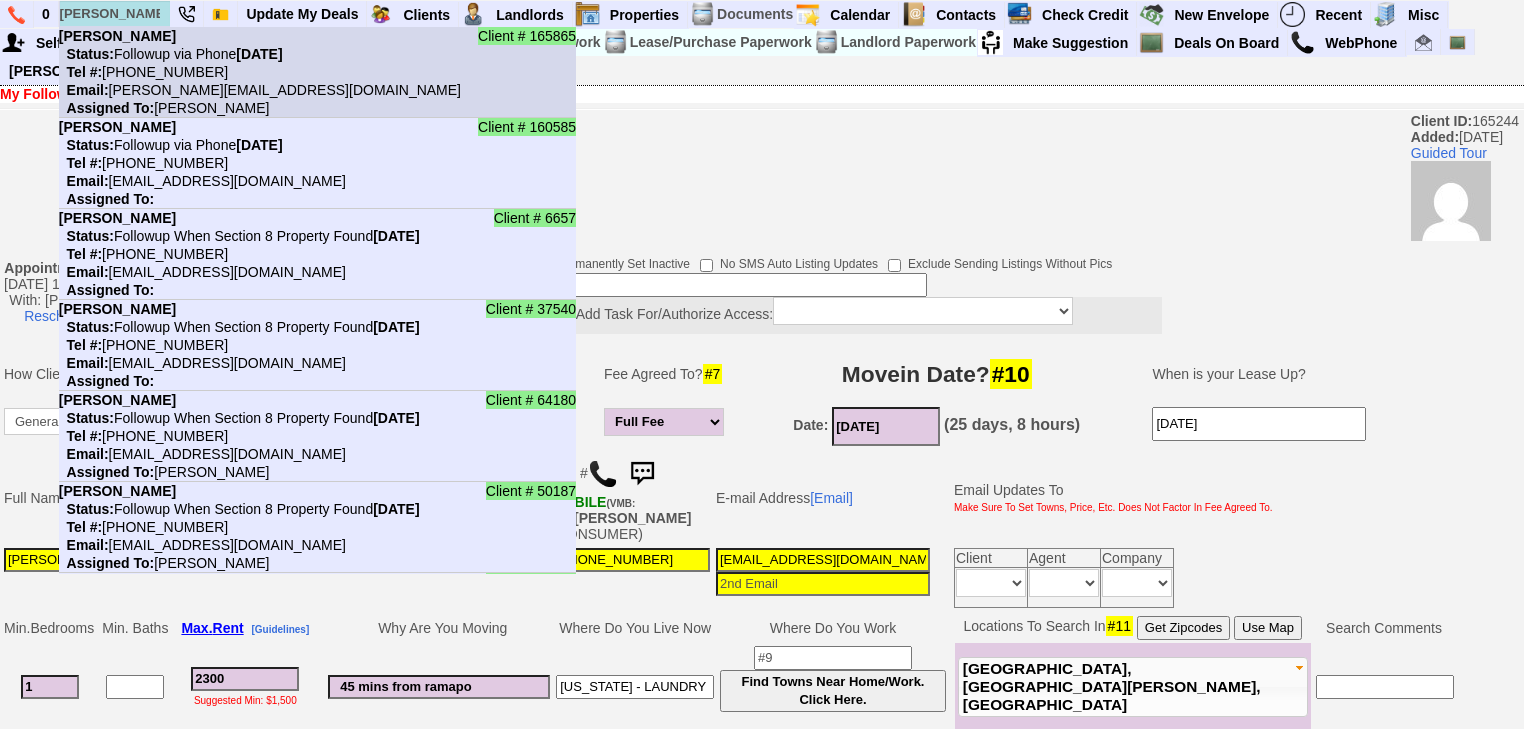click on "Tel #:  347-255-3794" at bounding box center [143, 72] 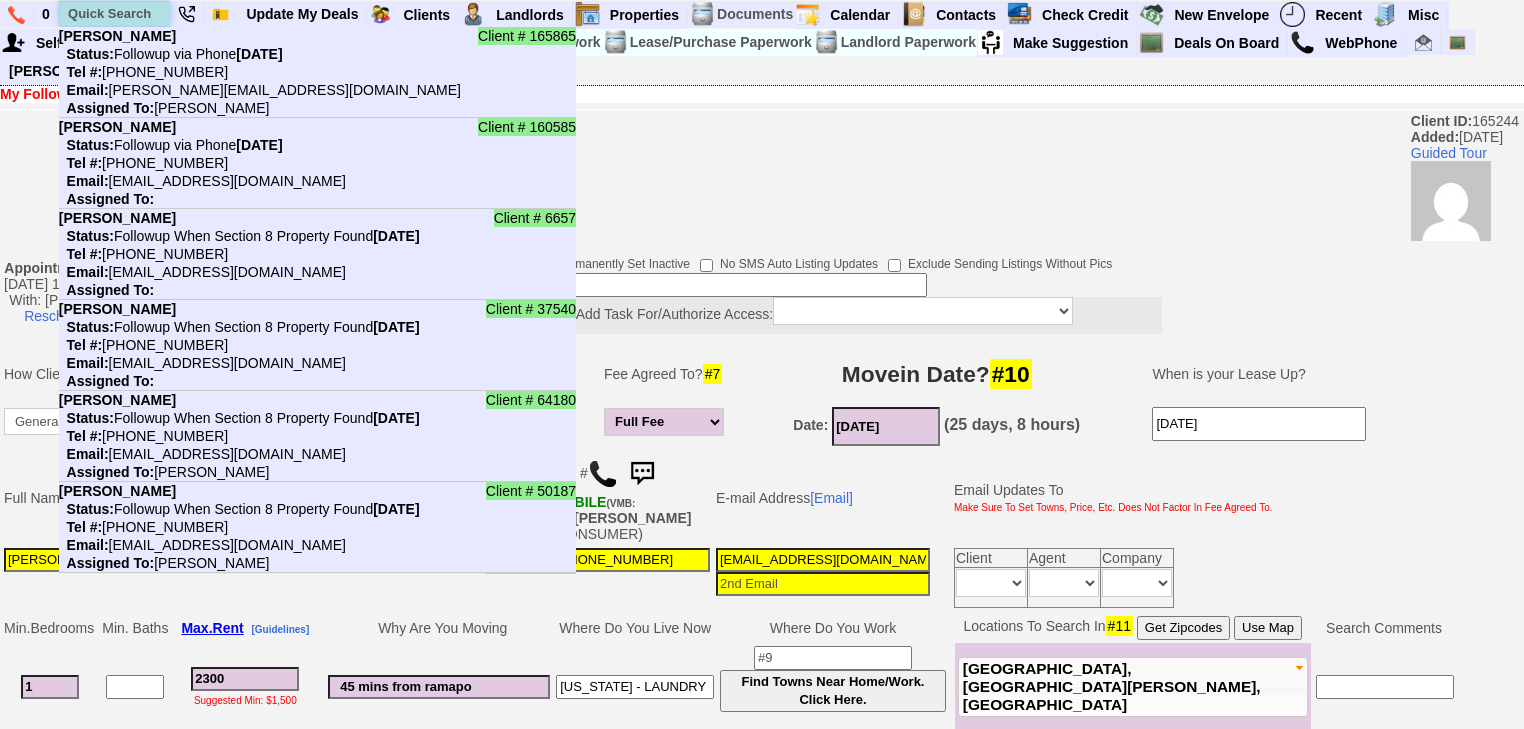 click at bounding box center [115, 13] 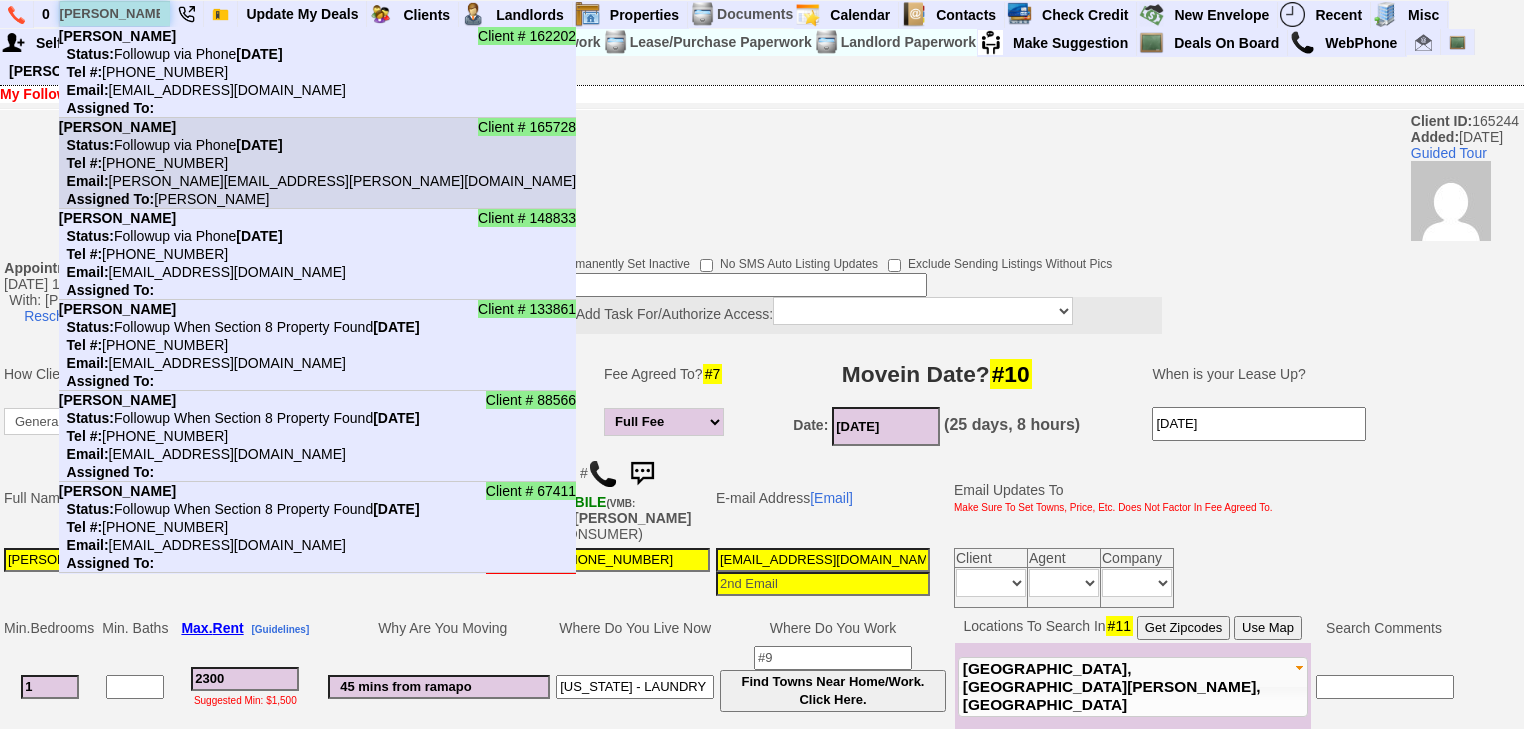 type on "annette" 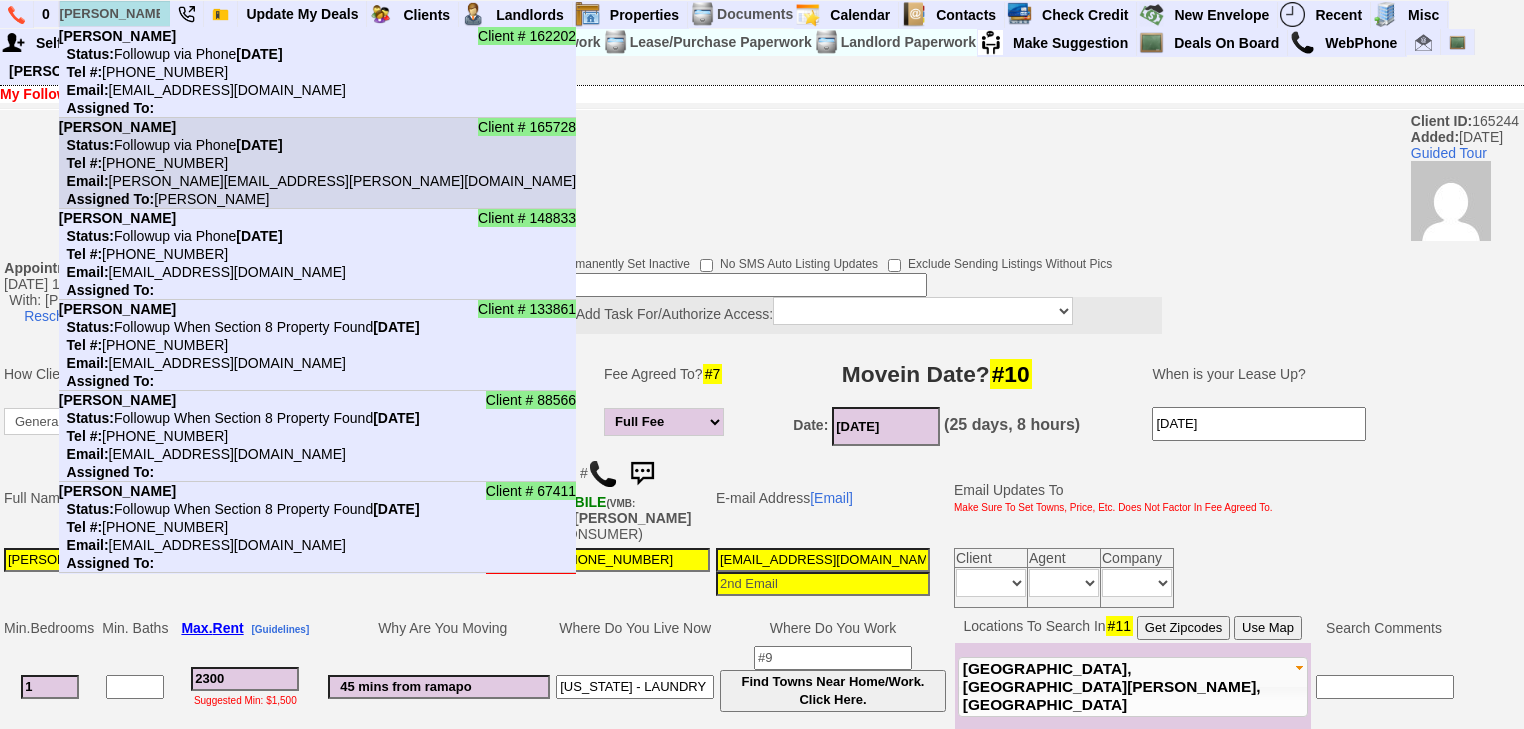 click on "Email:  annette.deerr@gmail.com" at bounding box center [317, 181] 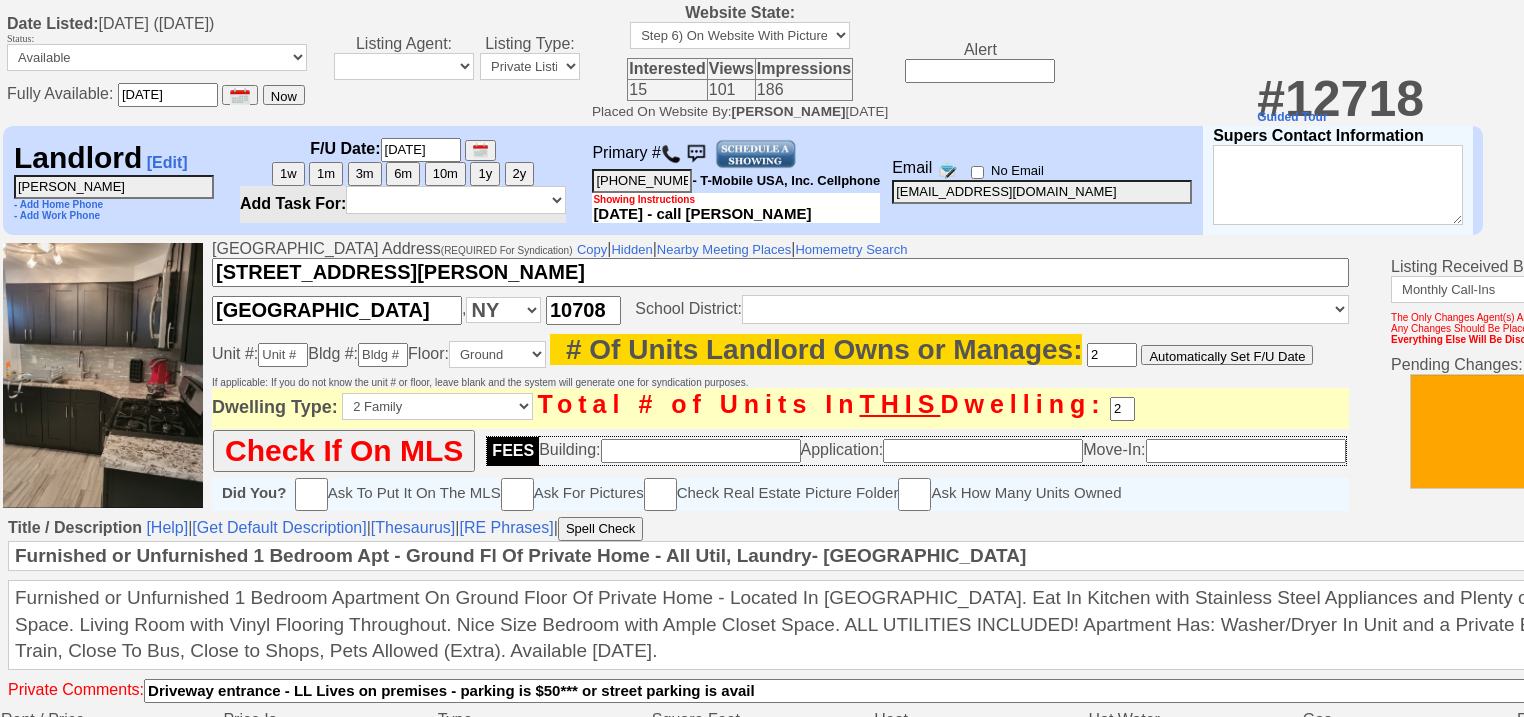 scroll, scrollTop: 0, scrollLeft: 0, axis: both 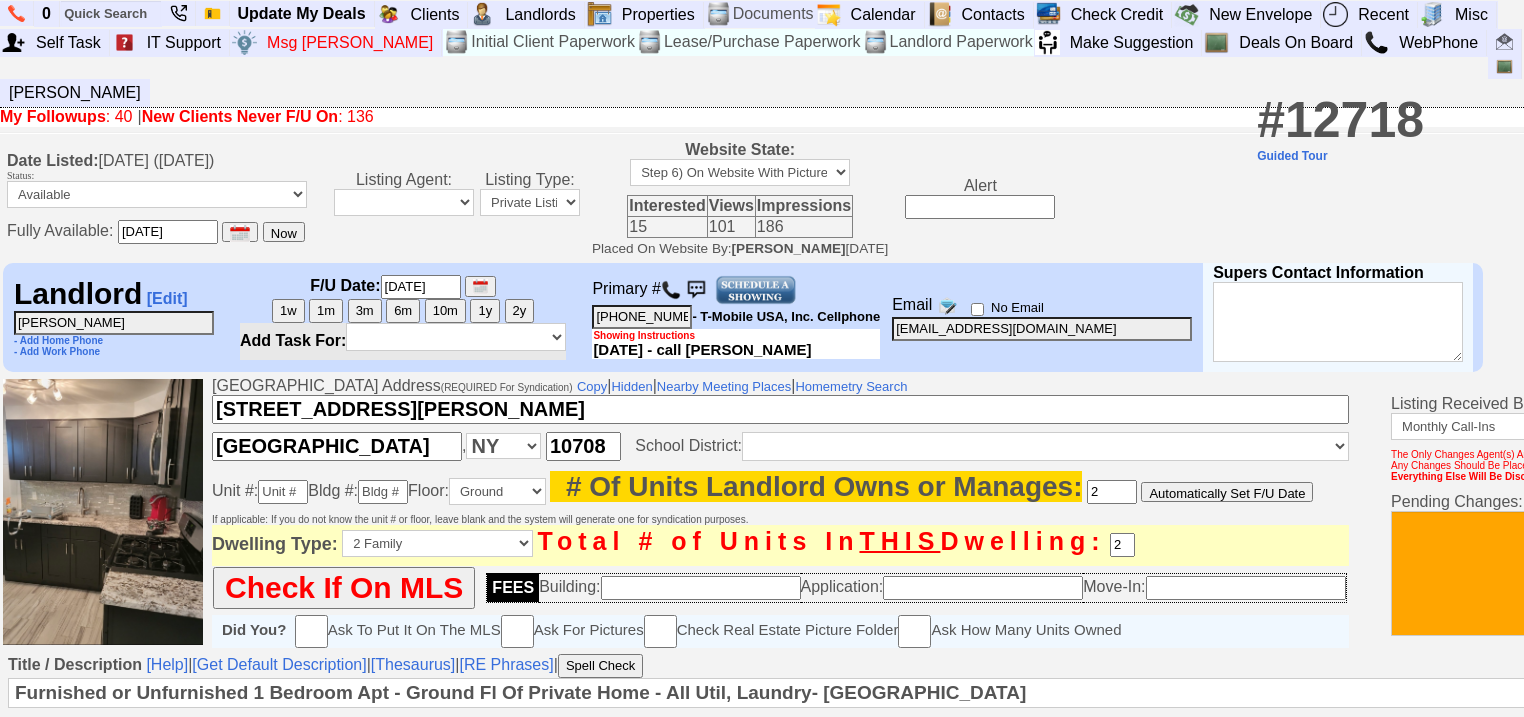 drag, startPoint x: 689, startPoint y: 298, endPoint x: 595, endPoint y: 296, distance: 94.02127 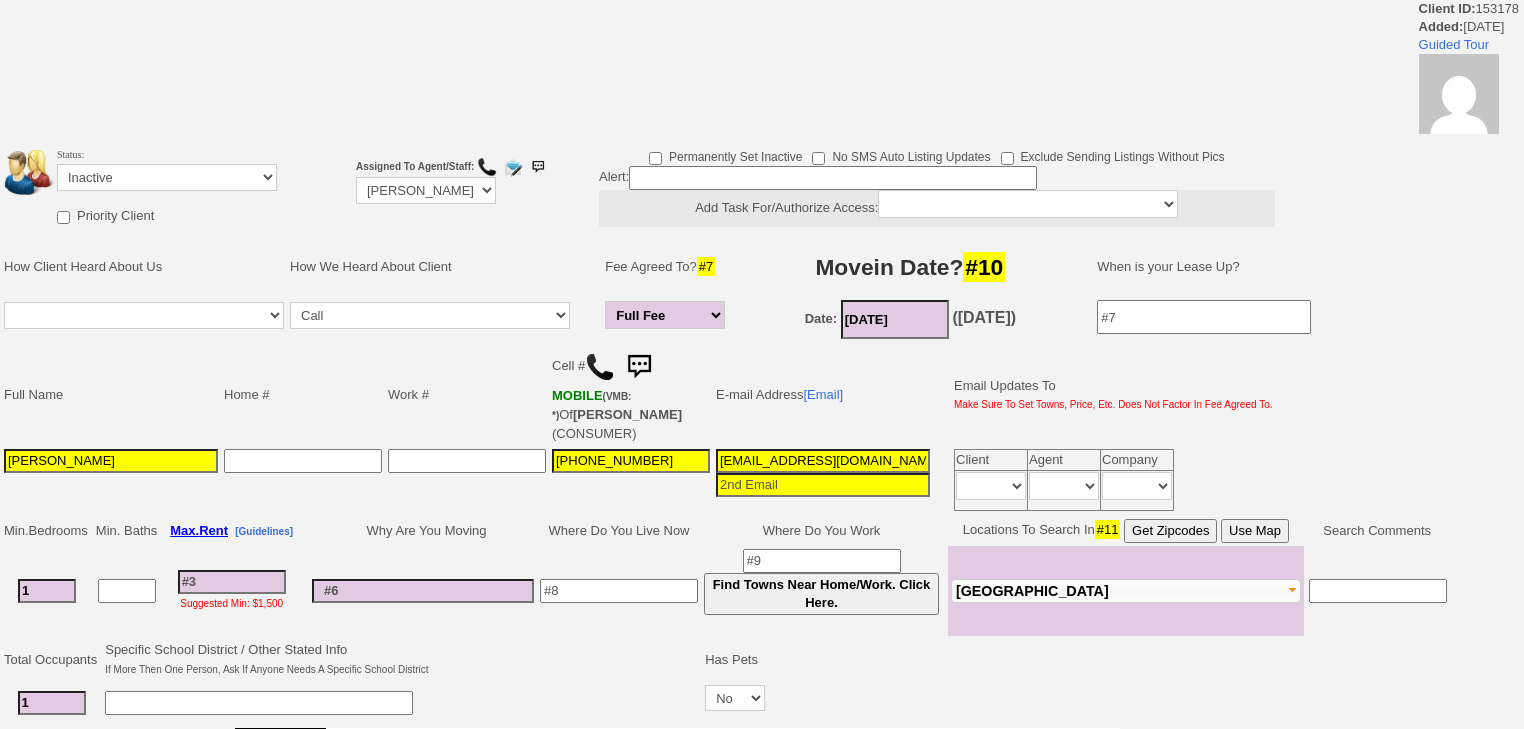 select on "Full Fee" 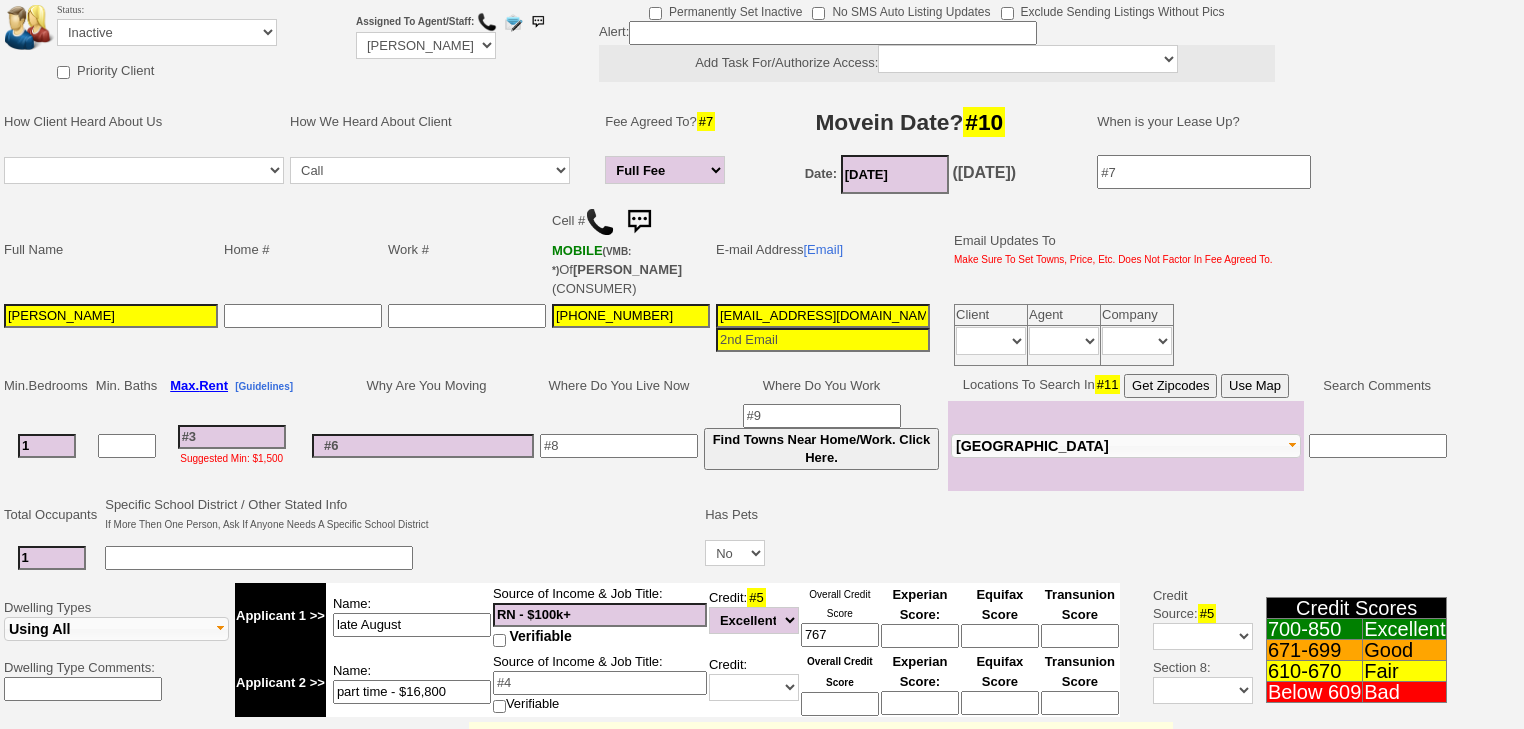 scroll, scrollTop: 0, scrollLeft: 0, axis: both 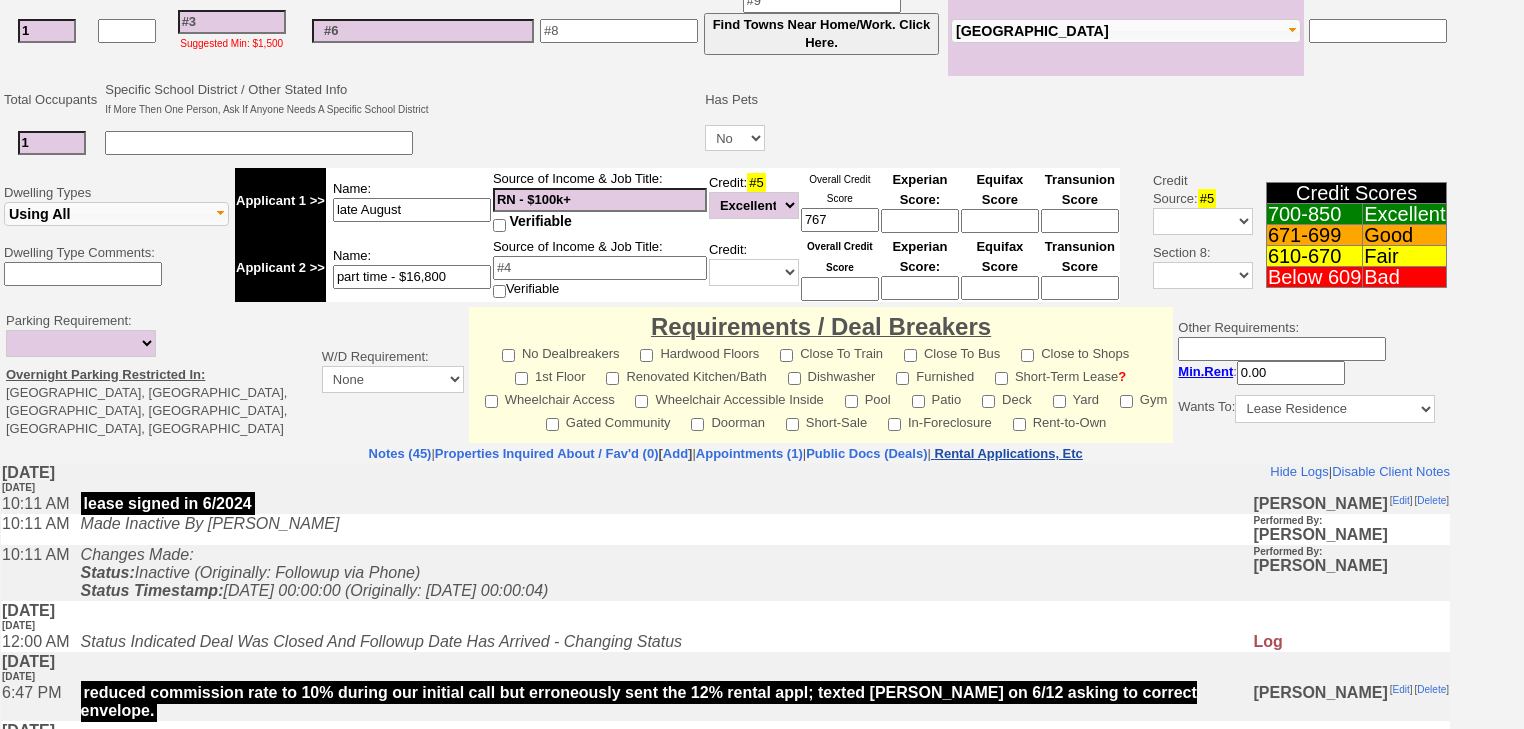 click on "Rental Applications, Etc" at bounding box center [1009, 453] 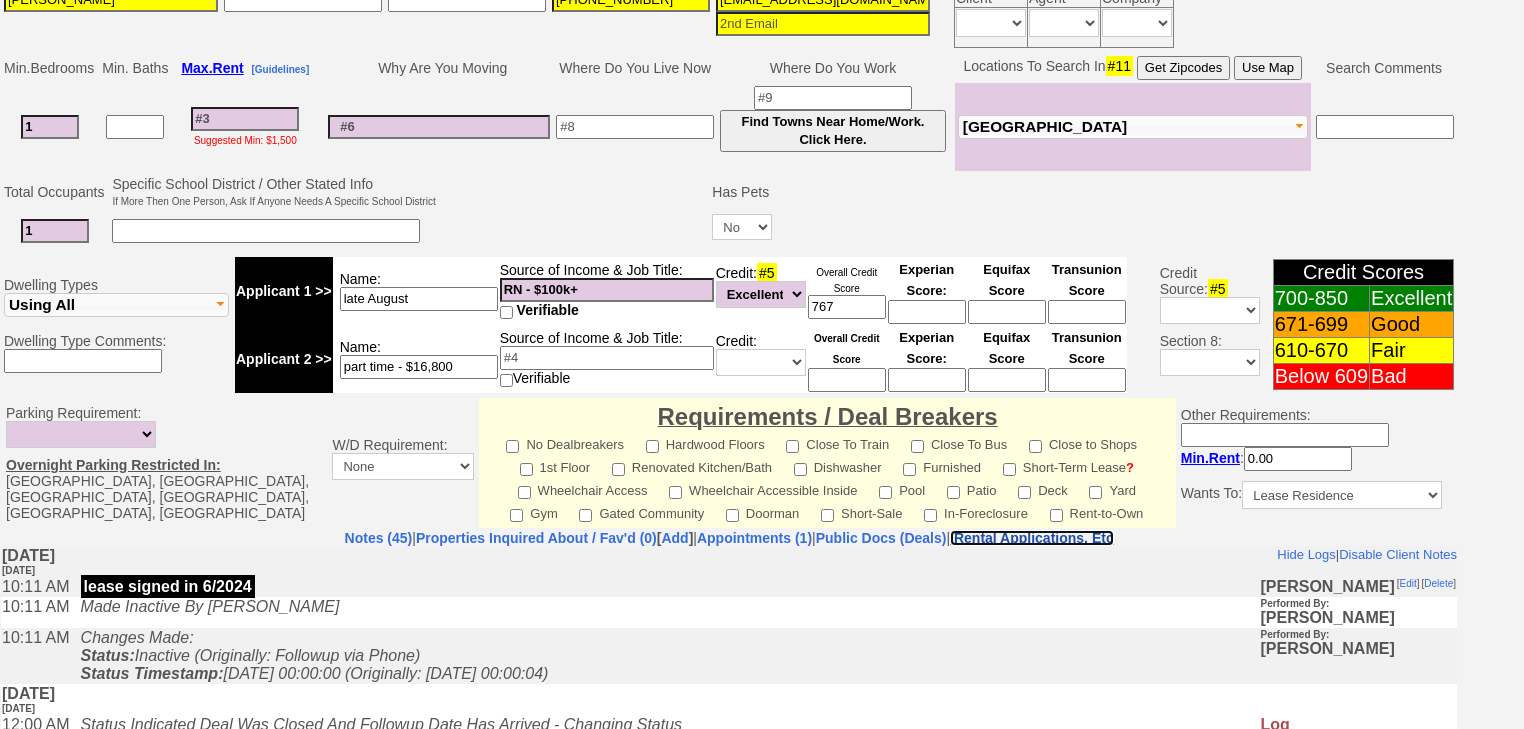 scroll, scrollTop: 634, scrollLeft: 0, axis: vertical 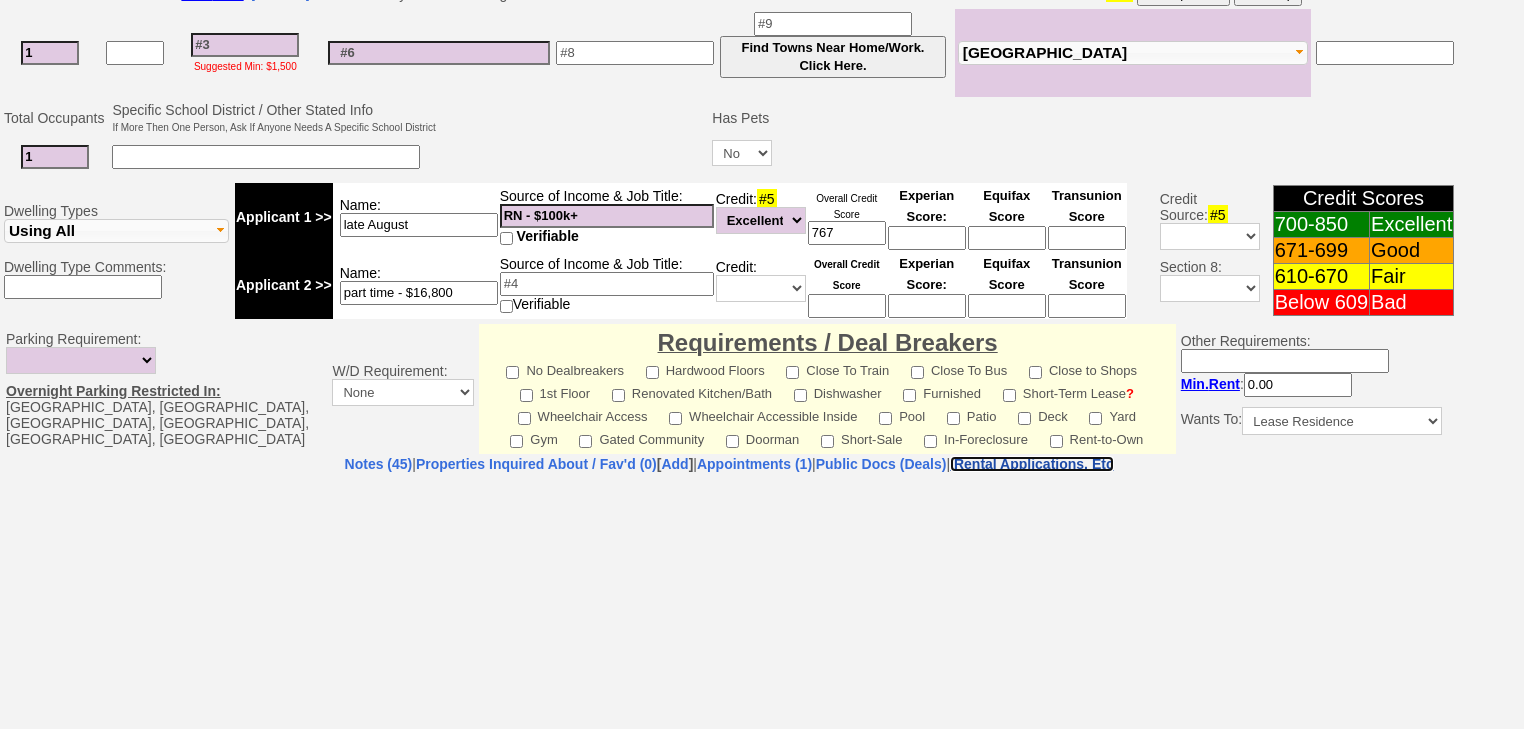 select on "100" 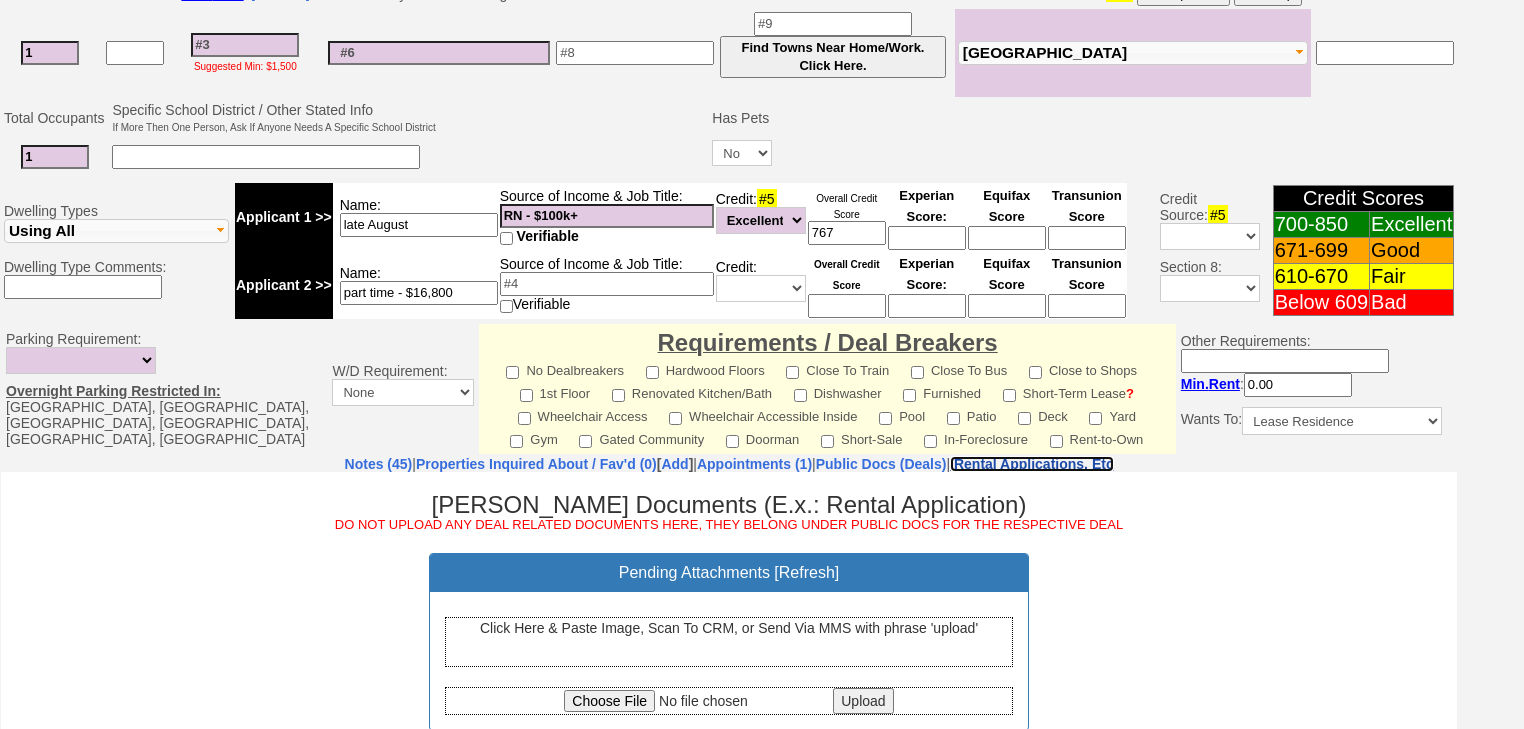 scroll, scrollTop: 0, scrollLeft: 0, axis: both 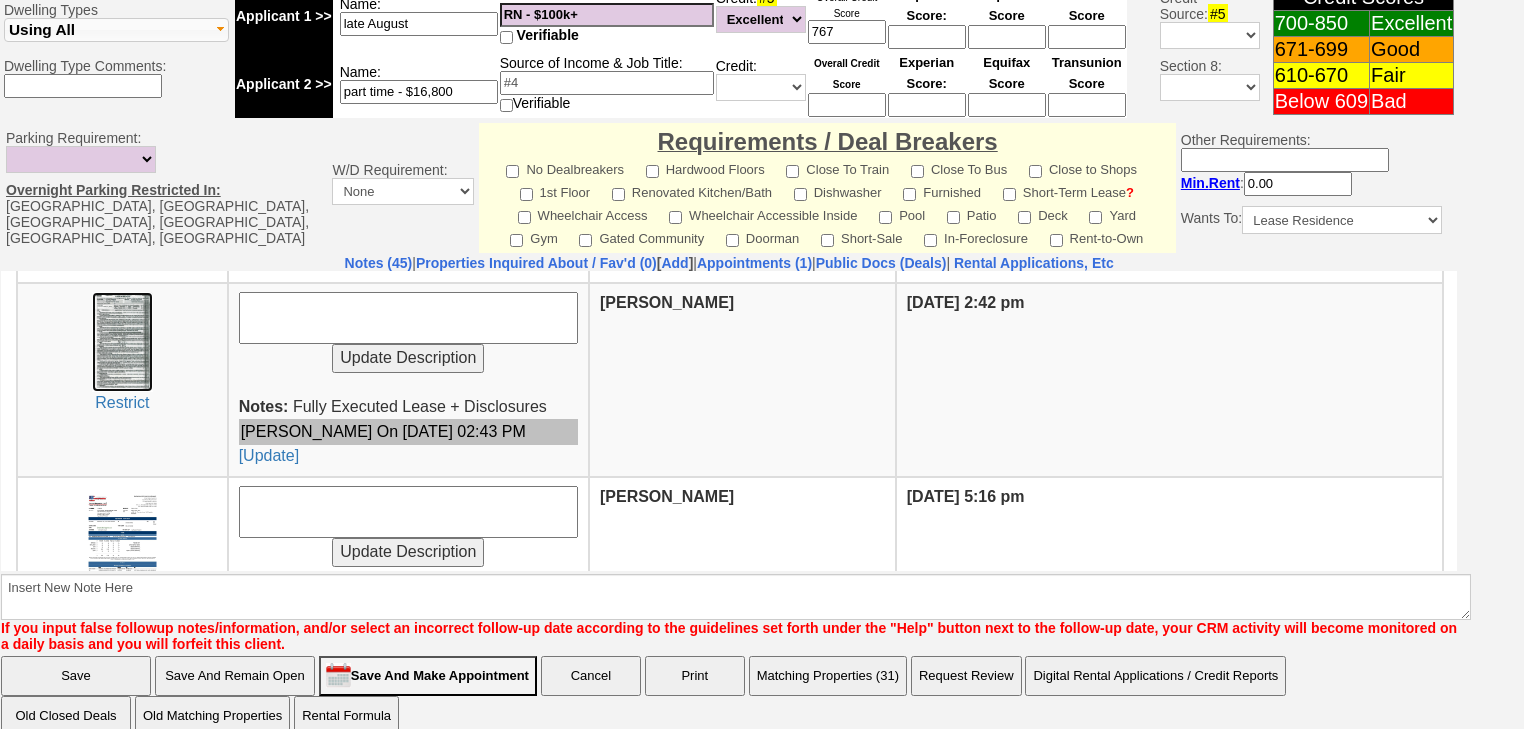 click at bounding box center [122, 341] 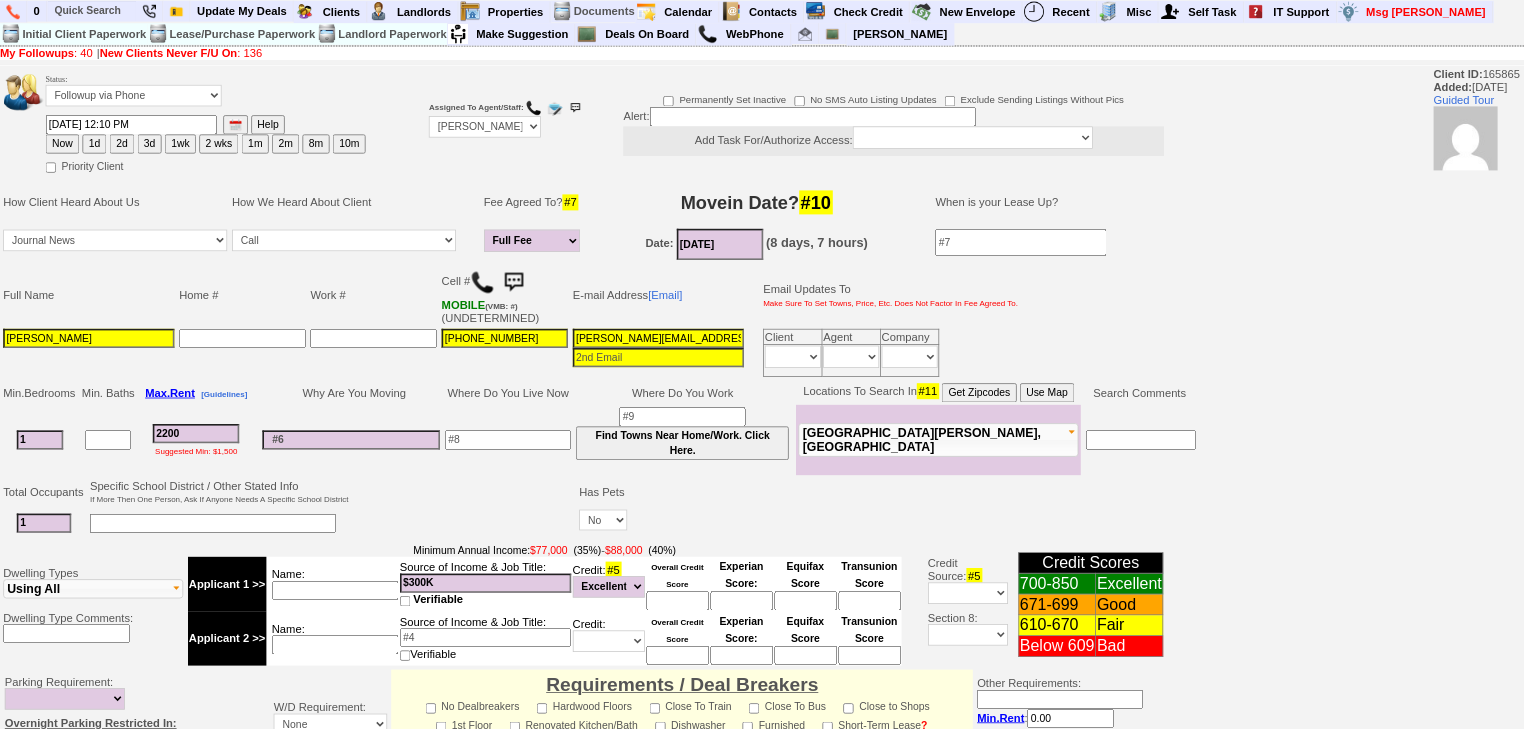 scroll, scrollTop: 0, scrollLeft: 0, axis: both 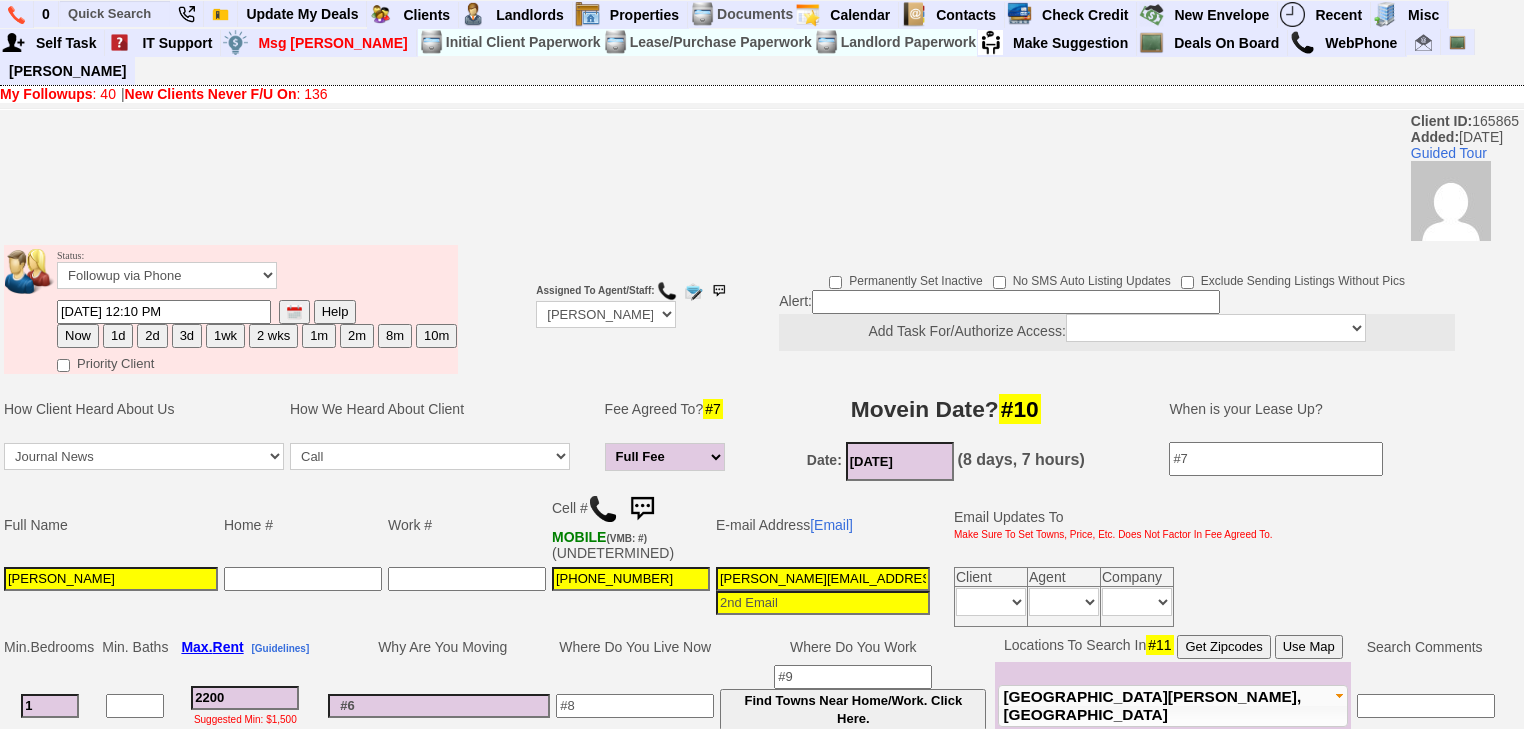 drag, startPoint x: 174, startPoint y: 560, endPoint x: 0, endPoint y: 531, distance: 176.40012 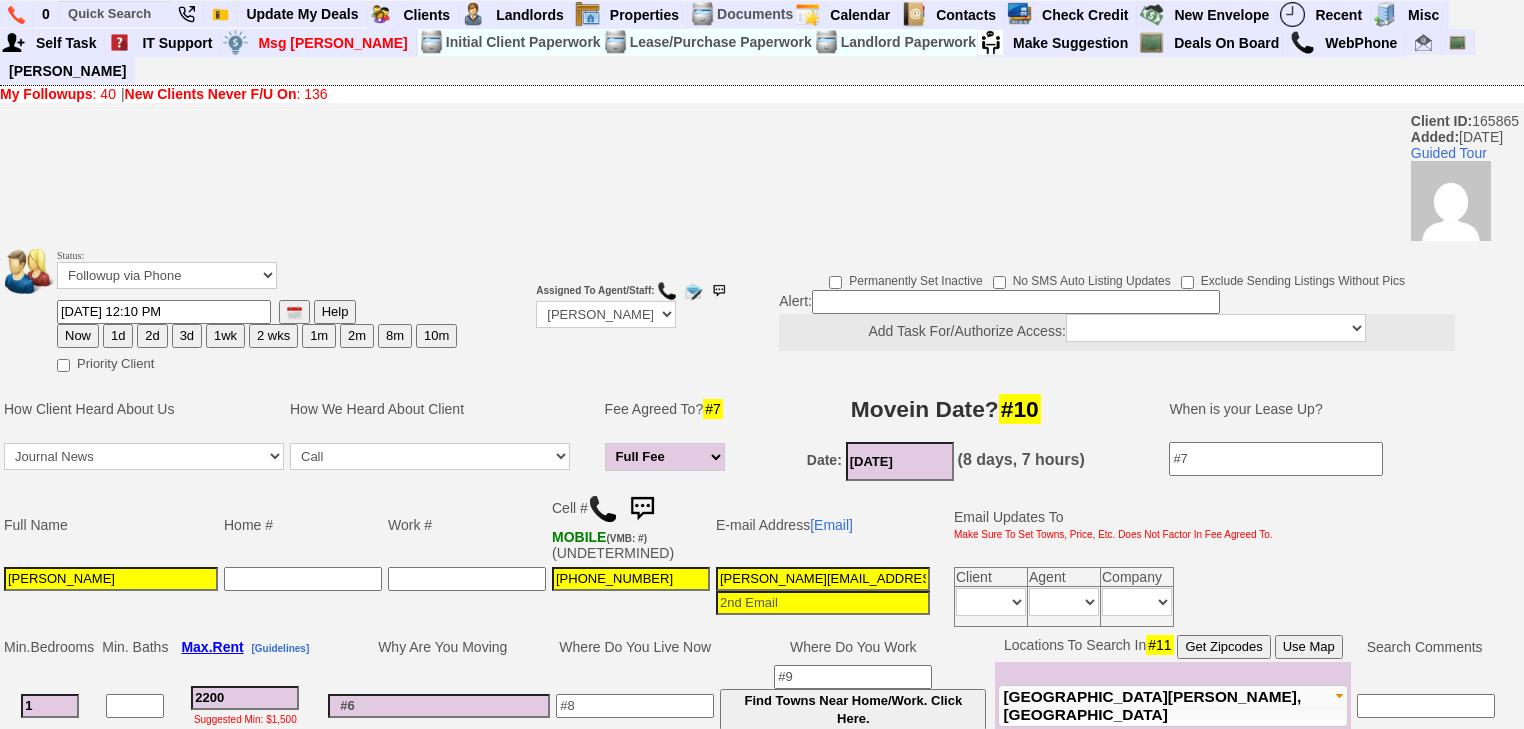 paste on "ianji wang" 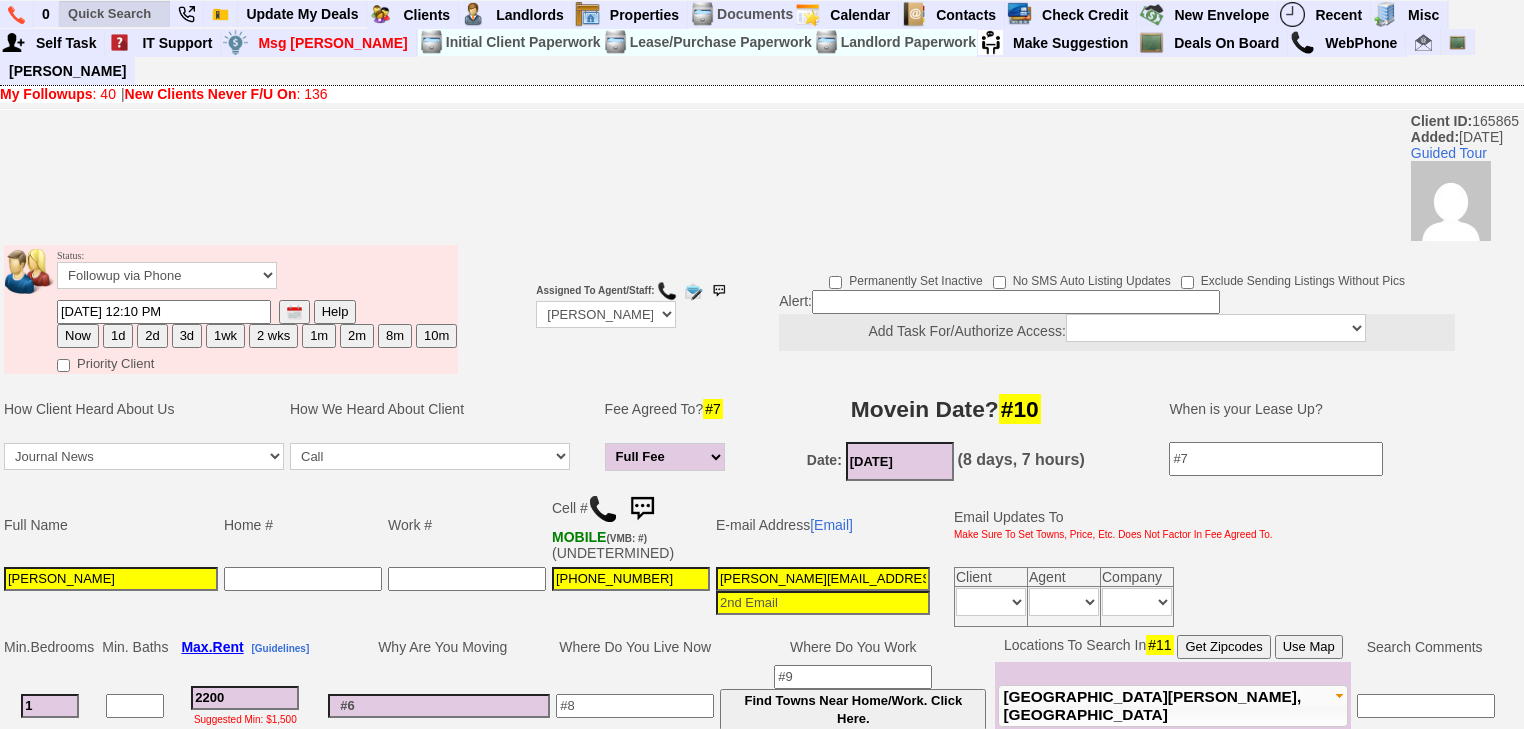 type on "Jianji wang" 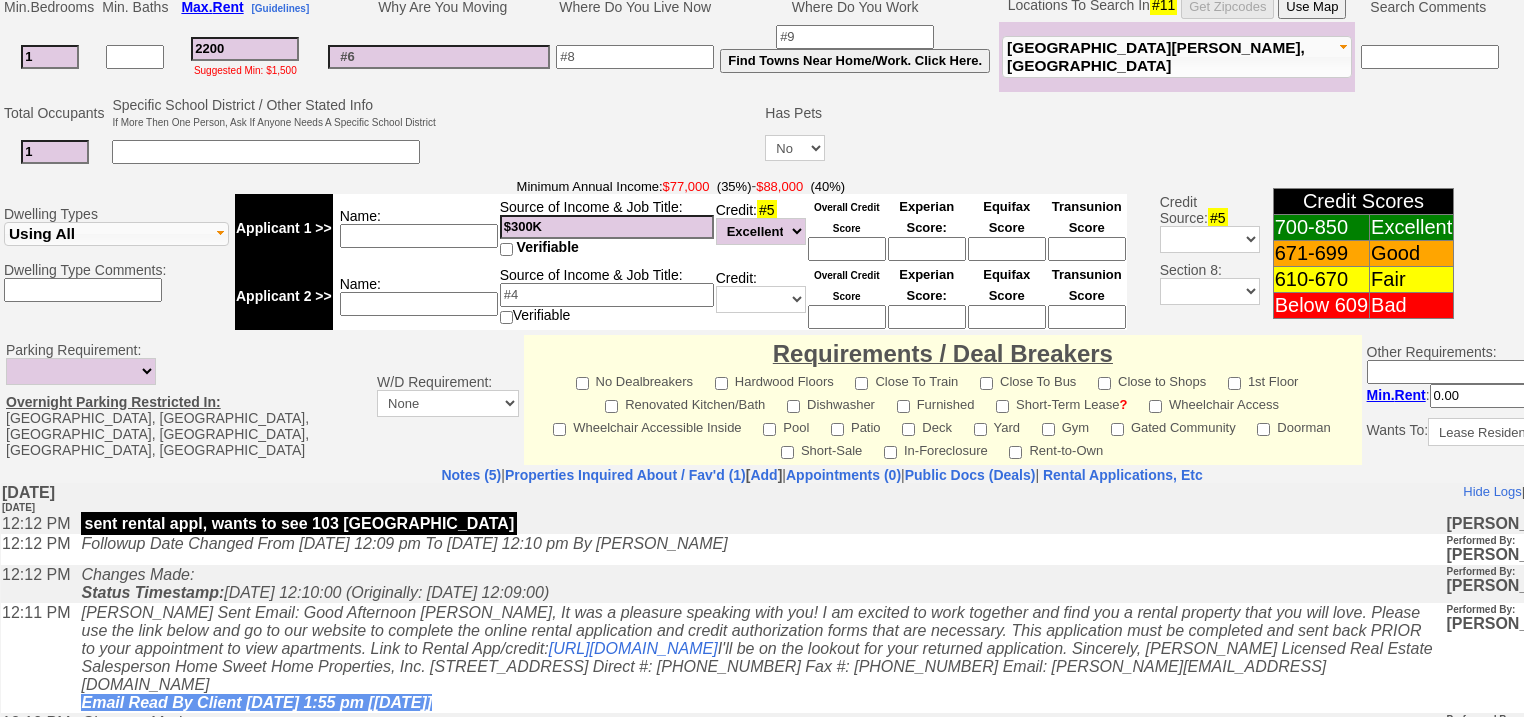 scroll, scrollTop: 853, scrollLeft: 0, axis: vertical 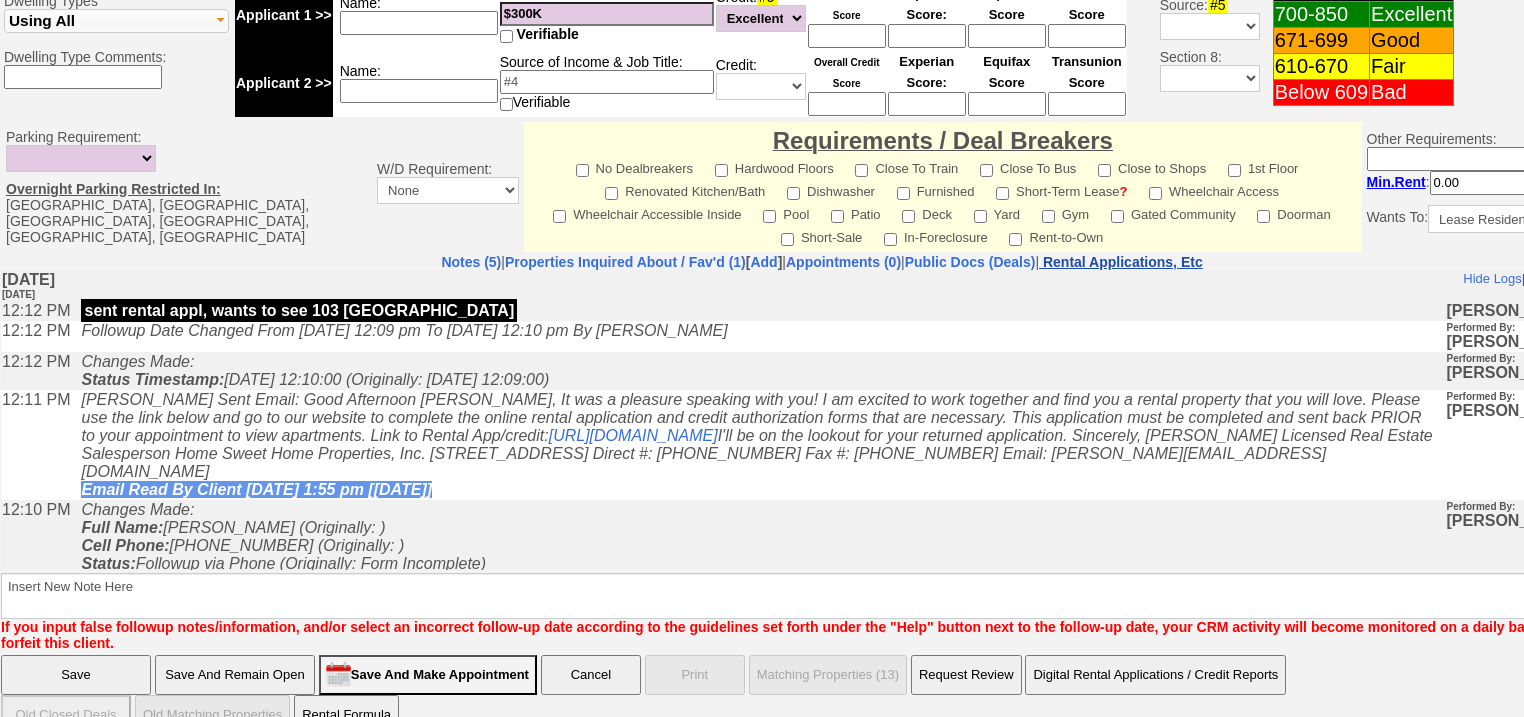 click on "Rental Applications, Etc" at bounding box center (1123, 262) 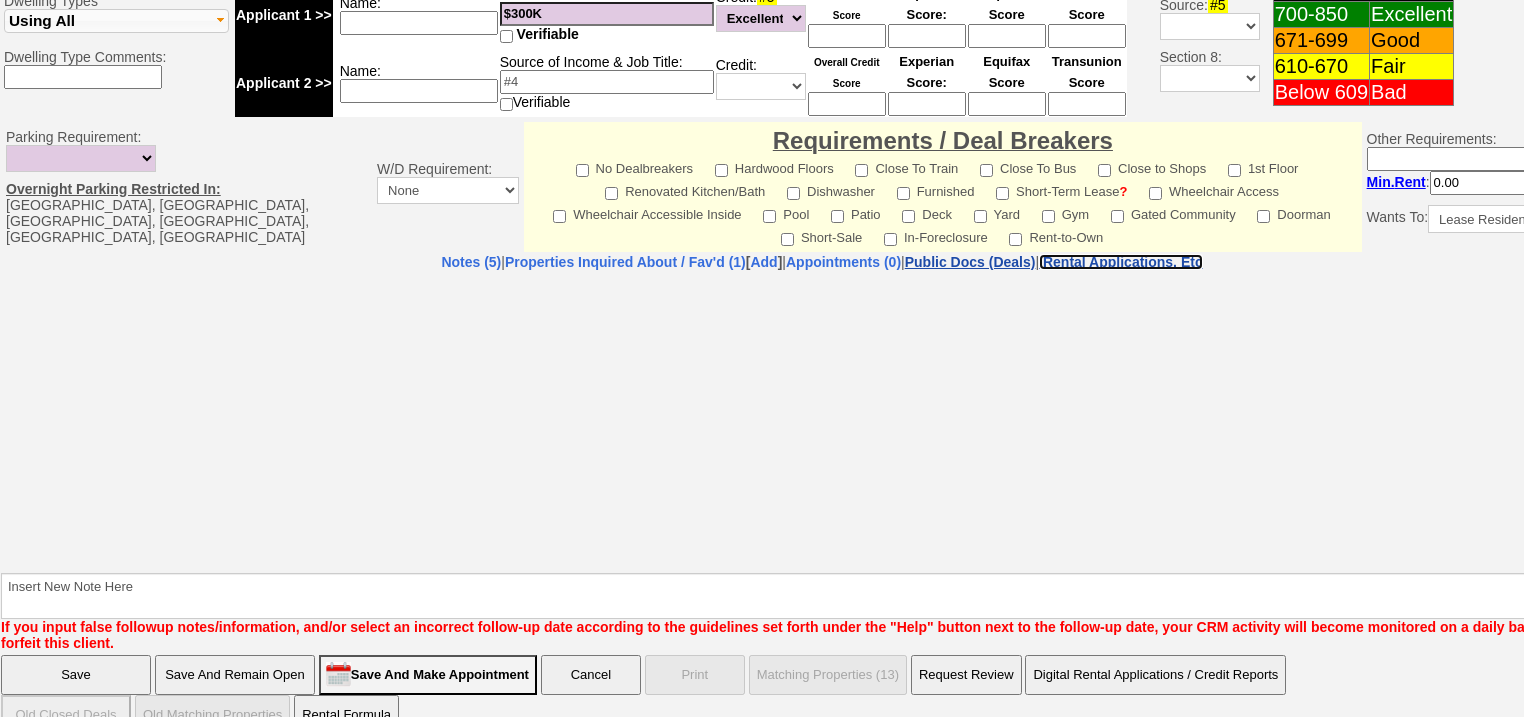 select on "100" 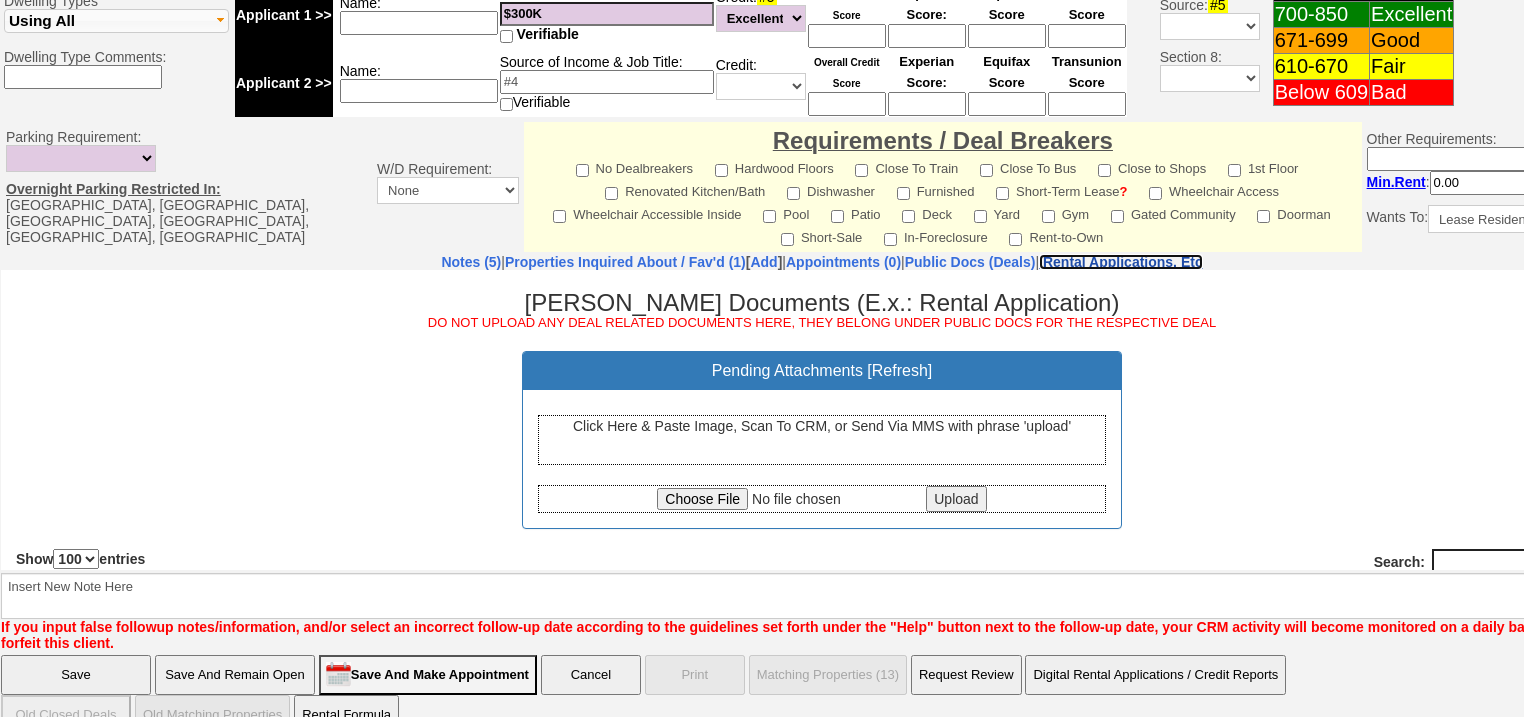 scroll, scrollTop: 0, scrollLeft: 0, axis: both 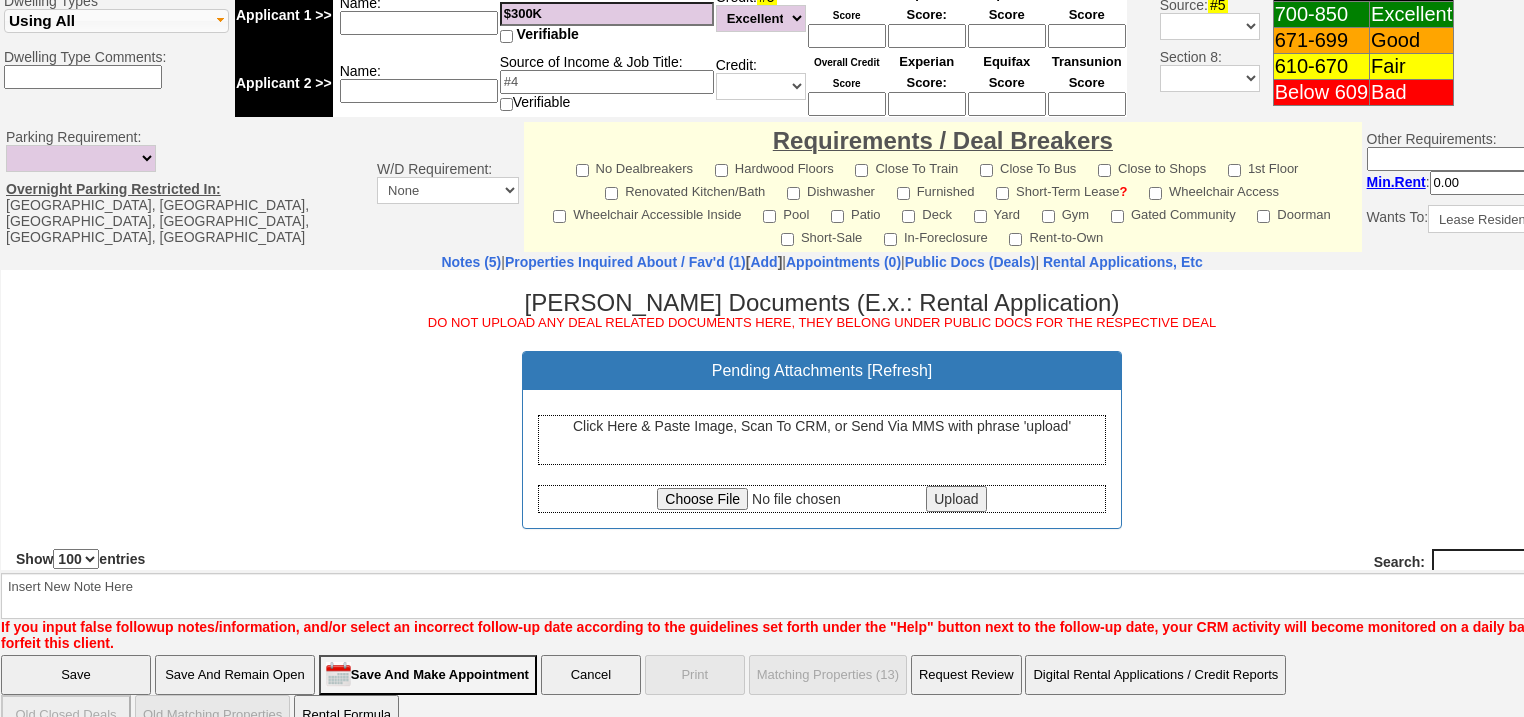 click at bounding box center (789, 498) 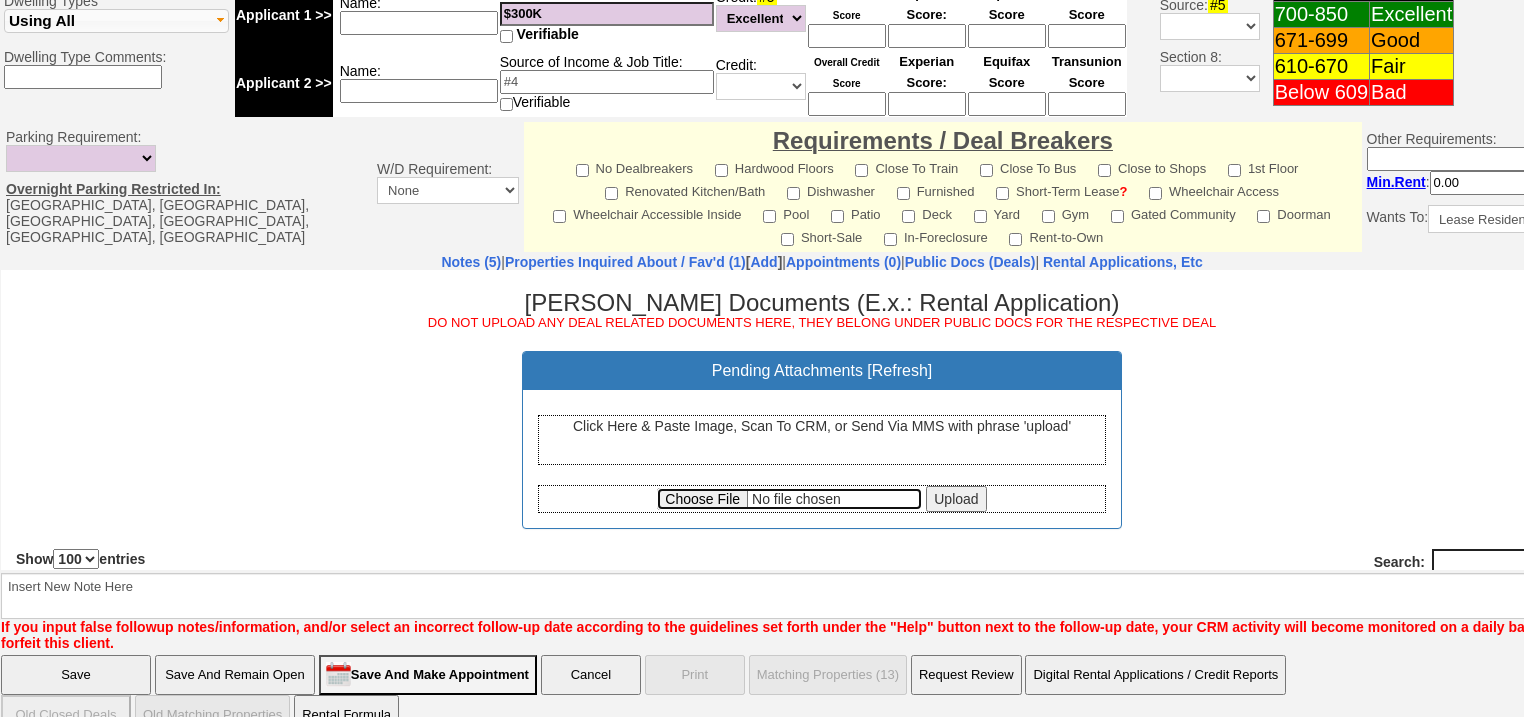 type on "C:\fakepath\Jianji wang rental application.pdf" 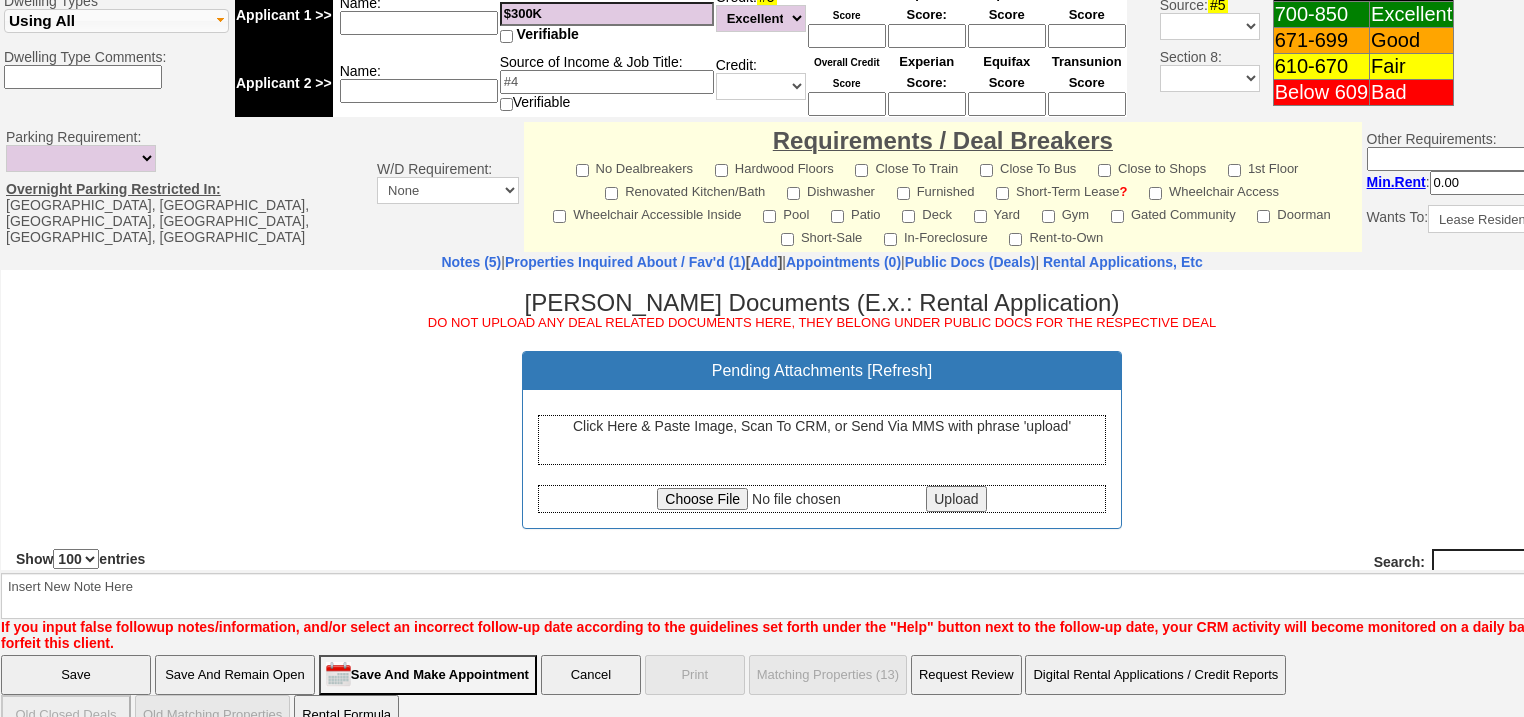 click on "Upload" at bounding box center (956, 498) 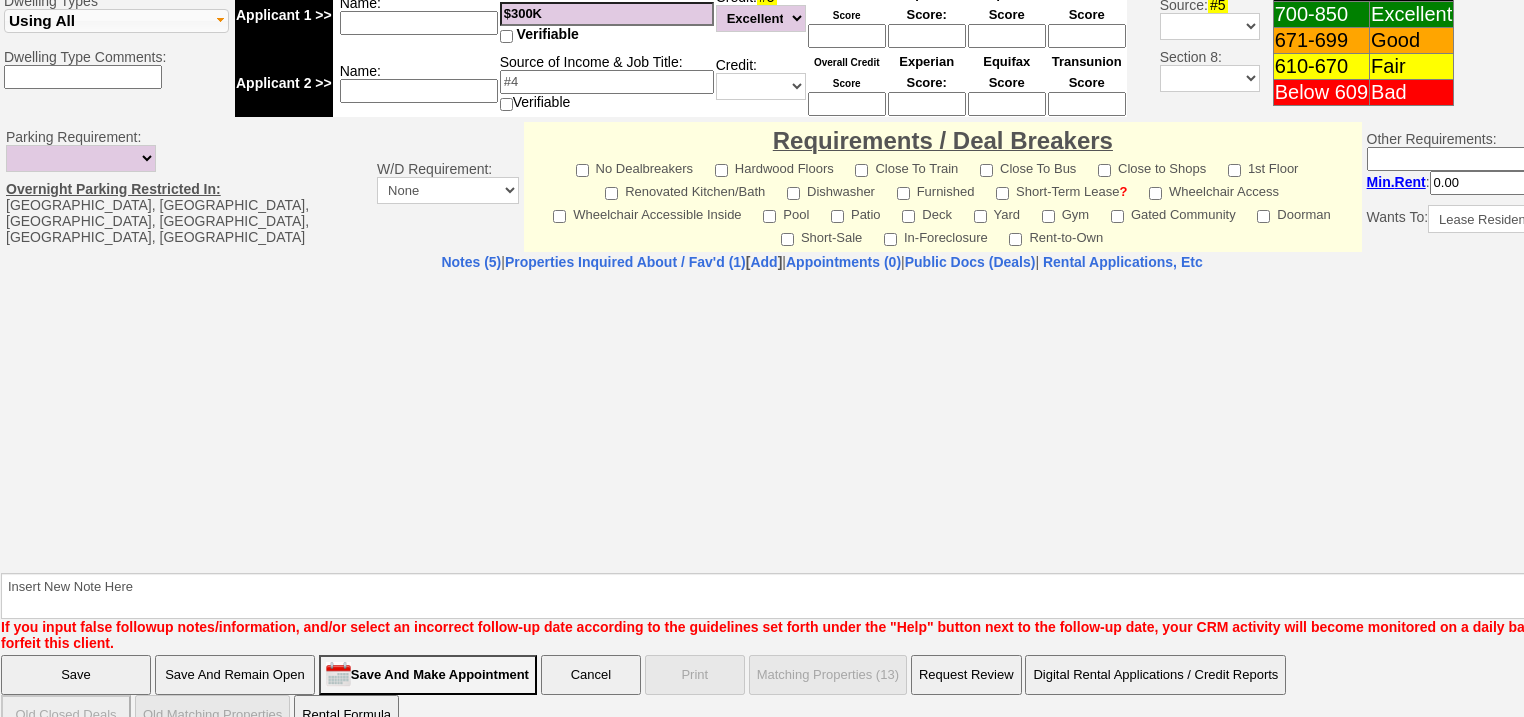 select on "100" 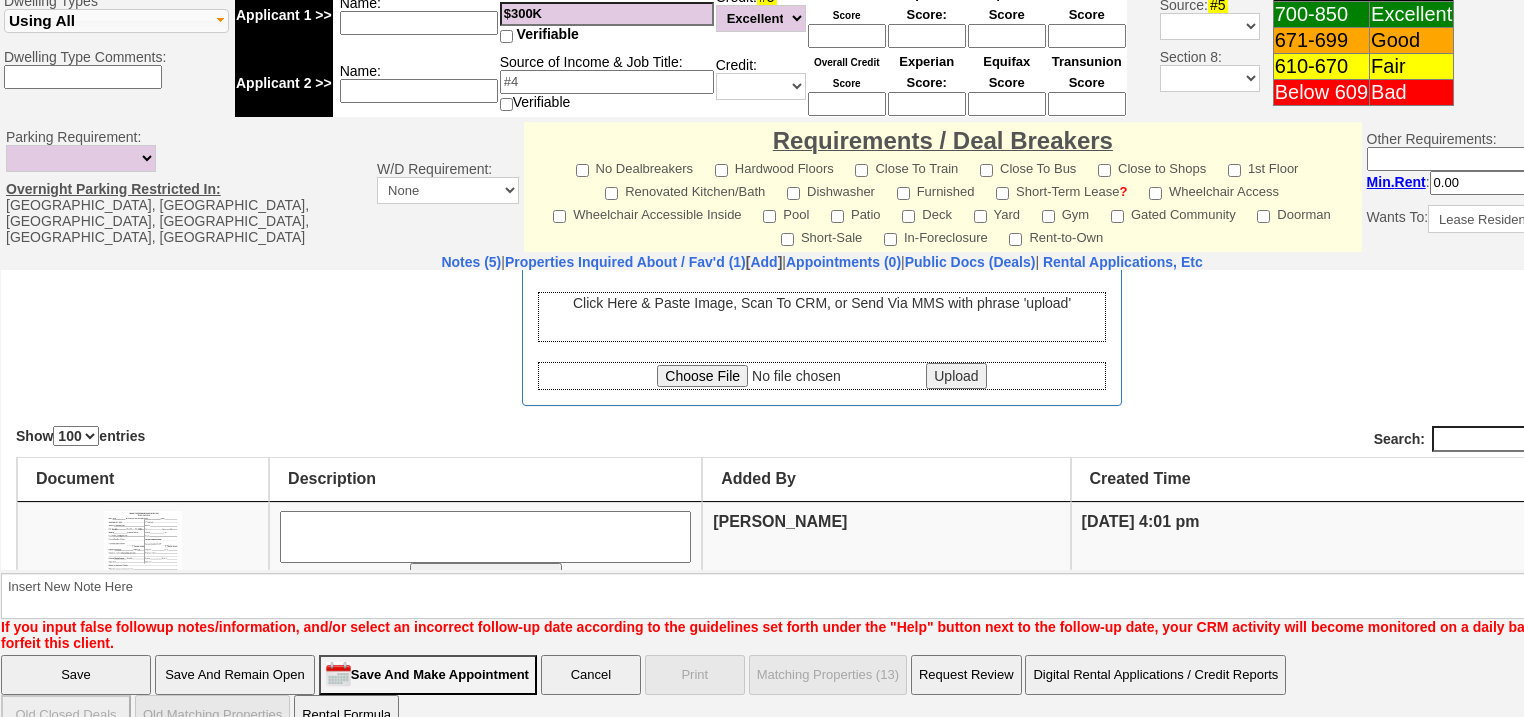 scroll, scrollTop: 235, scrollLeft: 0, axis: vertical 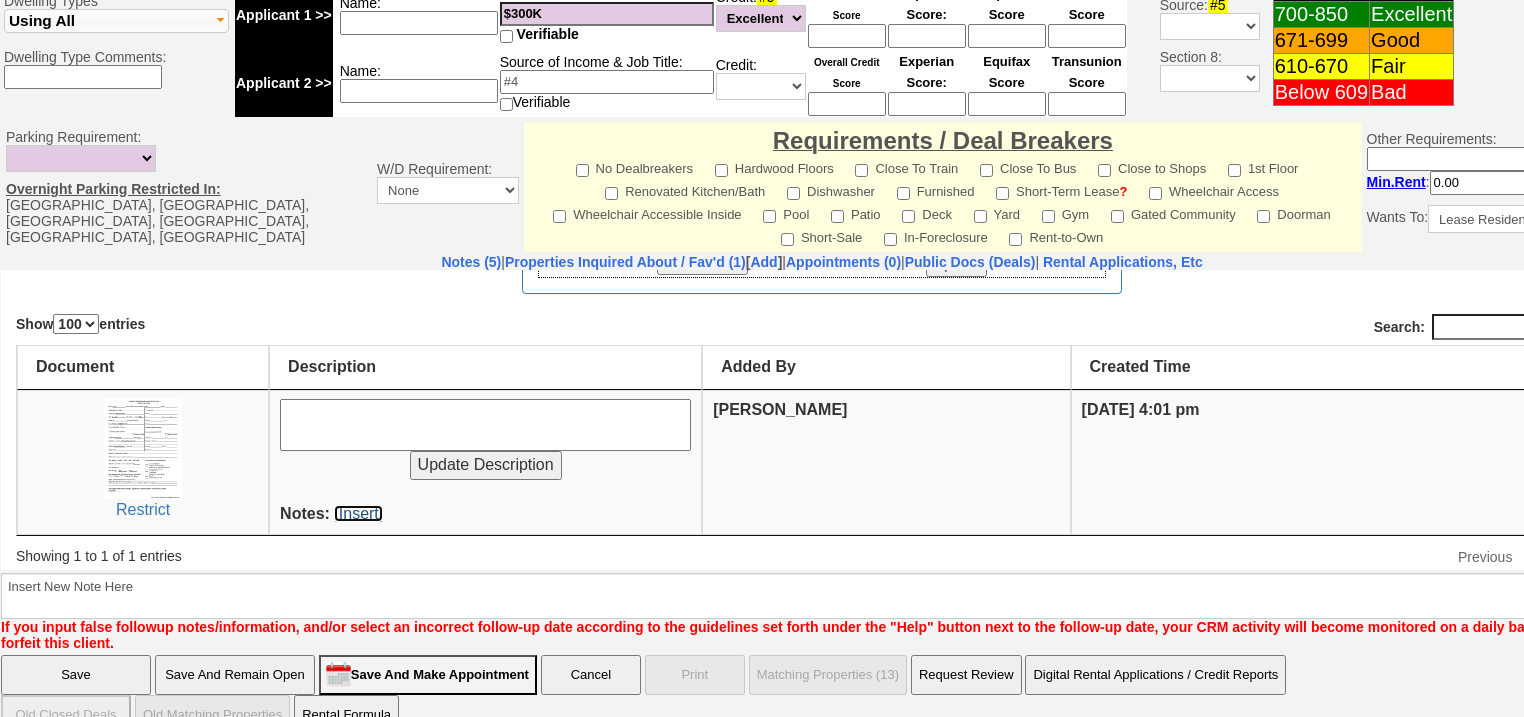 click on "[Insert]" at bounding box center (358, 512) 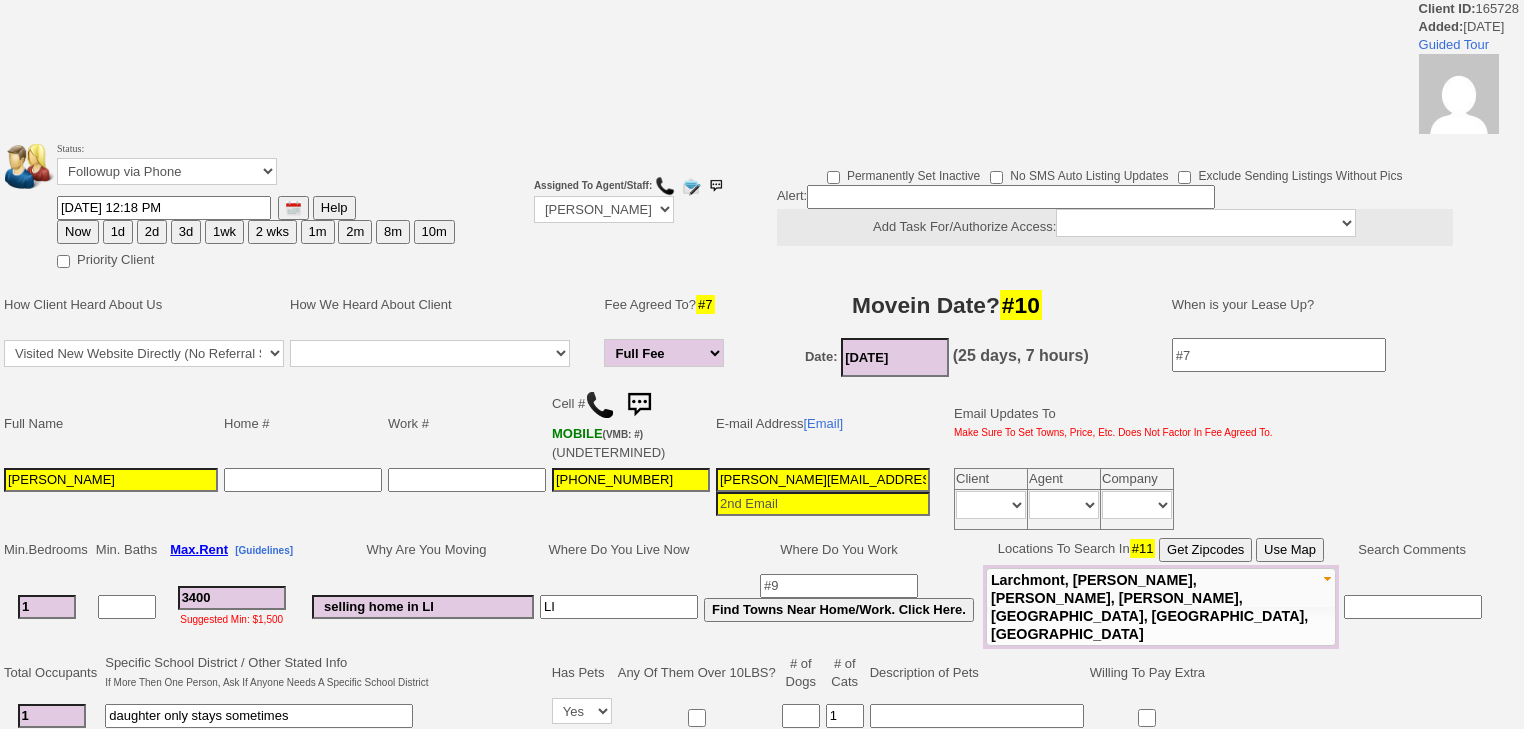 scroll, scrollTop: 560, scrollLeft: 0, axis: vertical 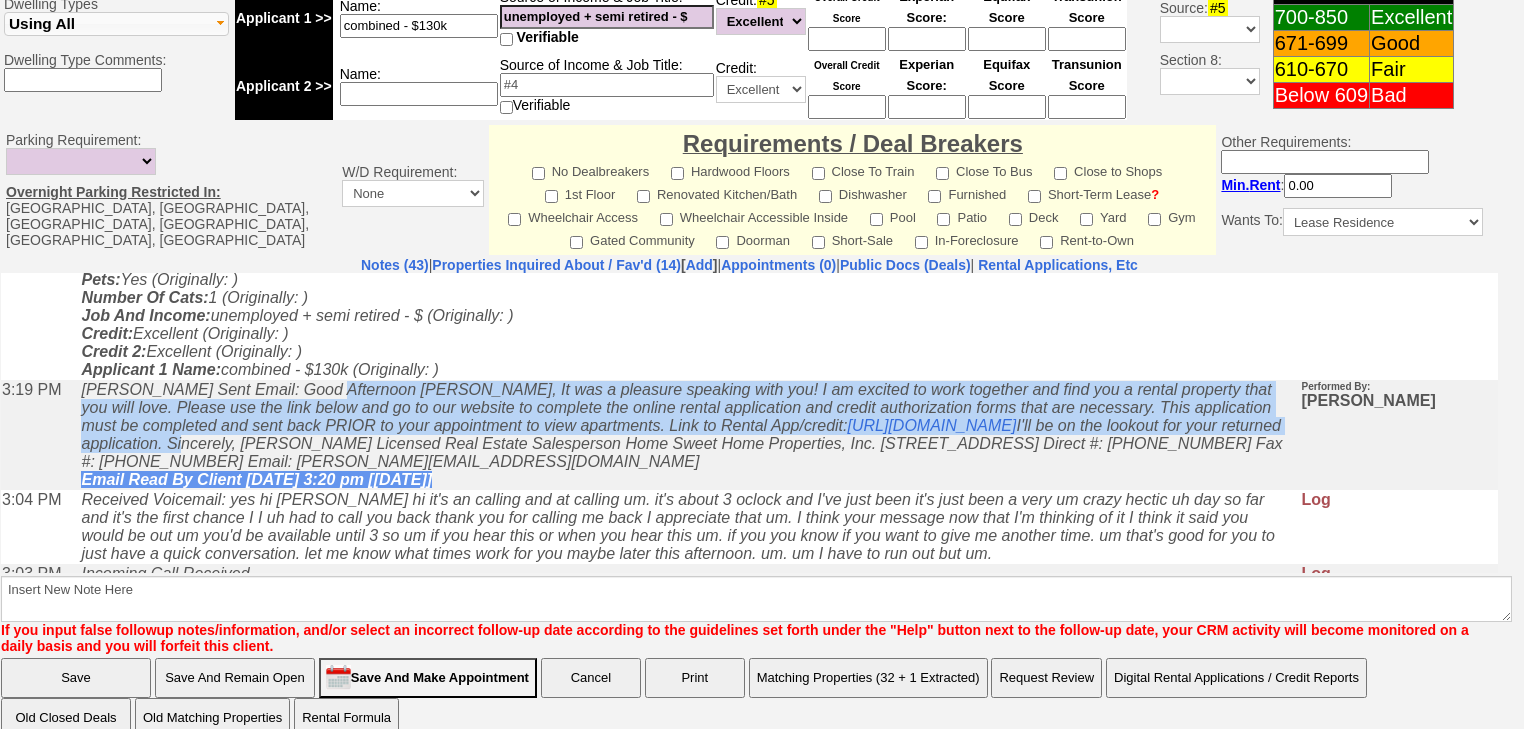 drag, startPoint x: 321, startPoint y: 363, endPoint x: 968, endPoint y: 428, distance: 650.2569 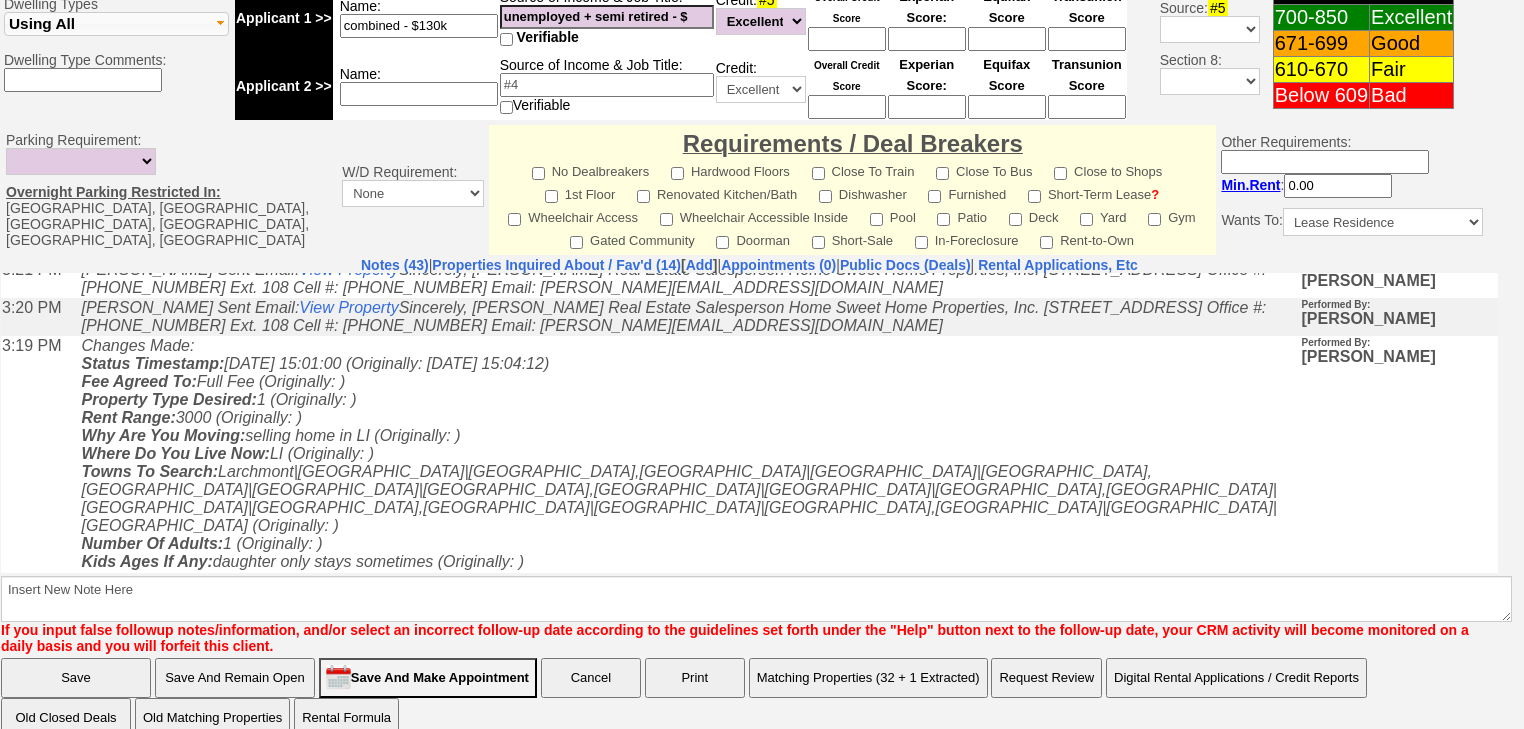 scroll, scrollTop: 480, scrollLeft: 0, axis: vertical 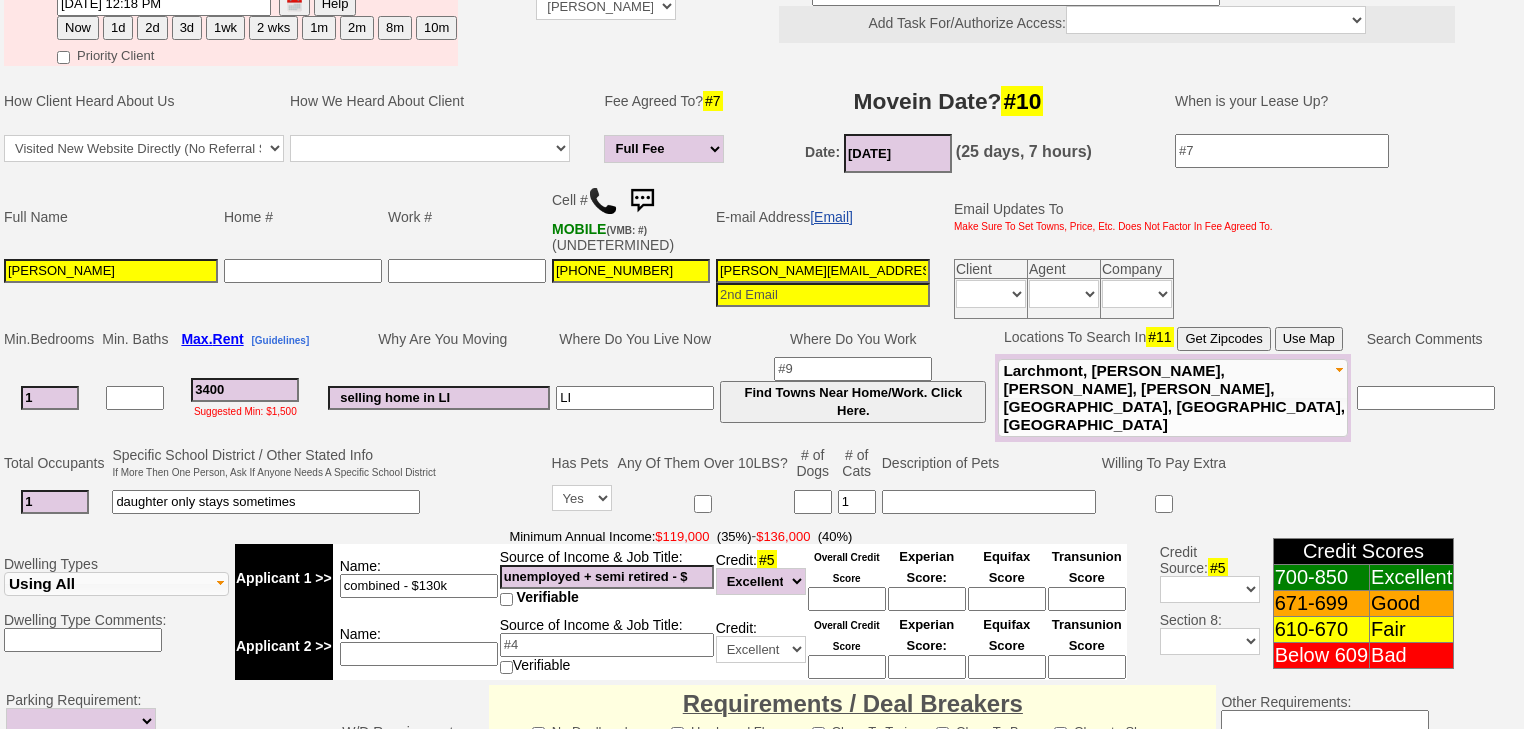 click on "[Email]" at bounding box center [831, 217] 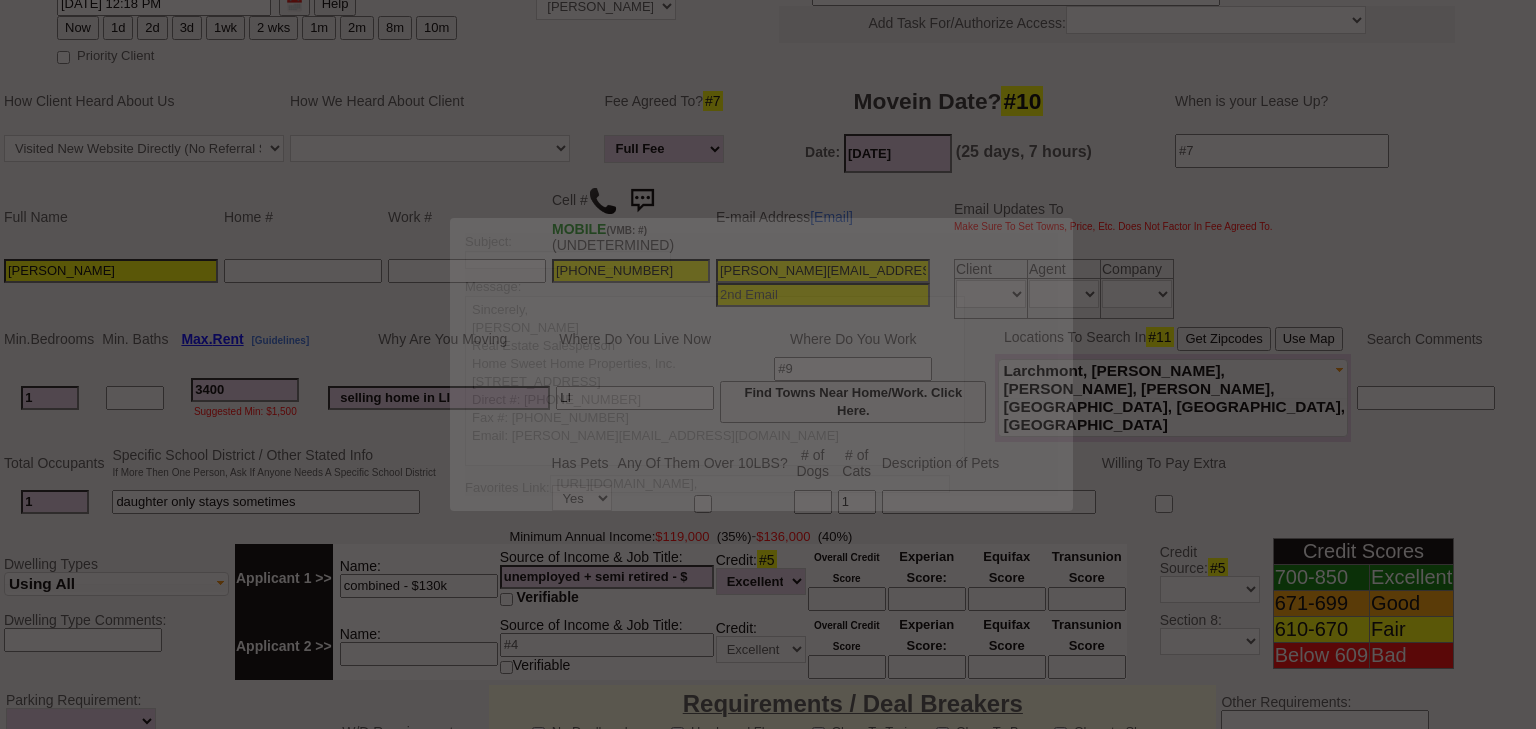 scroll, scrollTop: 0, scrollLeft: 0, axis: both 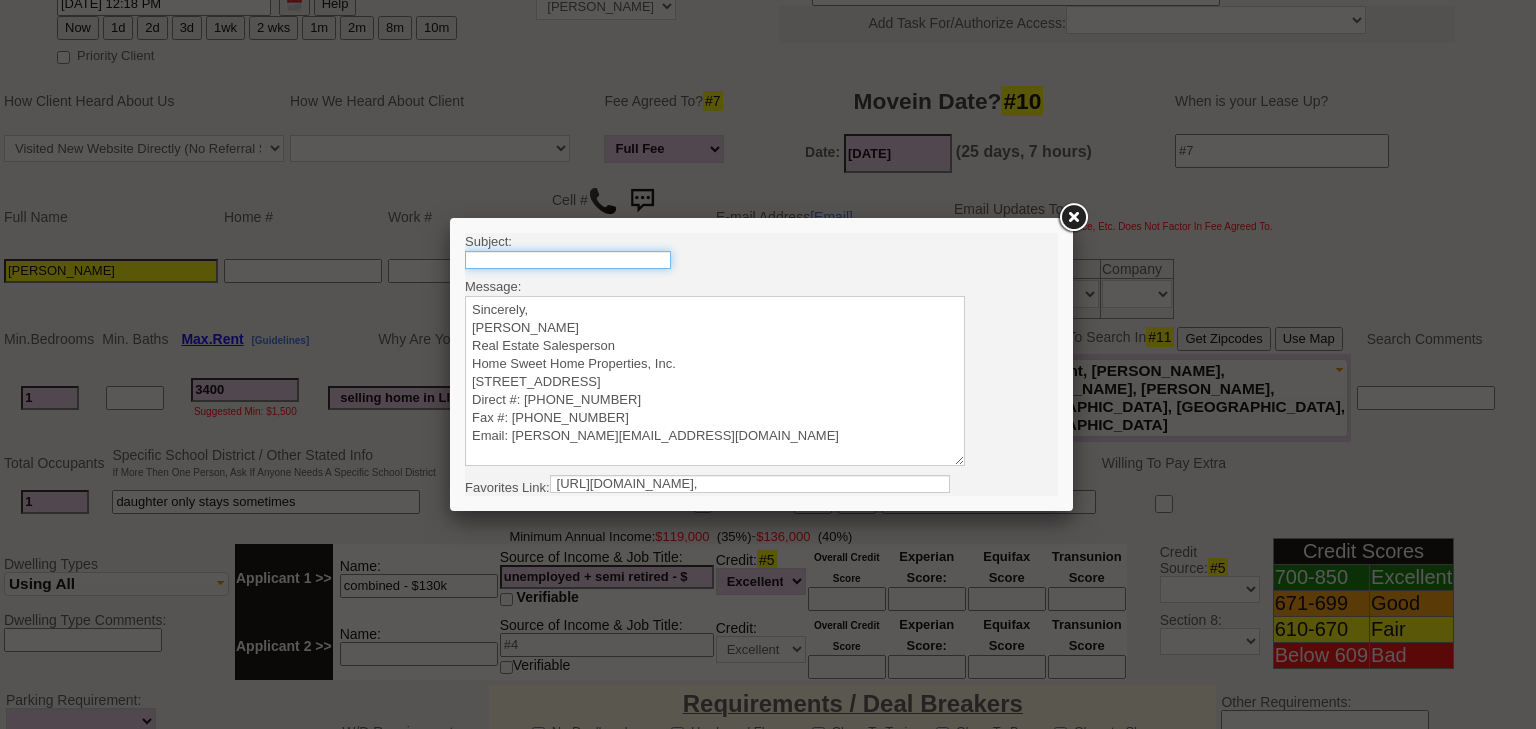 drag, startPoint x: 612, startPoint y: 257, endPoint x: 603, endPoint y: 268, distance: 14.21267 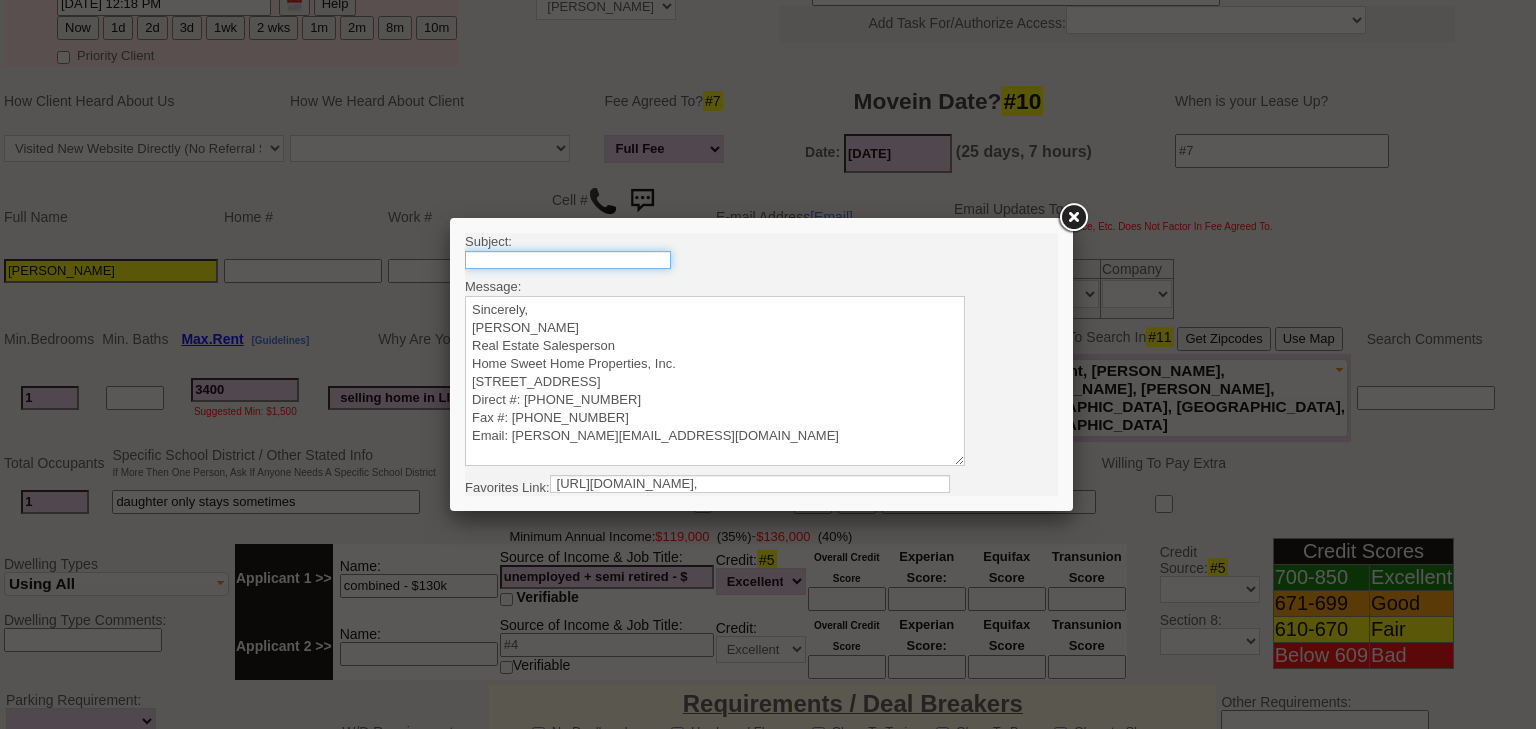 type on "Rental Intake Form" 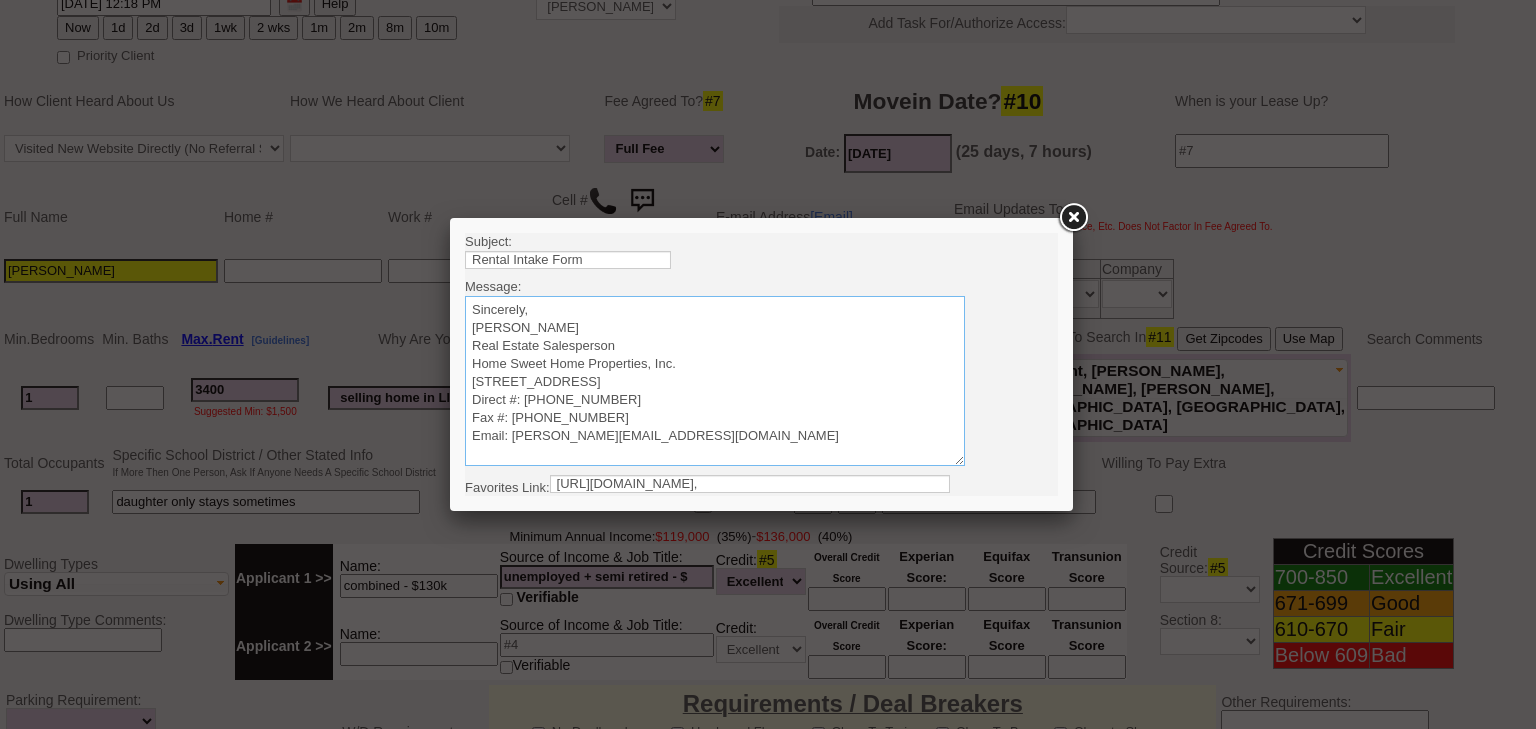 click on "Sincerely,
[PERSON_NAME]
Real Estate Salesperson
Home Sweet Home Properties, Inc.
[STREET_ADDRESS]
Direct #: [PHONE_NUMBER]
Fax #: [PHONE_NUMBER]
Email: [PERSON_NAME][EMAIL_ADDRESS][DOMAIN_NAME]" at bounding box center (715, 381) 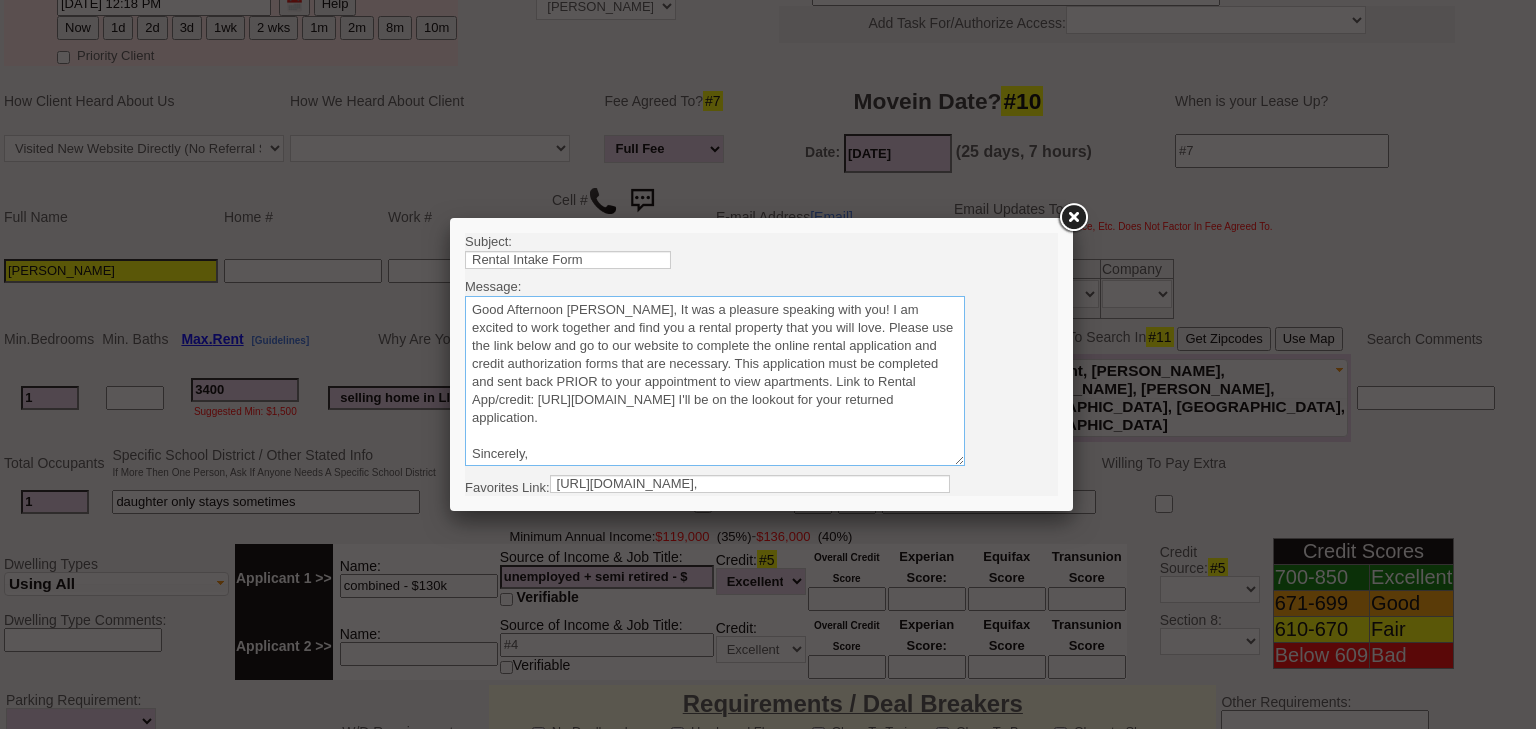 drag, startPoint x: 614, startPoint y: 310, endPoint x: 652, endPoint y: 306, distance: 38.209946 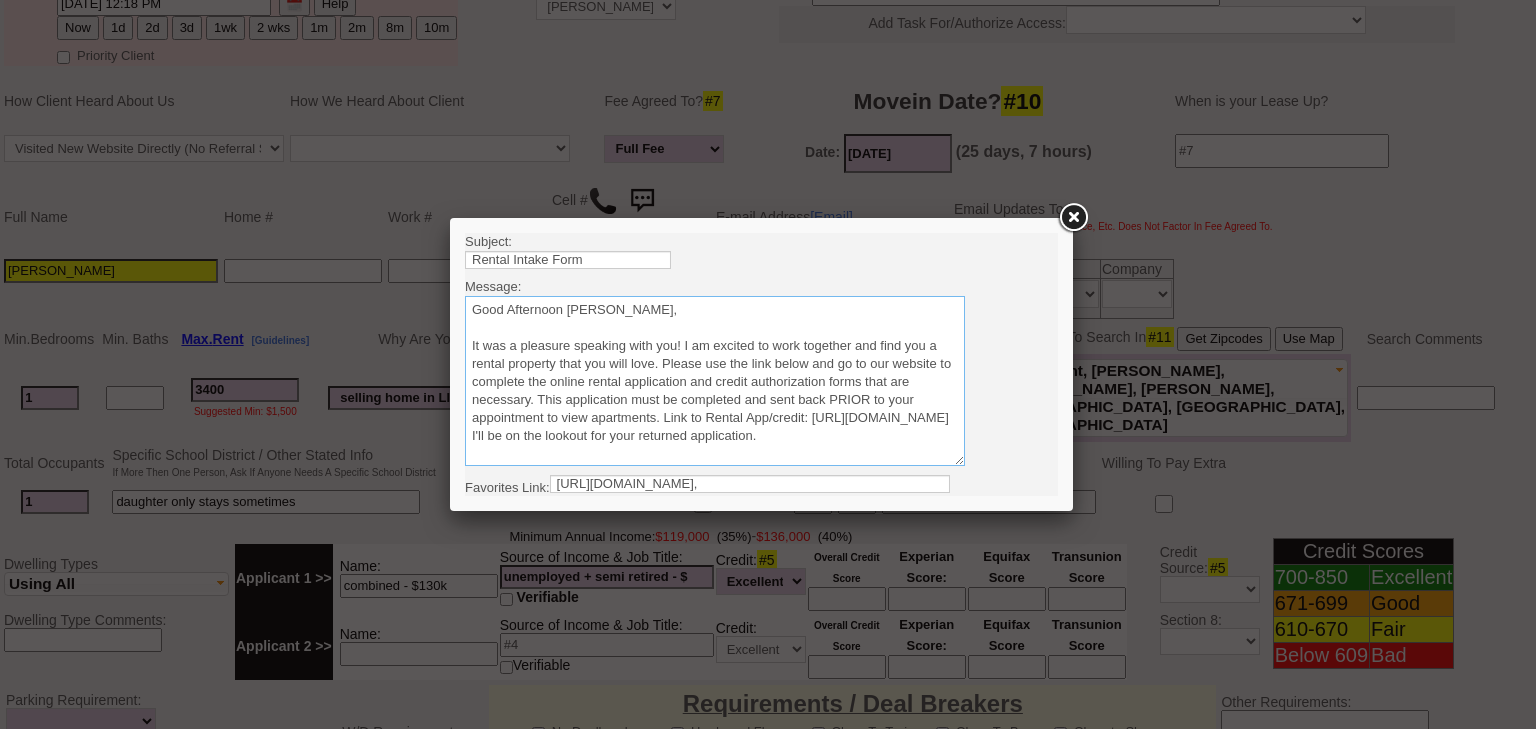 click on "Sincerely,
[PERSON_NAME]
Real Estate Salesperson
Home Sweet Home Properties, Inc.
[STREET_ADDRESS]
Direct #: [PHONE_NUMBER]
Fax #: [PHONE_NUMBER]
Email: [PERSON_NAME][EMAIL_ADDRESS][DOMAIN_NAME]" at bounding box center [715, 381] 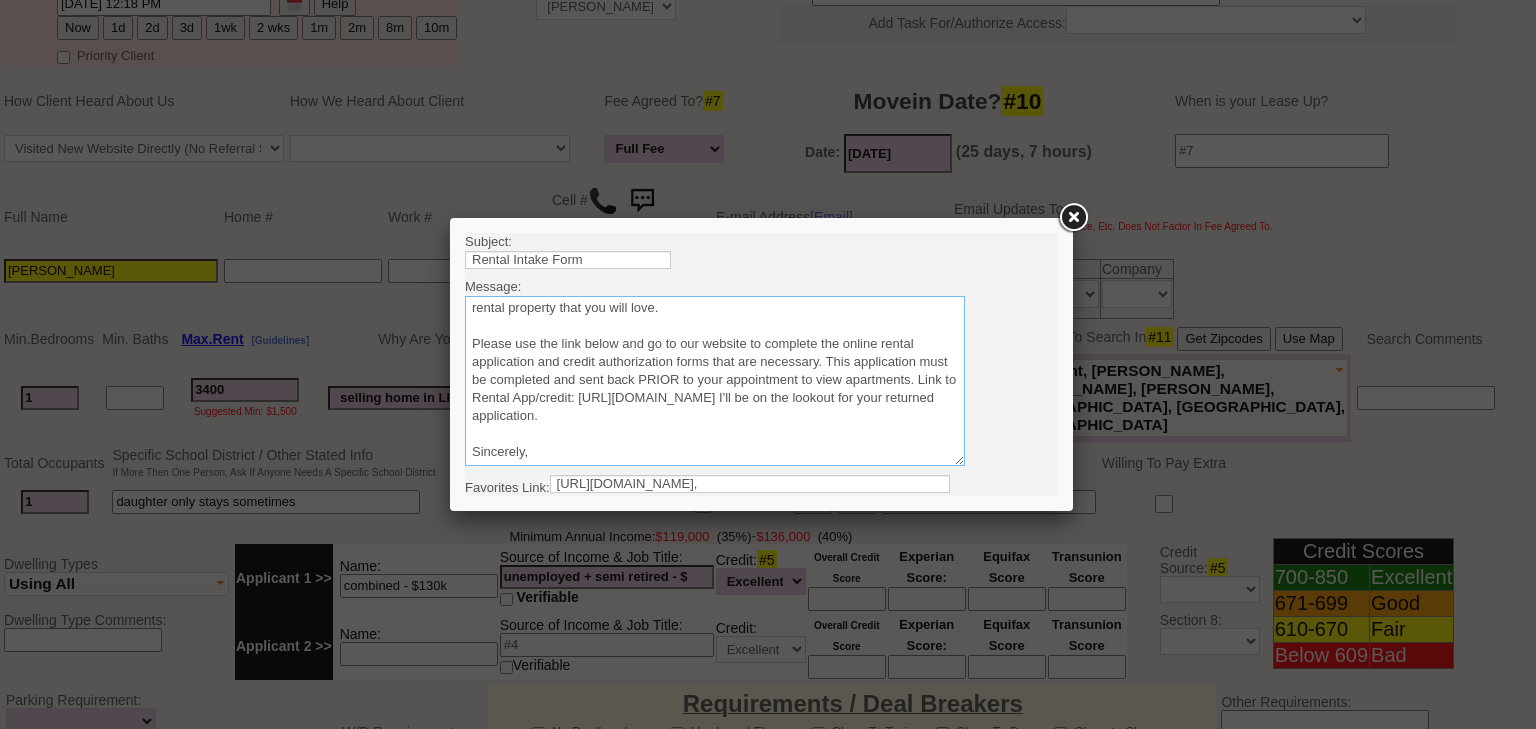 scroll, scrollTop: 80, scrollLeft: 0, axis: vertical 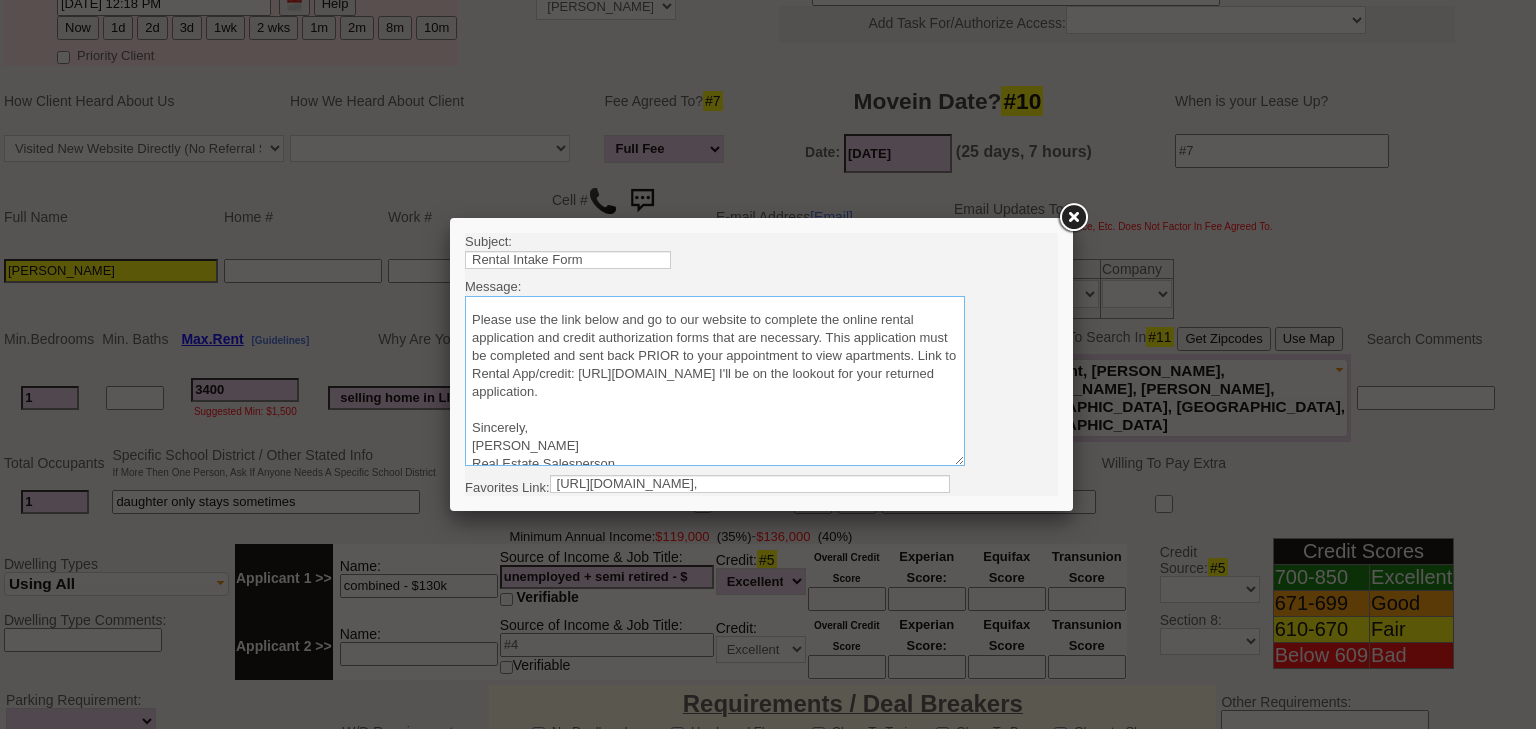 click on "Sincerely,
[PERSON_NAME]
Real Estate Salesperson
Home Sweet Home Properties, Inc.
[STREET_ADDRESS]
Direct #: [PHONE_NUMBER]
Fax #: [PHONE_NUMBER]
Email: [PERSON_NAME][EMAIL_ADDRESS][DOMAIN_NAME]" at bounding box center [715, 381] 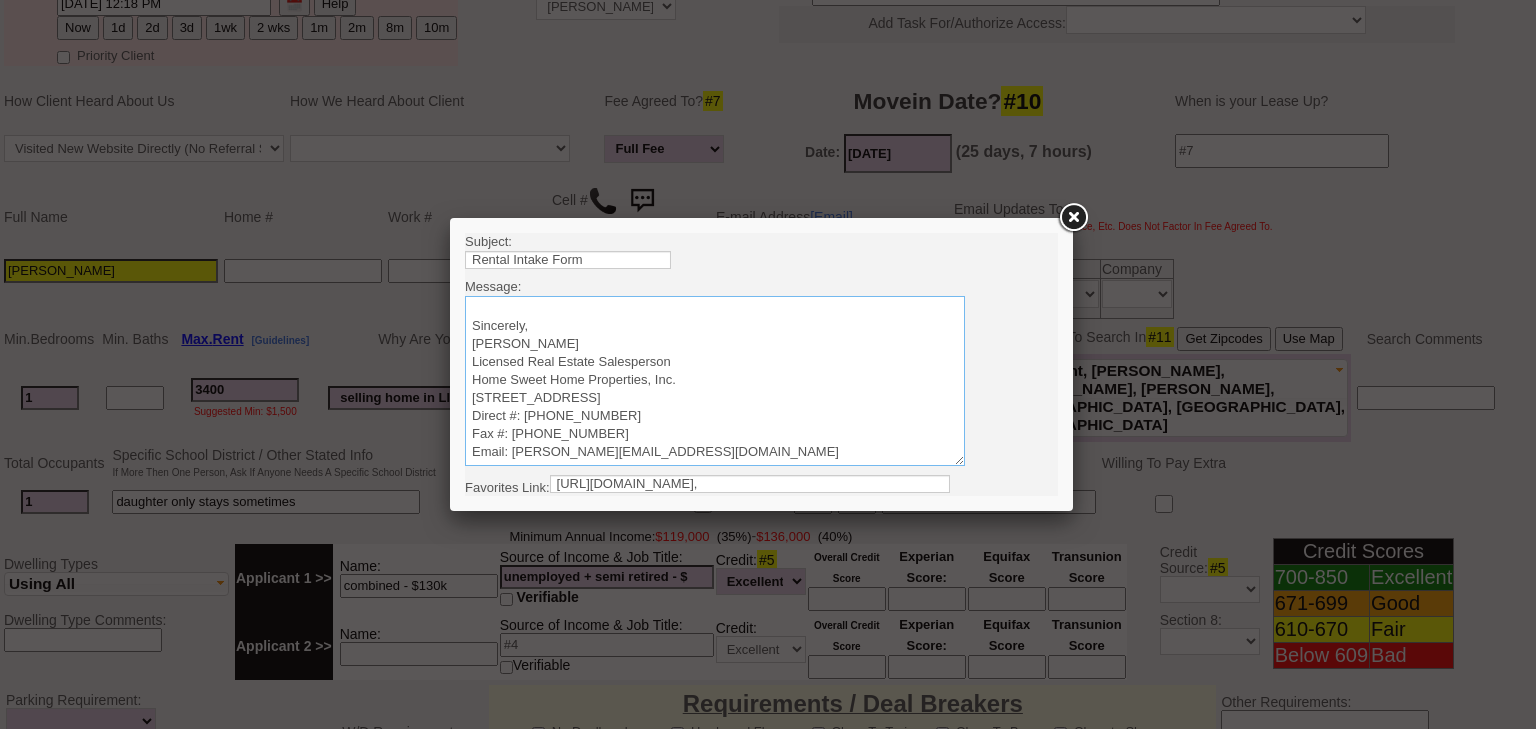scroll, scrollTop: 217, scrollLeft: 0, axis: vertical 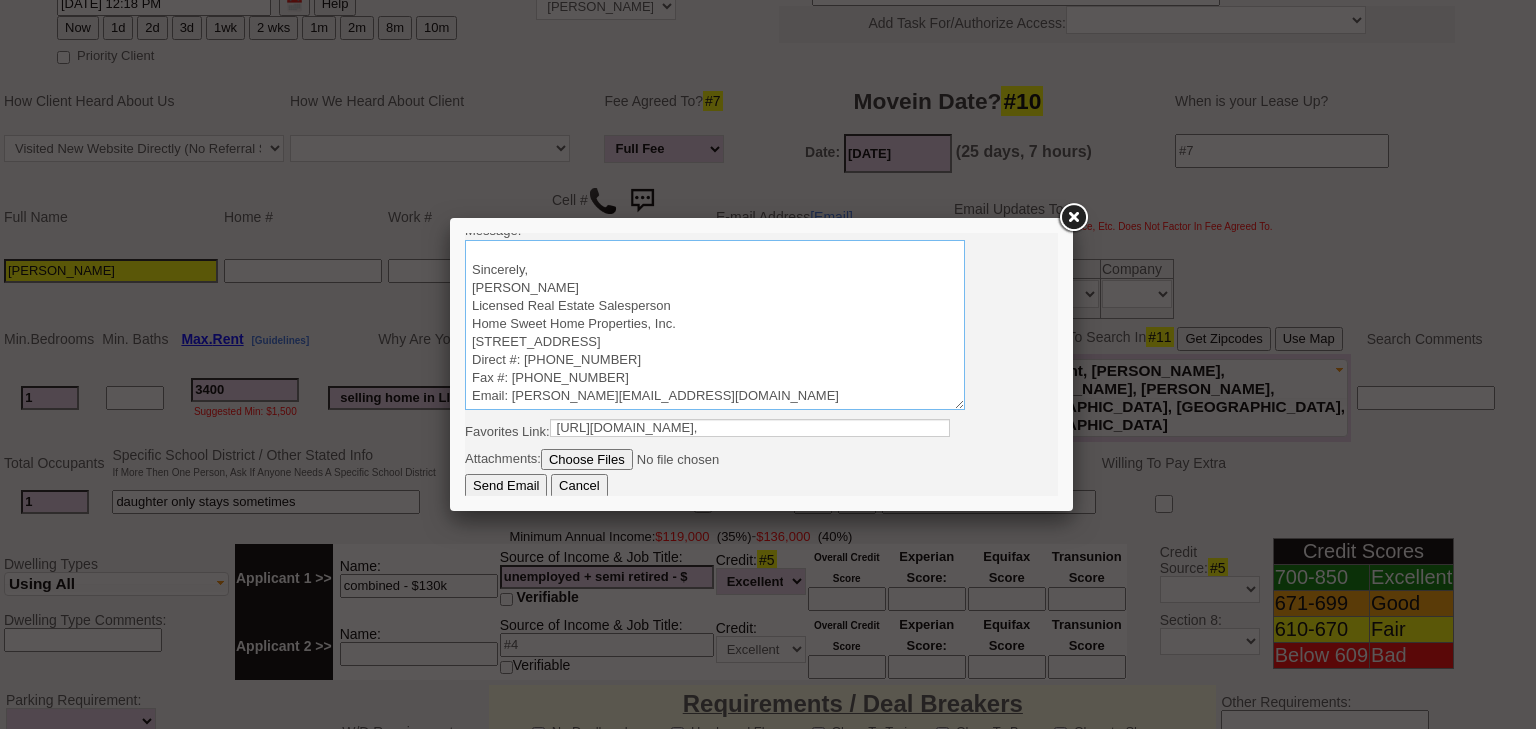 type on "Good Afternoon [PERSON_NAME],
It was a pleasure speaking with you! I am excited to work together and find you a rental property that you will love.
Please use the link below and go to our website to complete the online rental application and credit authorization forms that are necessary. This application must be completed and sent back PRIOR to your appointment to view apartments. Link to Rental App/credit: [URL][DOMAIN_NAME]
I'll be on the lookout for your returned application.
Sincerely,
[PERSON_NAME]
Licensed Real Estate Salesperson
Home Sweet Home Properties, Inc.
[STREET_ADDRESS]
Direct #: [PHONE_NUMBER]
Fax #: [PHONE_NUMBER]
Email: [PERSON_NAME][EMAIL_ADDRESS][DOMAIN_NAME]" 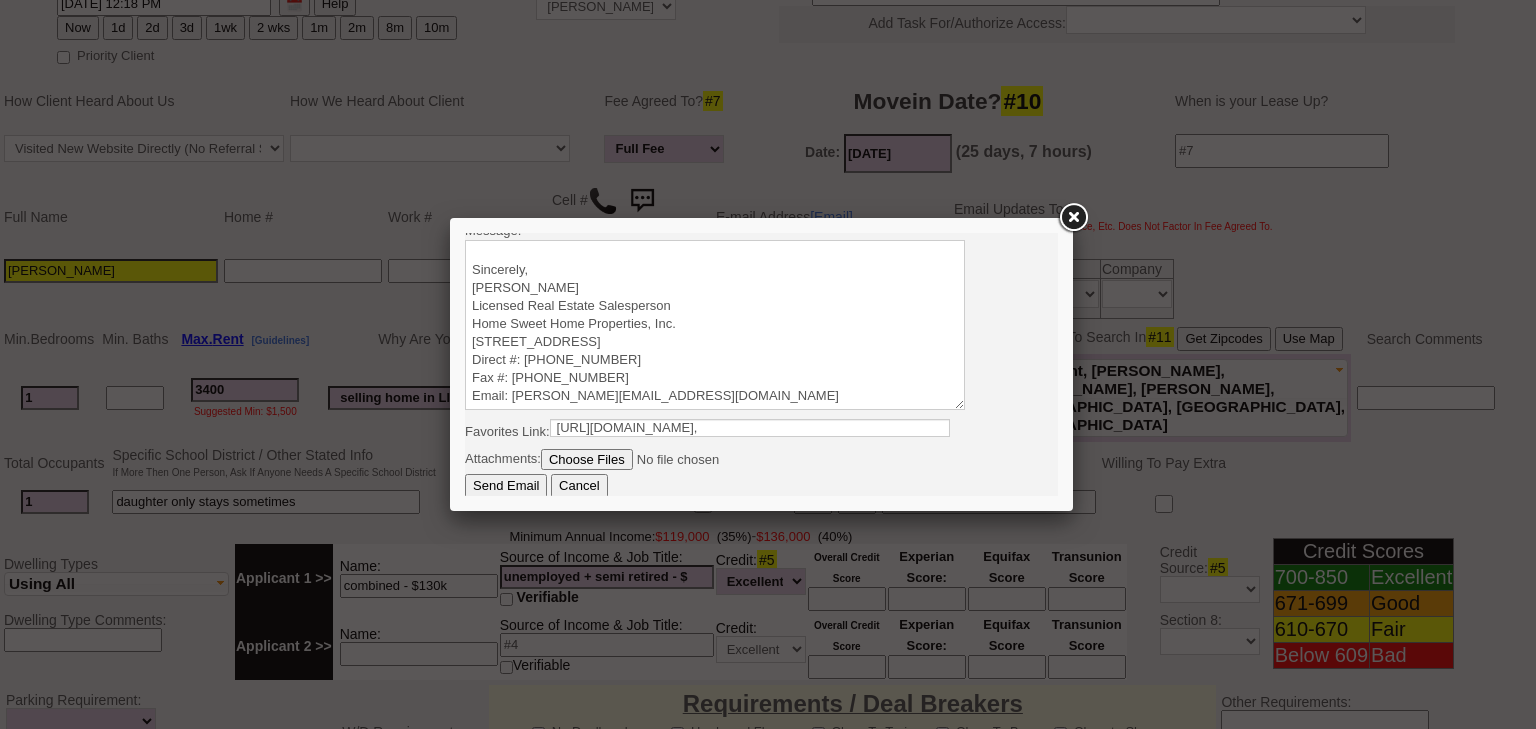drag, startPoint x: 513, startPoint y: 480, endPoint x: 515, endPoint y: 468, distance: 12.165525 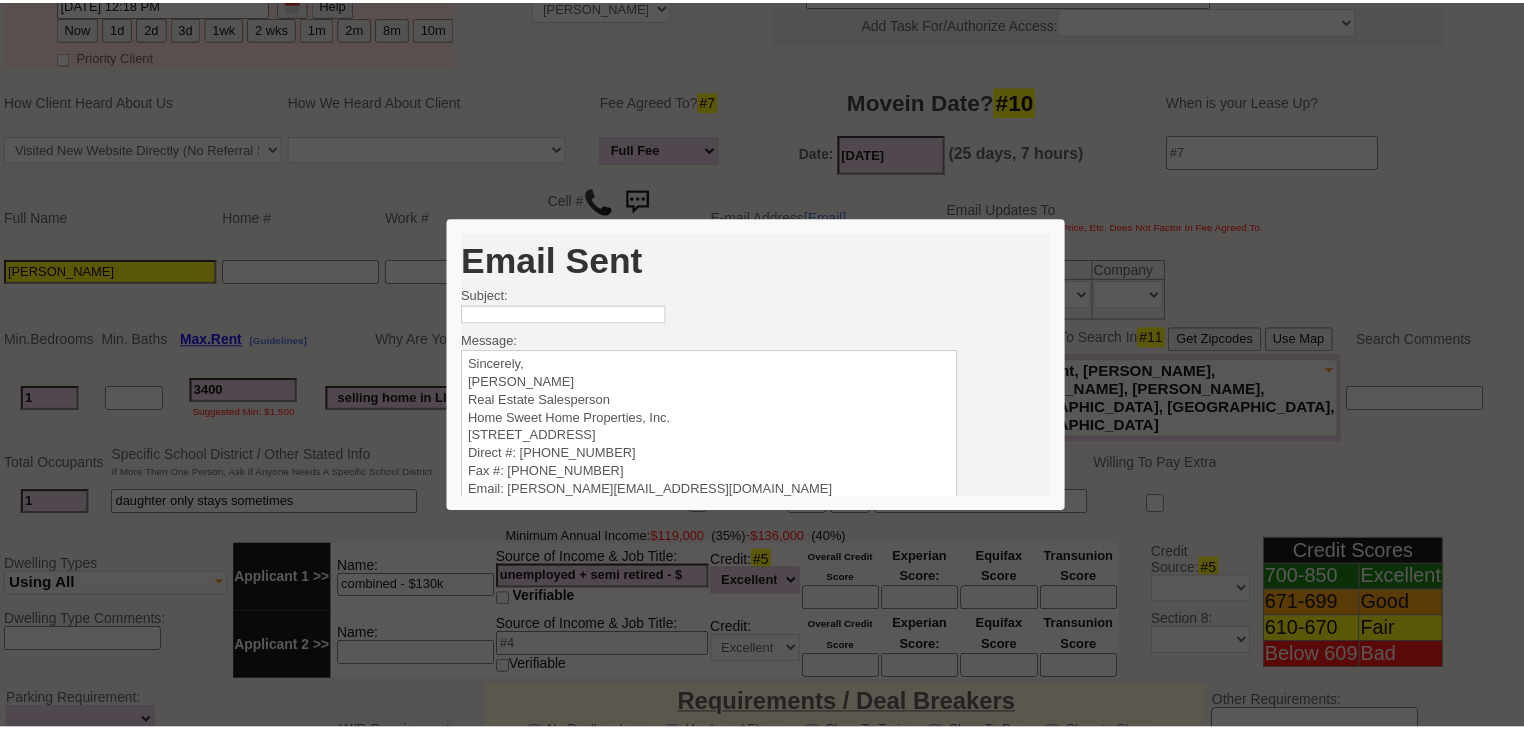 scroll, scrollTop: 0, scrollLeft: 0, axis: both 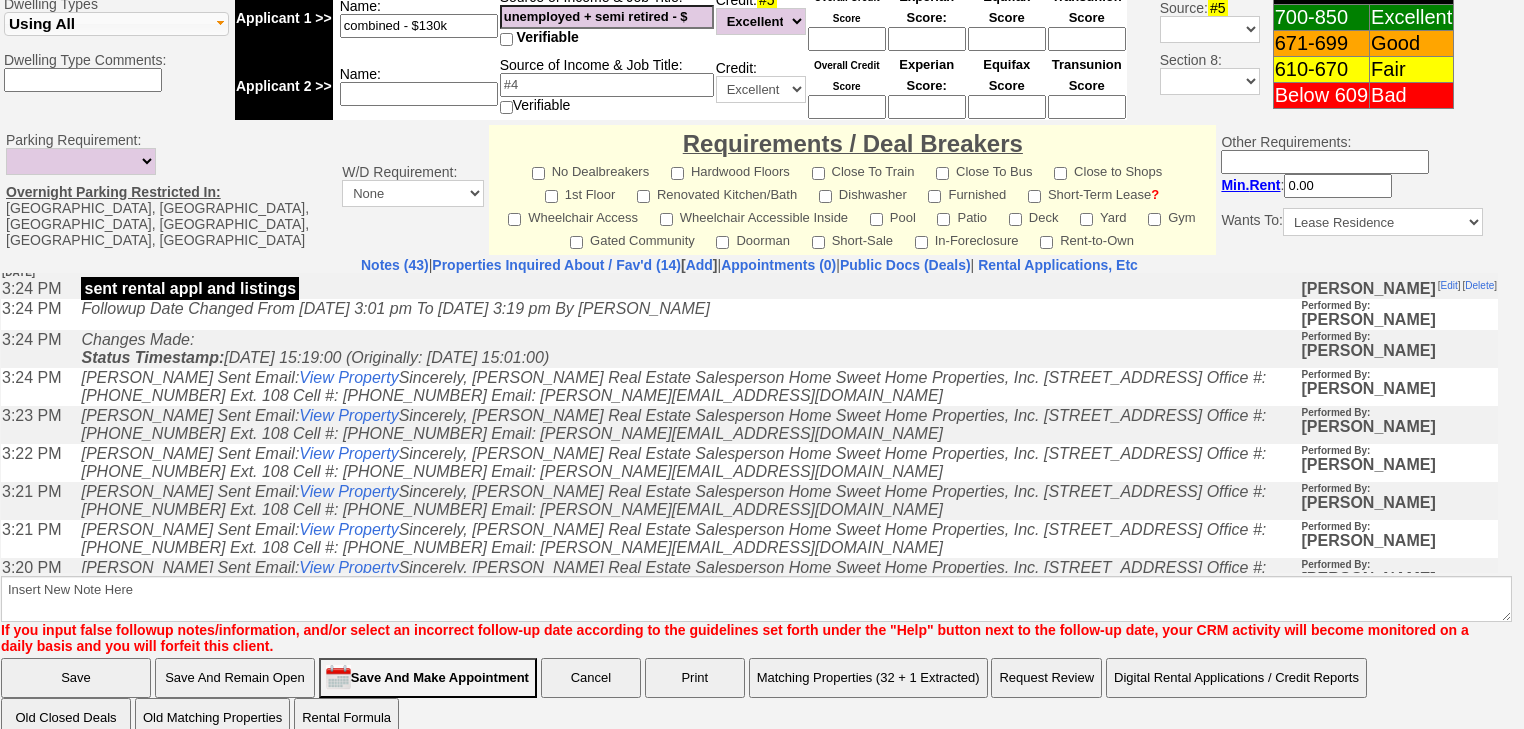 click on "Matching Properties
(32 + 1 Extracted)" at bounding box center (868, 678) 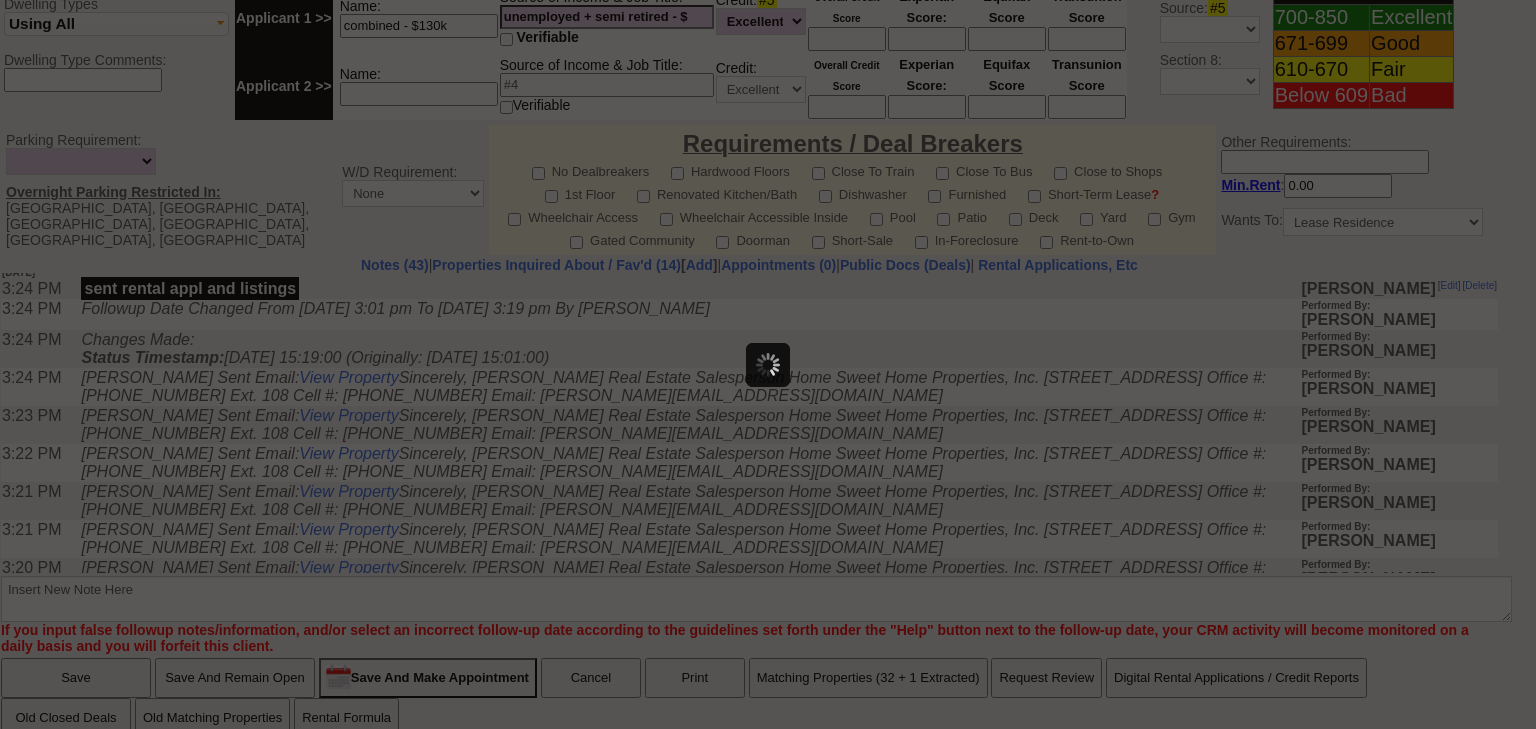 scroll, scrollTop: 0, scrollLeft: 0, axis: both 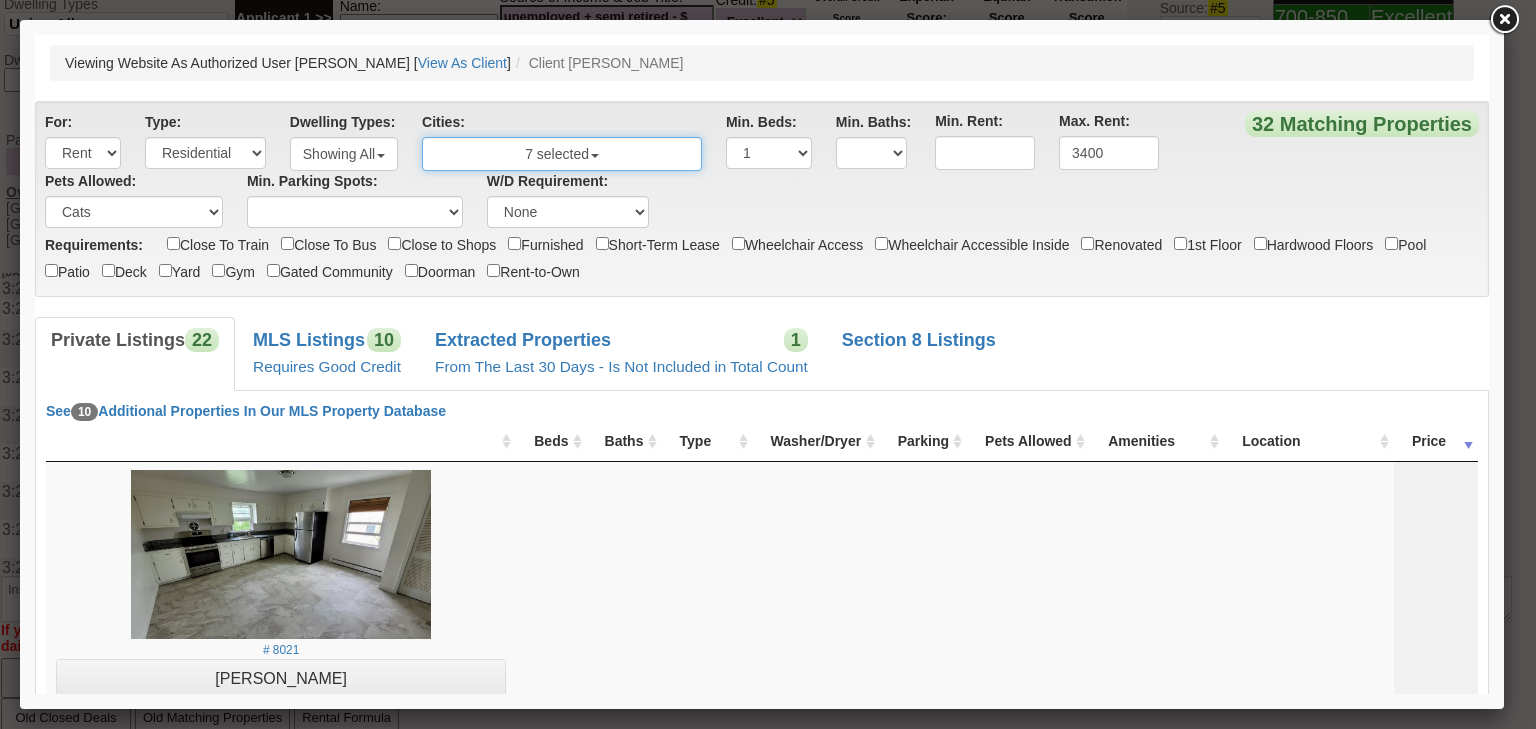 click on "7 selected" at bounding box center (562, 154) 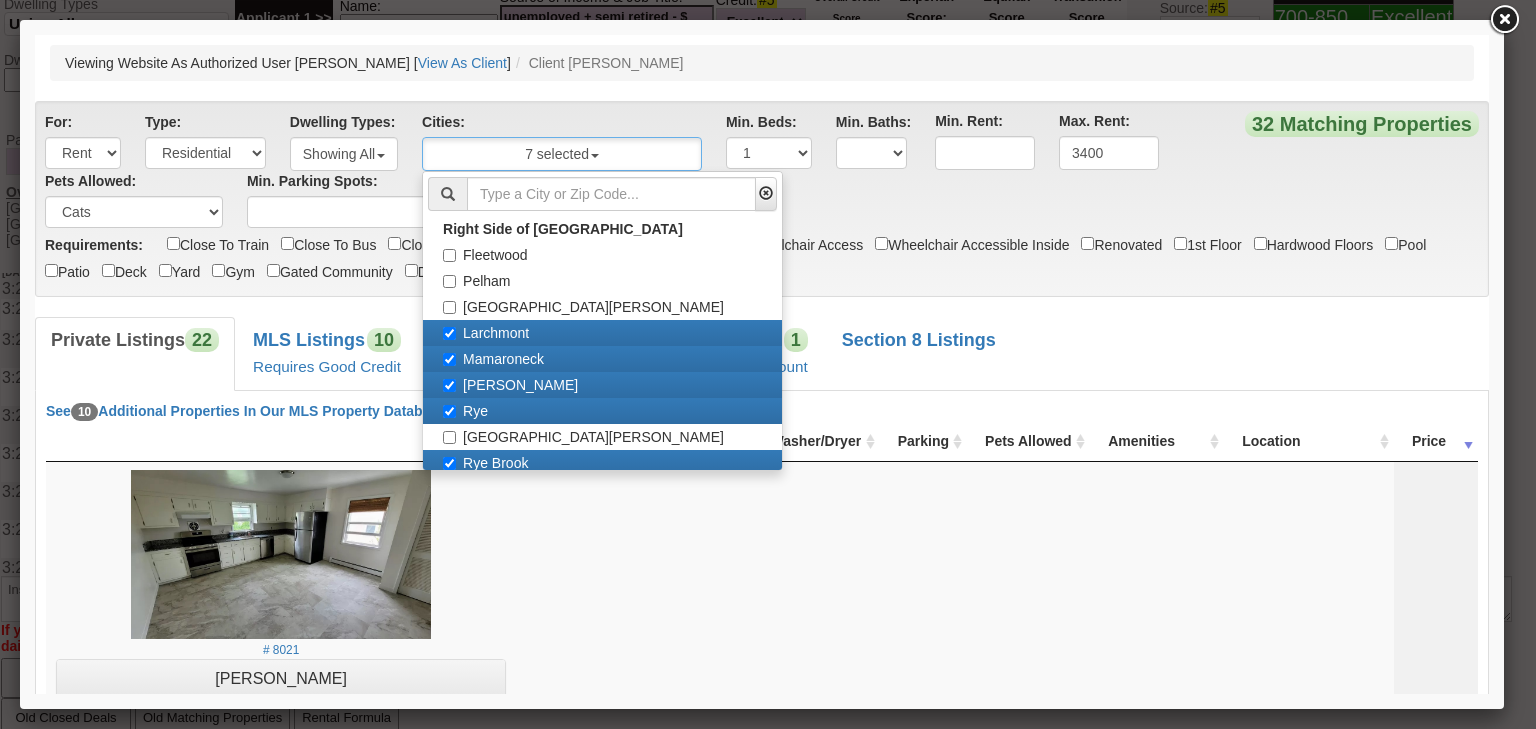 scroll, scrollTop: 160, scrollLeft: 0, axis: vertical 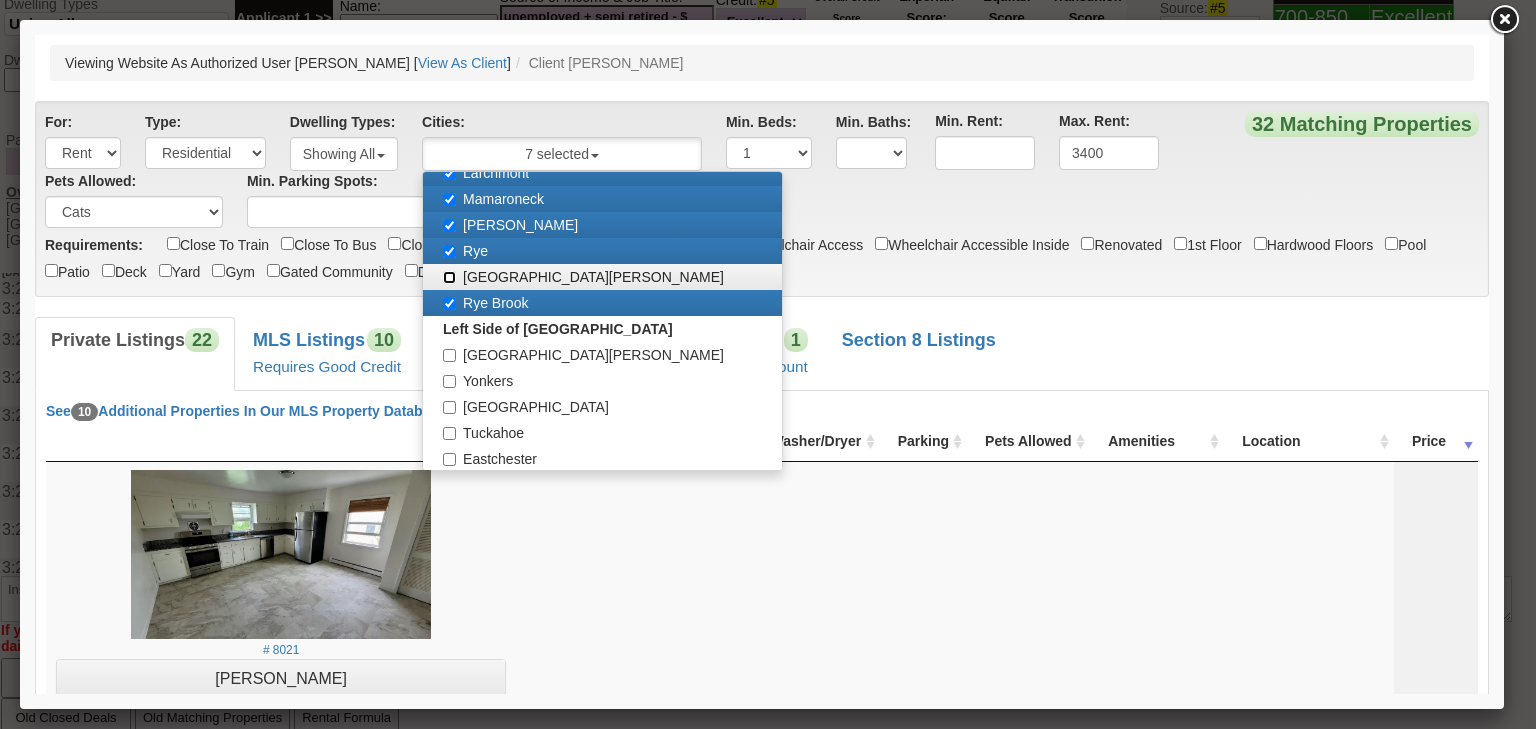 drag, startPoint x: 448, startPoint y: 276, endPoint x: 347, endPoint y: 59, distance: 239.3533 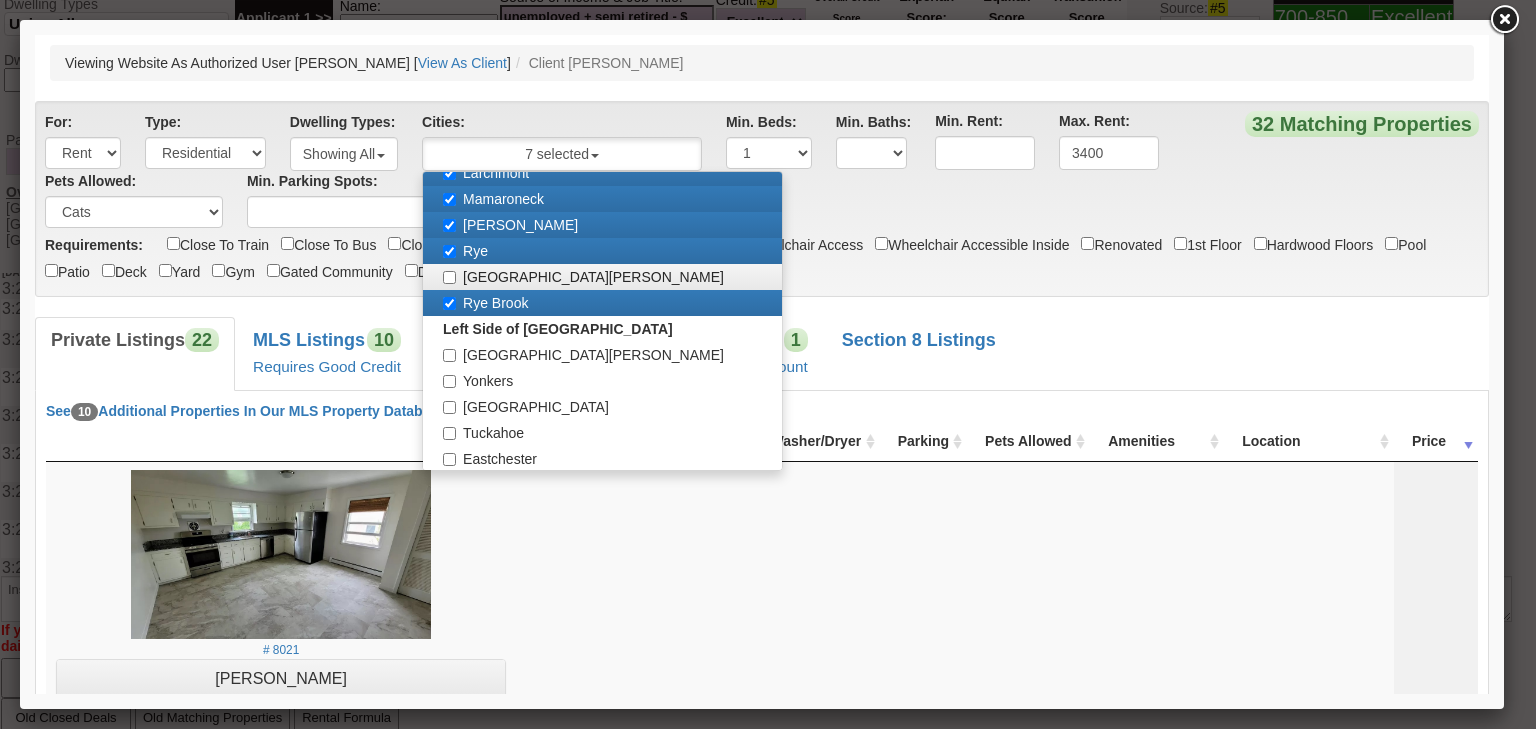 checkbox on "true" 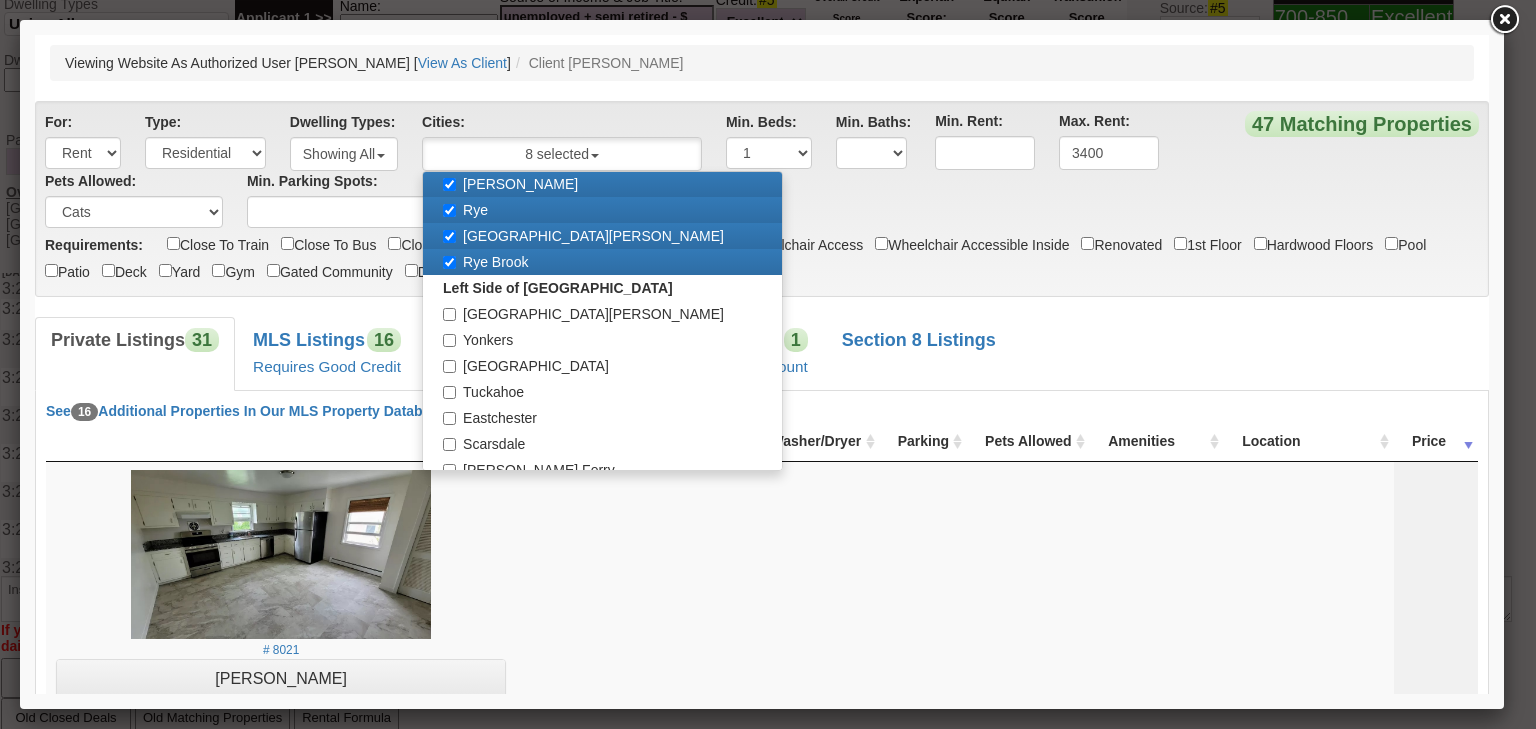 scroll, scrollTop: 240, scrollLeft: 0, axis: vertical 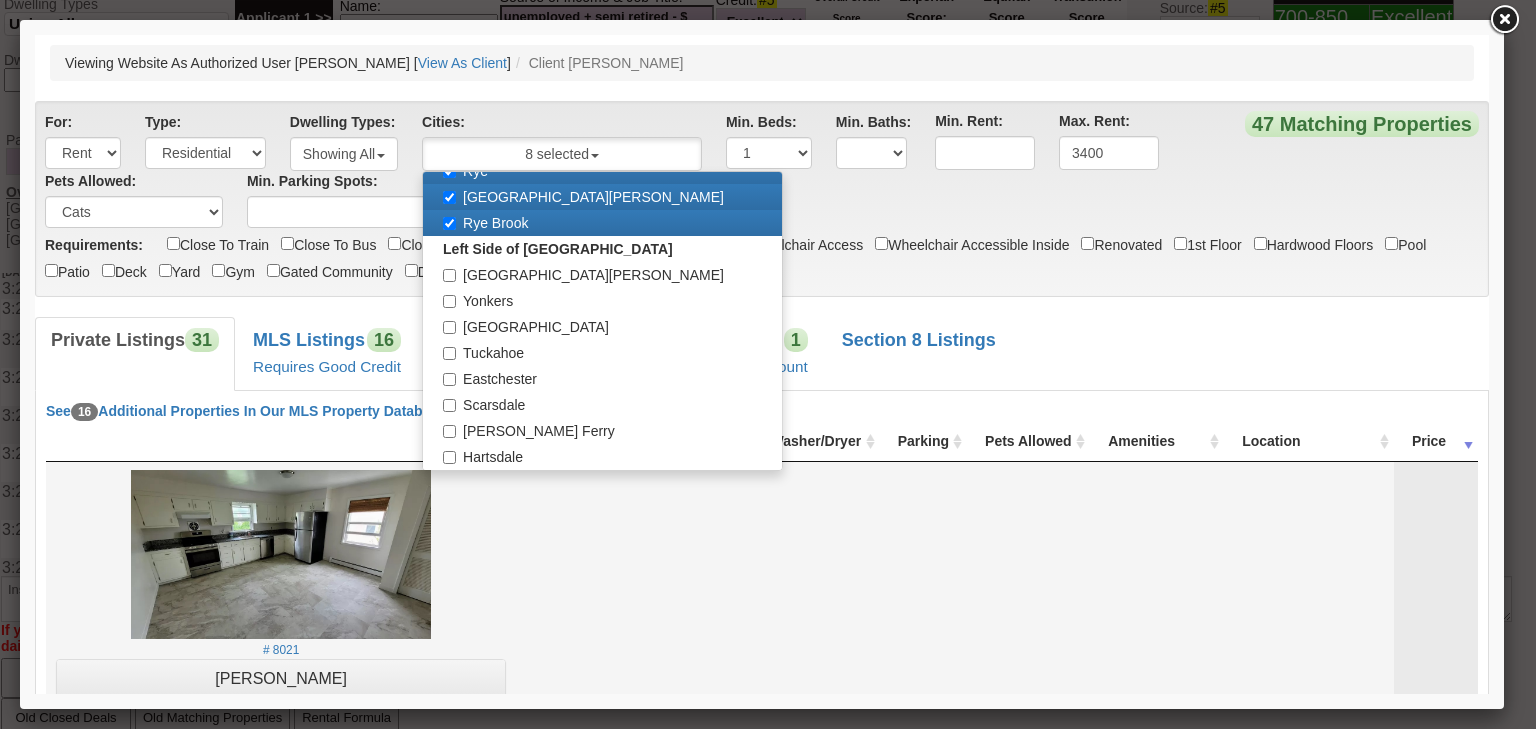 click on "Pets Allowed" at bounding box center [1028, 965] 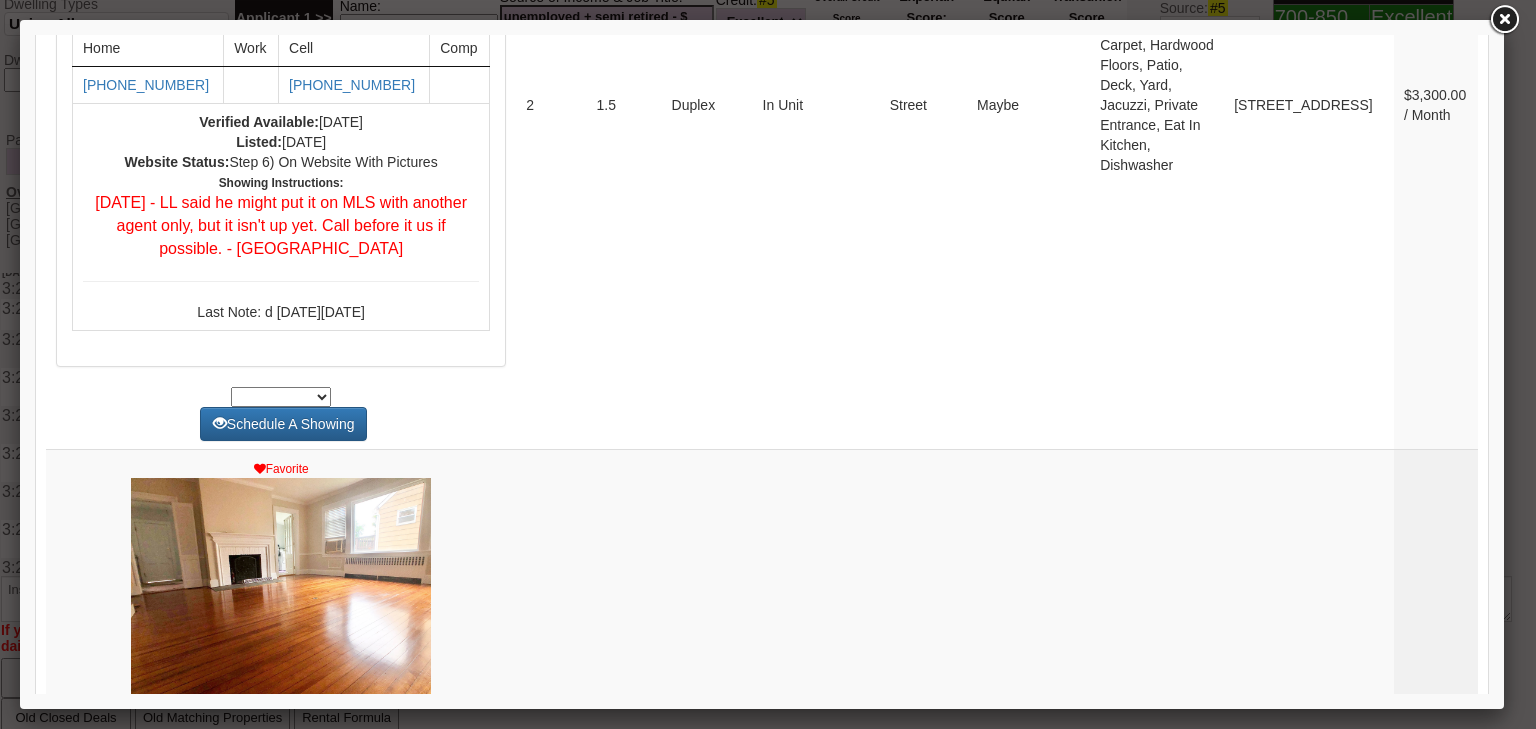 scroll, scrollTop: 4080, scrollLeft: 0, axis: vertical 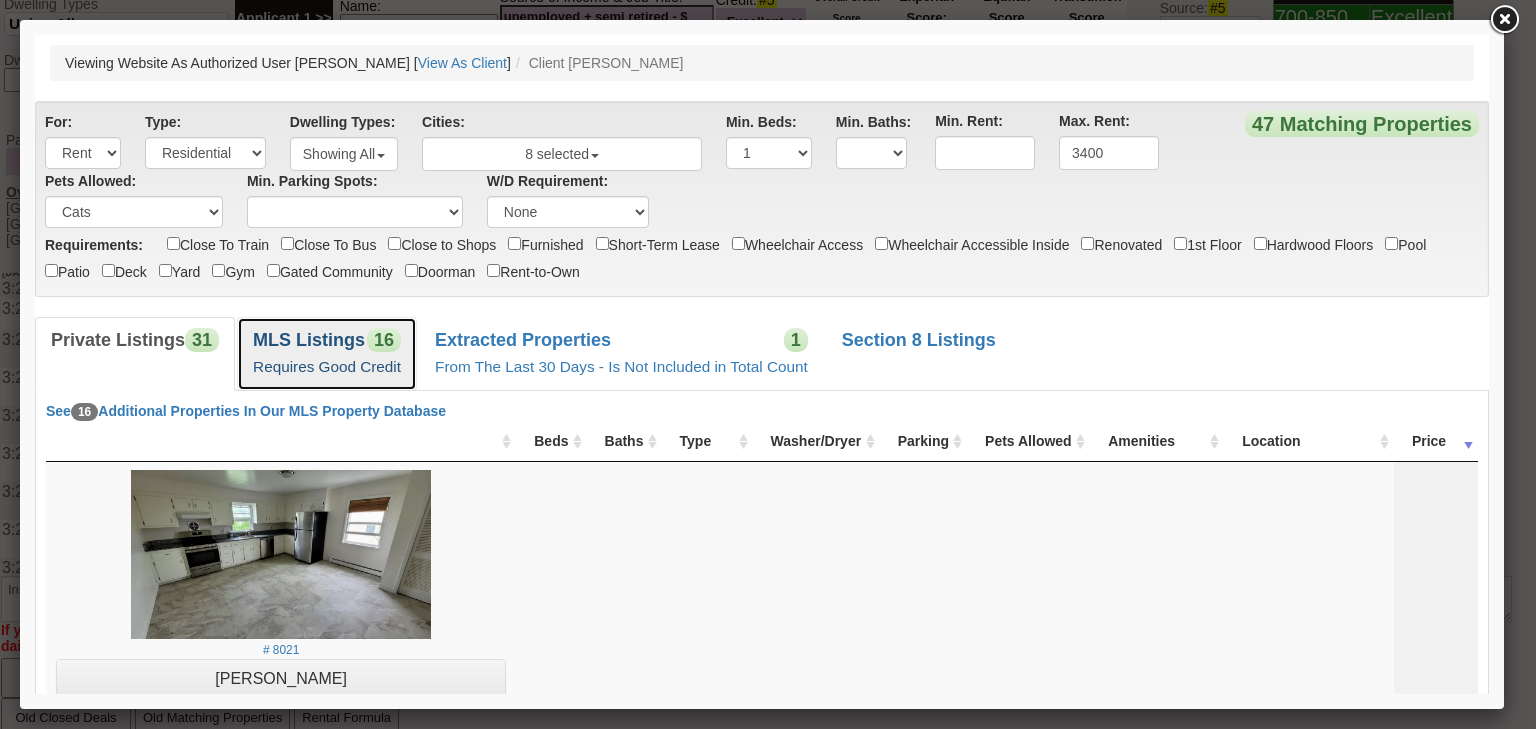 drag, startPoint x: 319, startPoint y: 359, endPoint x: 344, endPoint y: 356, distance: 25.179358 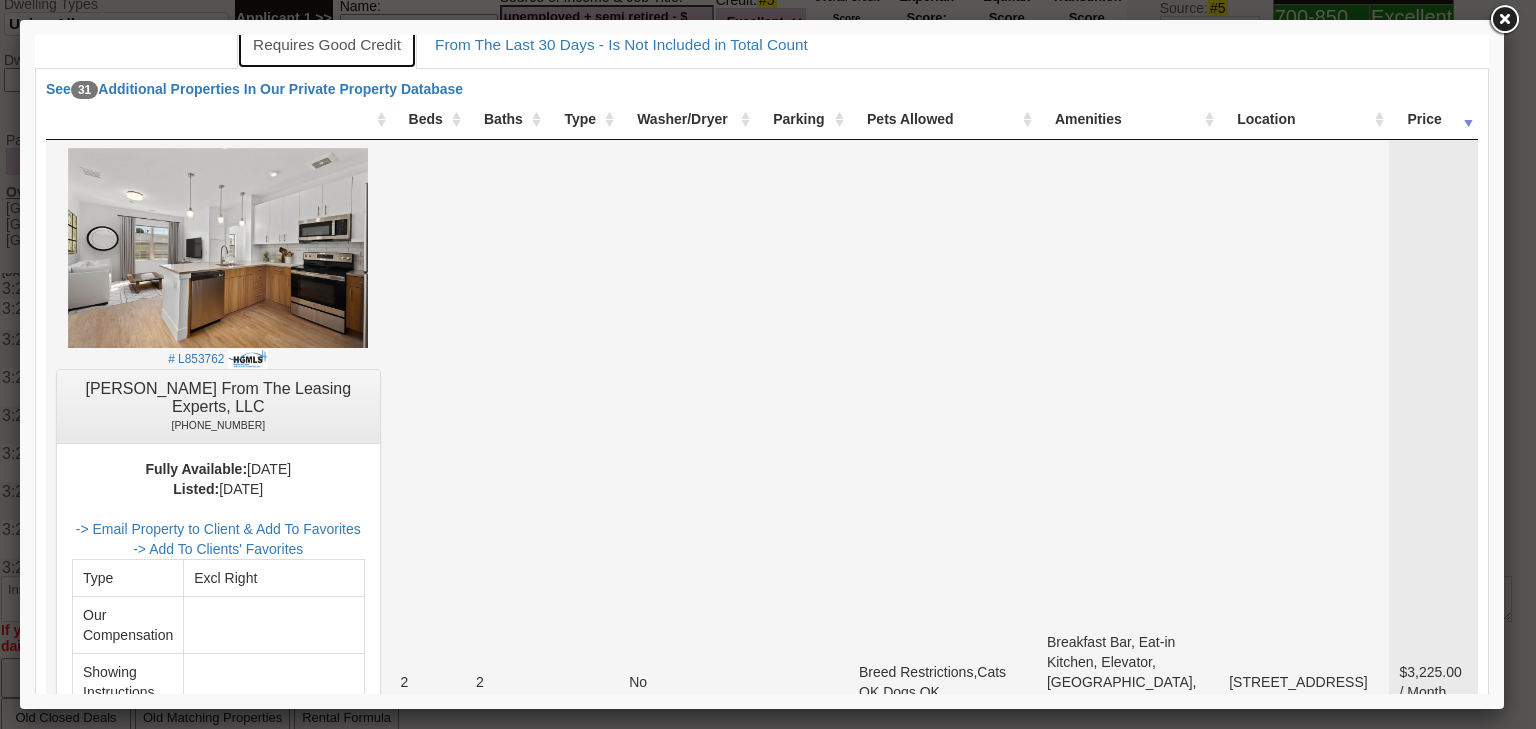 scroll, scrollTop: 320, scrollLeft: 0, axis: vertical 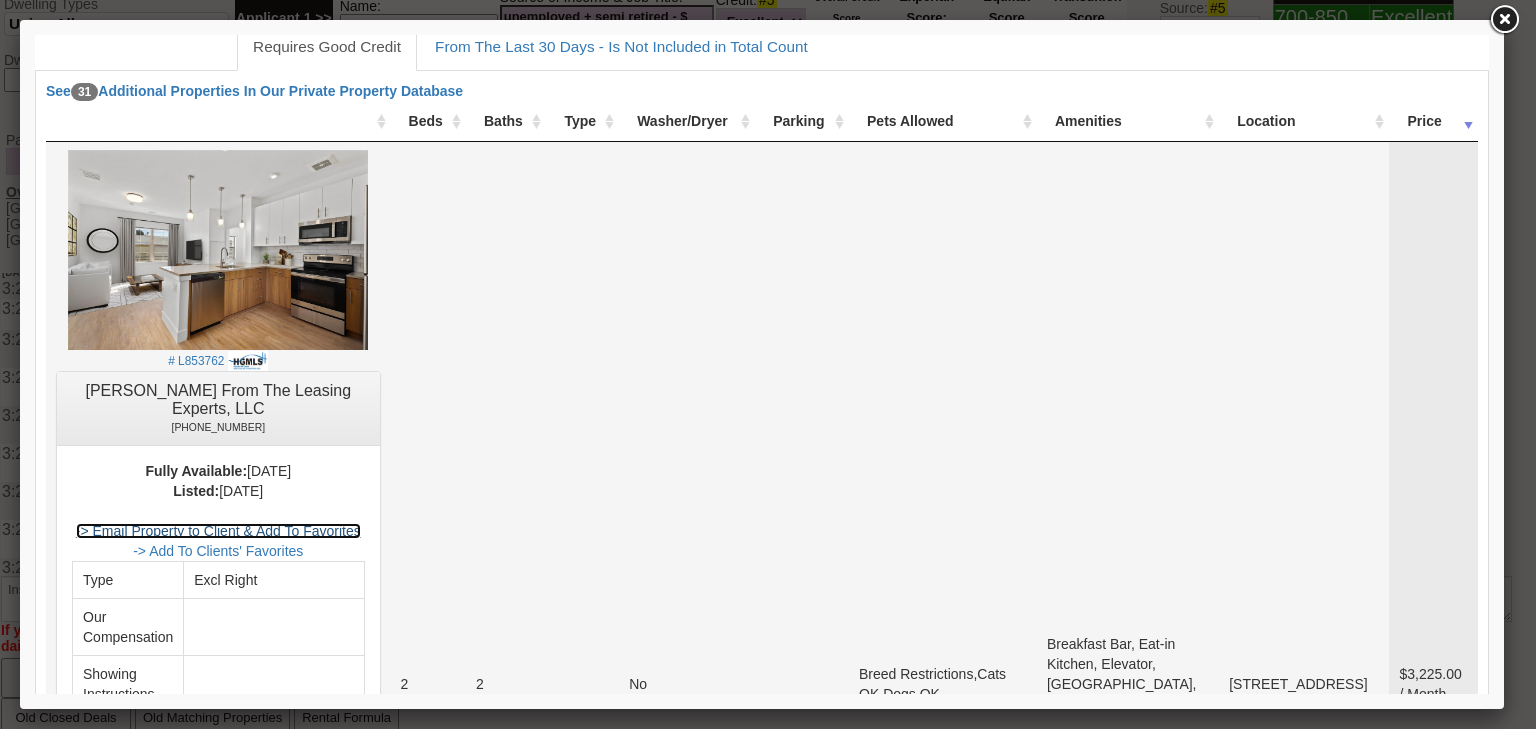 click on "-> Email Property to Client & Add To Favorites" at bounding box center [218, 531] 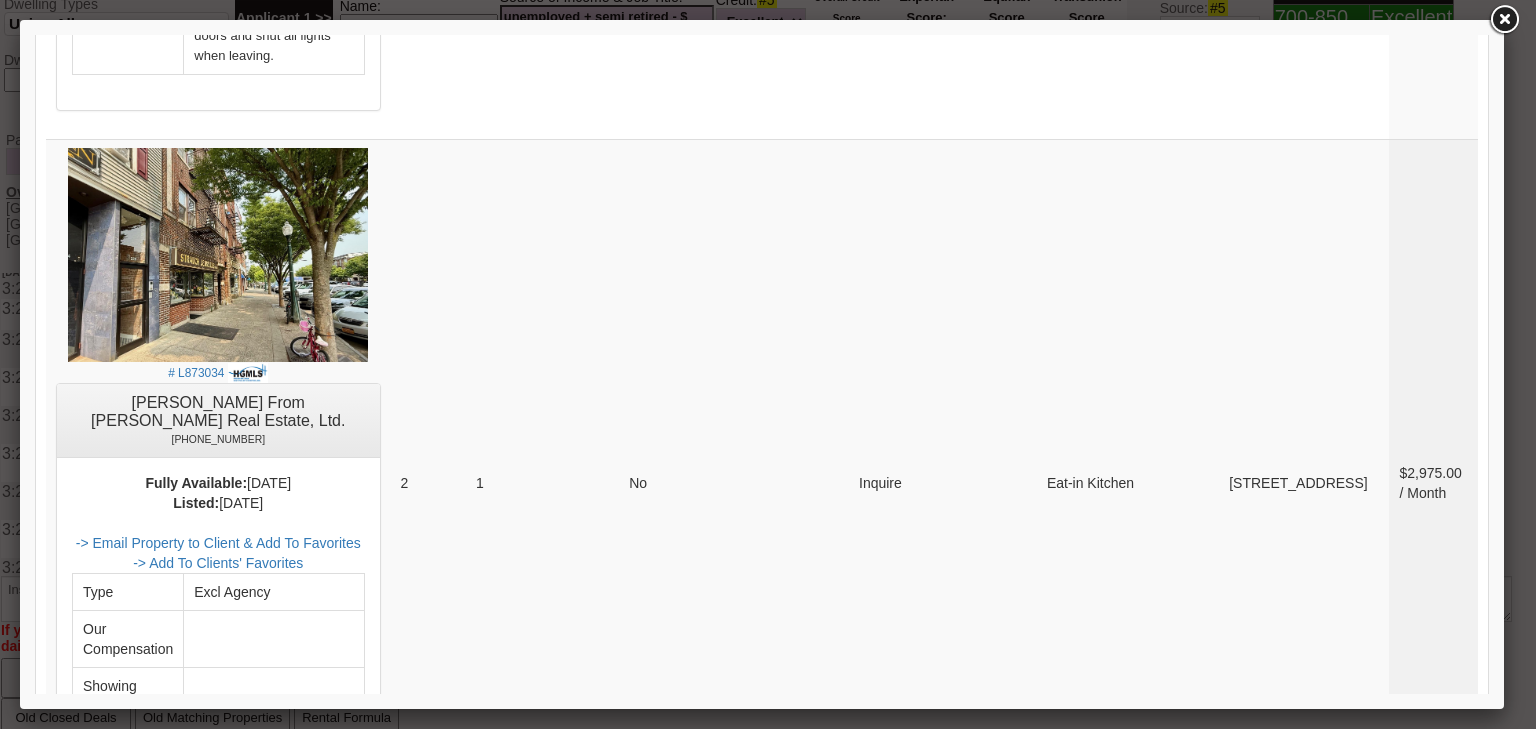 scroll, scrollTop: 4400, scrollLeft: 0, axis: vertical 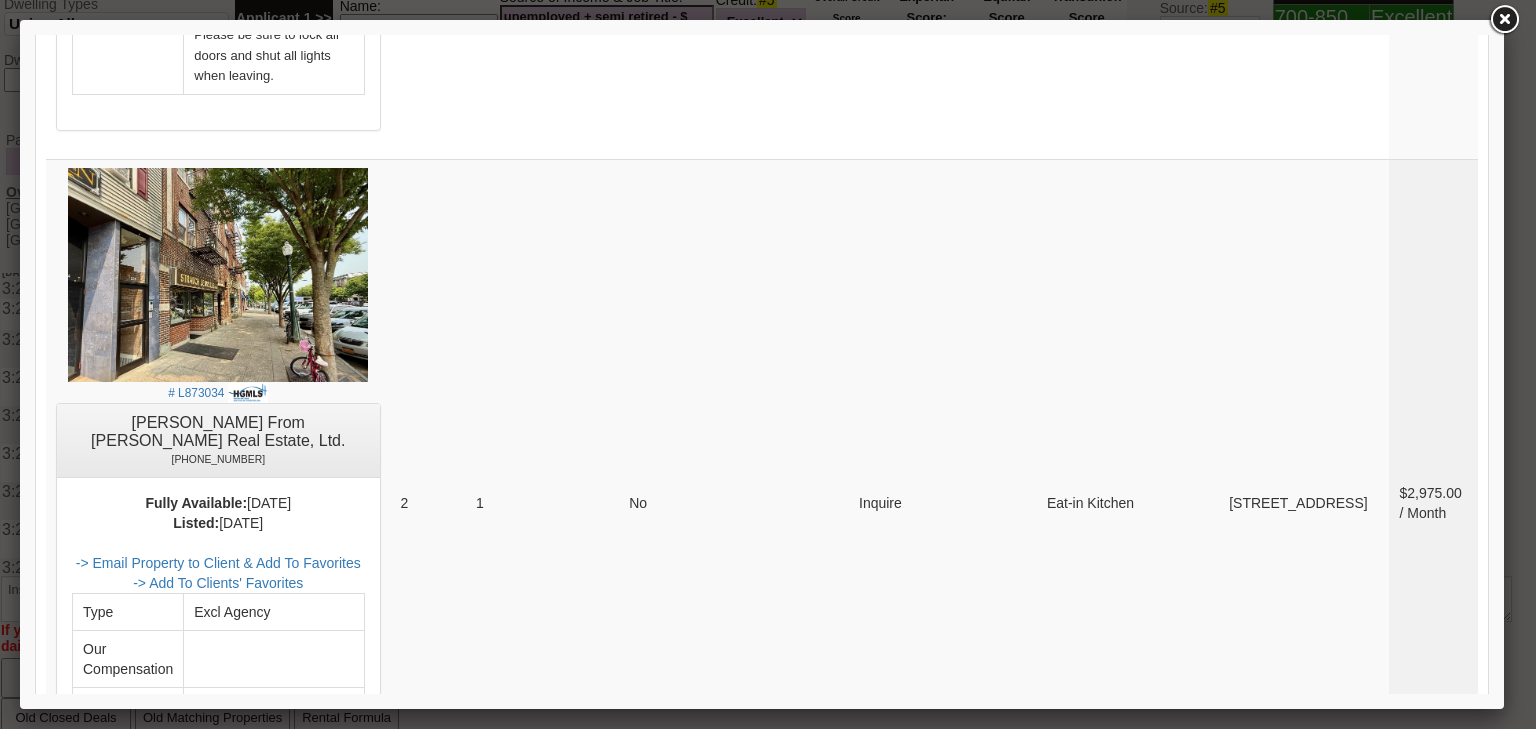 click on "-> Email Property to Client & Add To Favorites" at bounding box center [218, 1236] 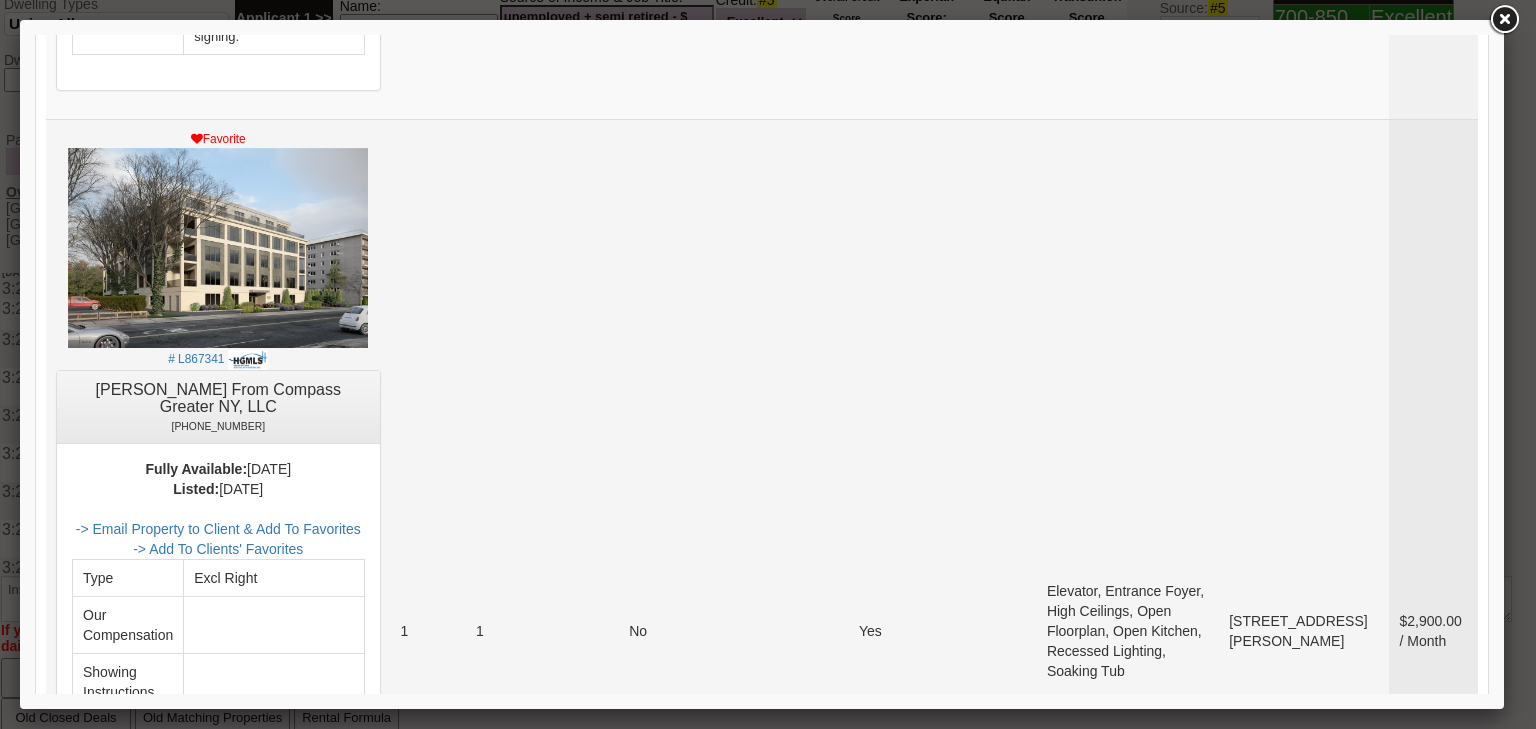 scroll, scrollTop: 7600, scrollLeft: 0, axis: vertical 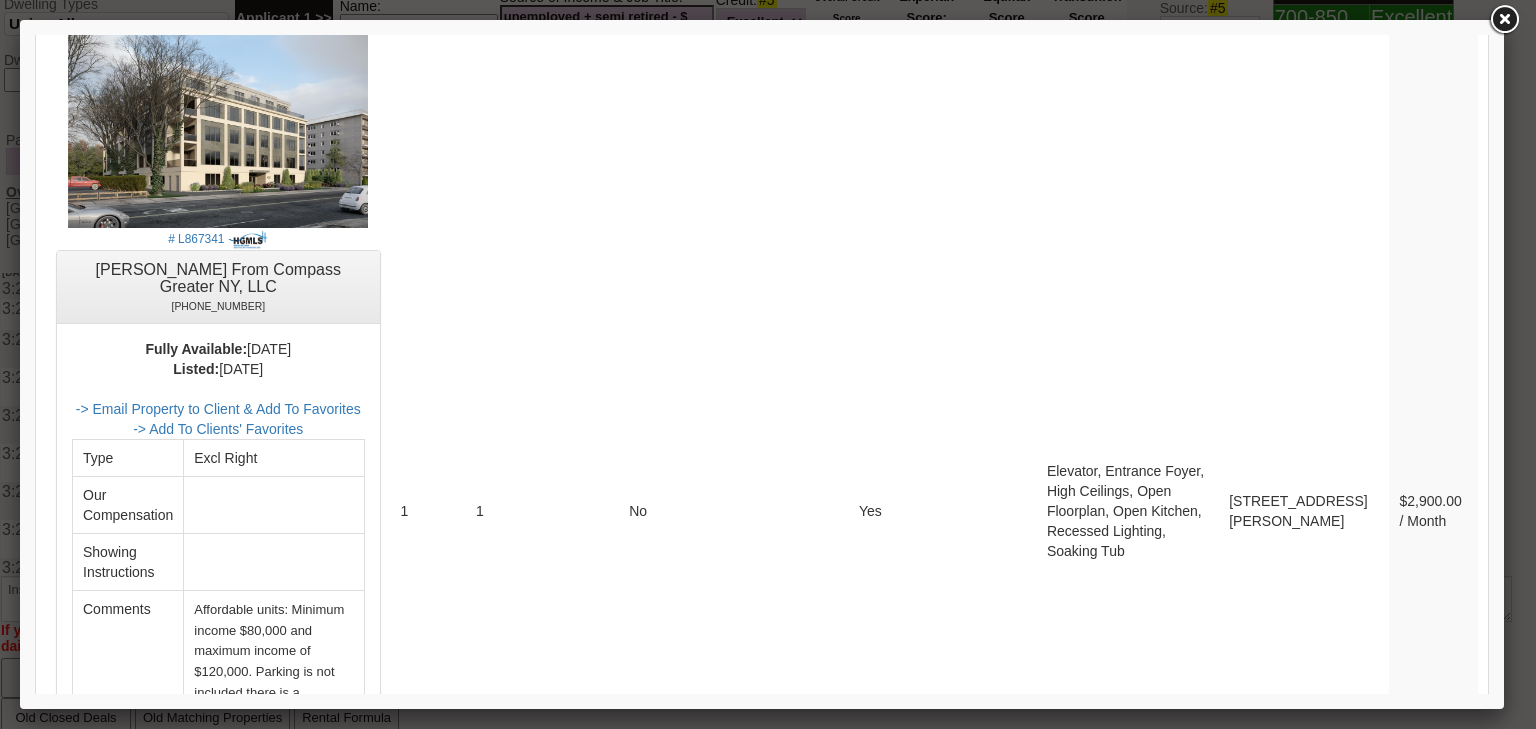 click on "-> Email Property to Client & Add To Favorites" at bounding box center [218, 2309] 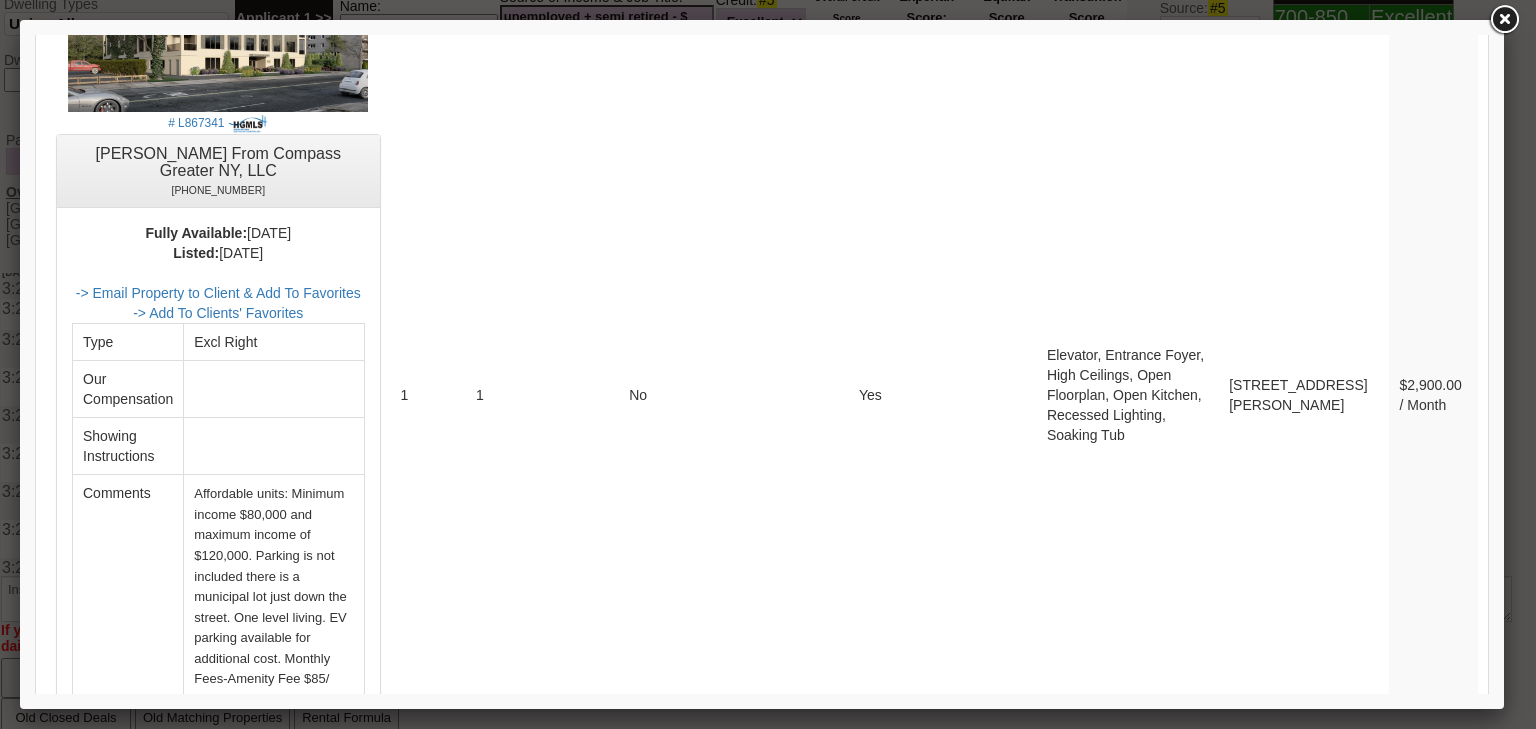 scroll, scrollTop: 7754, scrollLeft: 0, axis: vertical 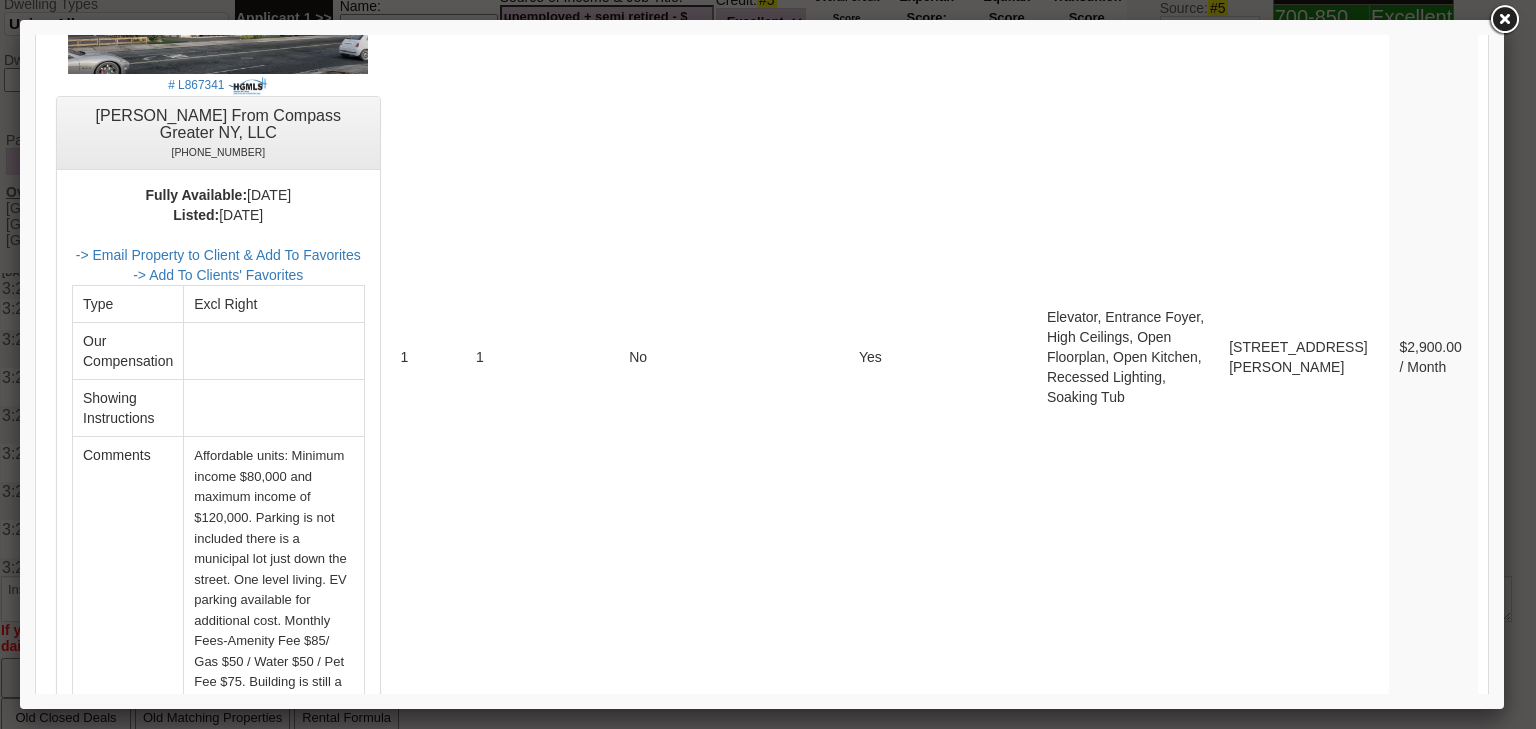 click on "2" at bounding box center [1398, 2502] 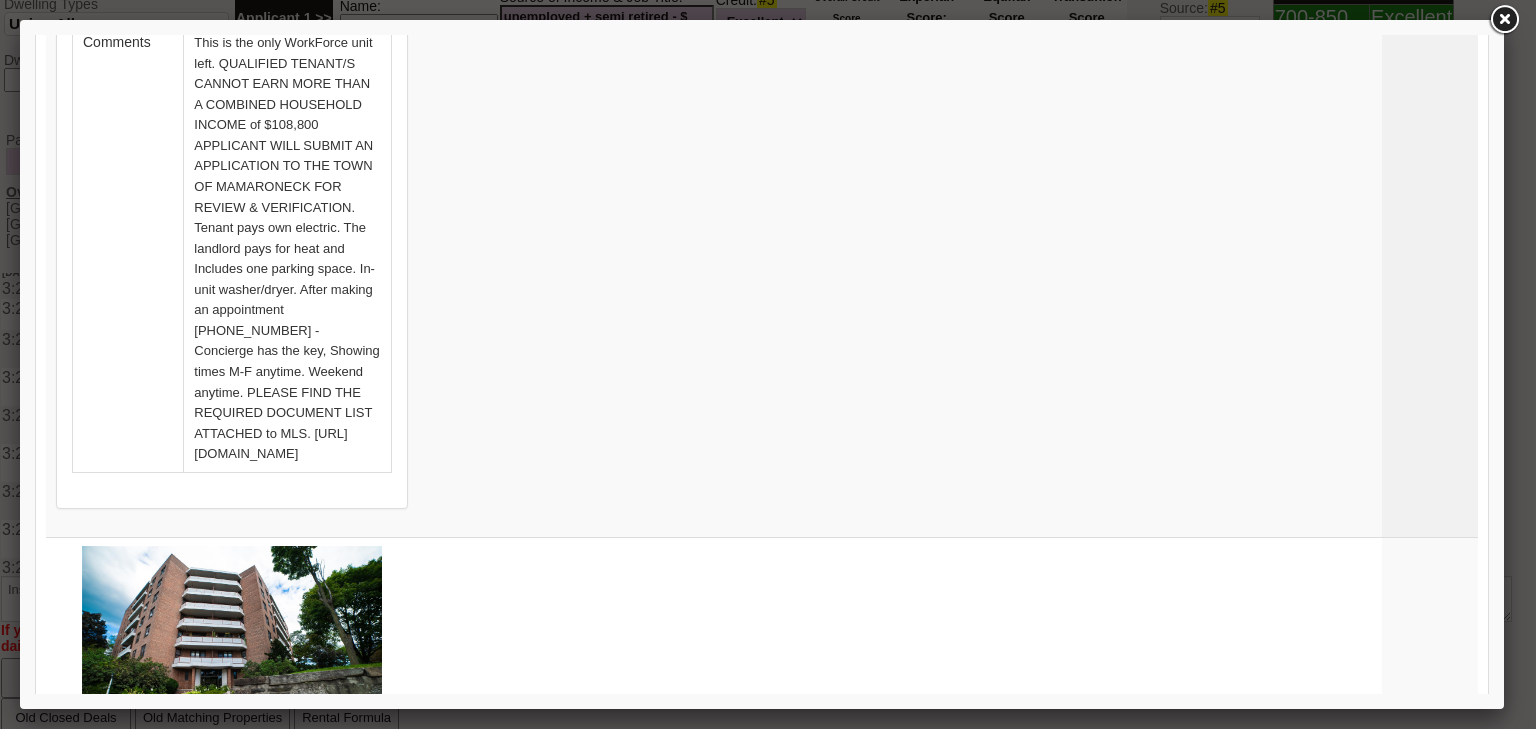 scroll, scrollTop: 0, scrollLeft: 0, axis: both 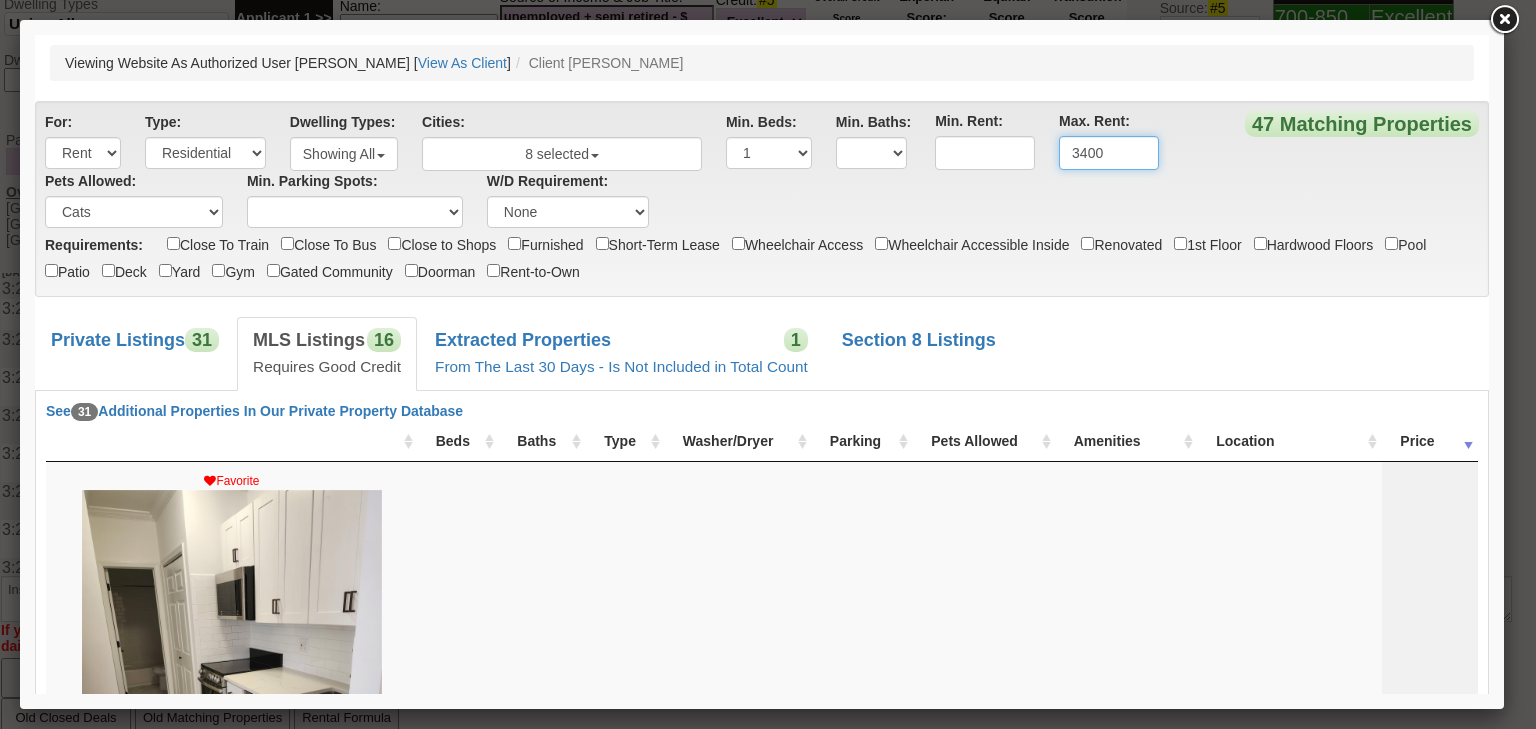 click on "3400" at bounding box center (1109, 153) 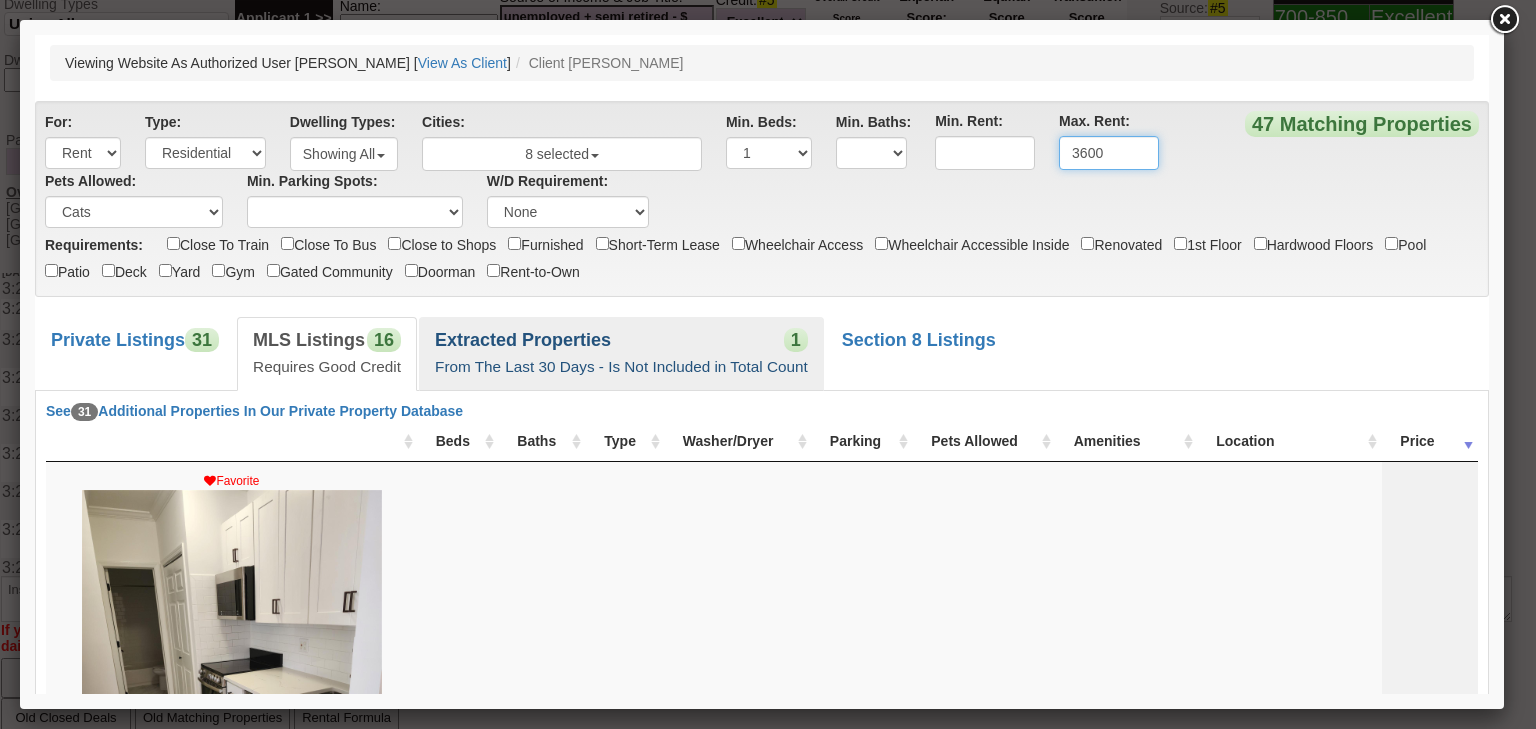type on "3600" 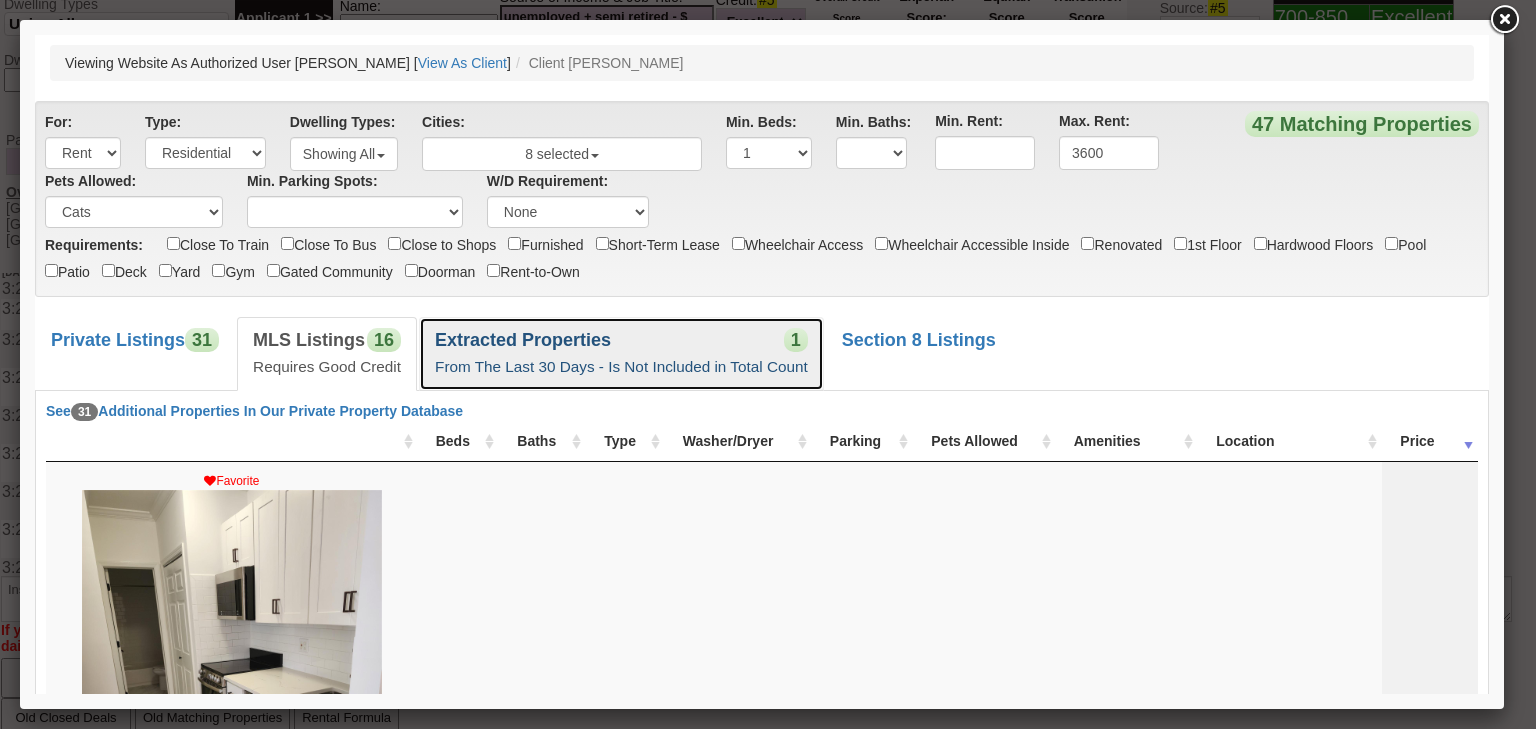 drag, startPoint x: 779, startPoint y: 342, endPoint x: 734, endPoint y: 343, distance: 45.01111 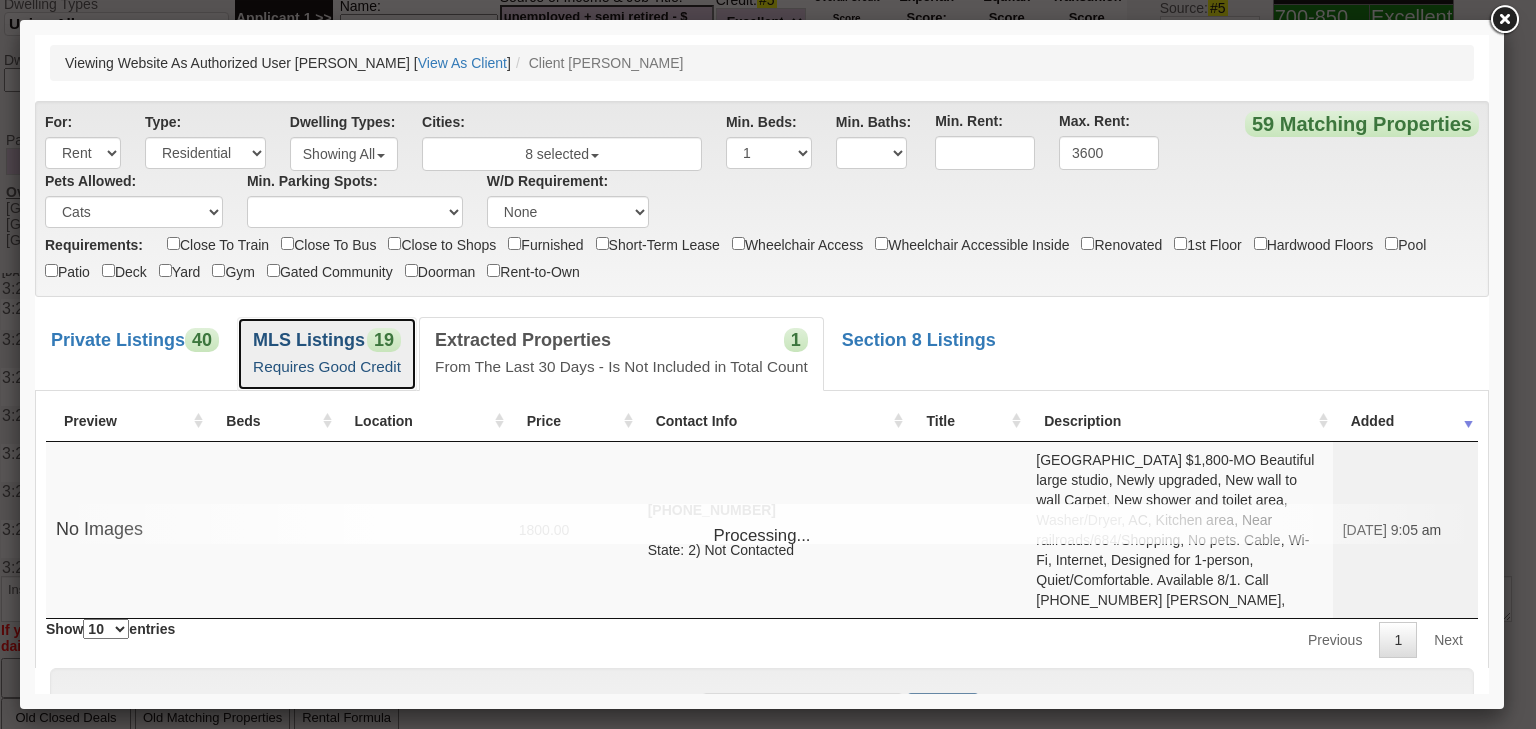 click on "Requires Good
Credit" at bounding box center [327, 366] 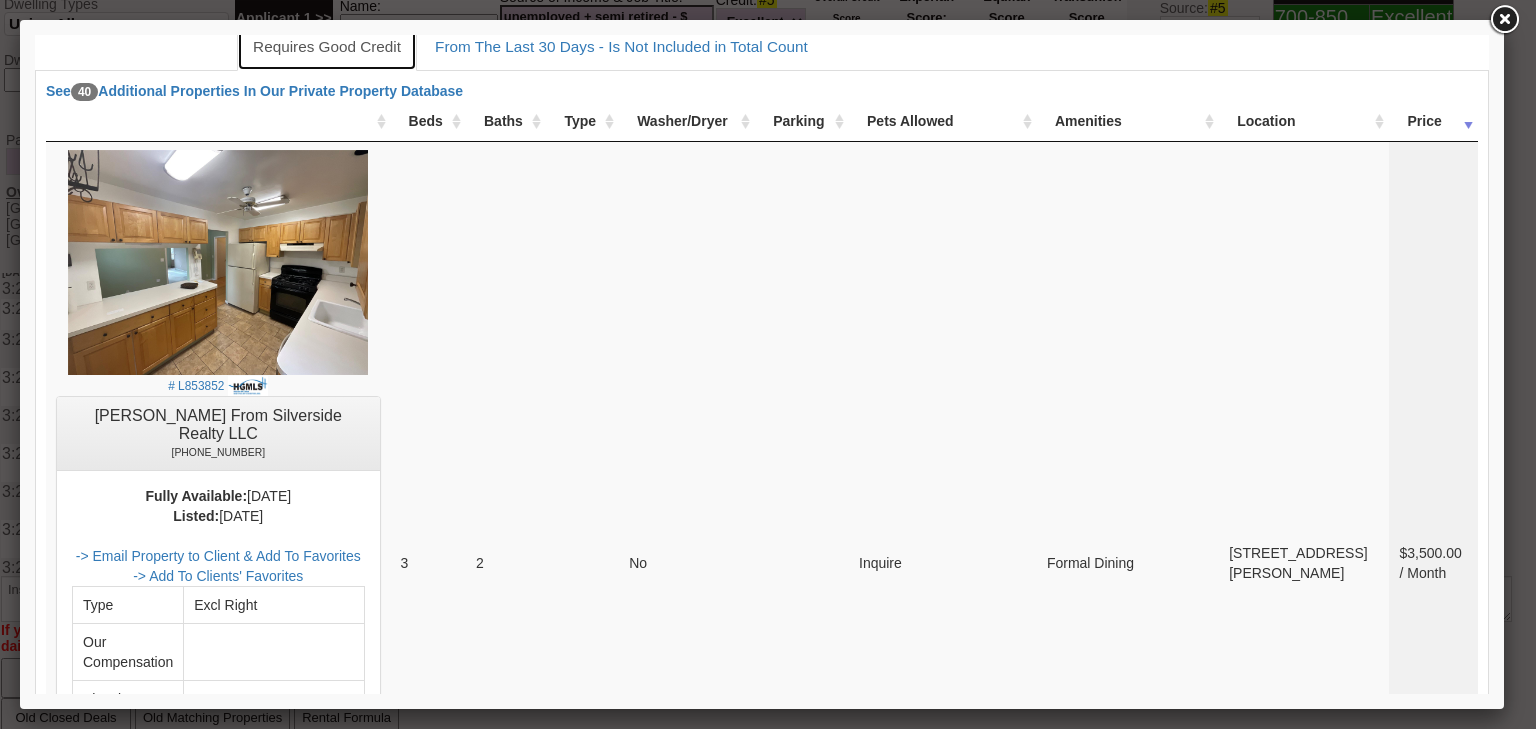 scroll, scrollTop: 0, scrollLeft: 0, axis: both 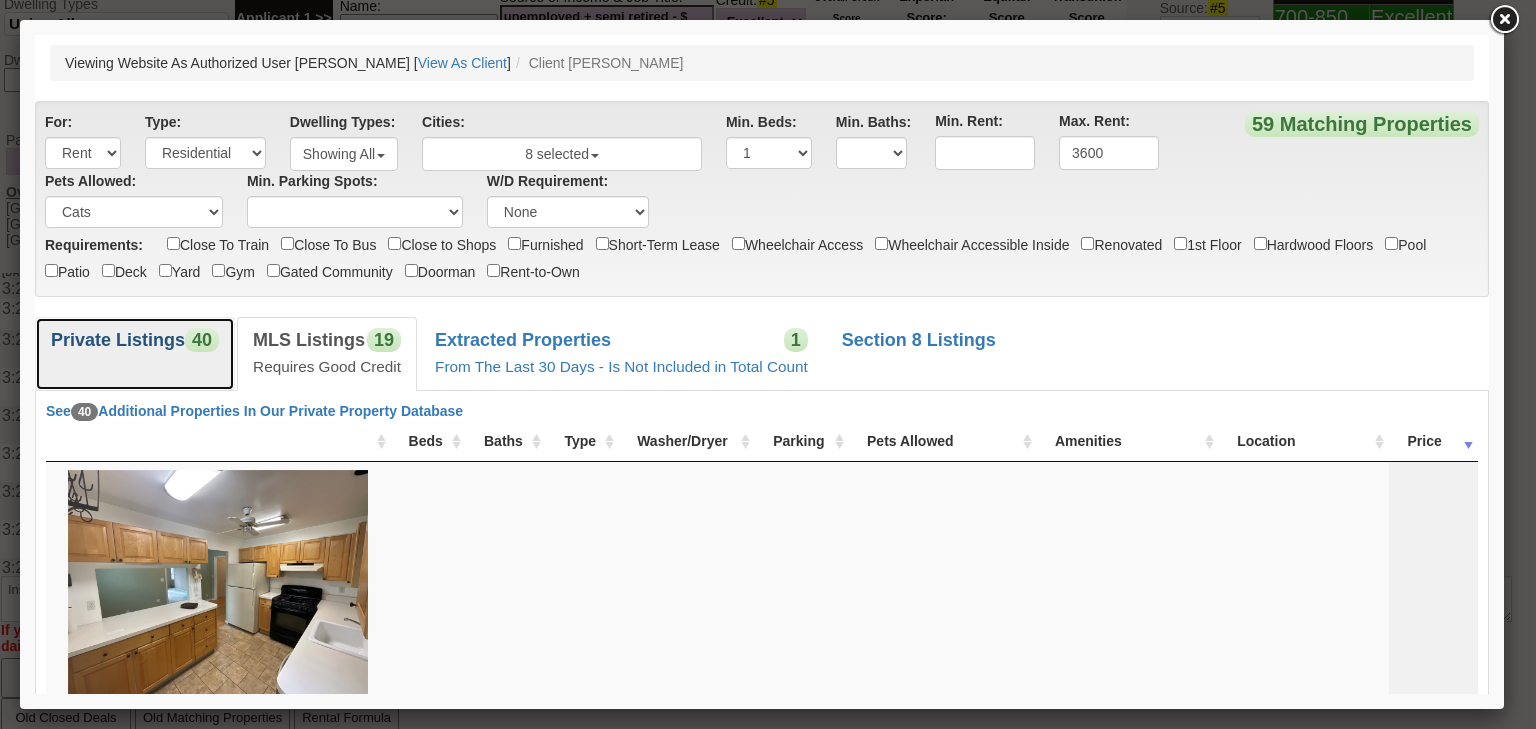 click on "Private
Listings" at bounding box center (118, 340) 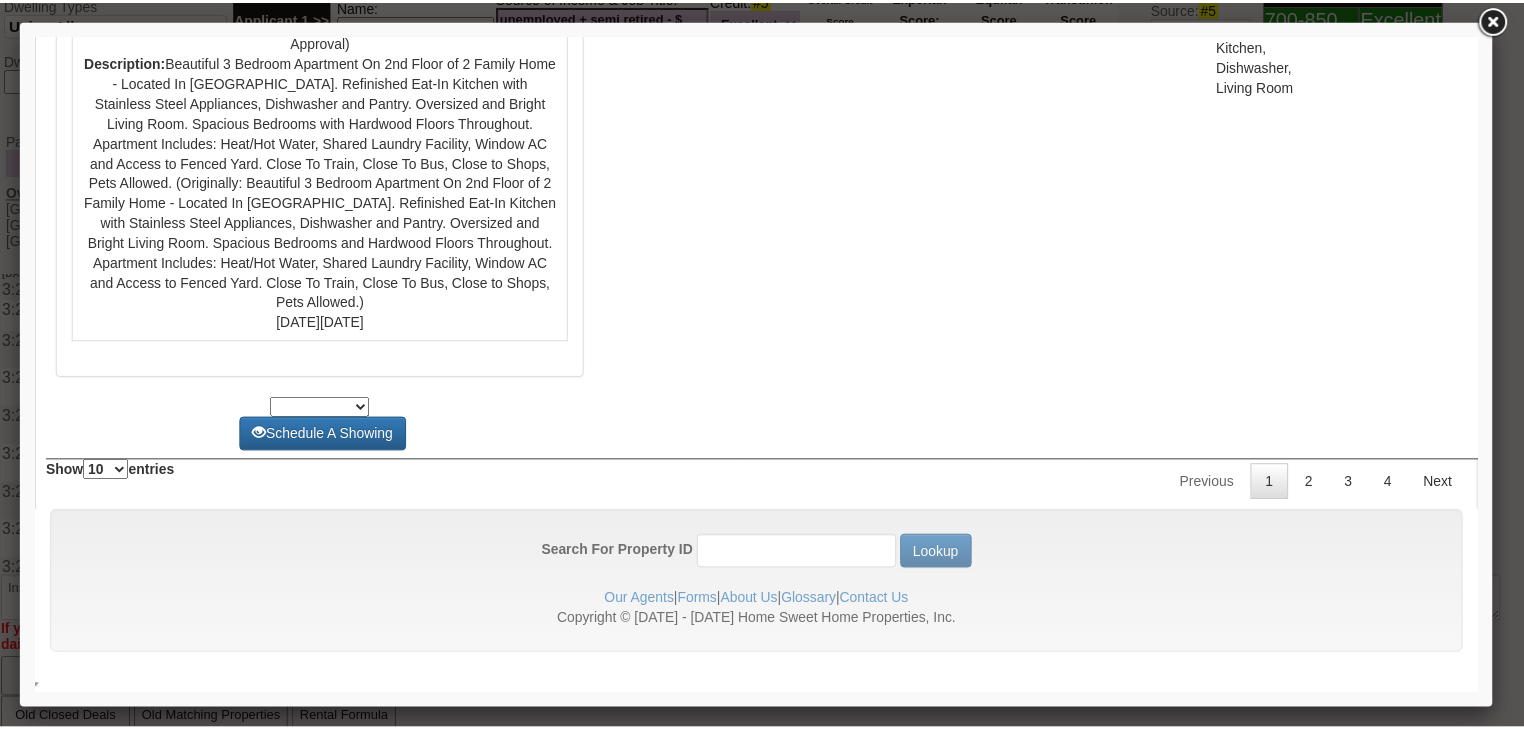 scroll, scrollTop: 8209, scrollLeft: 0, axis: vertical 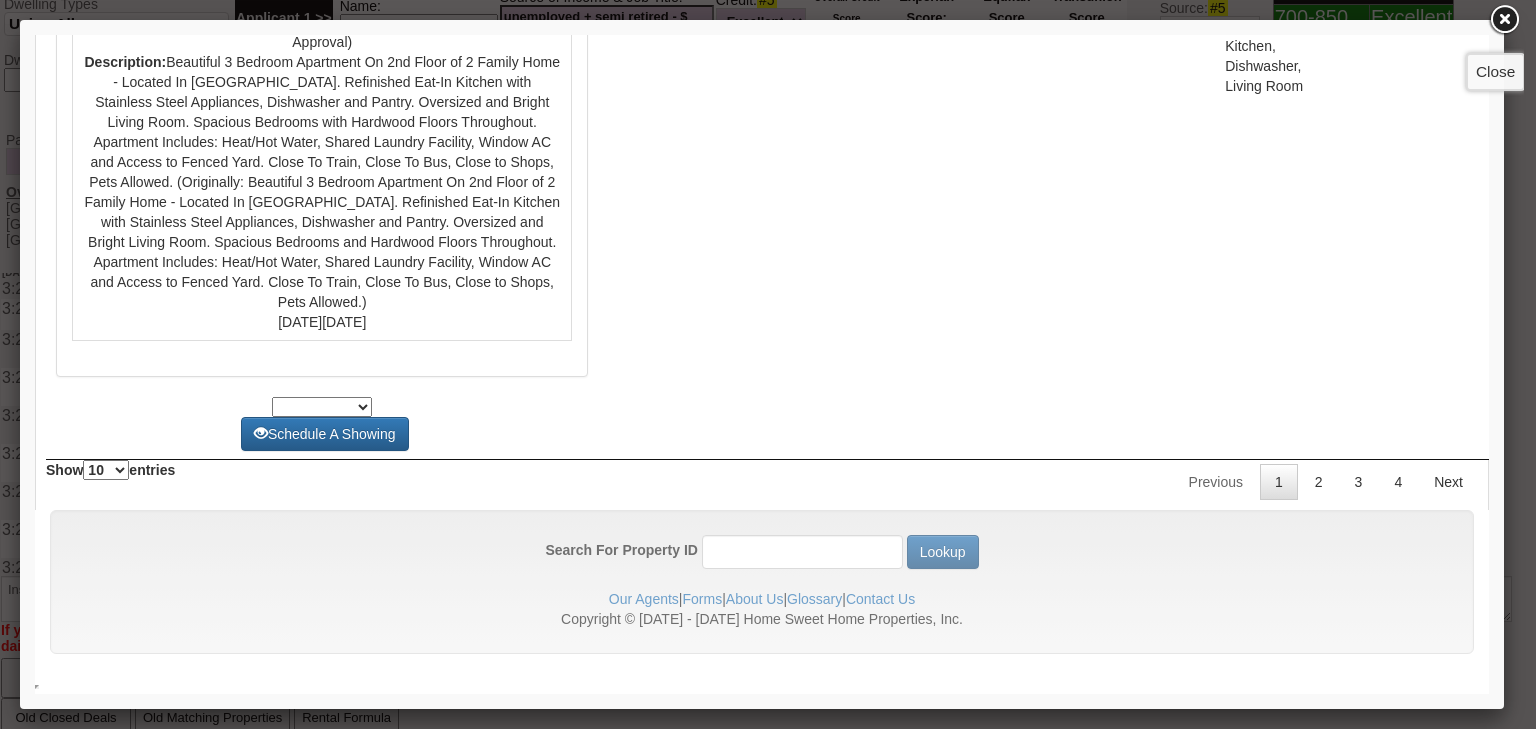 click at bounding box center [1504, 20] 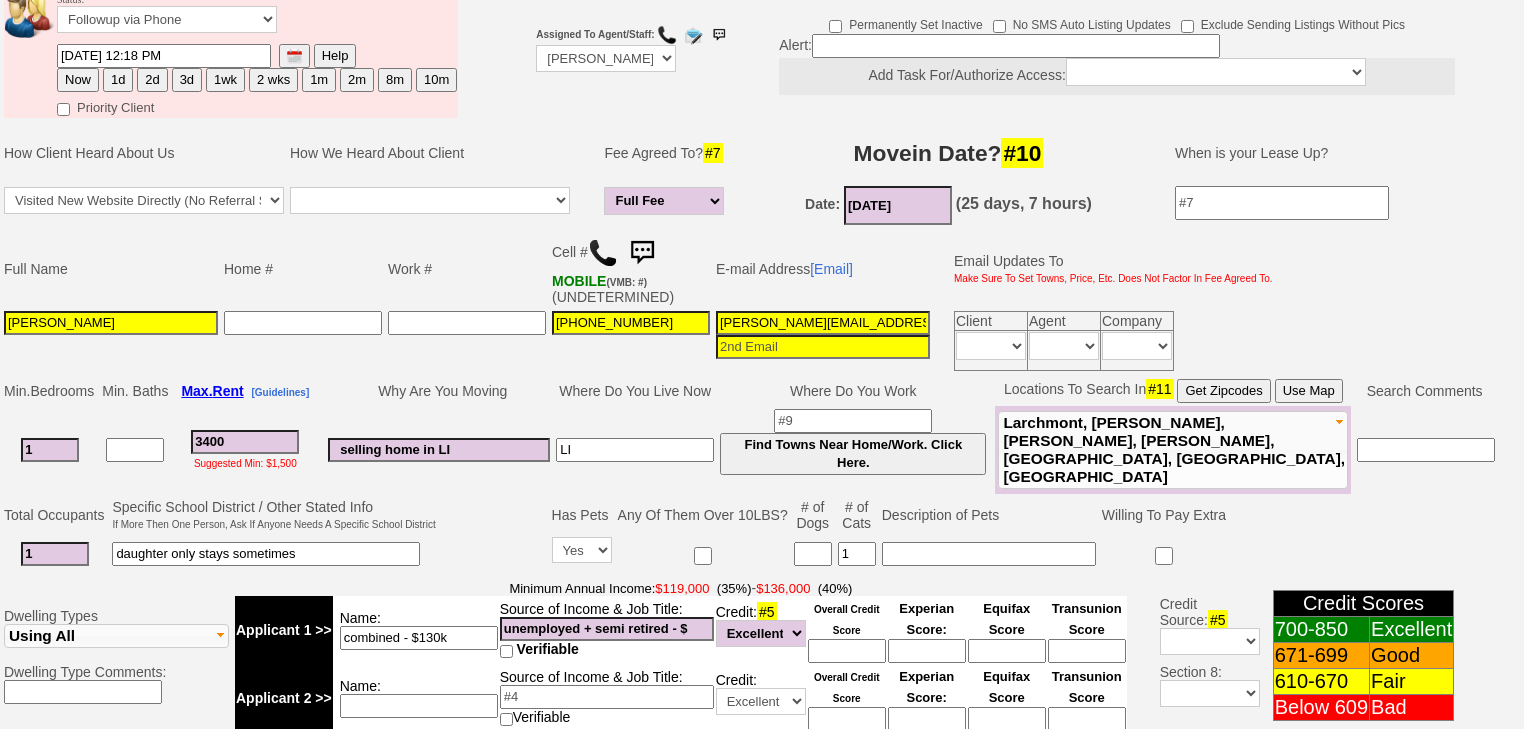 scroll, scrollTop: 228, scrollLeft: 0, axis: vertical 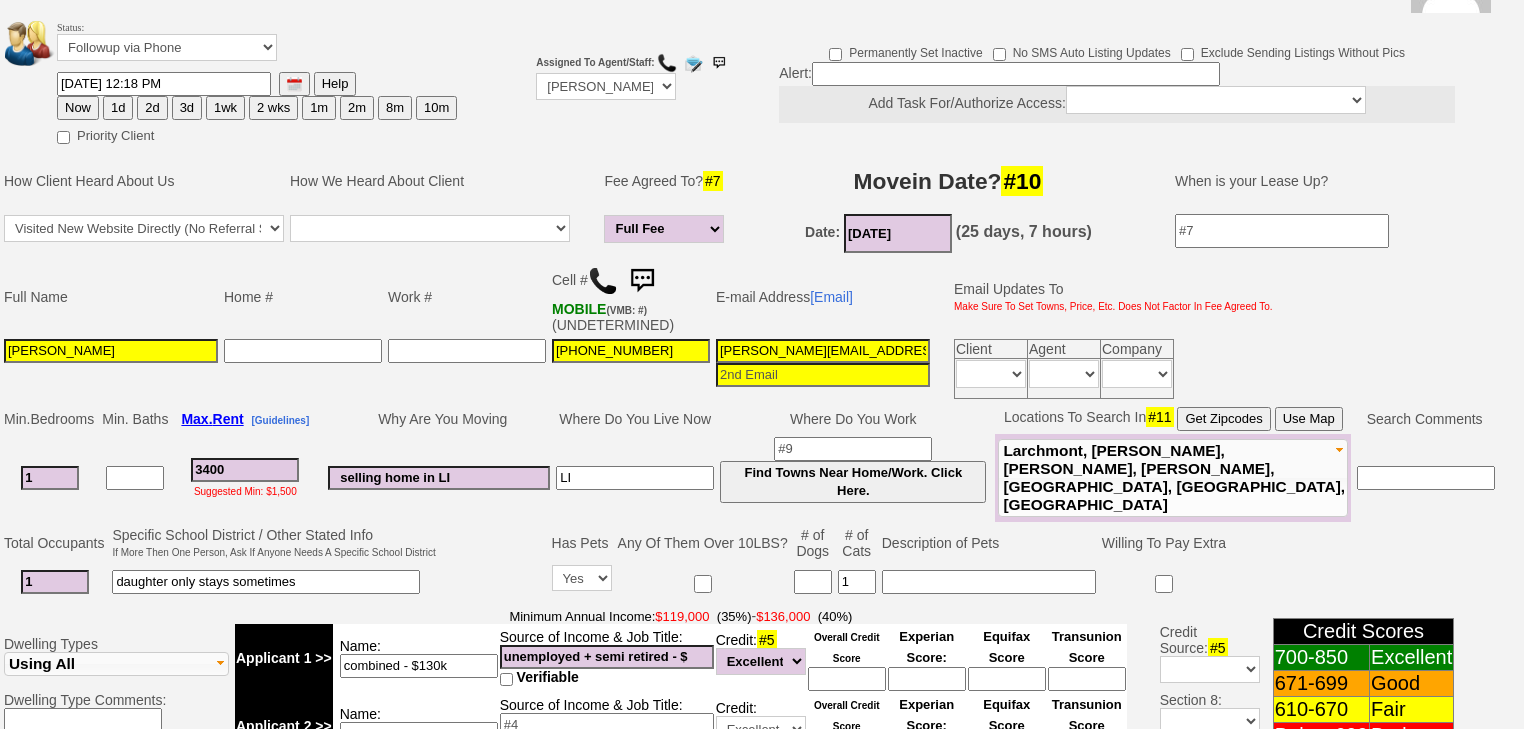 click on "3d" at bounding box center (187, 108) 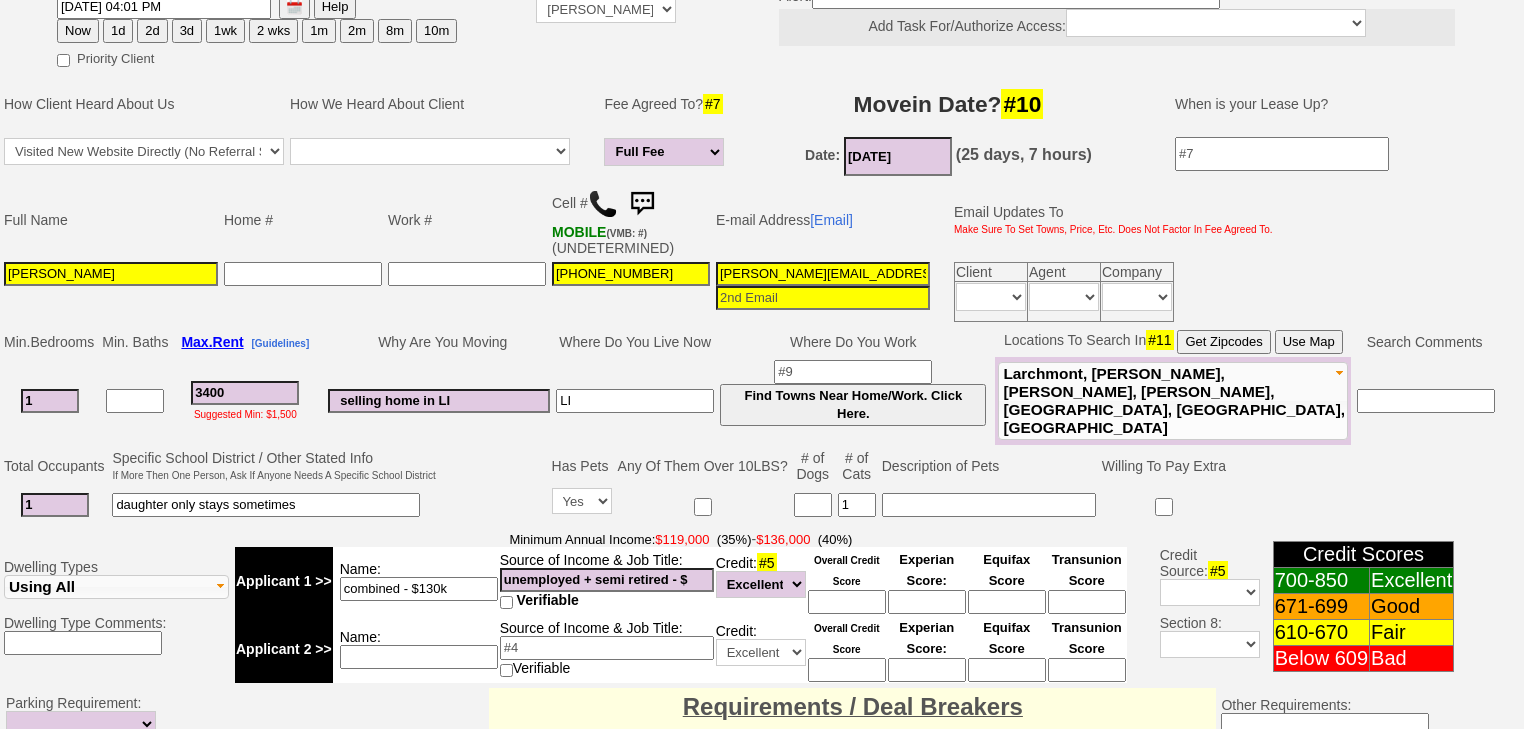 scroll, scrollTop: 788, scrollLeft: 0, axis: vertical 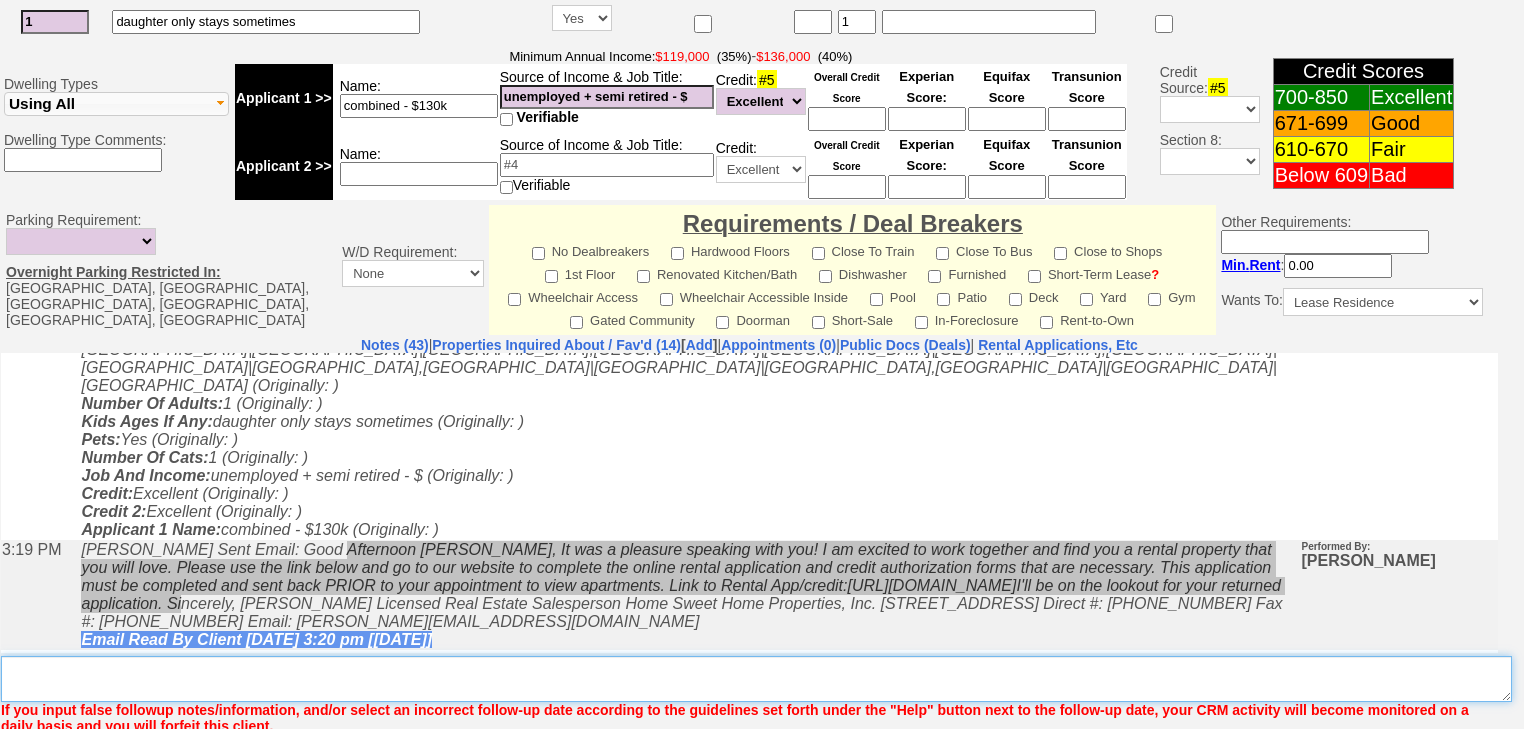 click on "Insert New Note Here" at bounding box center [756, 679] 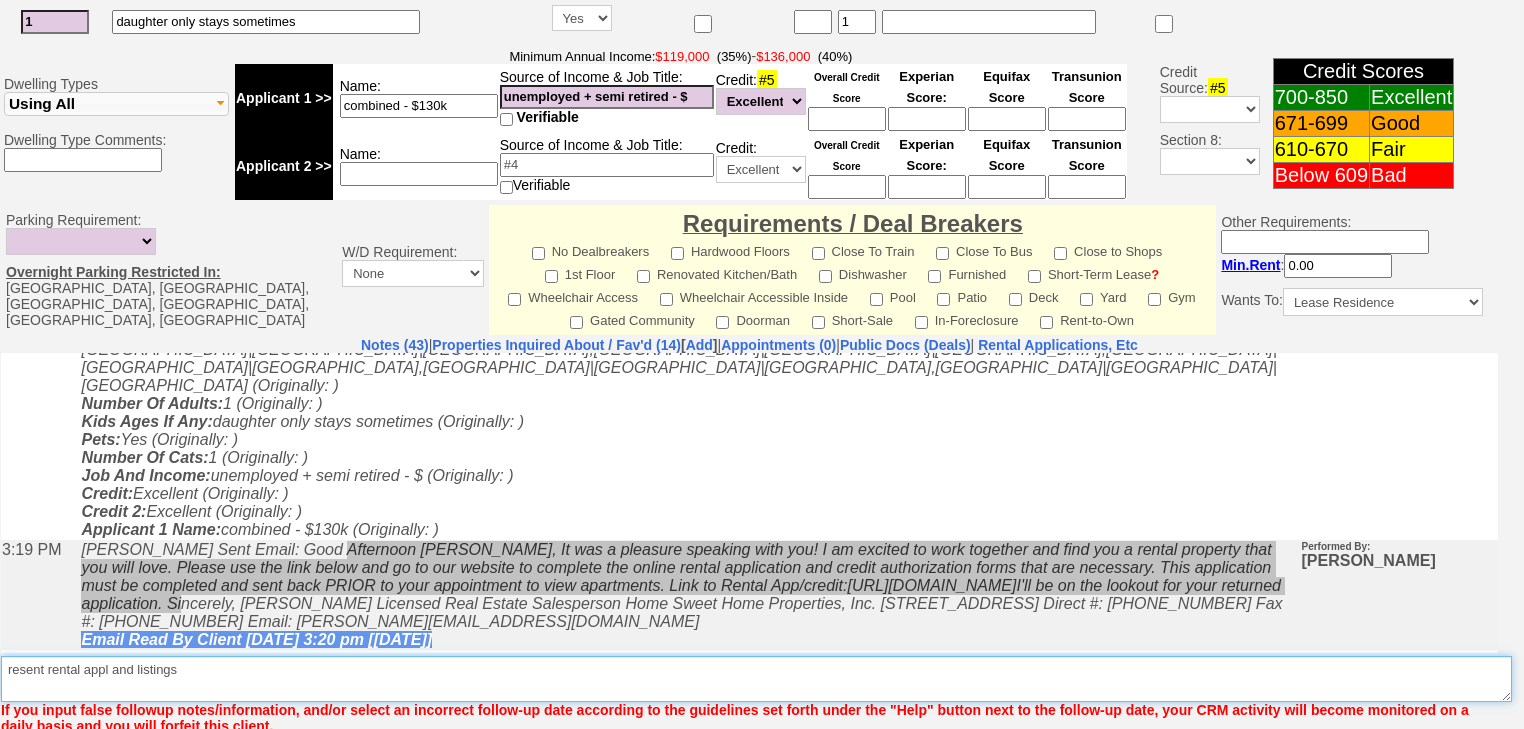 type on "resent rental appl and listings" 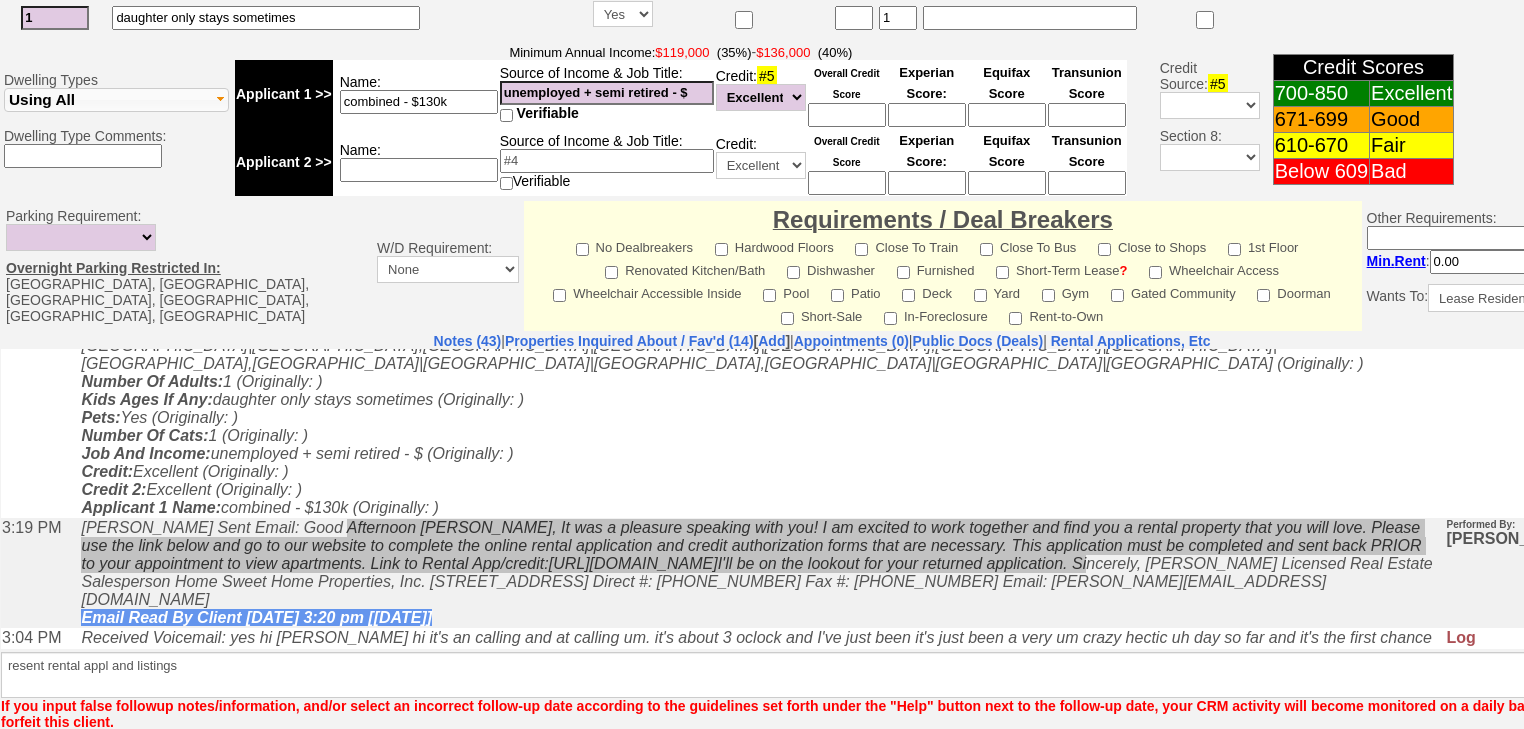click on "0
Bookmark This Page
Organize
Update My Deals
Clients
Add New Client" at bounding box center (762, 21) 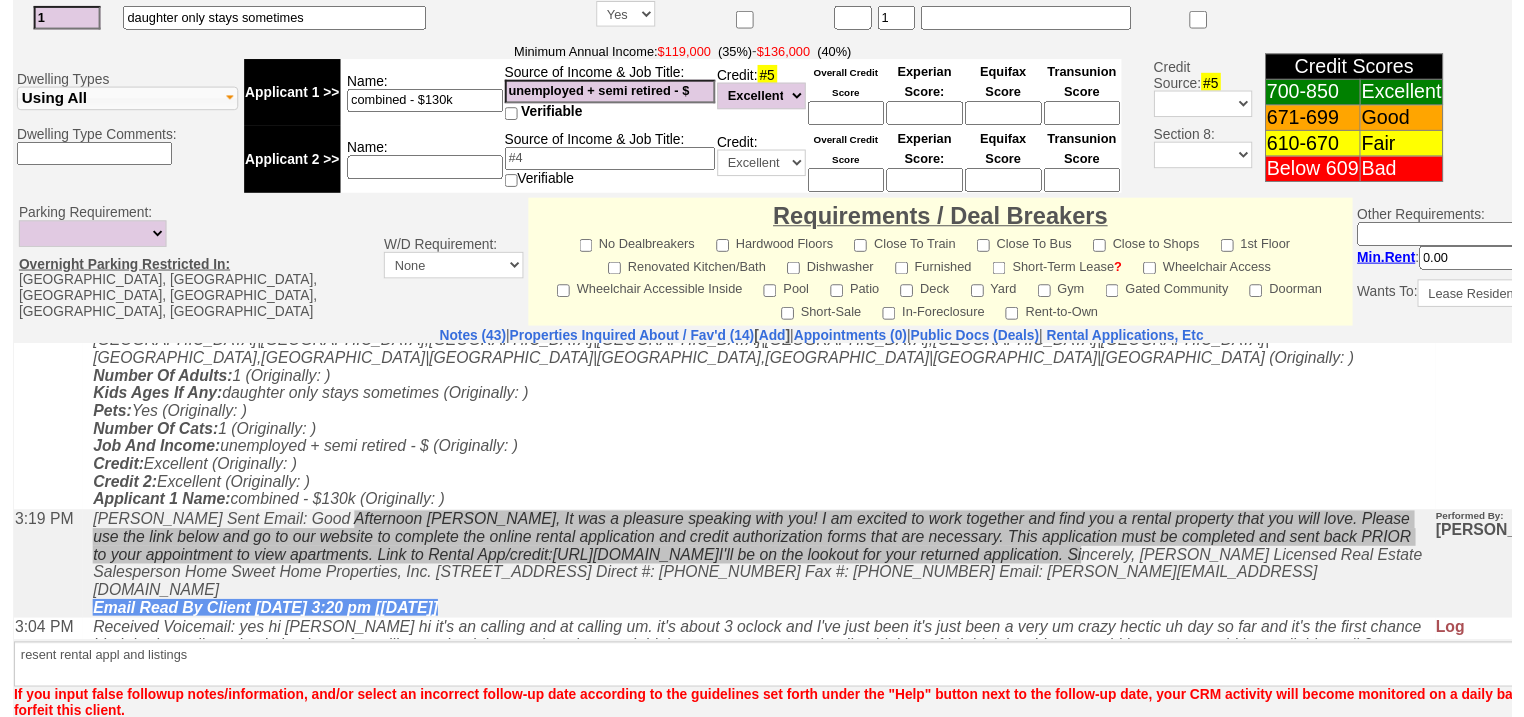 scroll, scrollTop: 770, scrollLeft: 0, axis: vertical 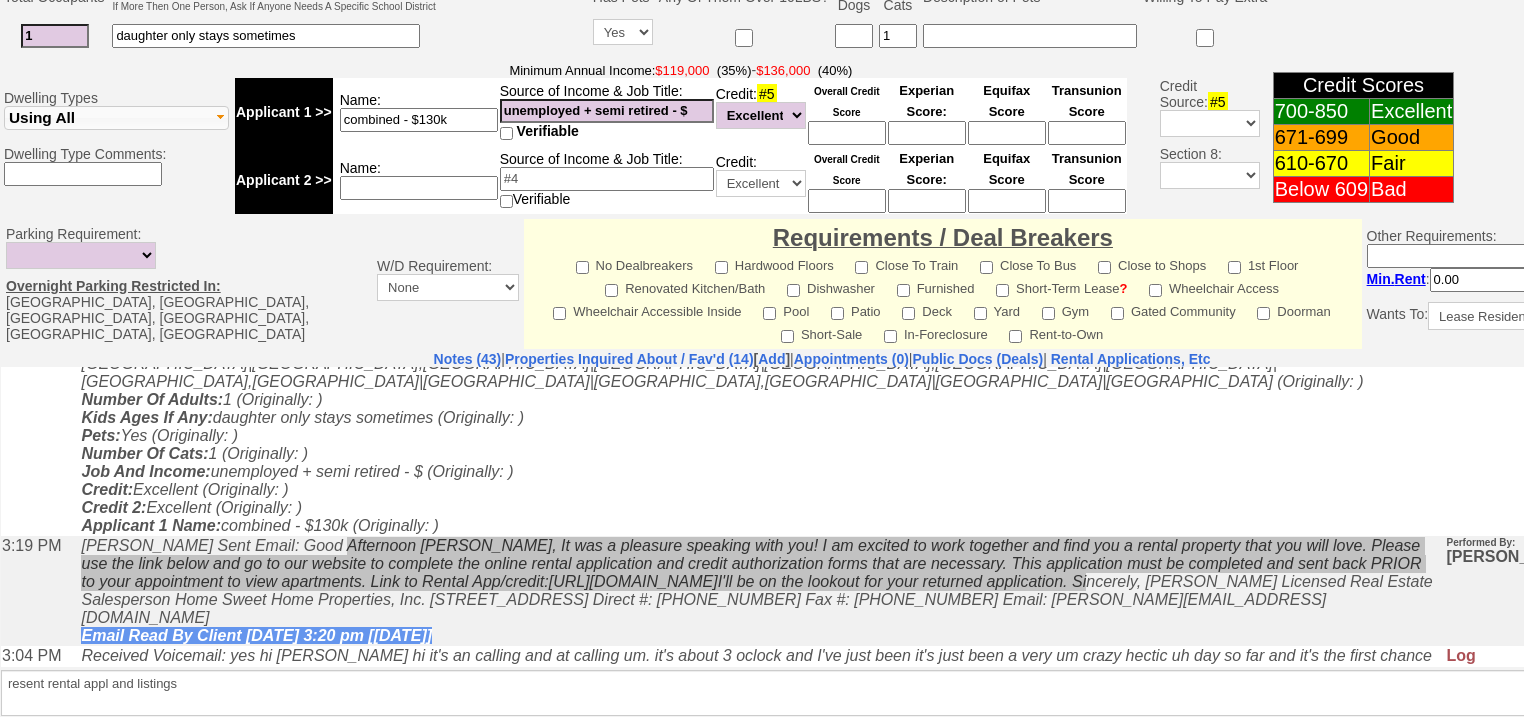 click on "Save" at bounding box center [76, 772] 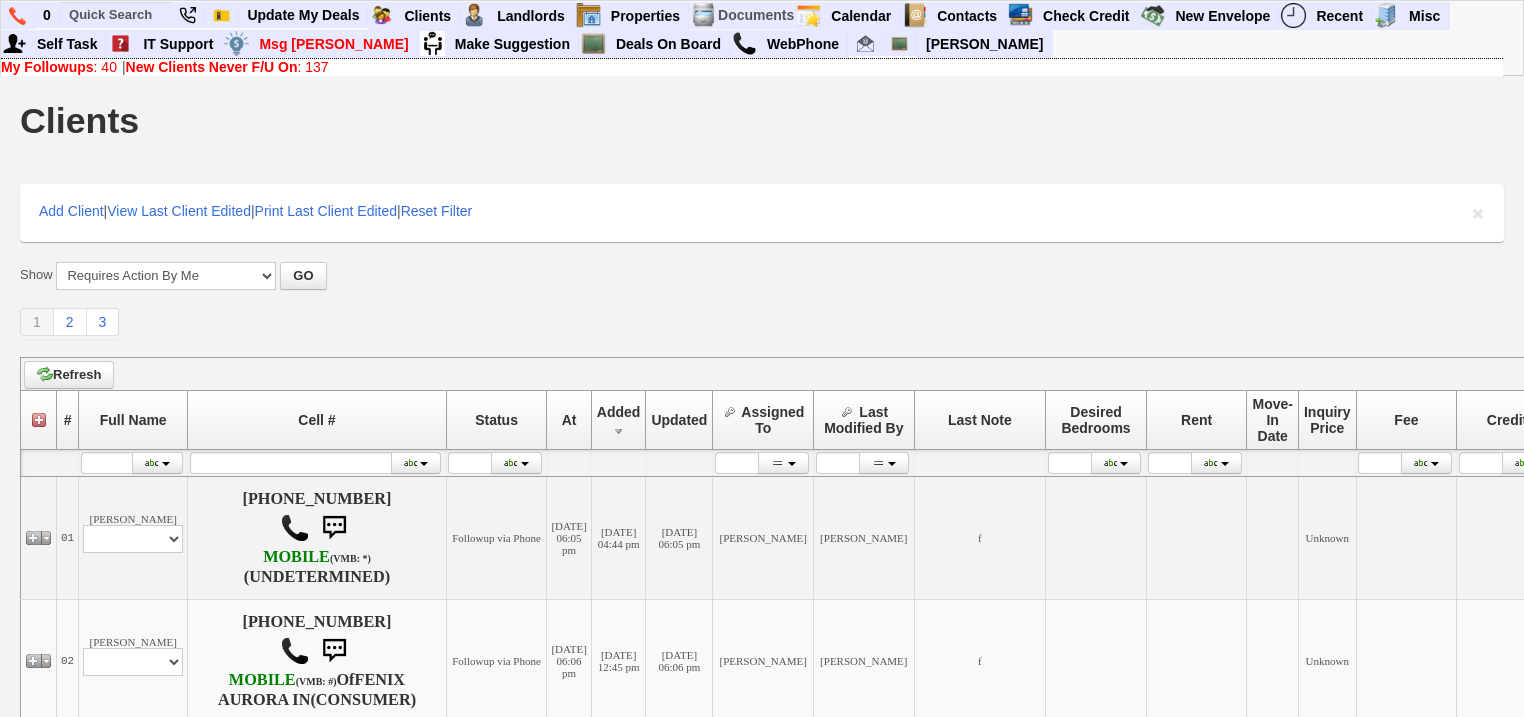 scroll, scrollTop: 0, scrollLeft: 0, axis: both 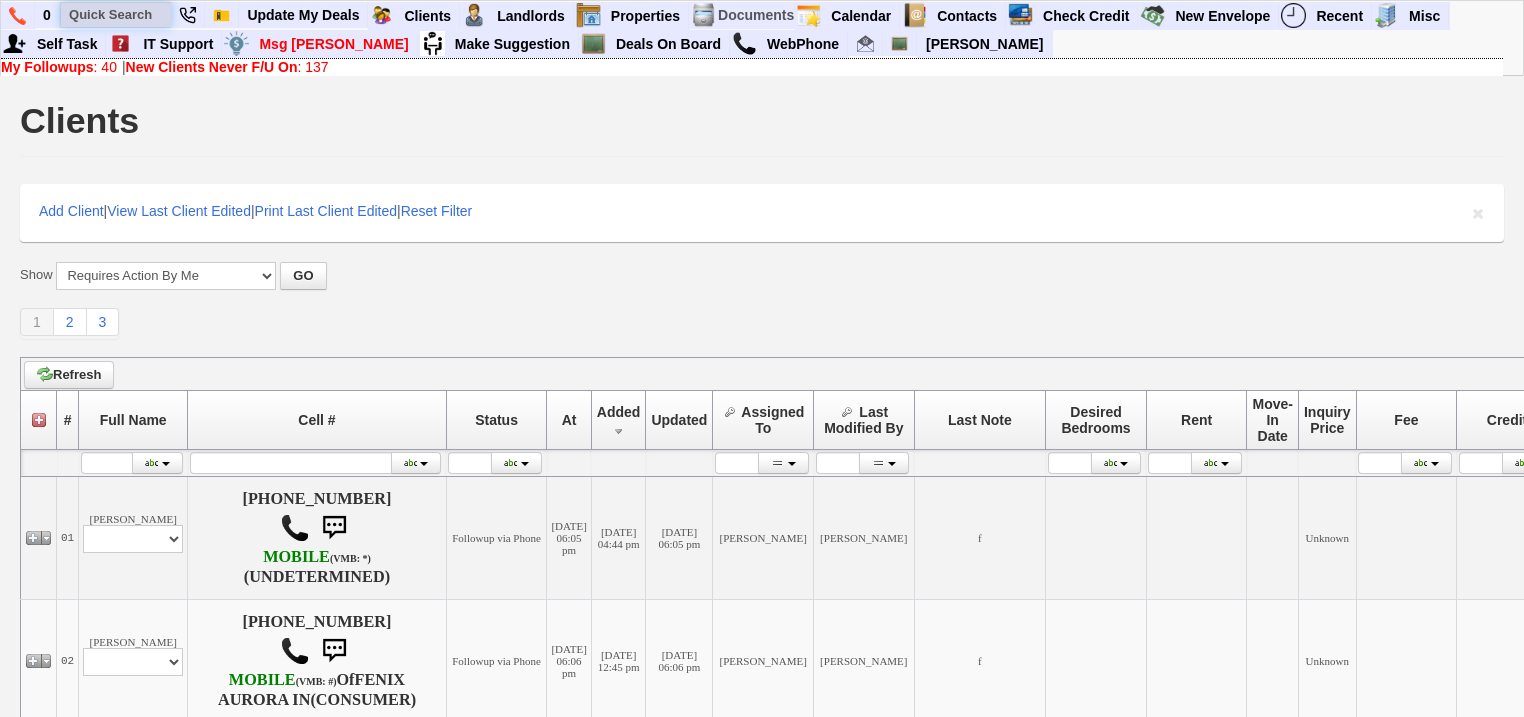 click at bounding box center (116, 14) 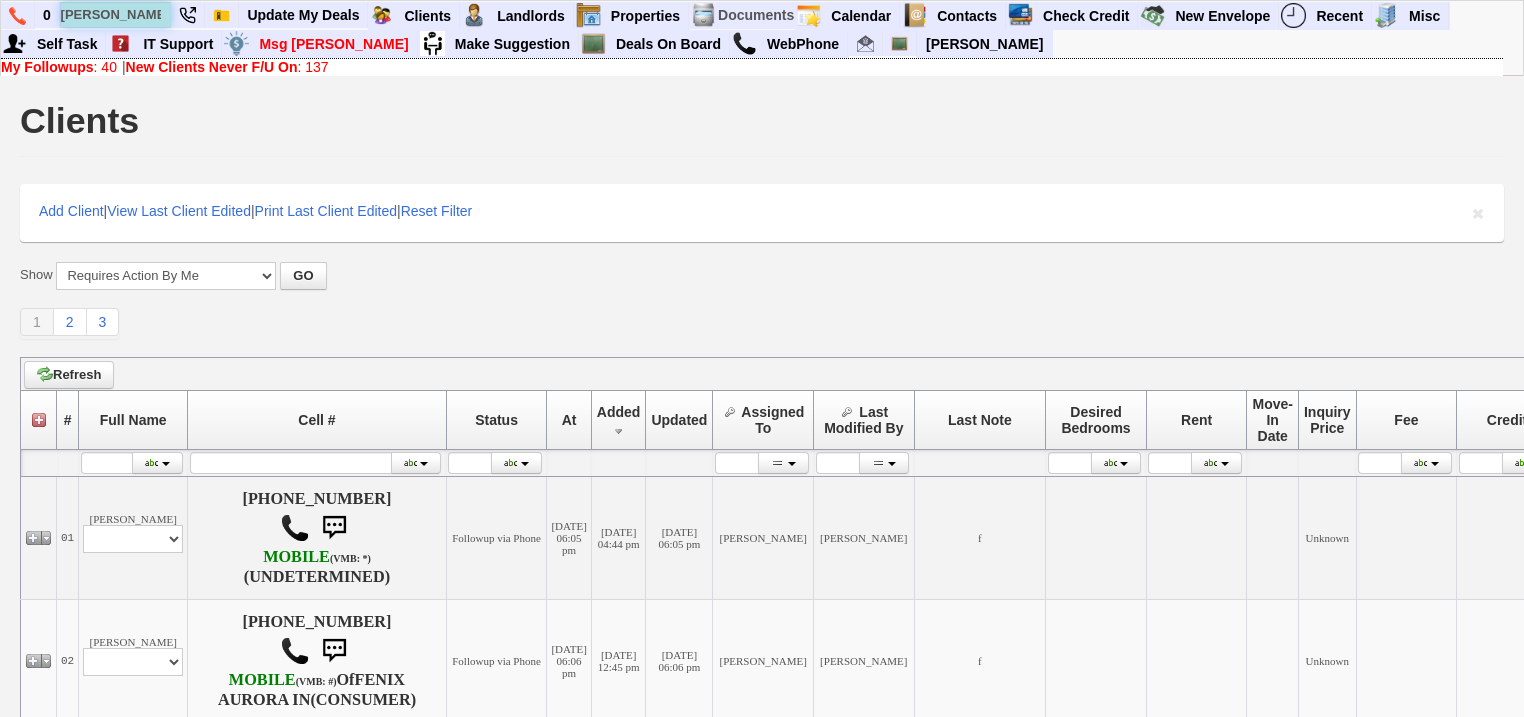 click on "[PERSON_NAME]" at bounding box center (116, 14) 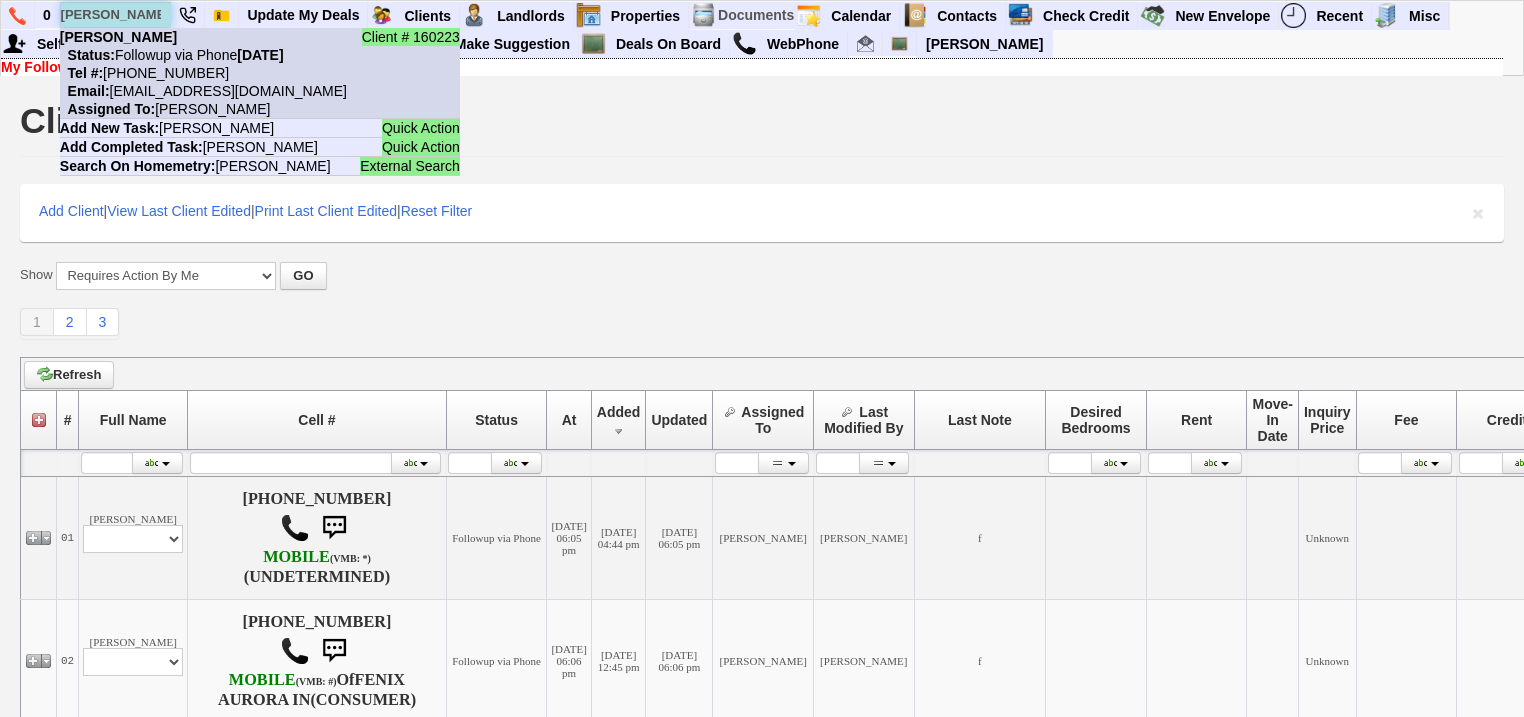 type on "[PERSON_NAME]" 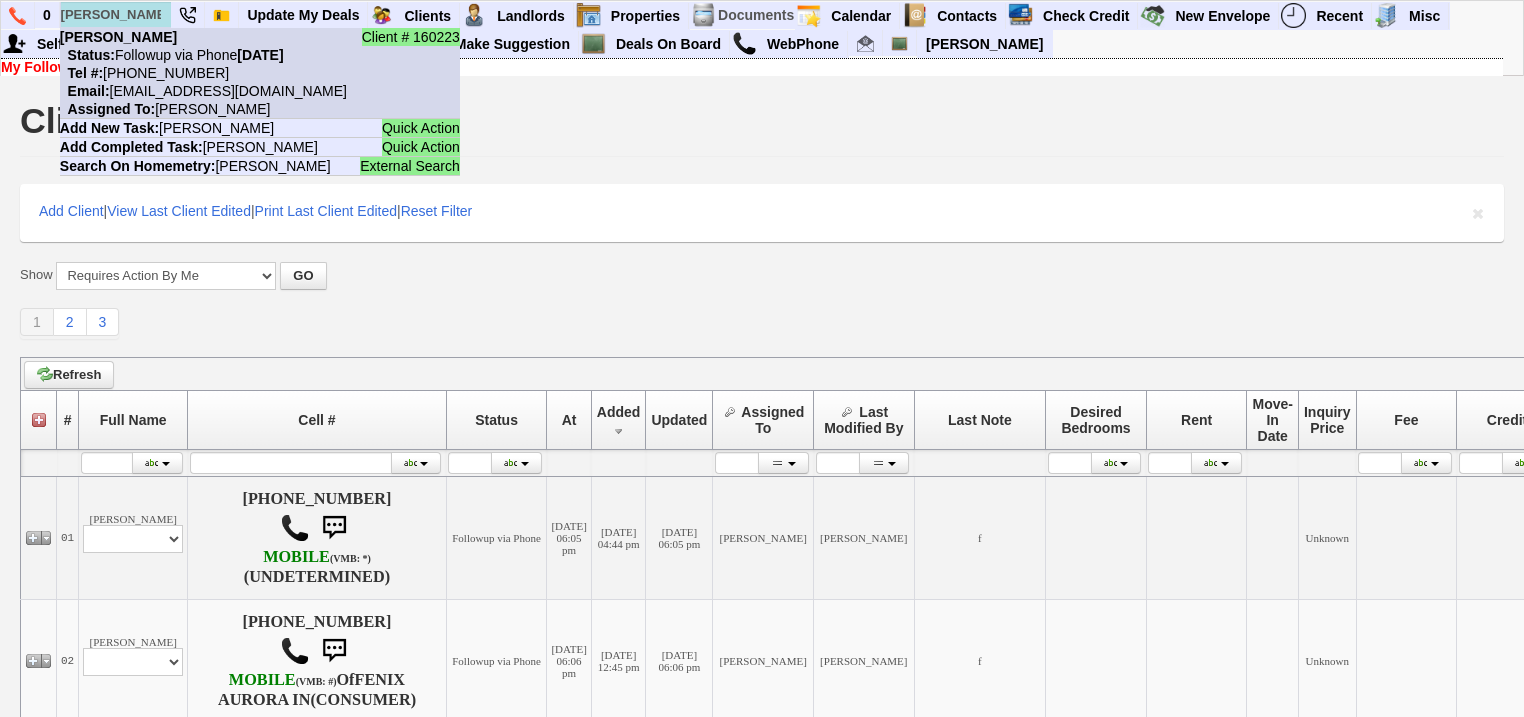 click on "Status:  Followup via Phone   [DATE]" at bounding box center (172, 55) 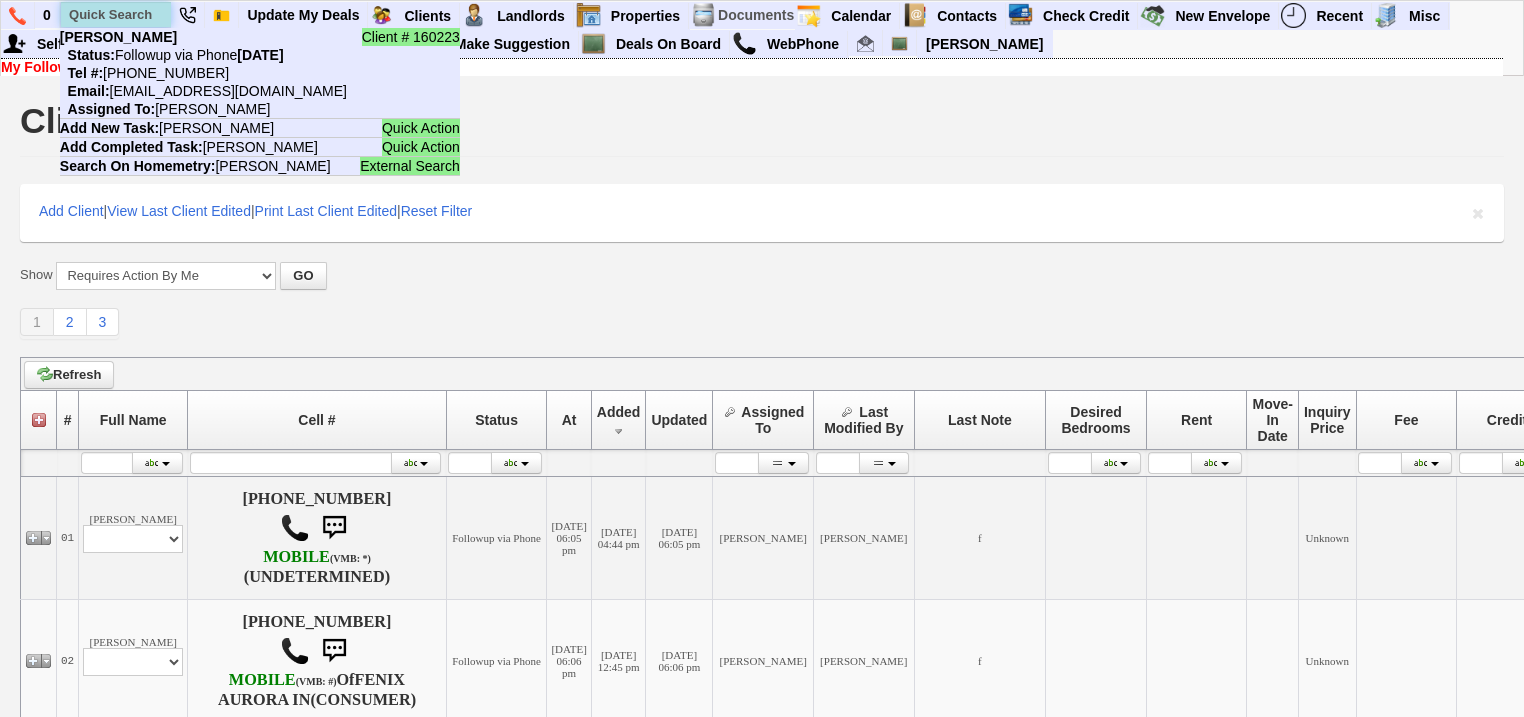 click at bounding box center (116, 14) 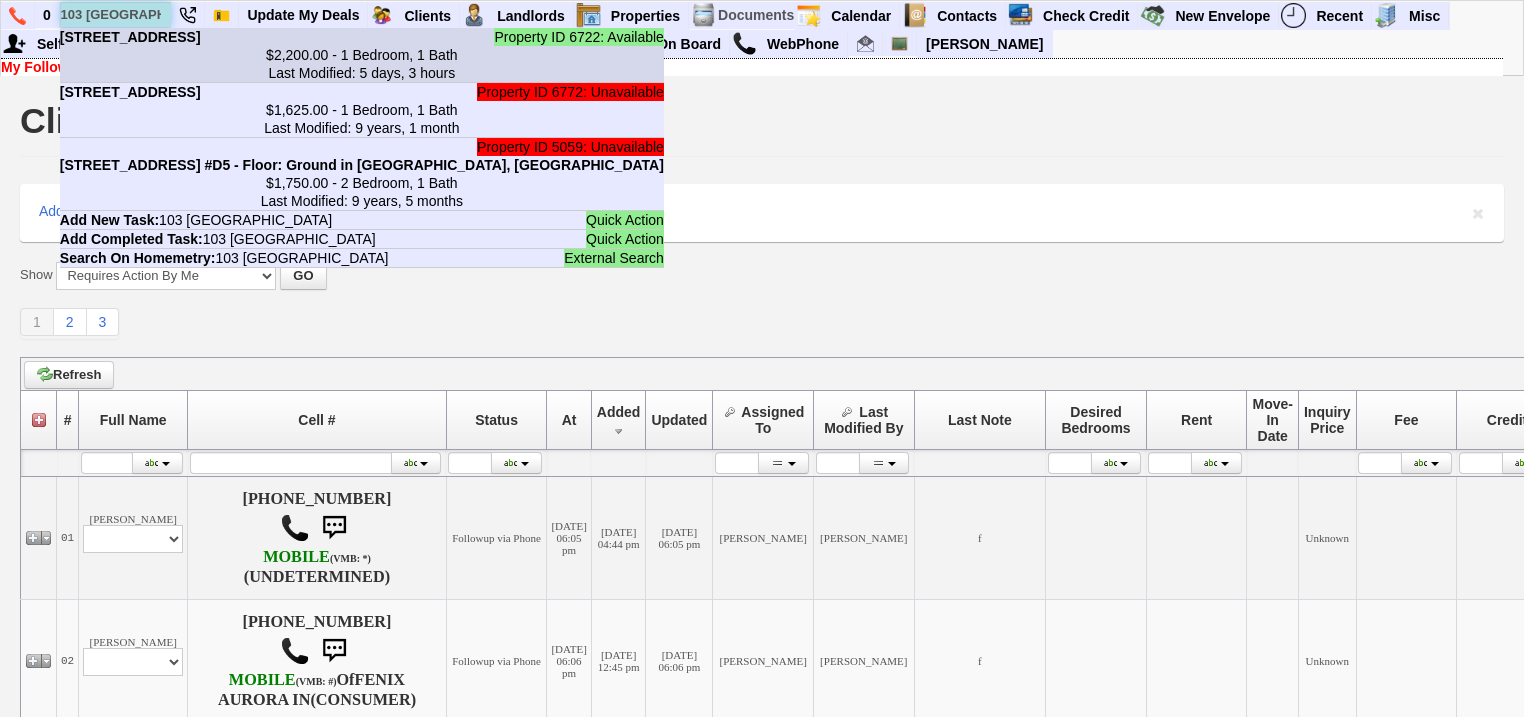type on "103 [GEOGRAPHIC_DATA]" 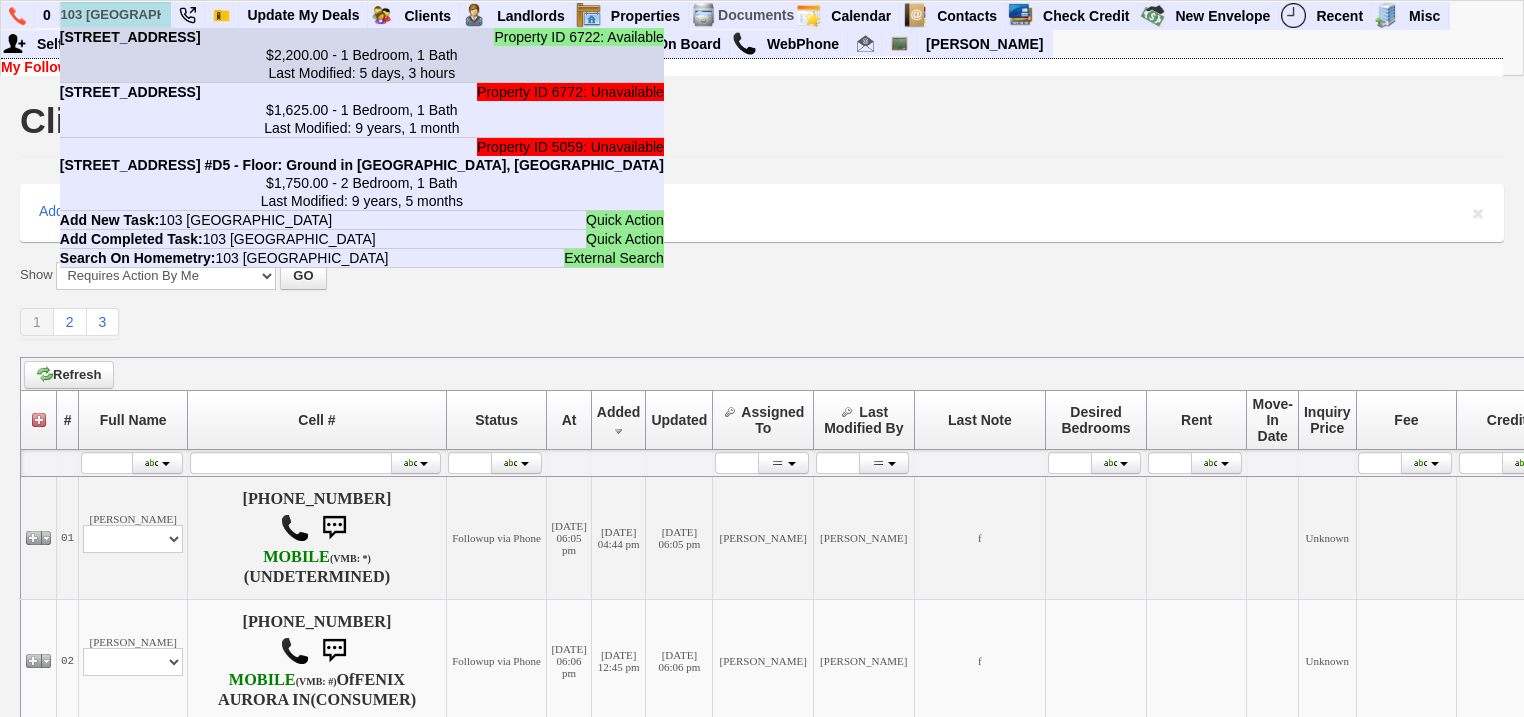 click on "[STREET_ADDRESS]" at bounding box center [130, 37] 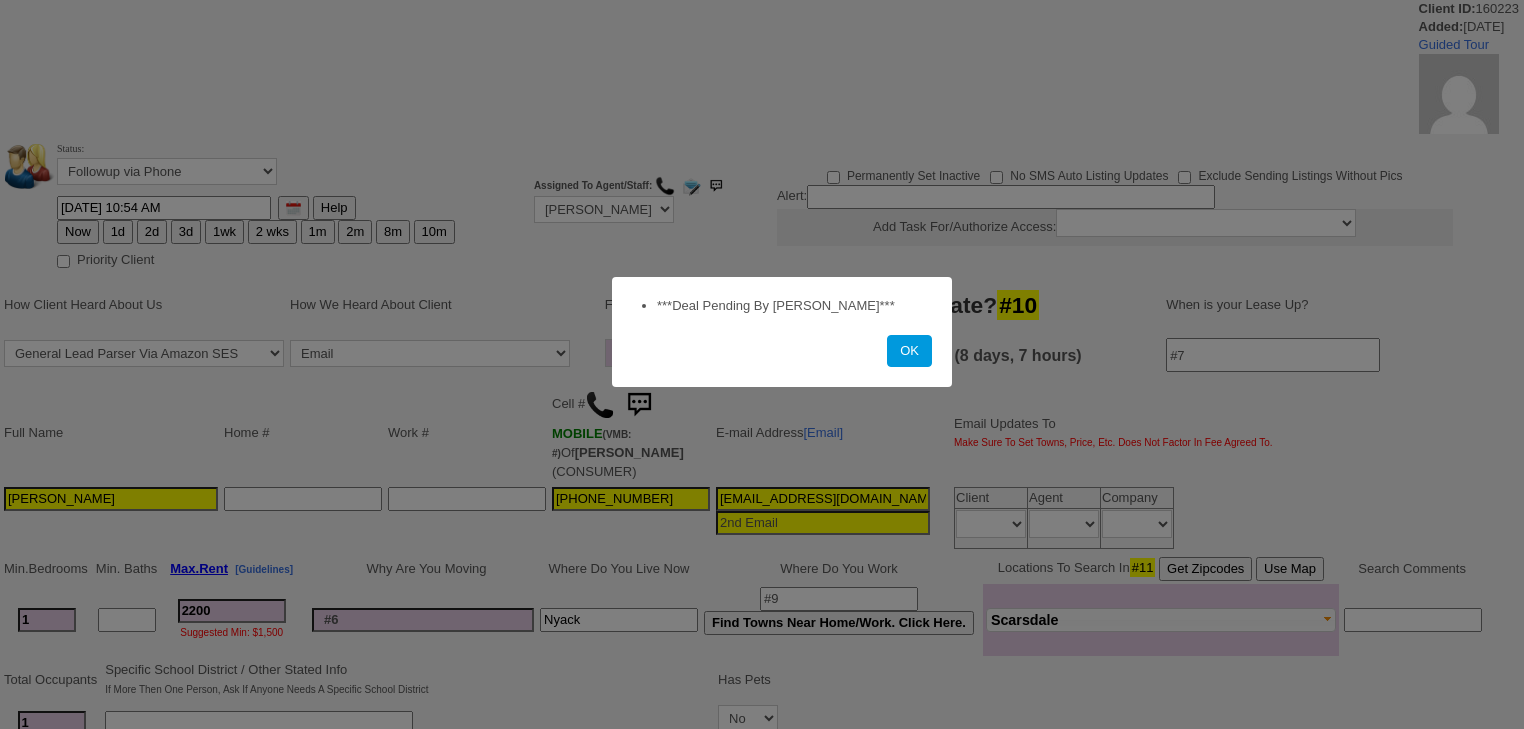 scroll, scrollTop: 480, scrollLeft: 0, axis: vertical 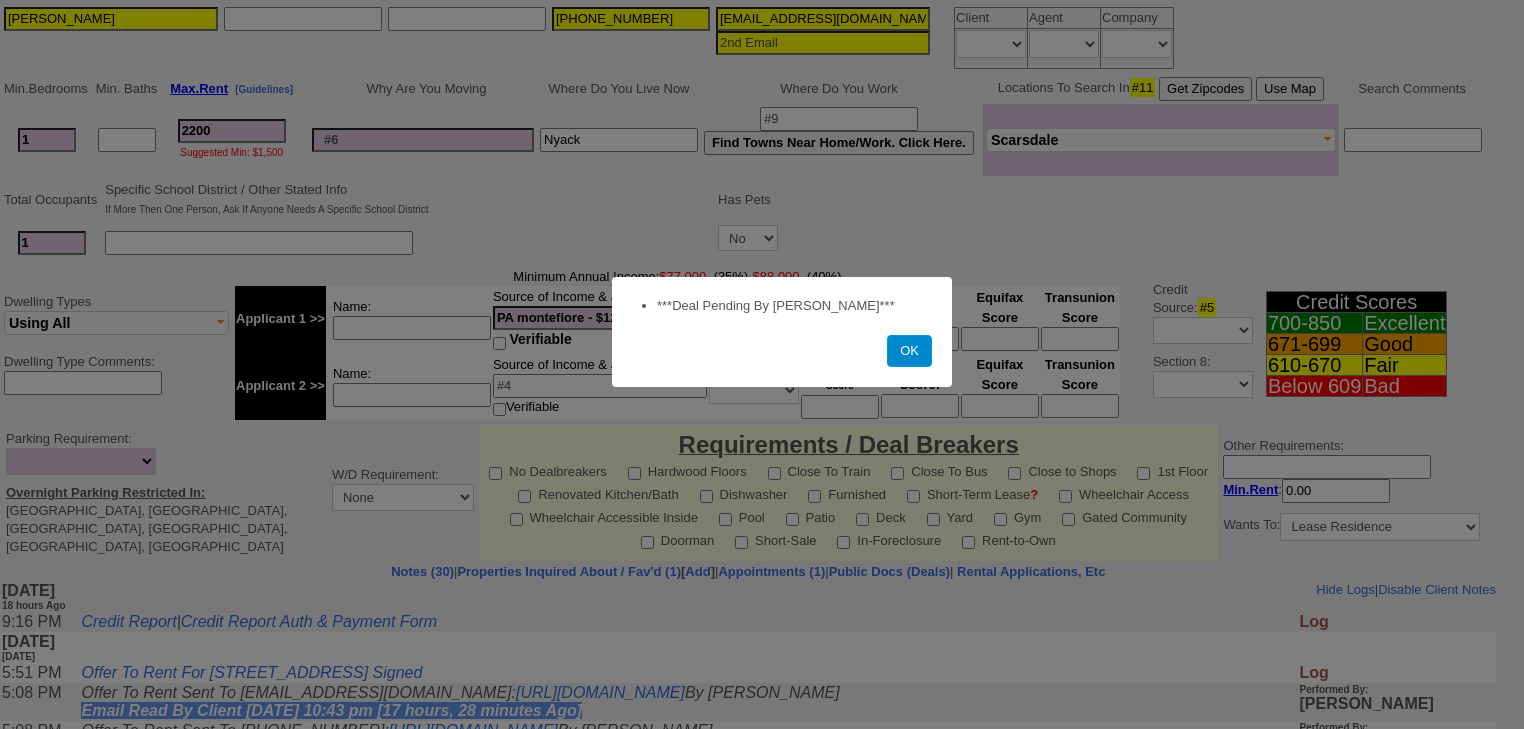 drag, startPoint x: 912, startPoint y: 355, endPoint x: 1077, endPoint y: 599, distance: 294.55222 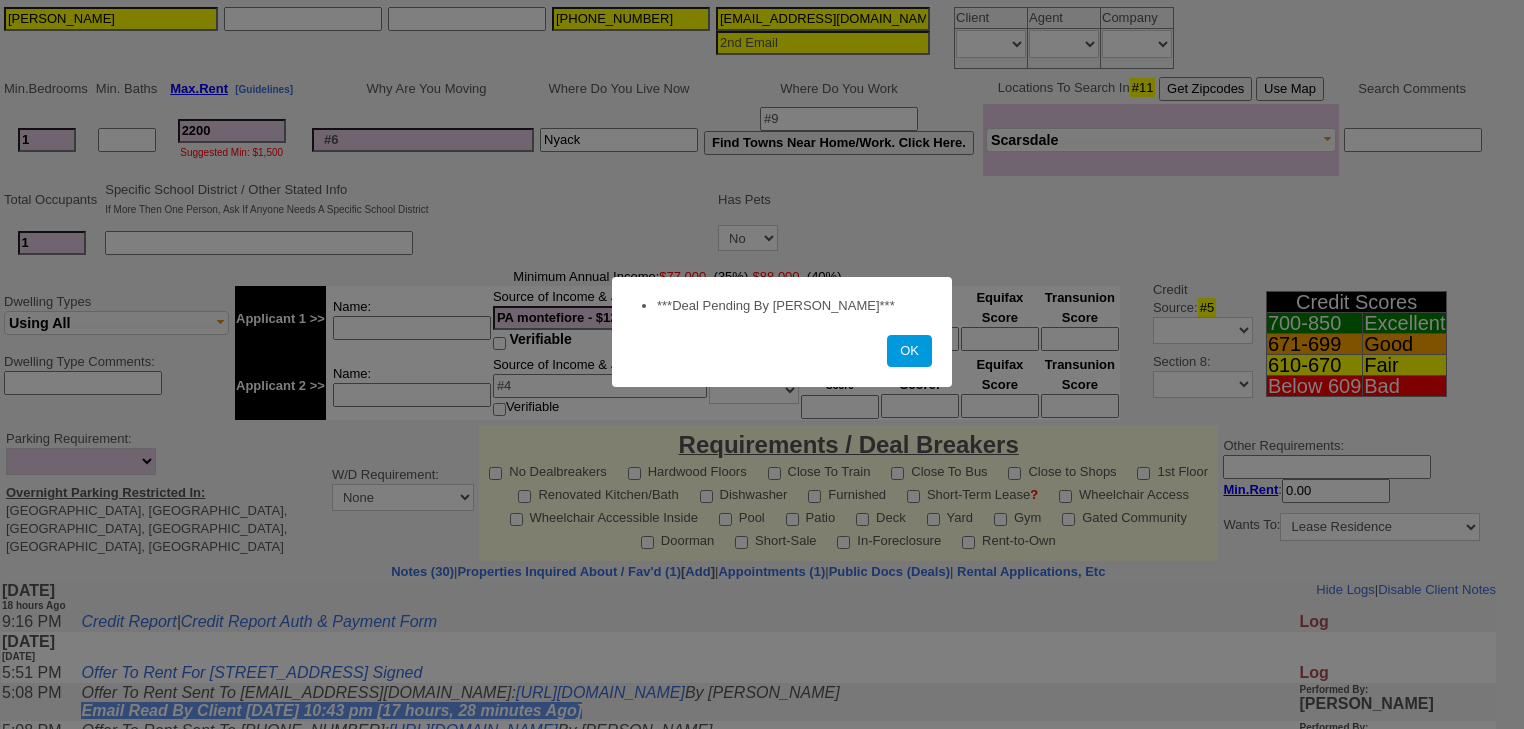 click on "OK" at bounding box center [909, 351] 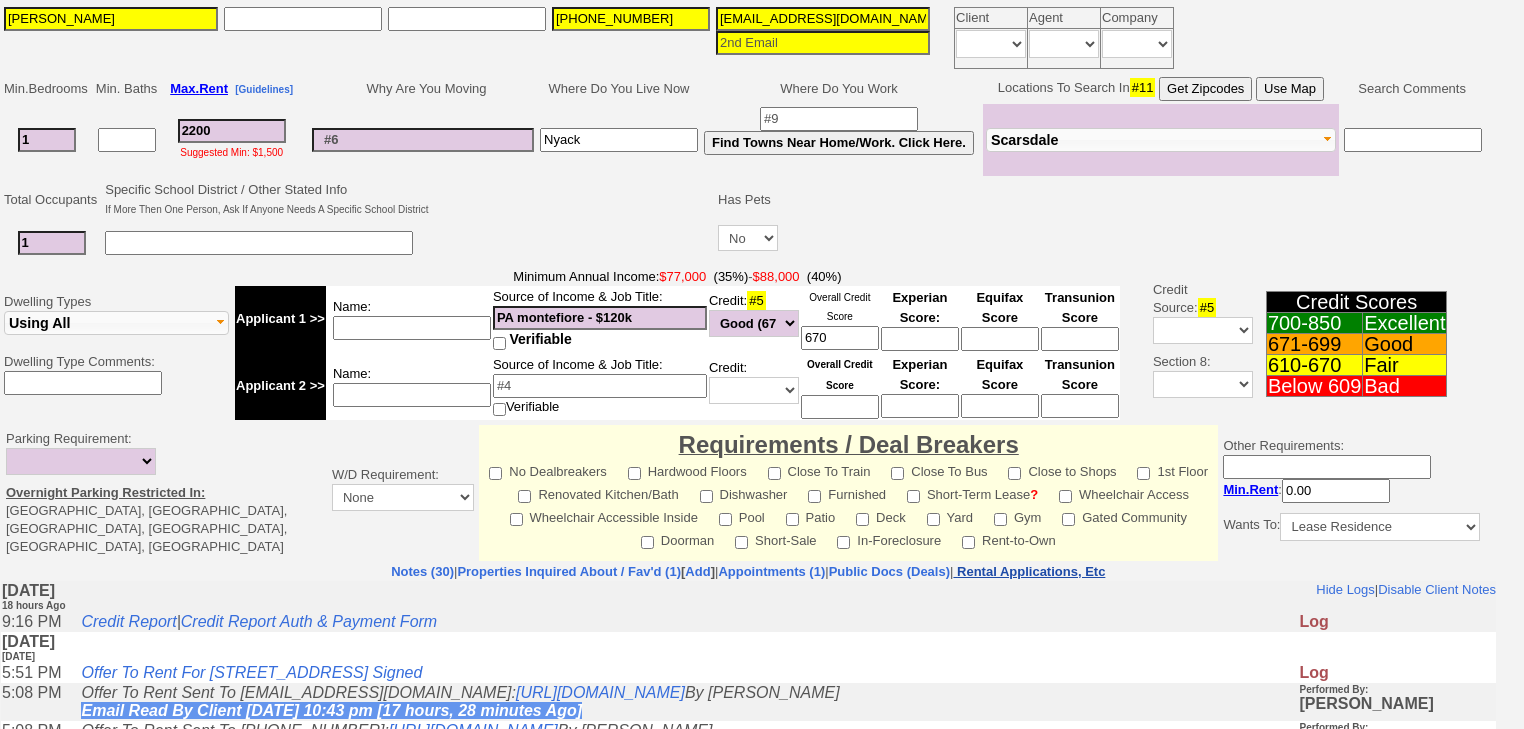 click on "Rental Applications, Etc" at bounding box center [1031, 571] 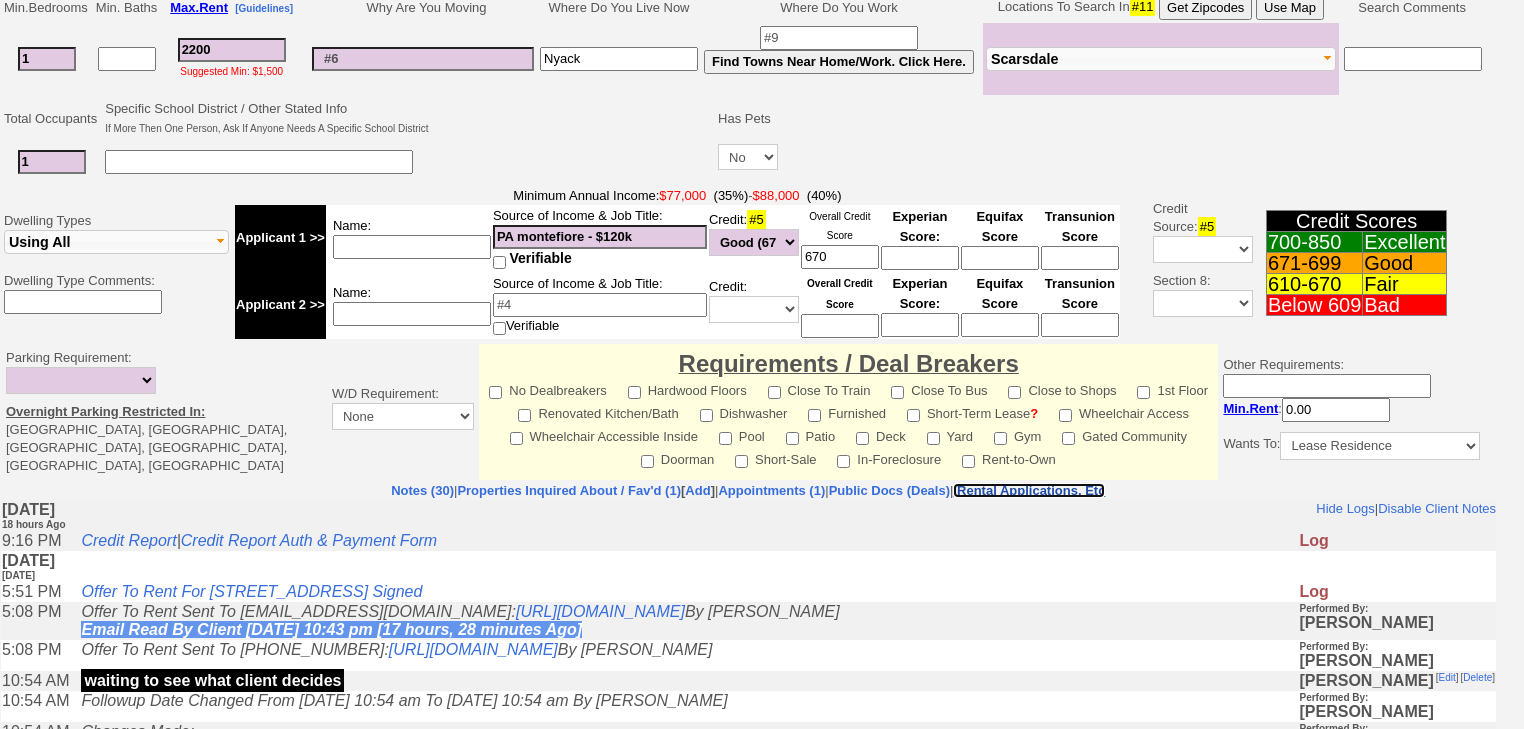 scroll, scrollTop: 800, scrollLeft: 0, axis: vertical 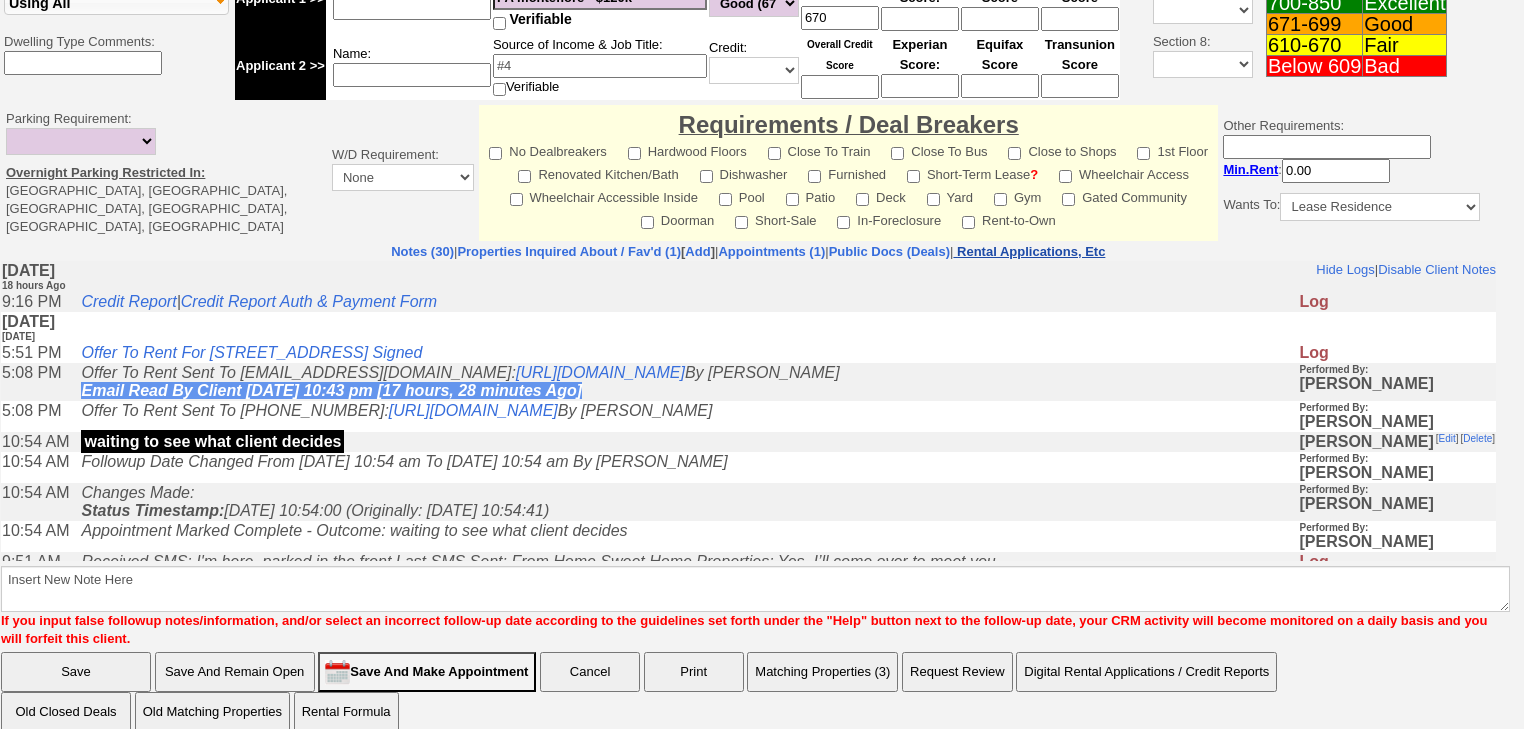 click on "Rental Applications, Etc" at bounding box center [1031, 251] 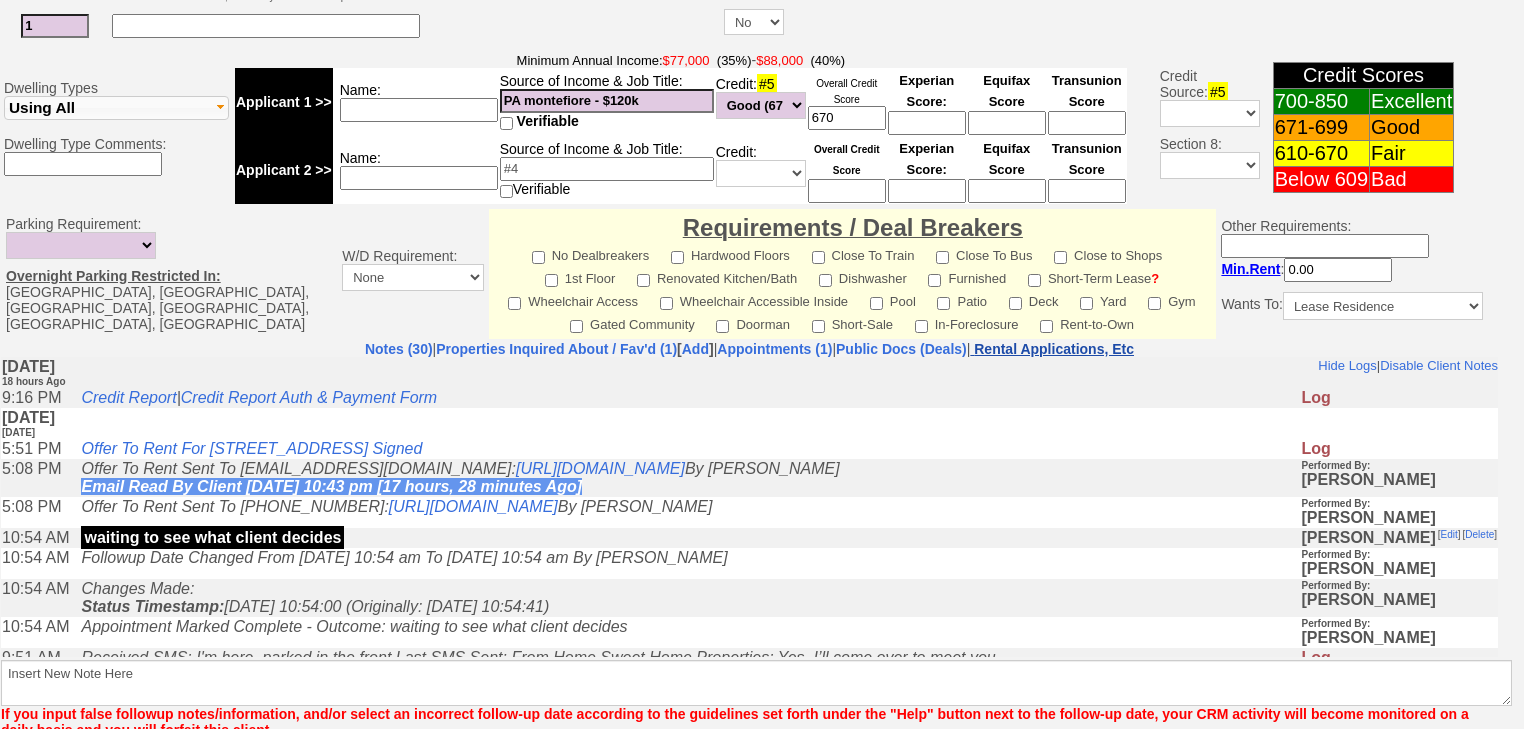 scroll, scrollTop: 865, scrollLeft: 0, axis: vertical 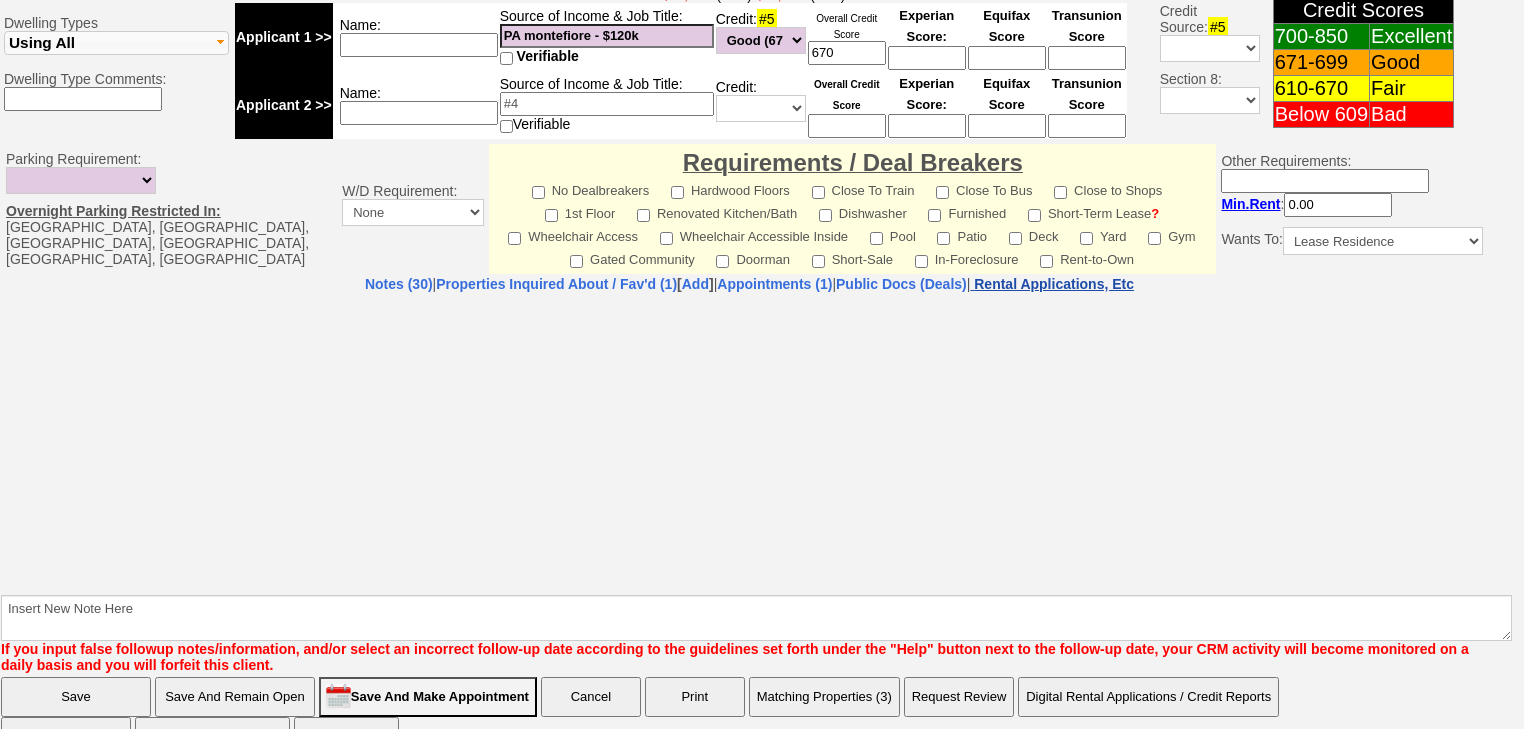 select on "100" 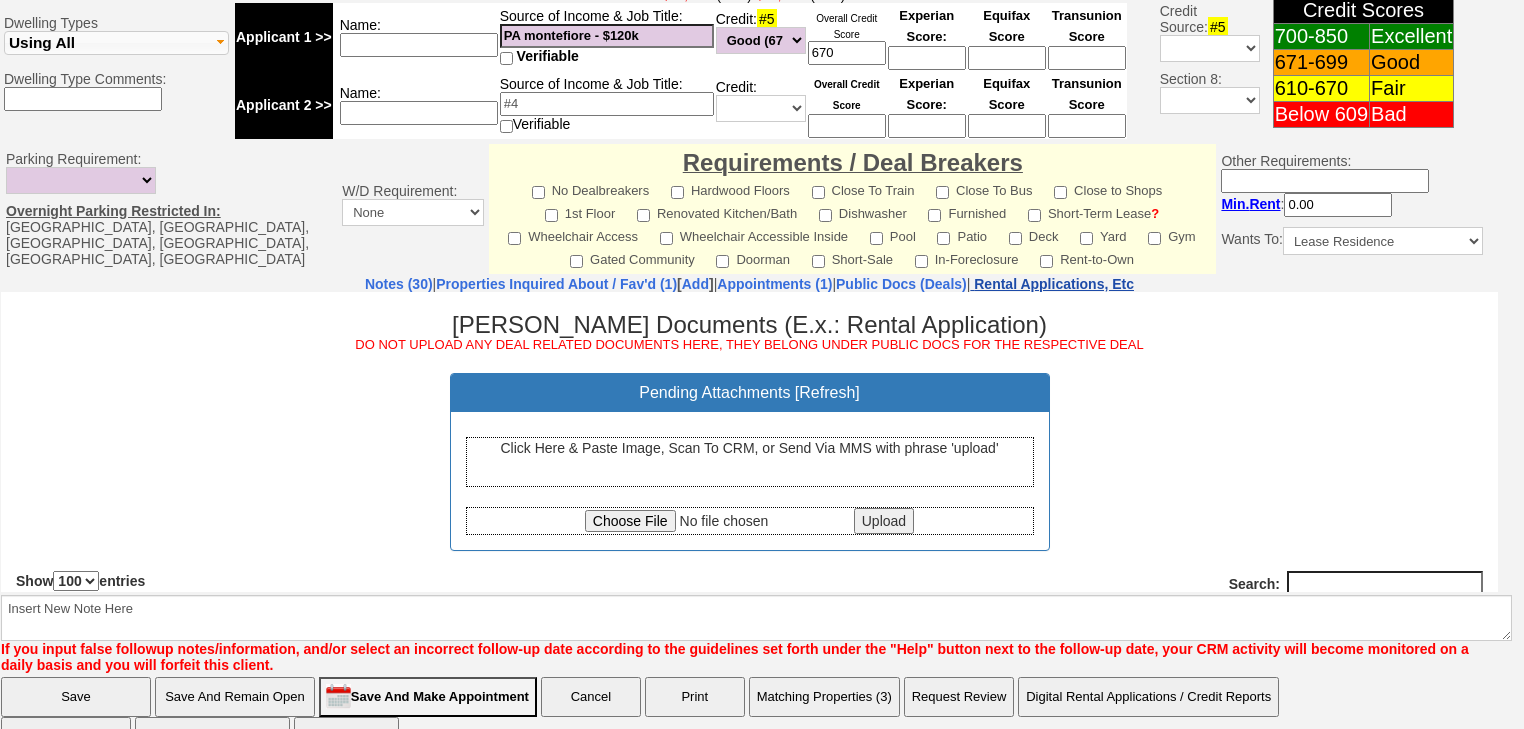 scroll, scrollTop: 0, scrollLeft: 0, axis: both 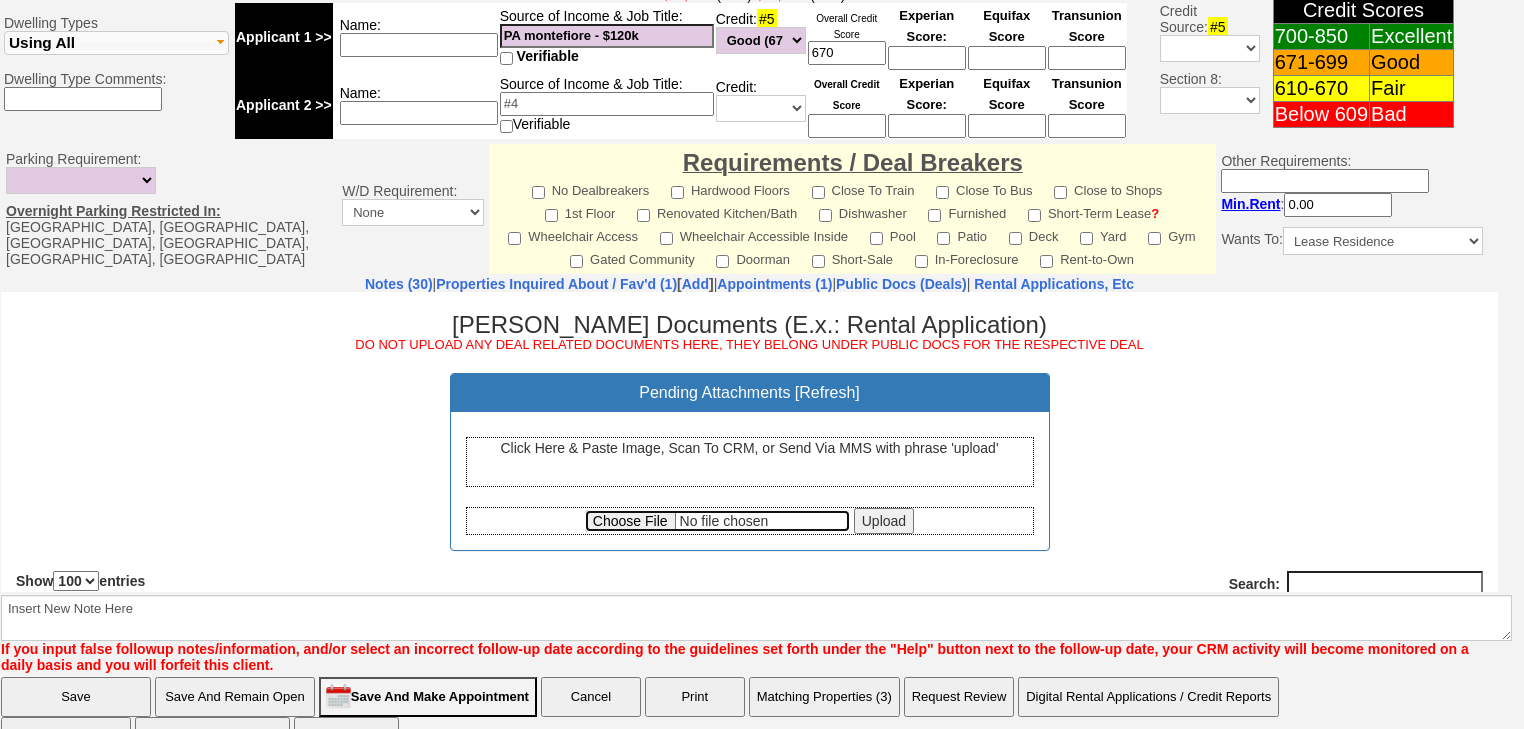 click at bounding box center [717, 520] 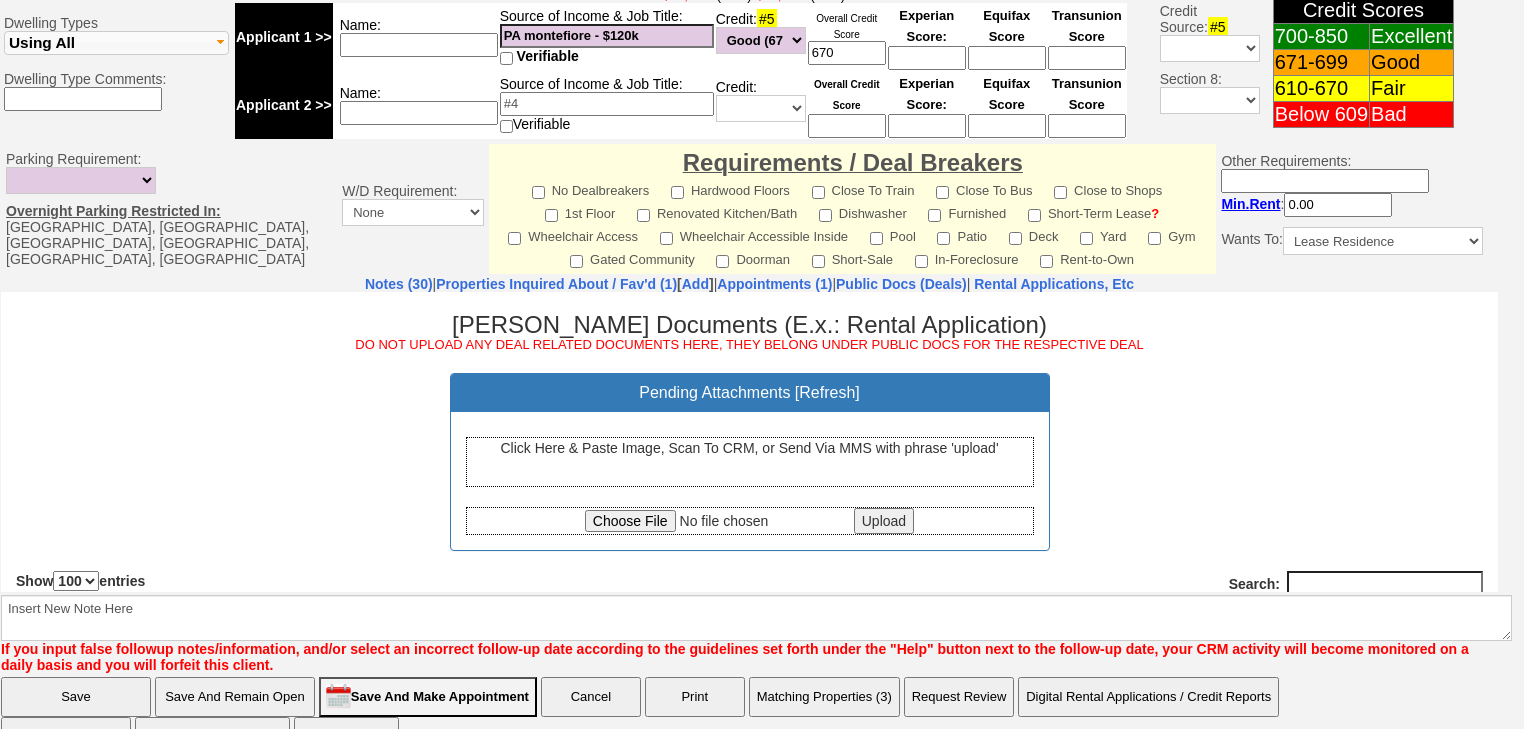 click on "Upload" at bounding box center [884, 520] 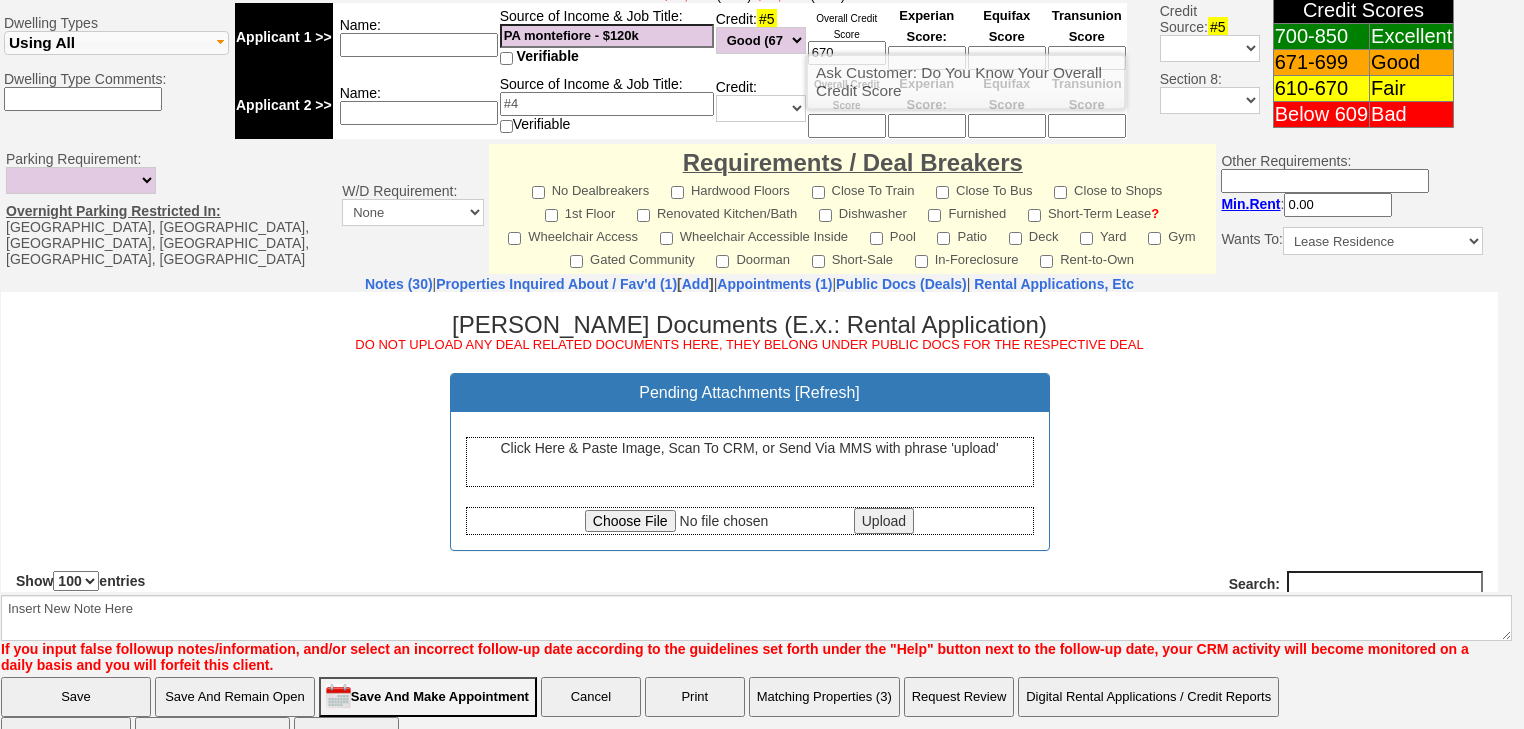 drag, startPoint x: 856, startPoint y: 26, endPoint x: 761, endPoint y: 19, distance: 95.257545 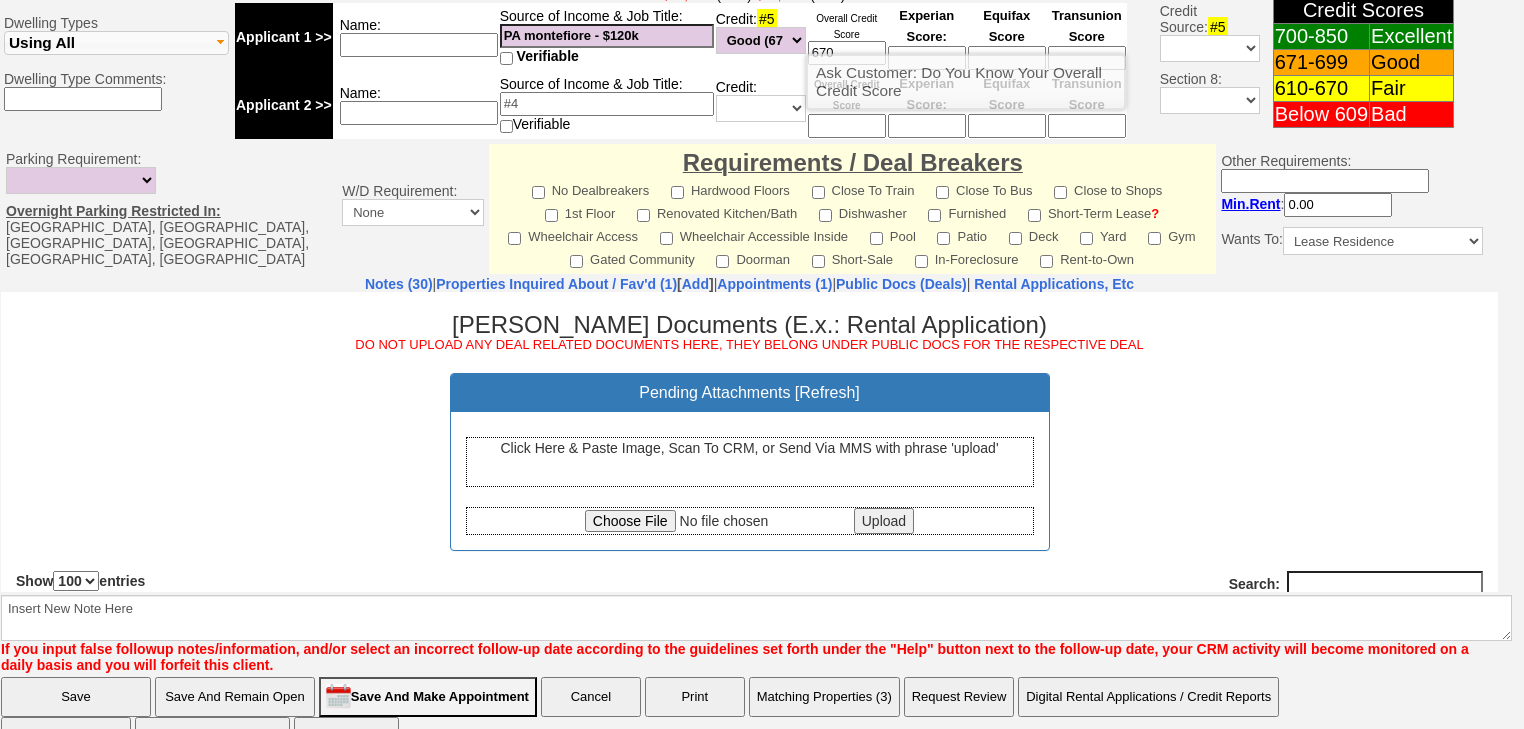click on "Applicant 1 >>
Name:
Source of Income & Job Title:
PA montefiore - $120k
Verifiable
Credit:  #5
Unknown Bad (Below 609) Fair (610-670) Good (671-699) Excellent (700-850) None
Overall Credit Score 670
Experian Score:
Equifax Score
Transunion Score" at bounding box center (681, 37) 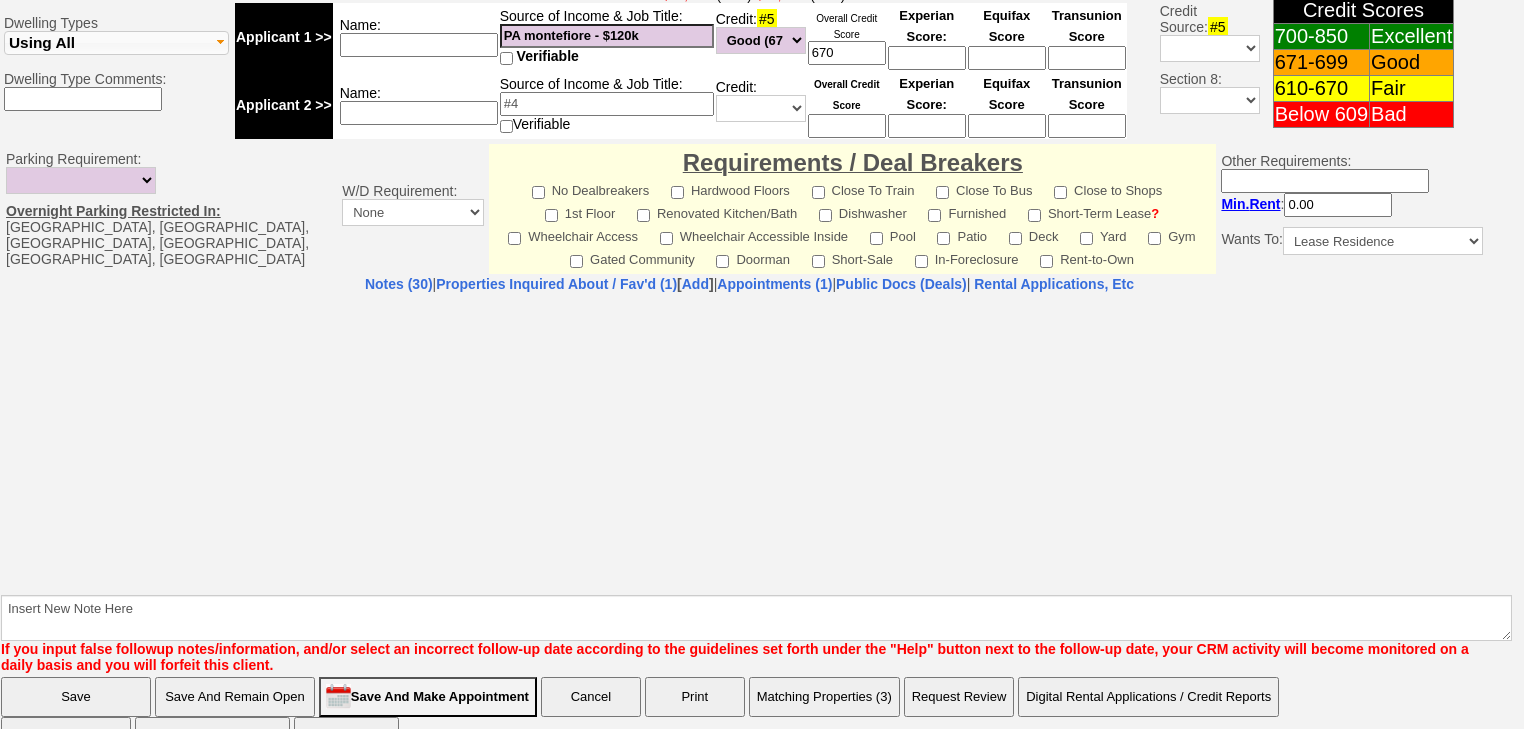 select on "100" 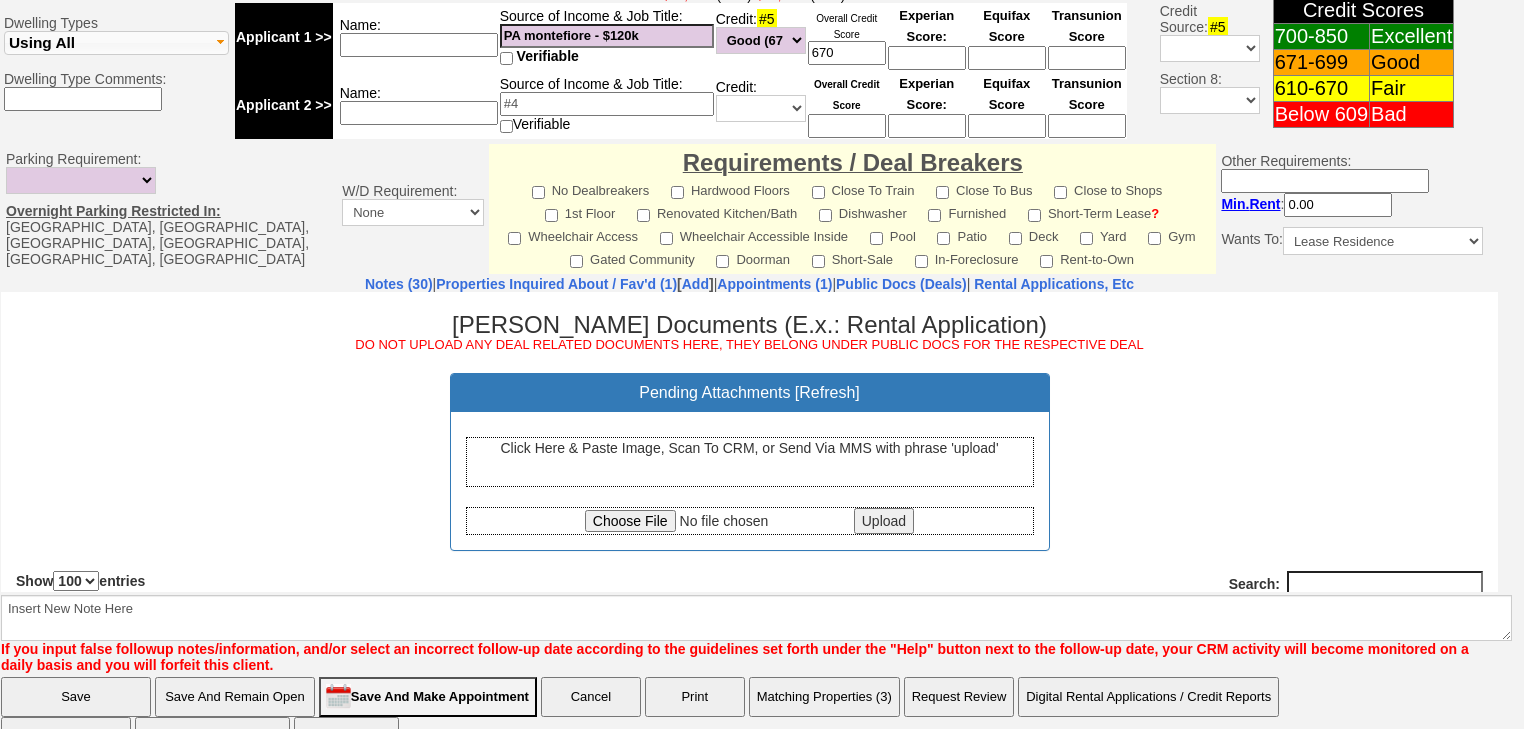 scroll, scrollTop: 0, scrollLeft: 0, axis: both 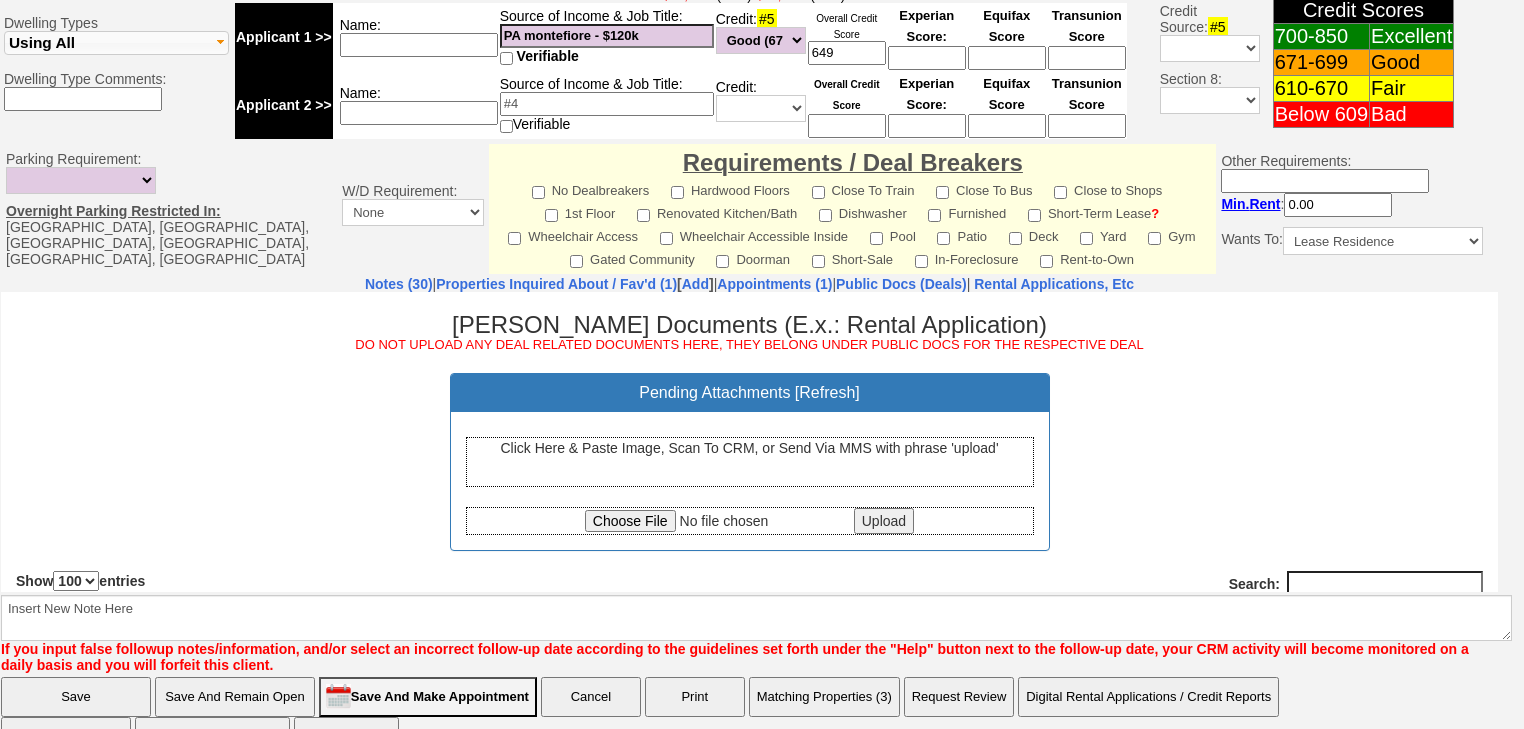 type on "649" 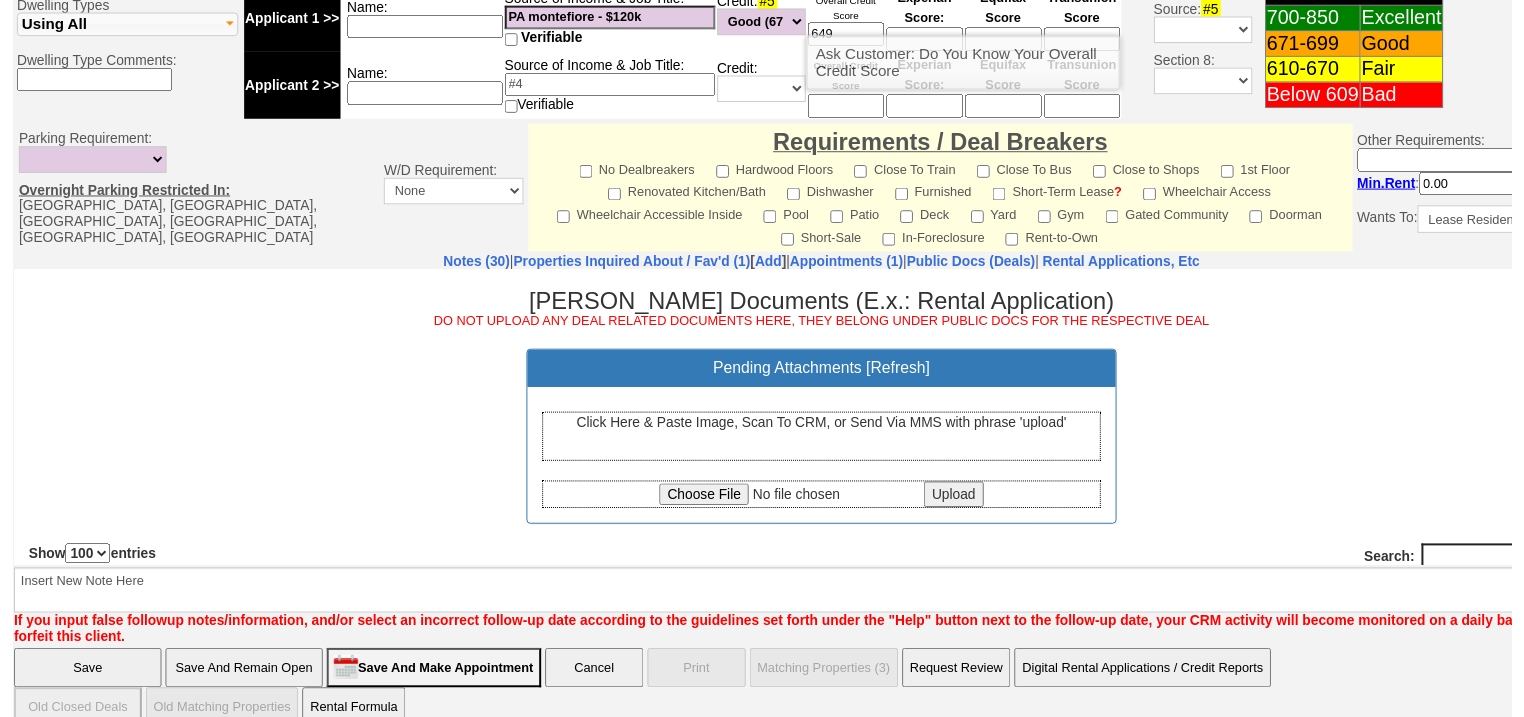 scroll, scrollTop: 848, scrollLeft: 0, axis: vertical 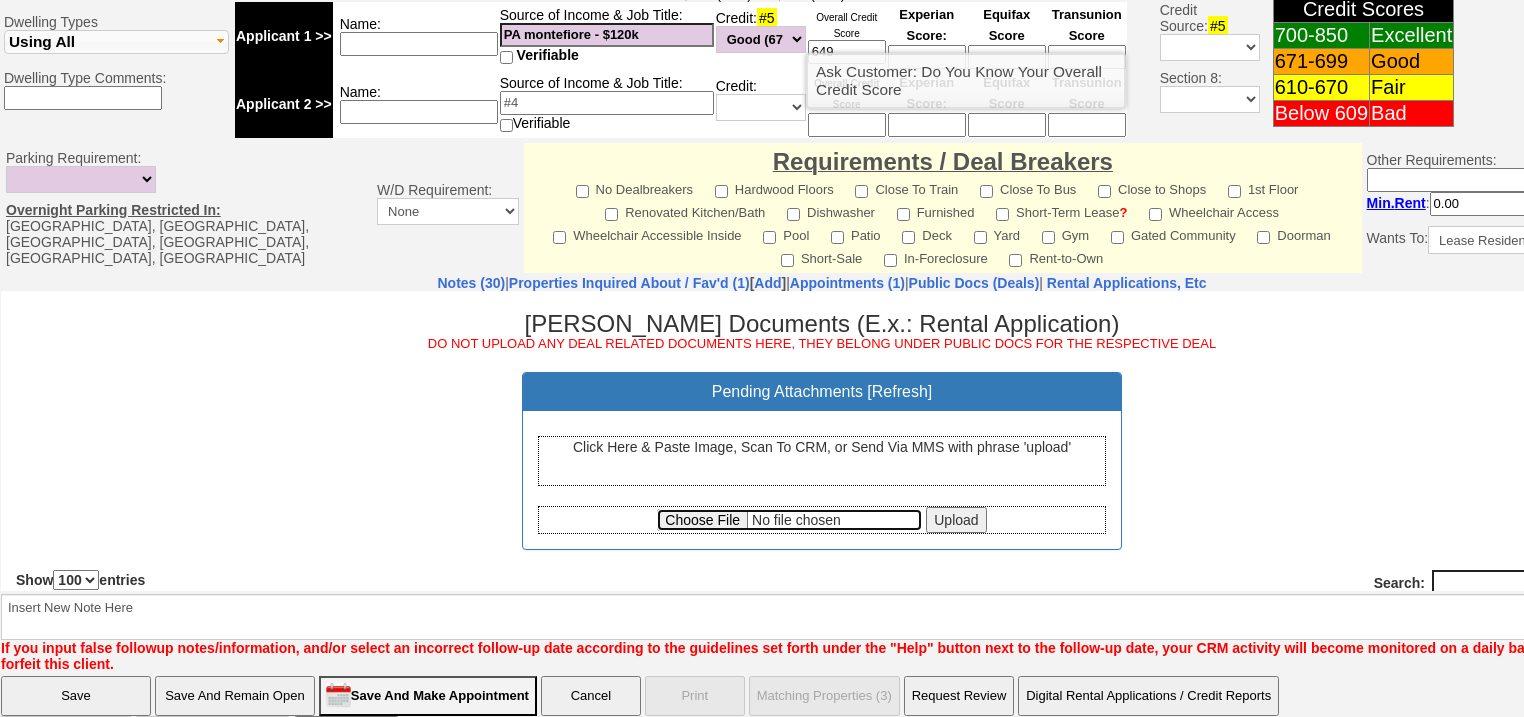 click at bounding box center [789, 519] 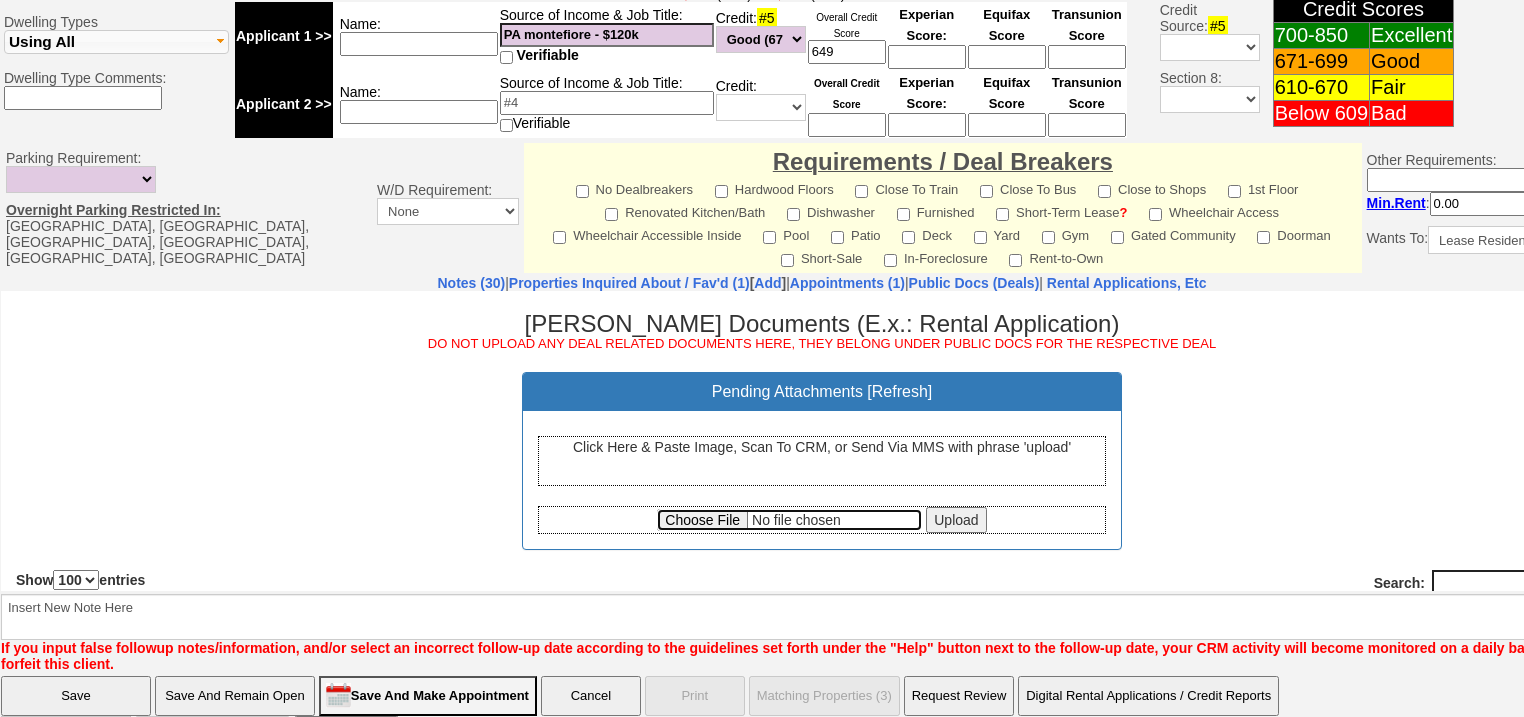 type on "C:\fakepath\Bazar, Driver’s License.pdf" 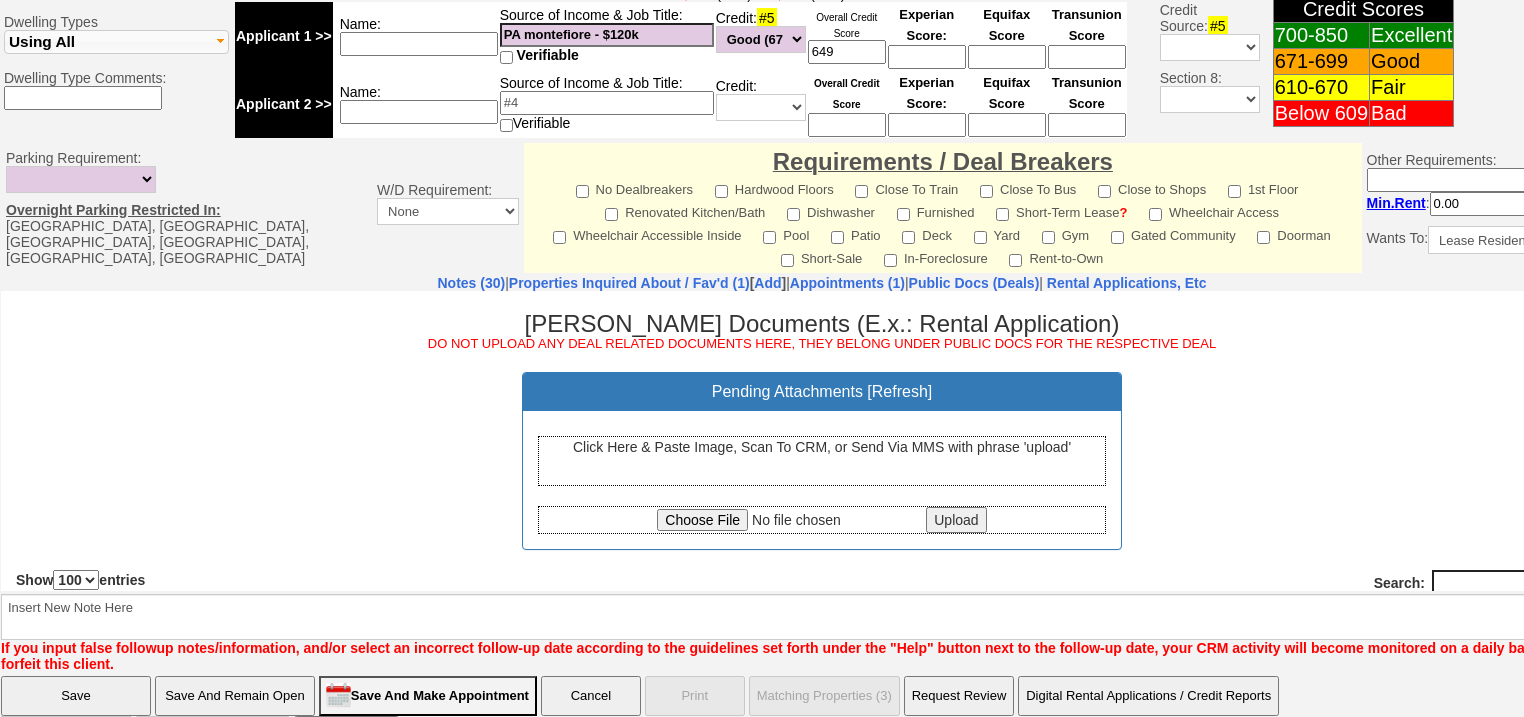 click on "Upload" at bounding box center [956, 519] 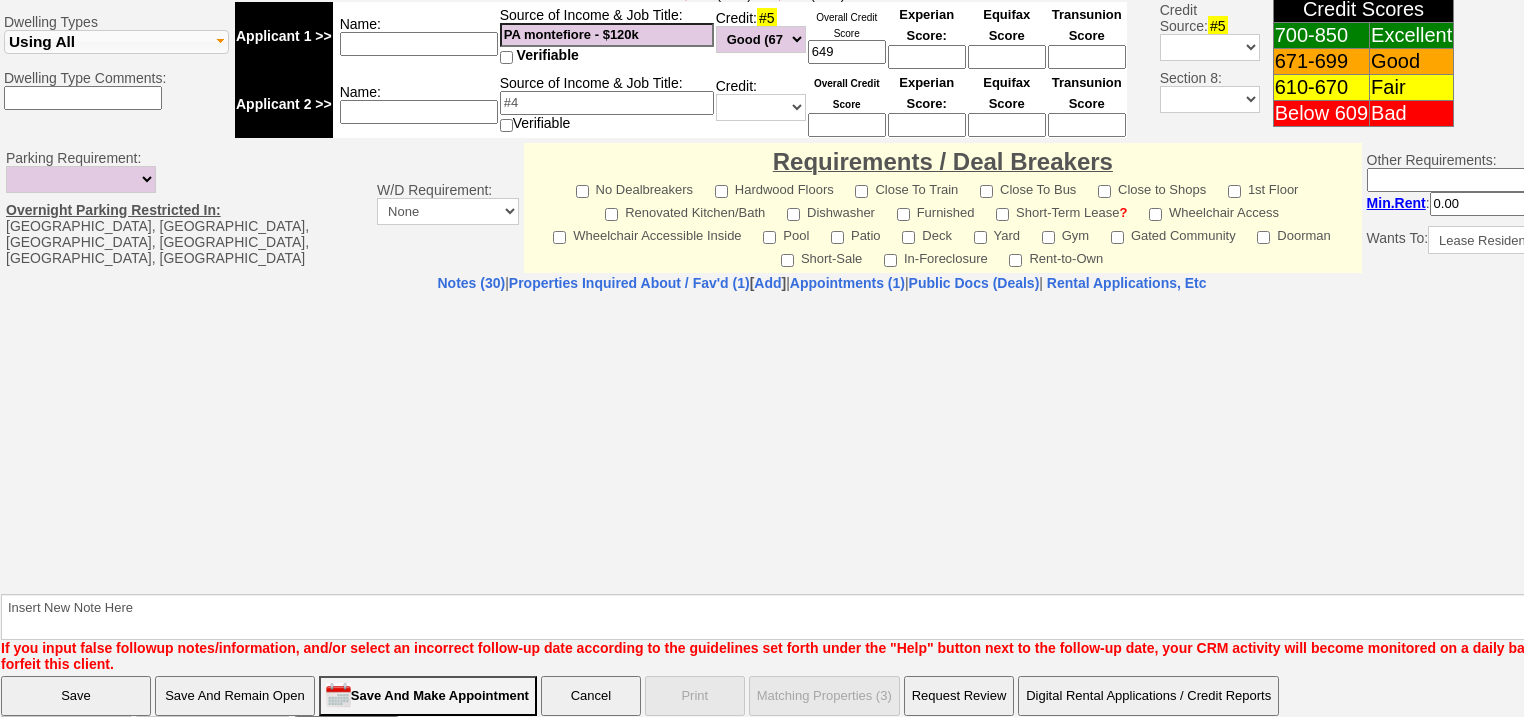 select on "100" 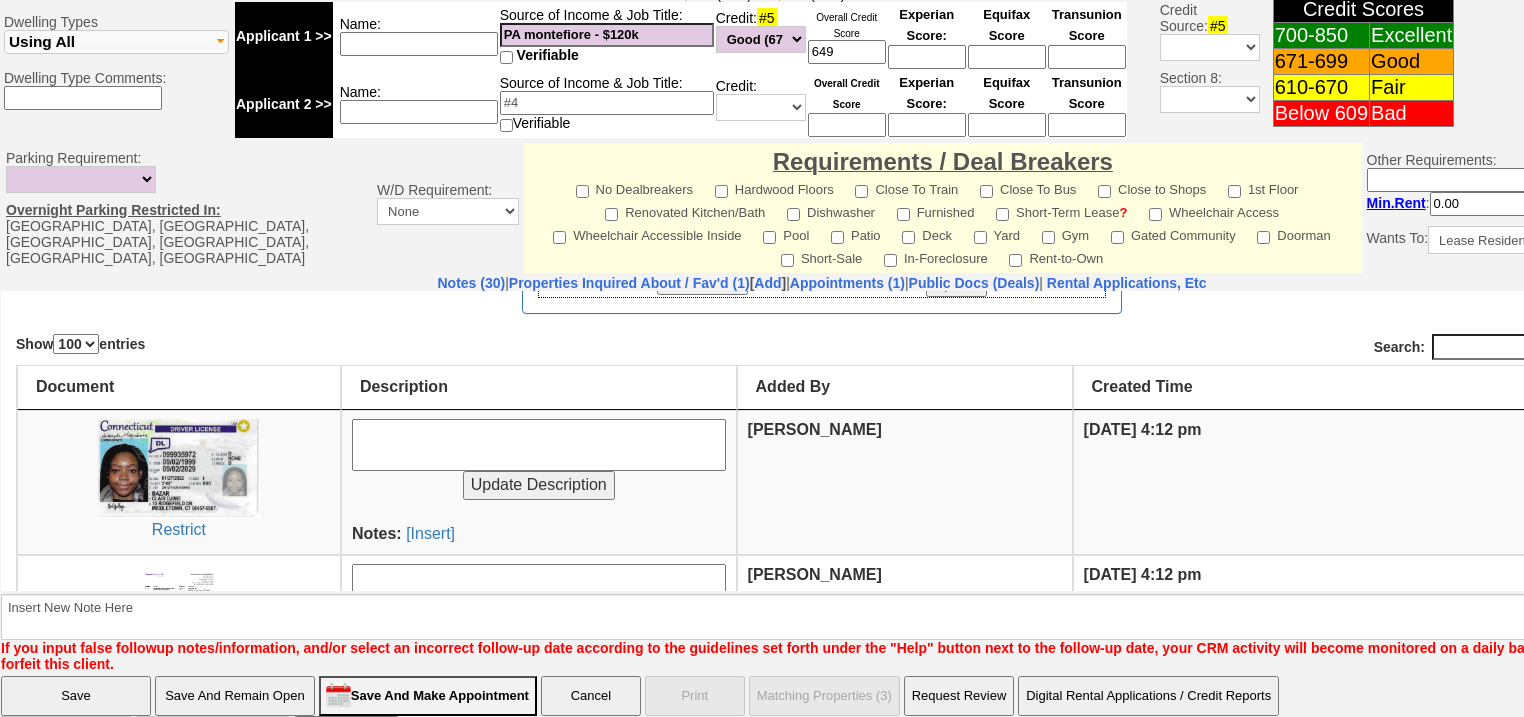 scroll, scrollTop: 240, scrollLeft: 0, axis: vertical 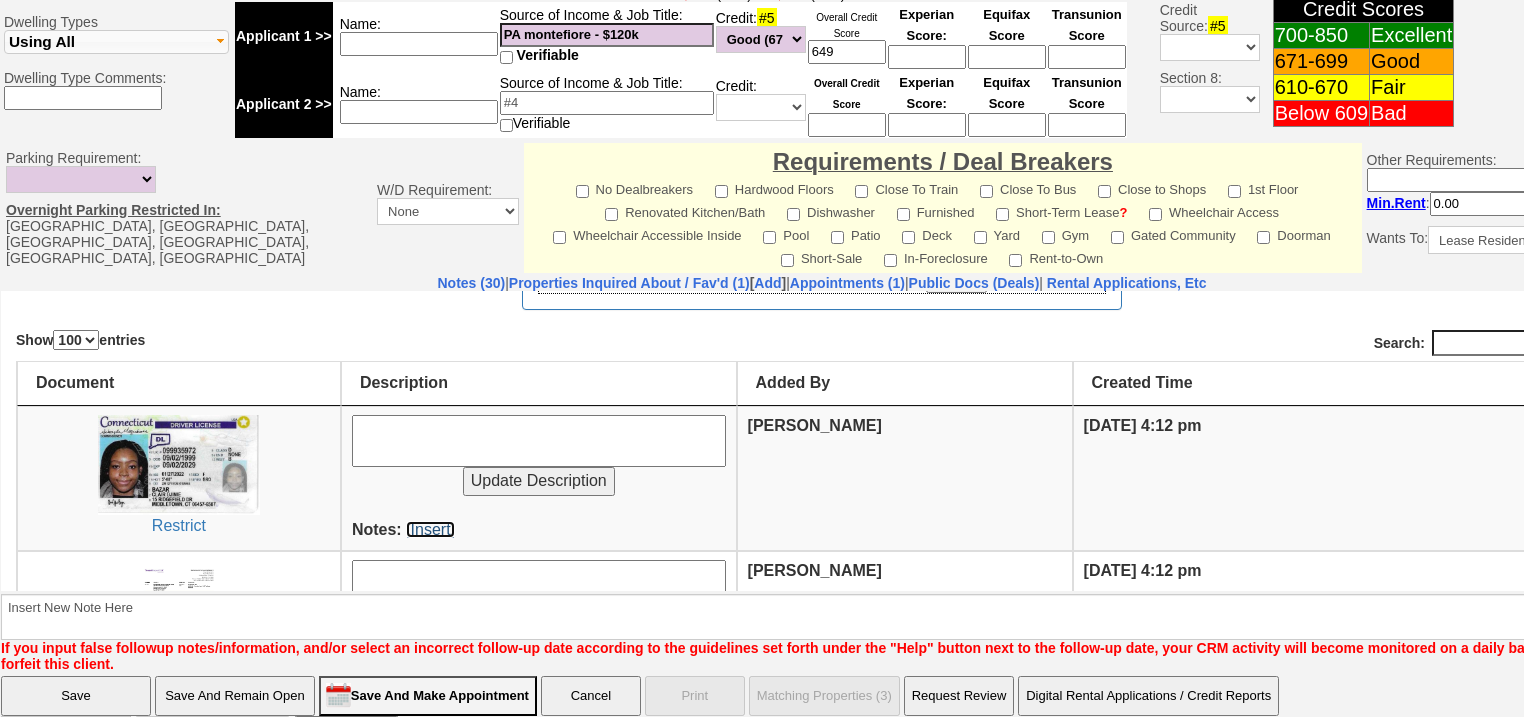 click on "[Insert]" at bounding box center (430, 528) 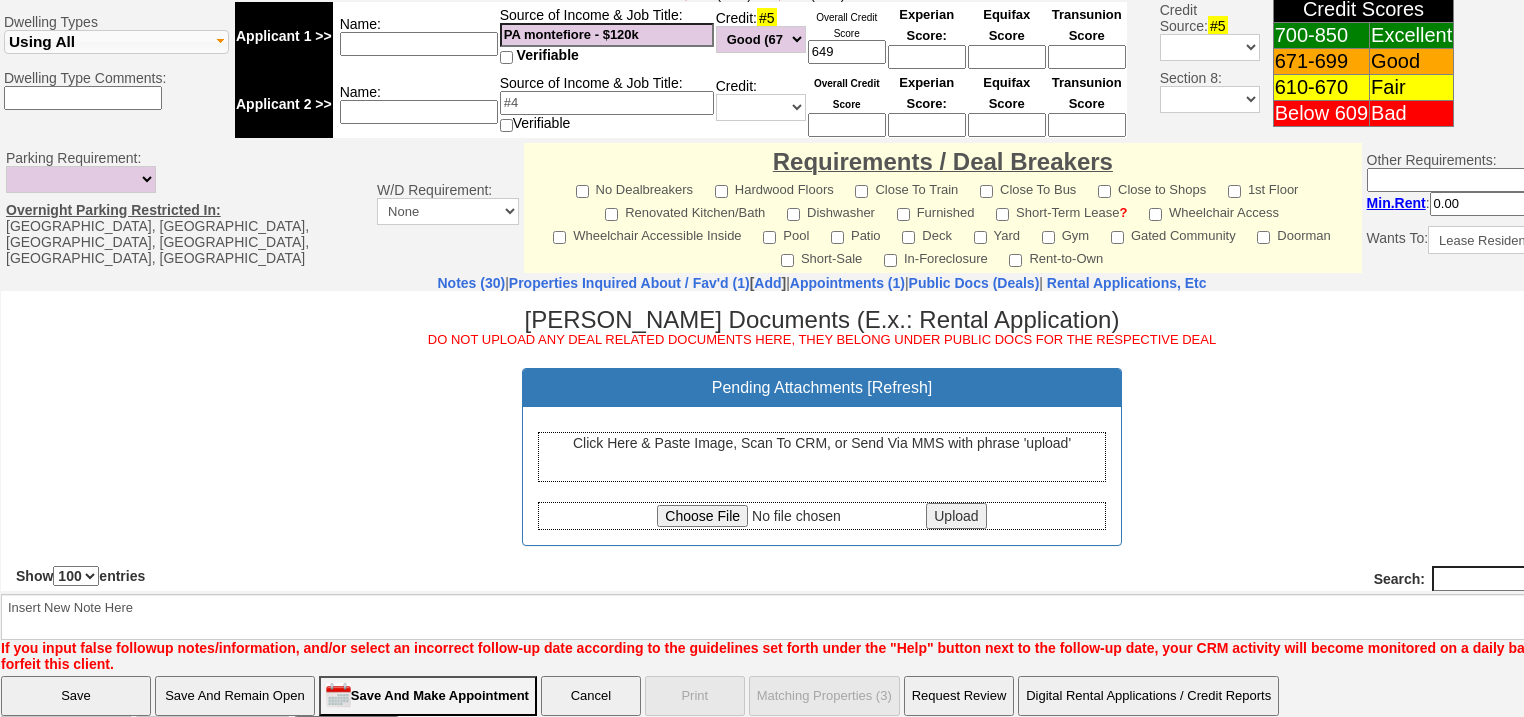 scroll, scrollTop: 0, scrollLeft: 0, axis: both 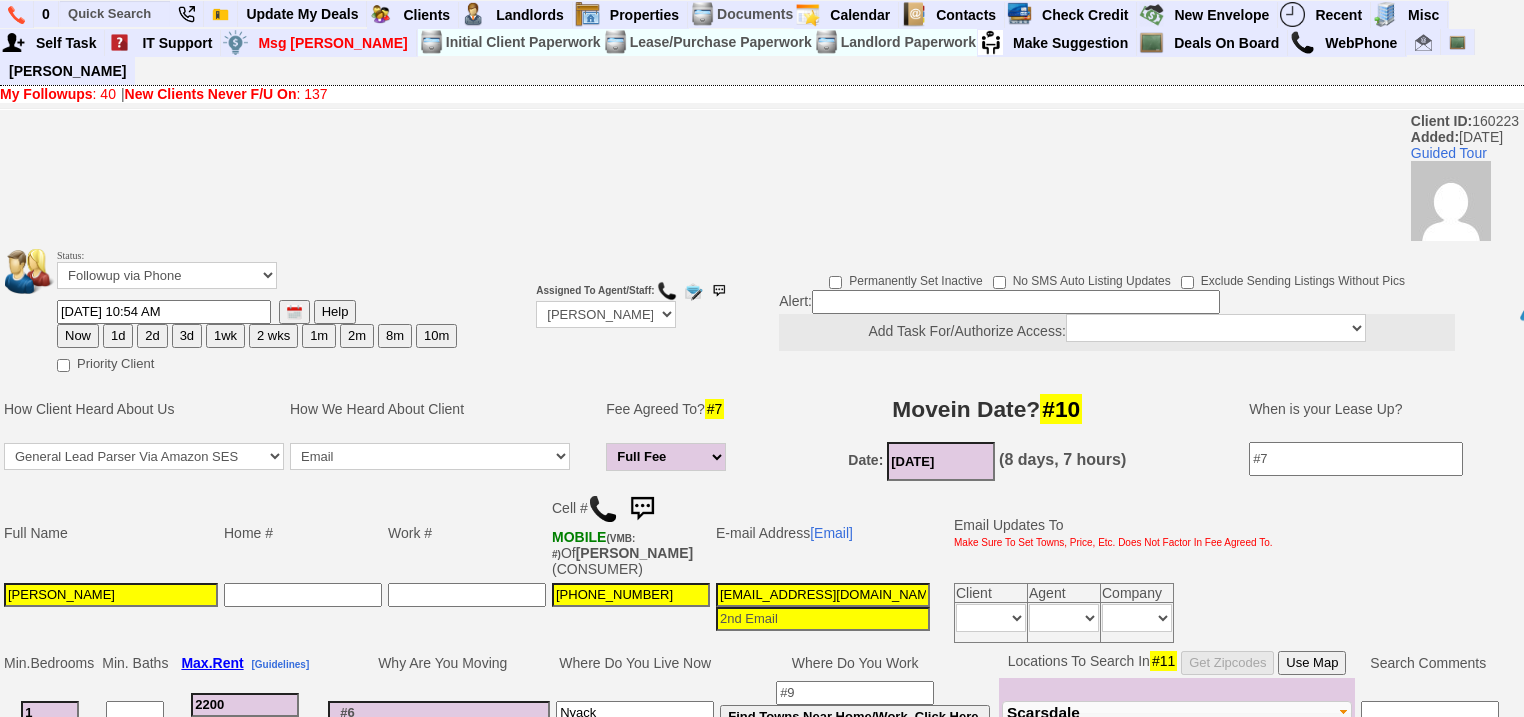 click on "3d" at bounding box center (187, 336) 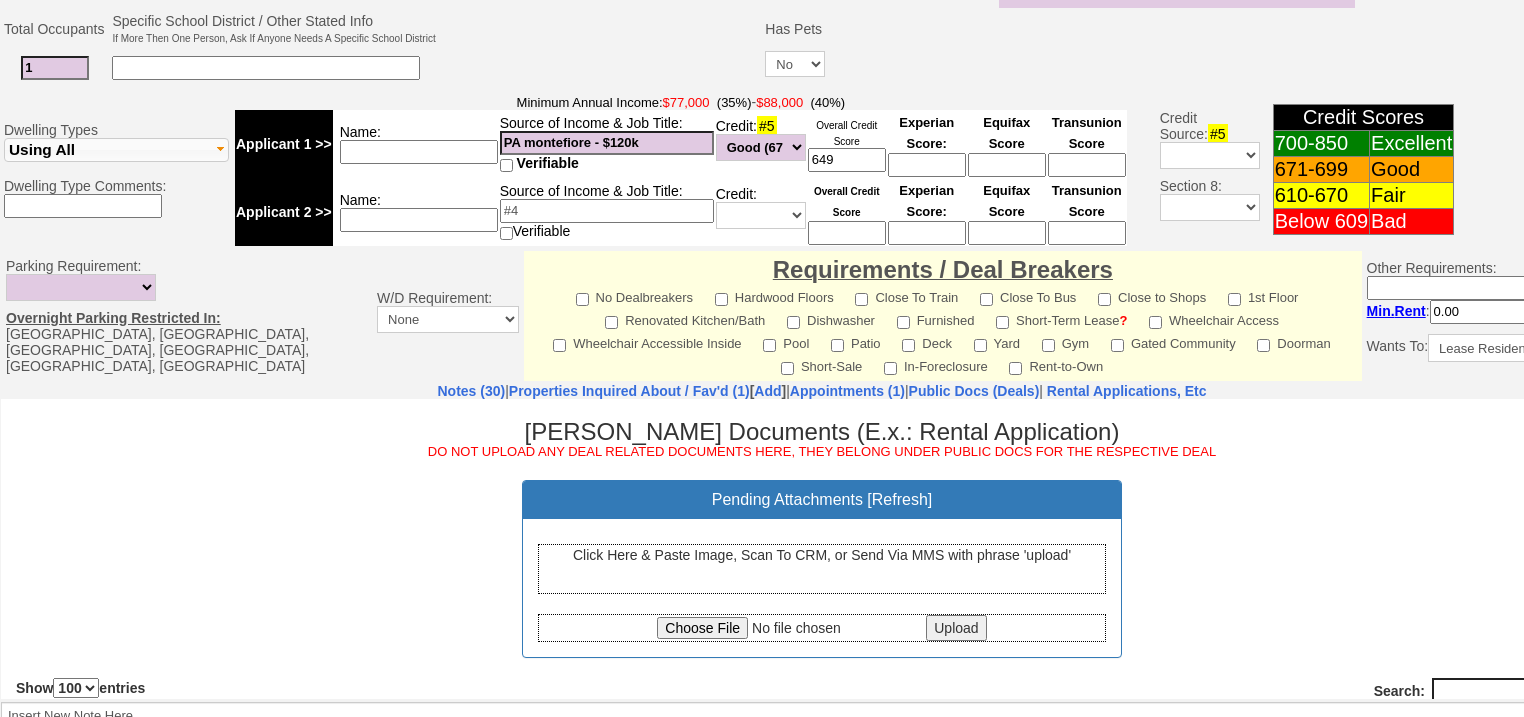 scroll, scrollTop: 870, scrollLeft: 0, axis: vertical 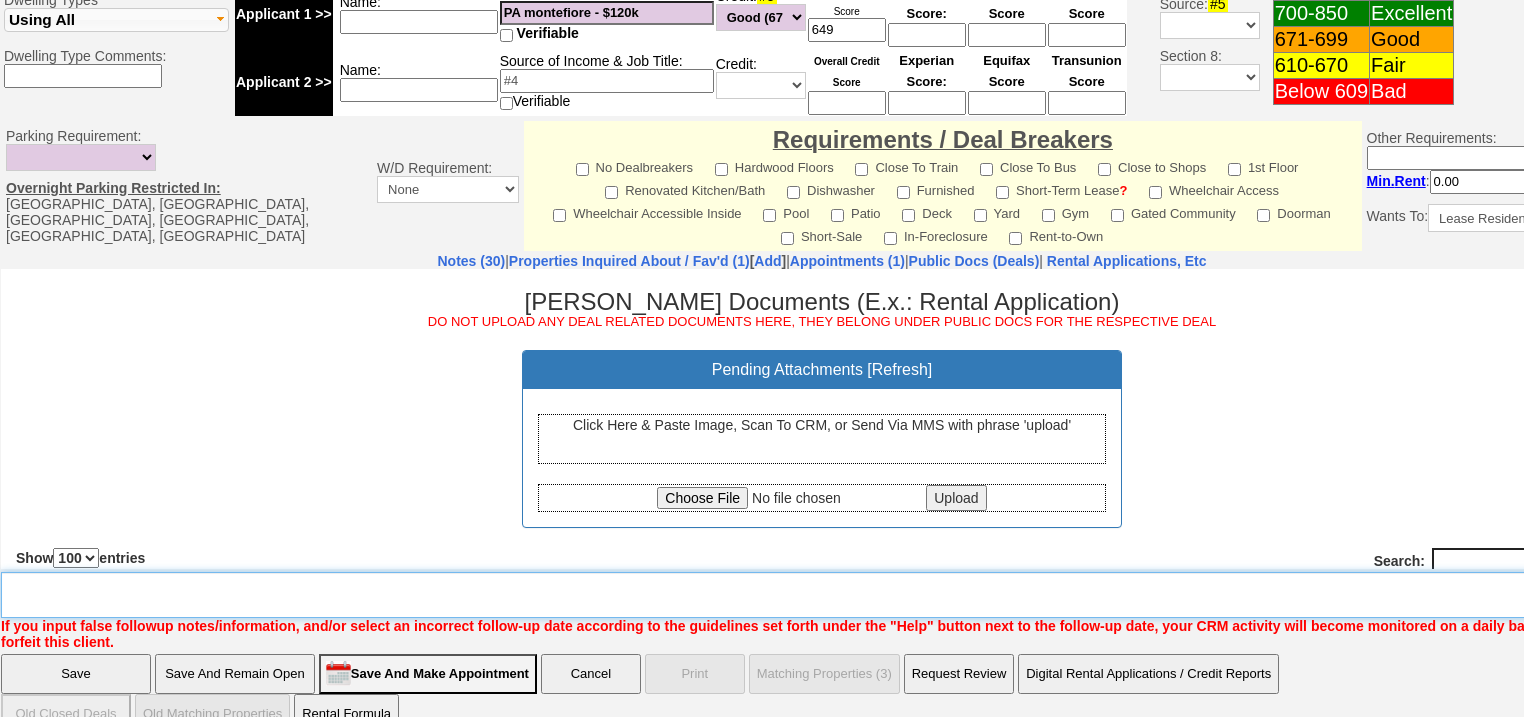 click on "Insert New Note Here" at bounding box center (829, 595) 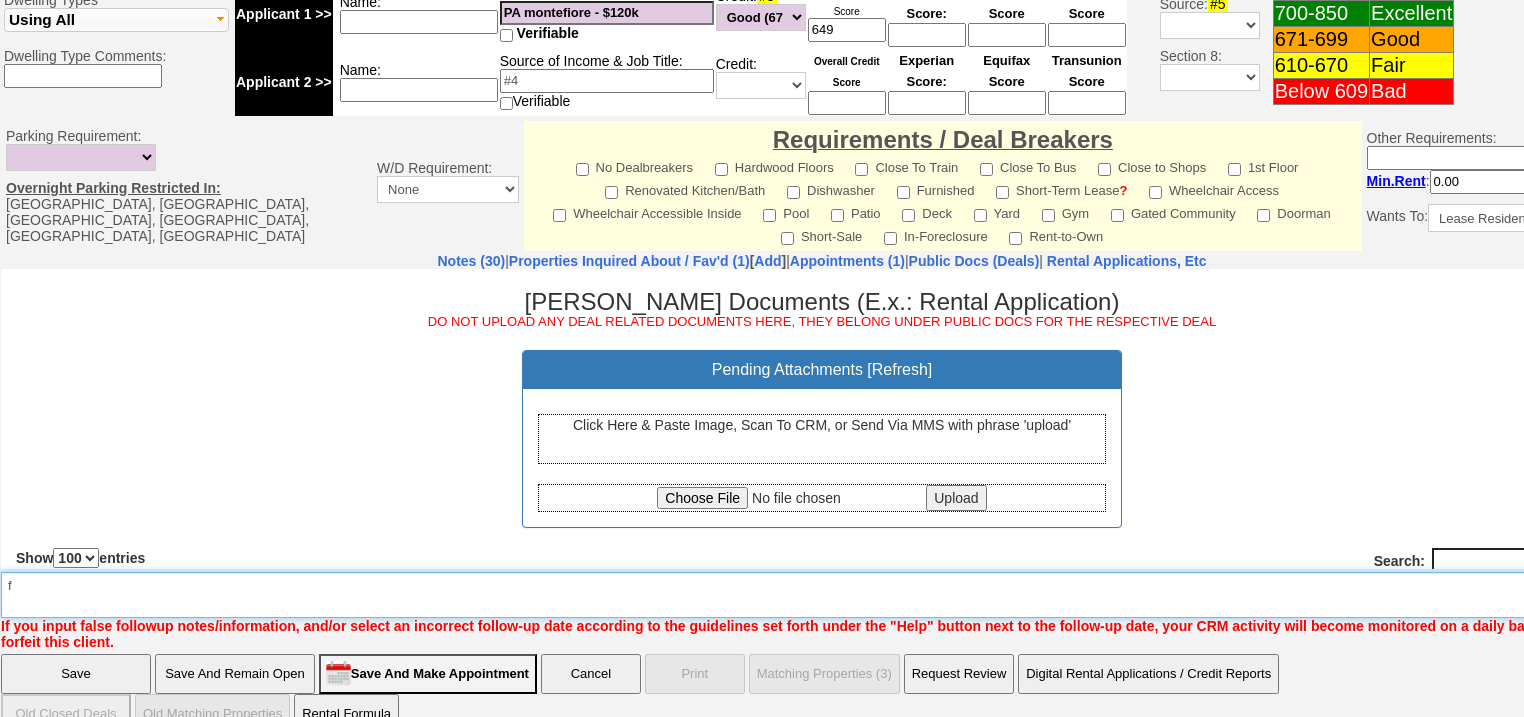 type on "f" 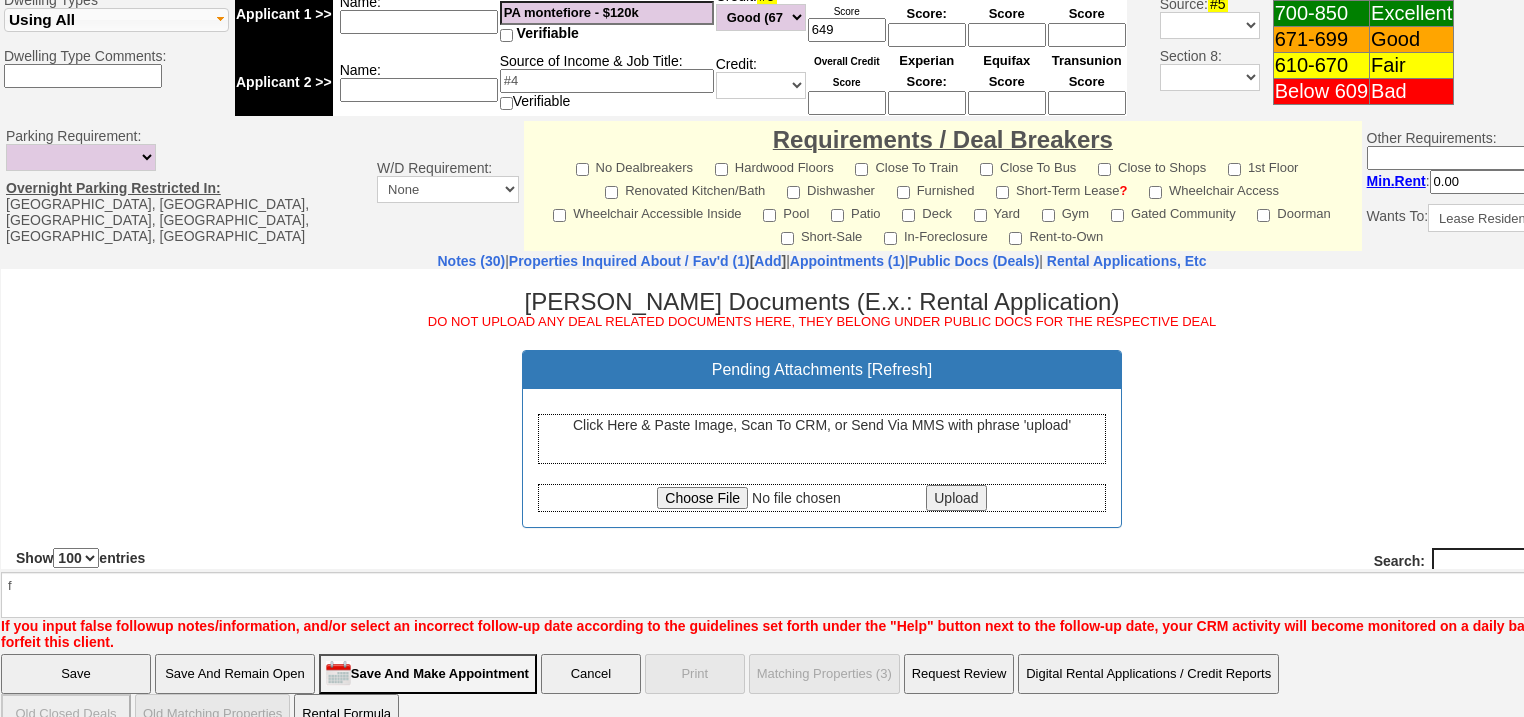 click on "Save" at bounding box center (76, 674) 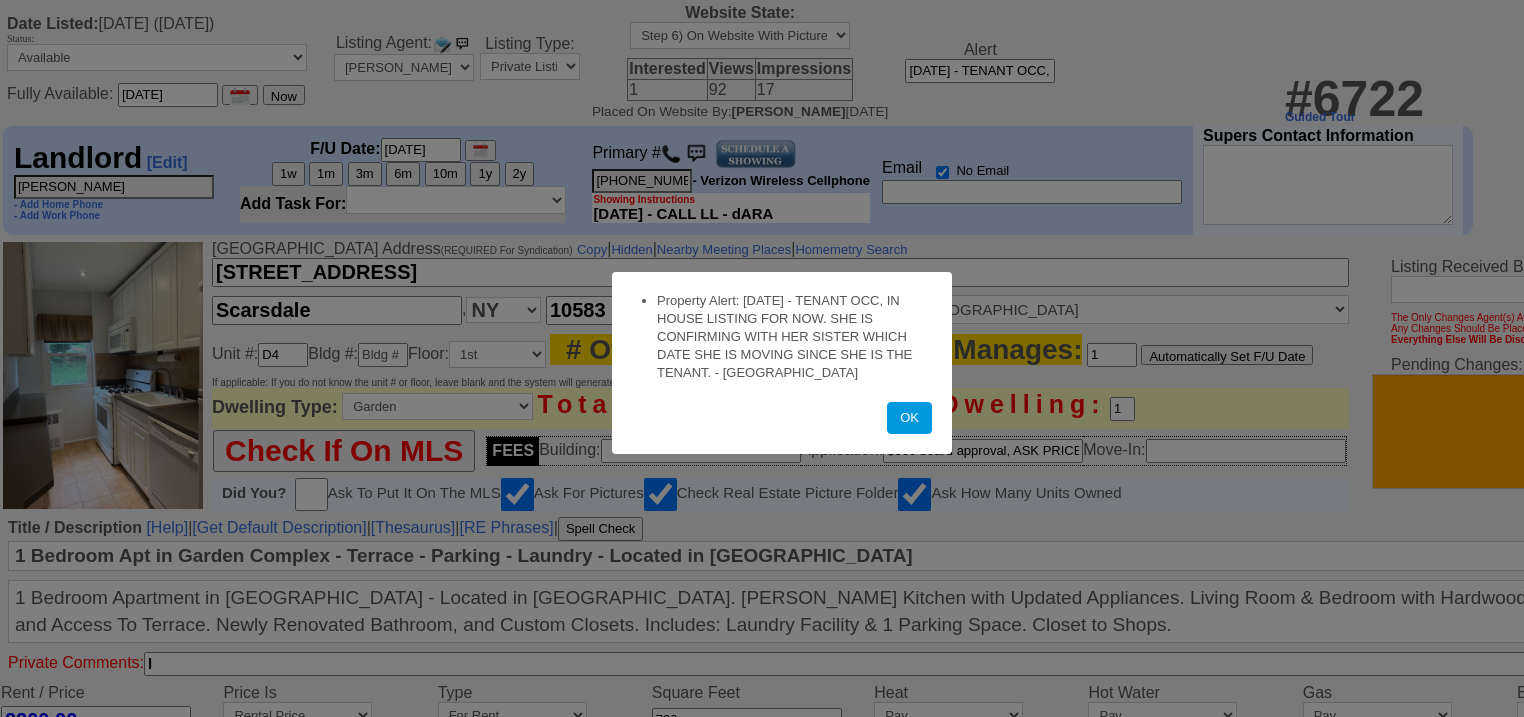 scroll, scrollTop: 0, scrollLeft: 0, axis: both 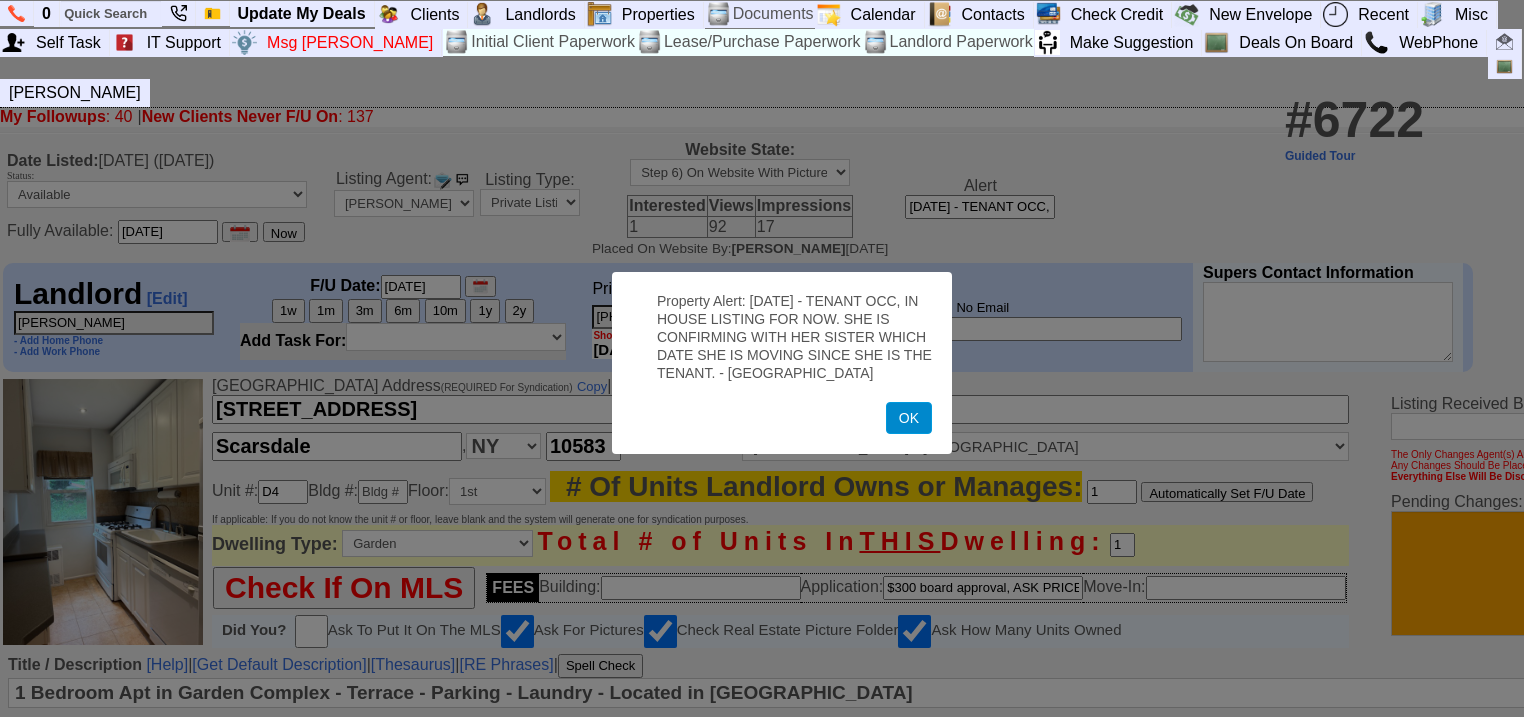 click on "OK" at bounding box center [909, 418] 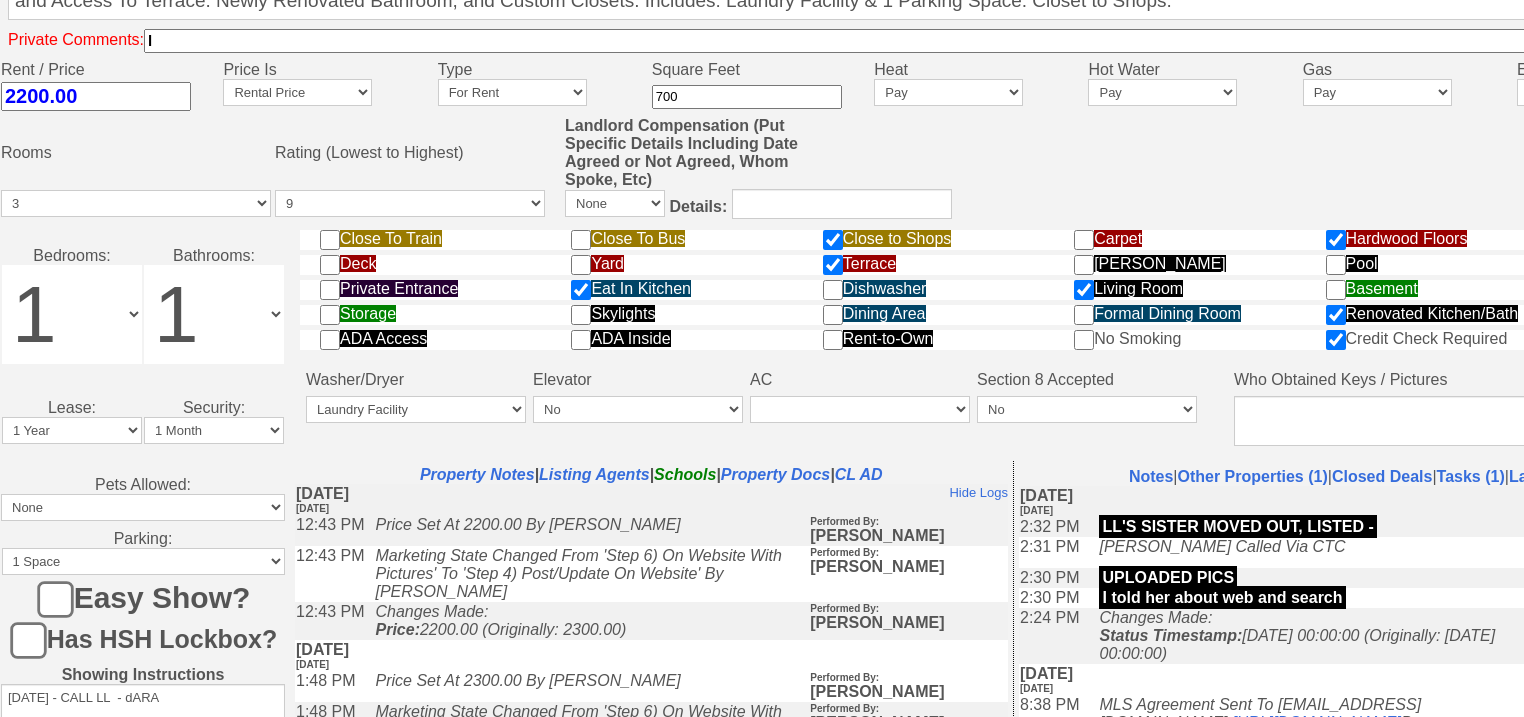 scroll, scrollTop: 923, scrollLeft: 0, axis: vertical 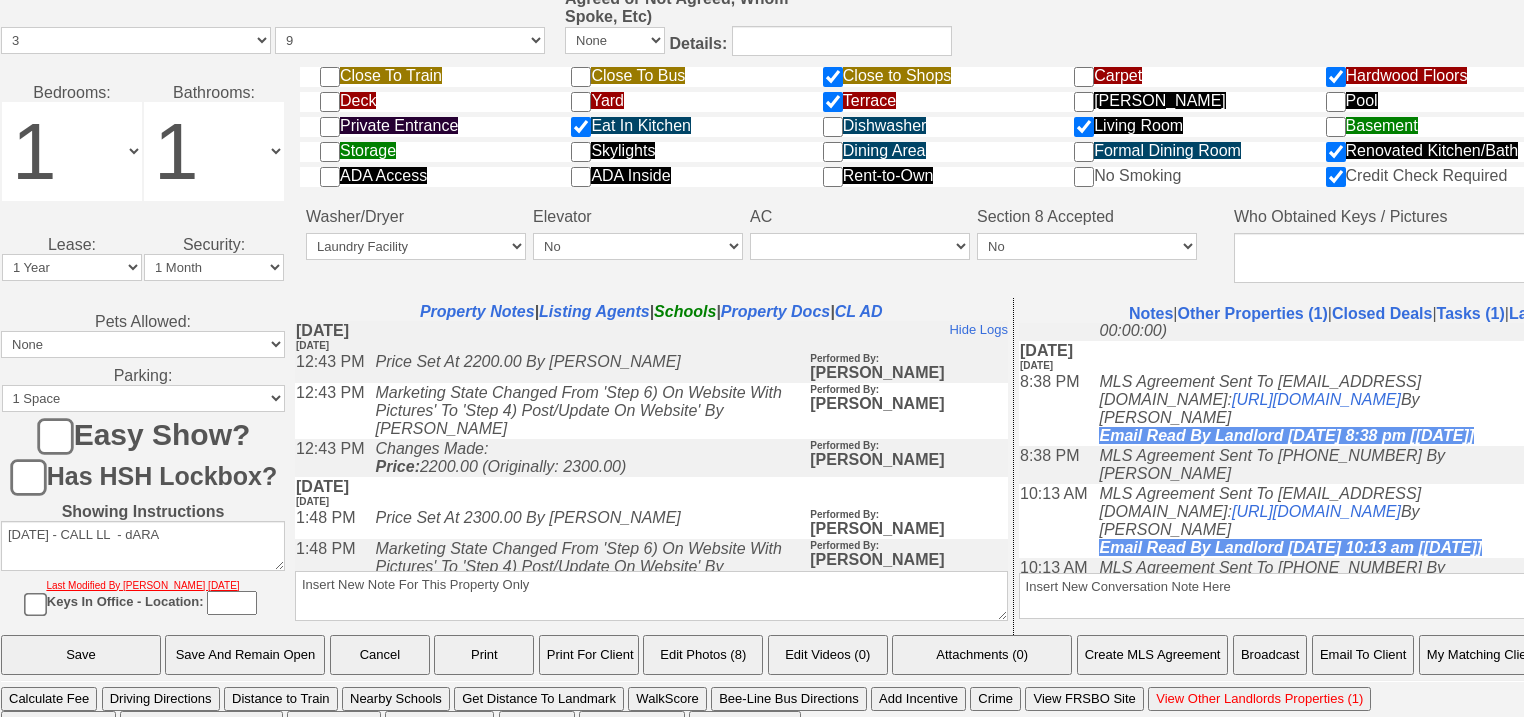 drag, startPoint x: 1283, startPoint y: 385, endPoint x: 1448, endPoint y: 372, distance: 165.51132 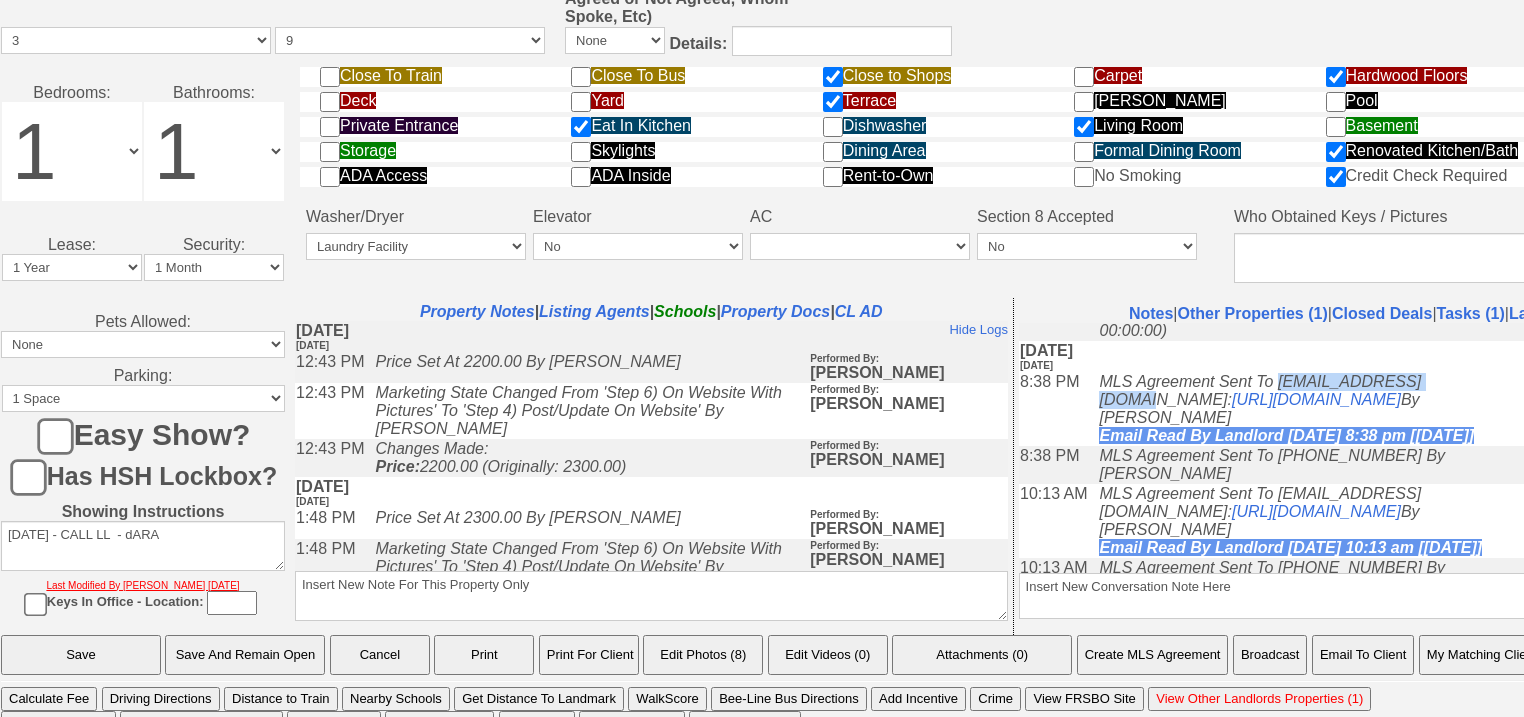 drag, startPoint x: 1297, startPoint y: 387, endPoint x: 1463, endPoint y: 379, distance: 166.19266 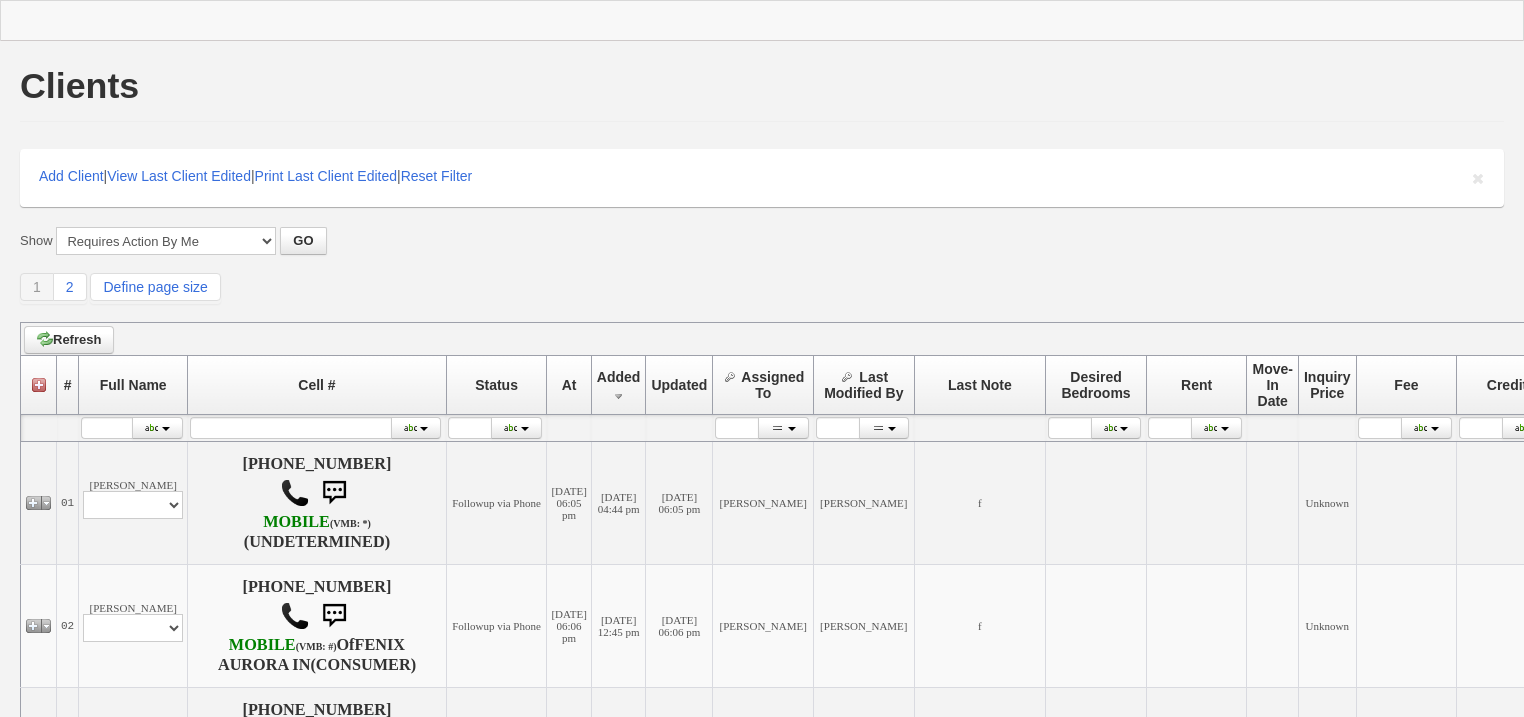 scroll, scrollTop: 0, scrollLeft: 0, axis: both 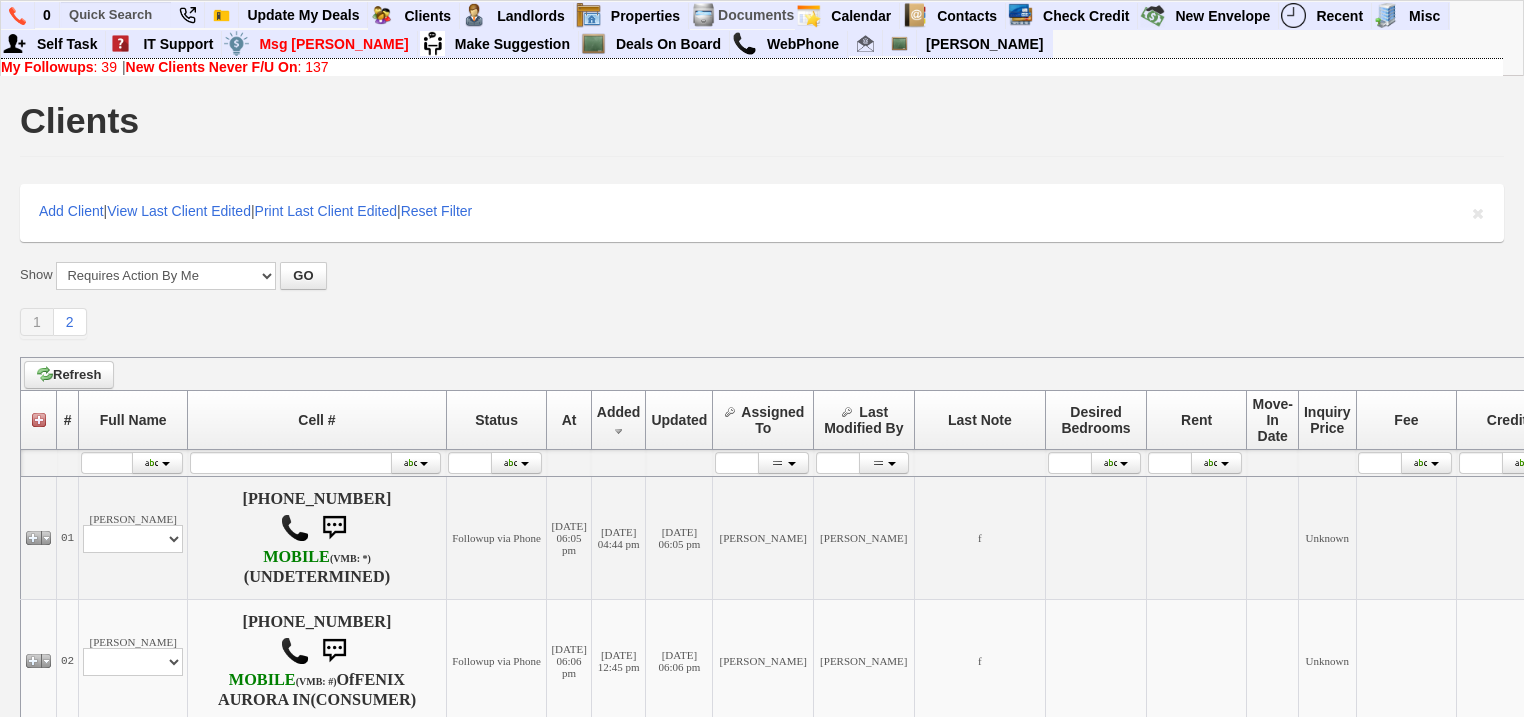 click on "My Followups : 39" at bounding box center (59, 67) 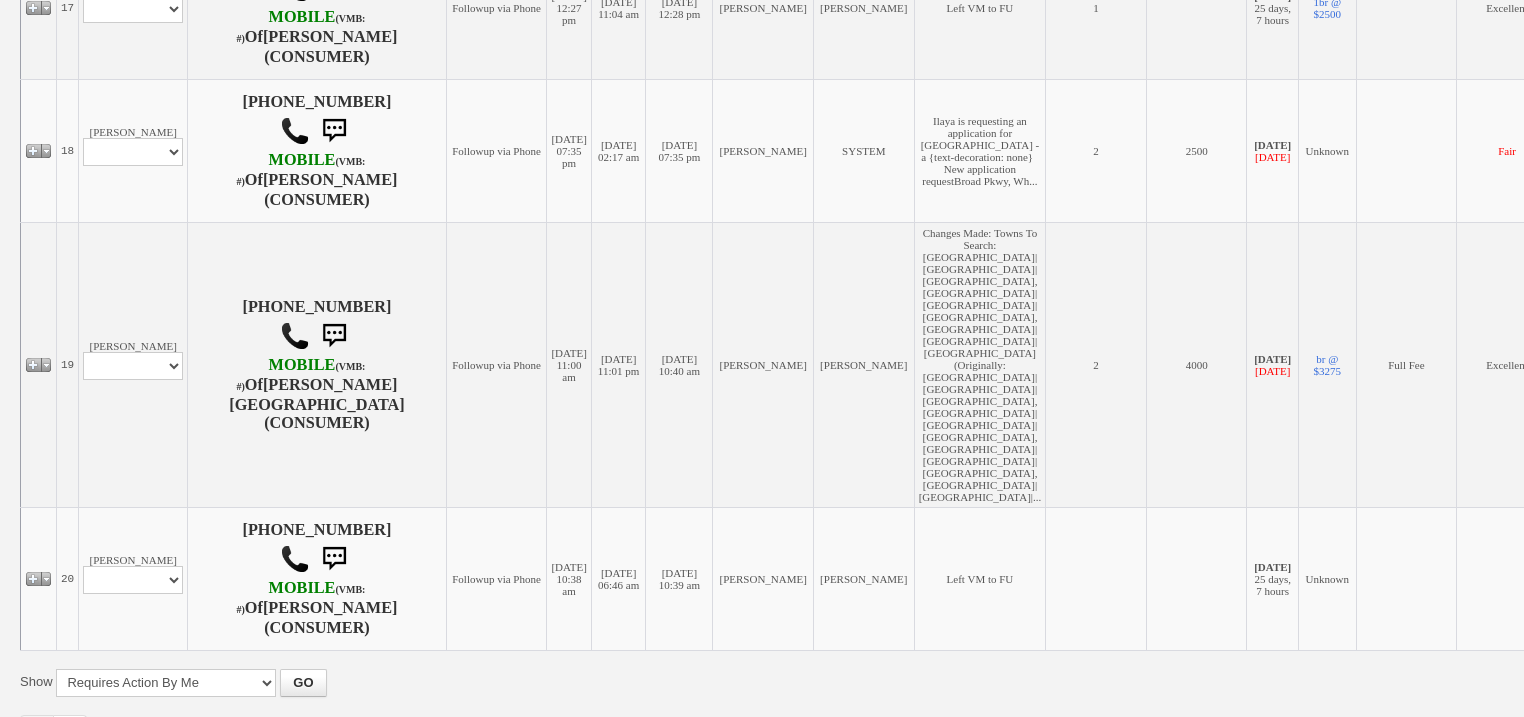 scroll, scrollTop: 2539, scrollLeft: 0, axis: vertical 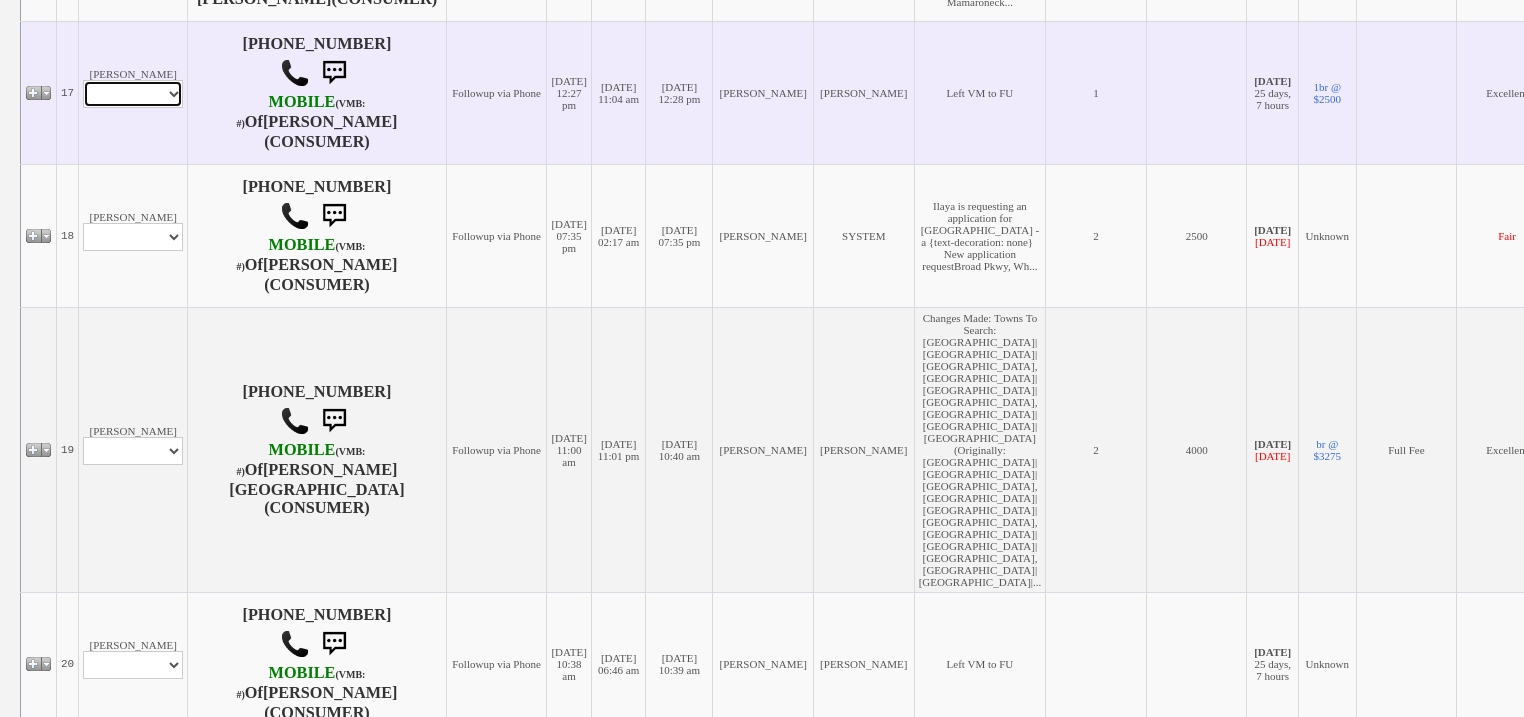 click on "Profile
Edit
Print
Email Externally (Will Not Be Tracked In CRM)
Closed Deals" at bounding box center [133, 94] 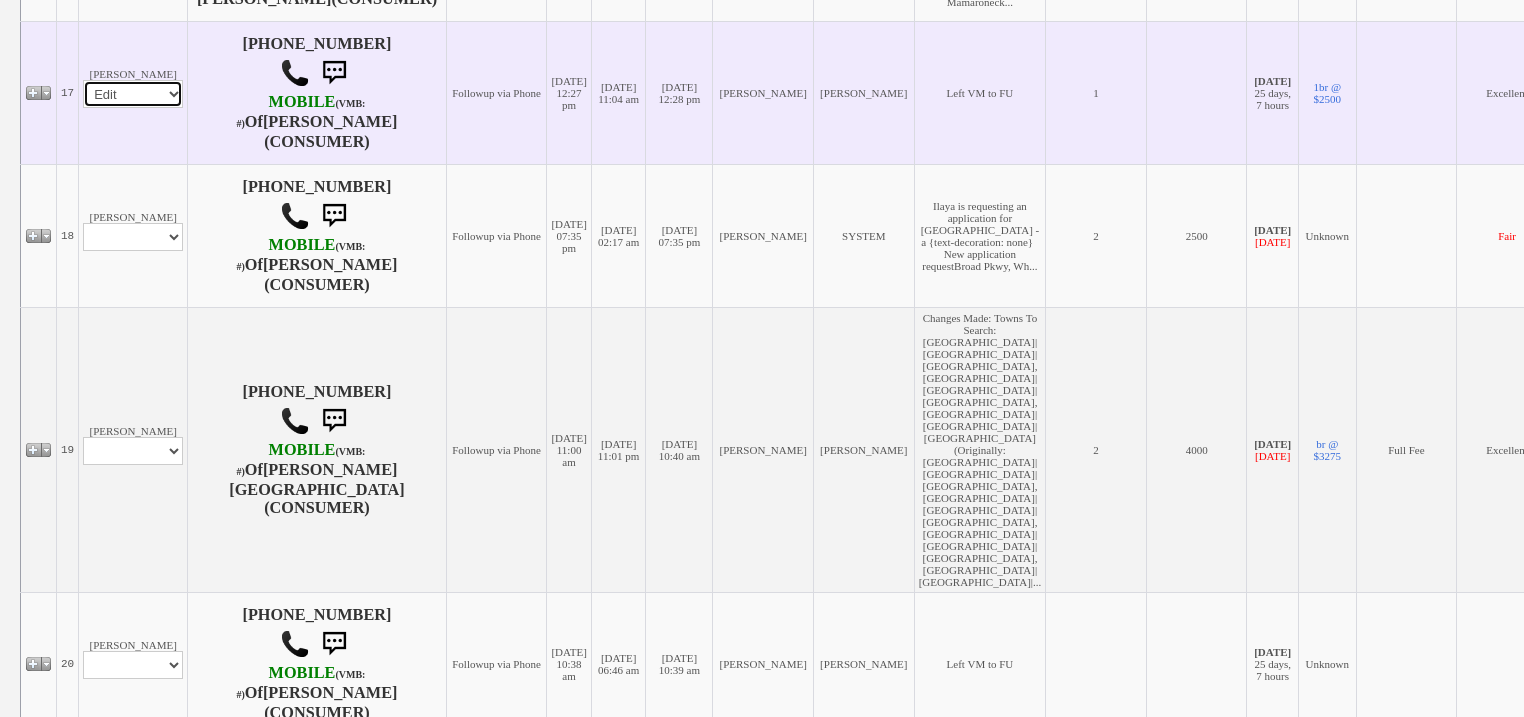 click on "Profile
Edit
Print
Email Externally (Will Not Be Tracked In CRM)
Closed Deals" at bounding box center [133, 94] 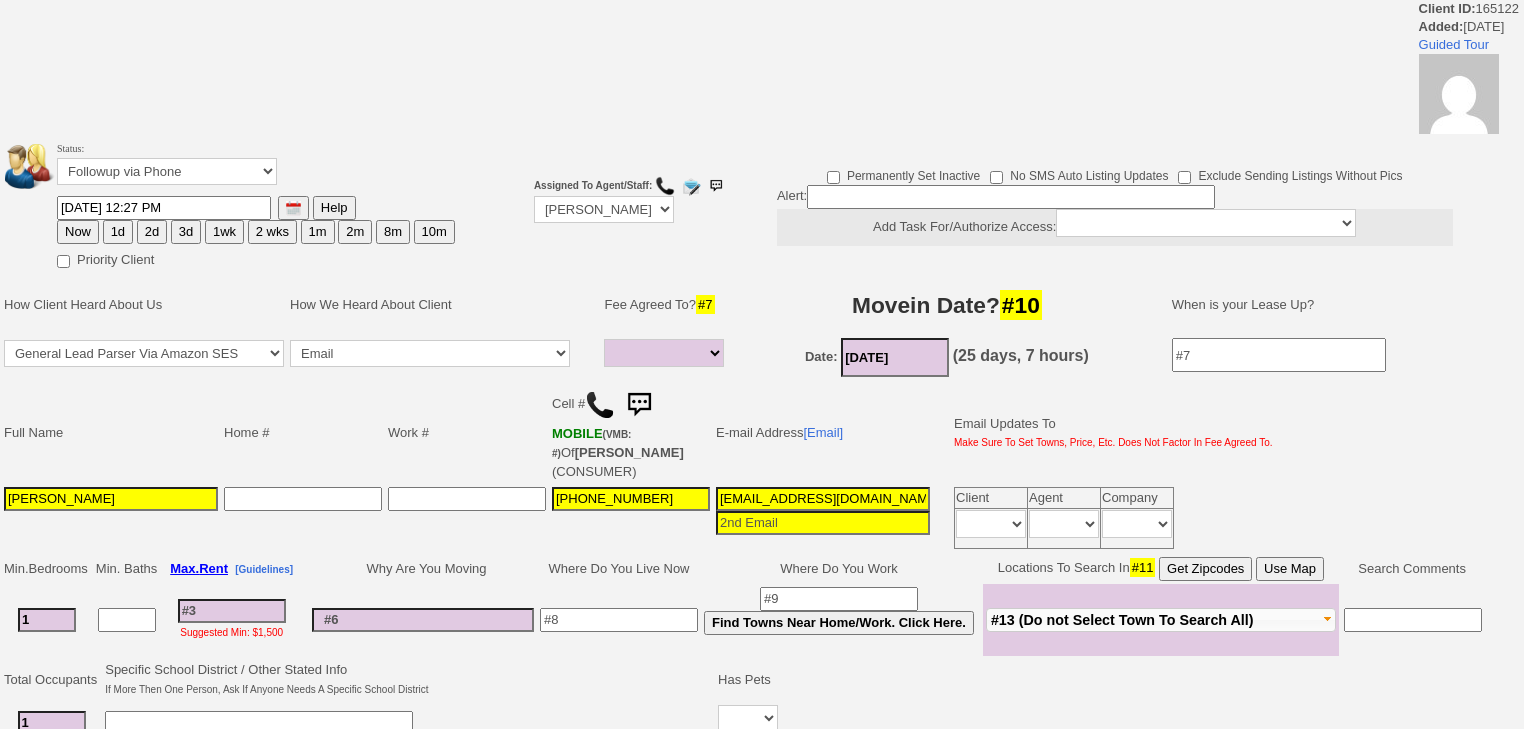 select 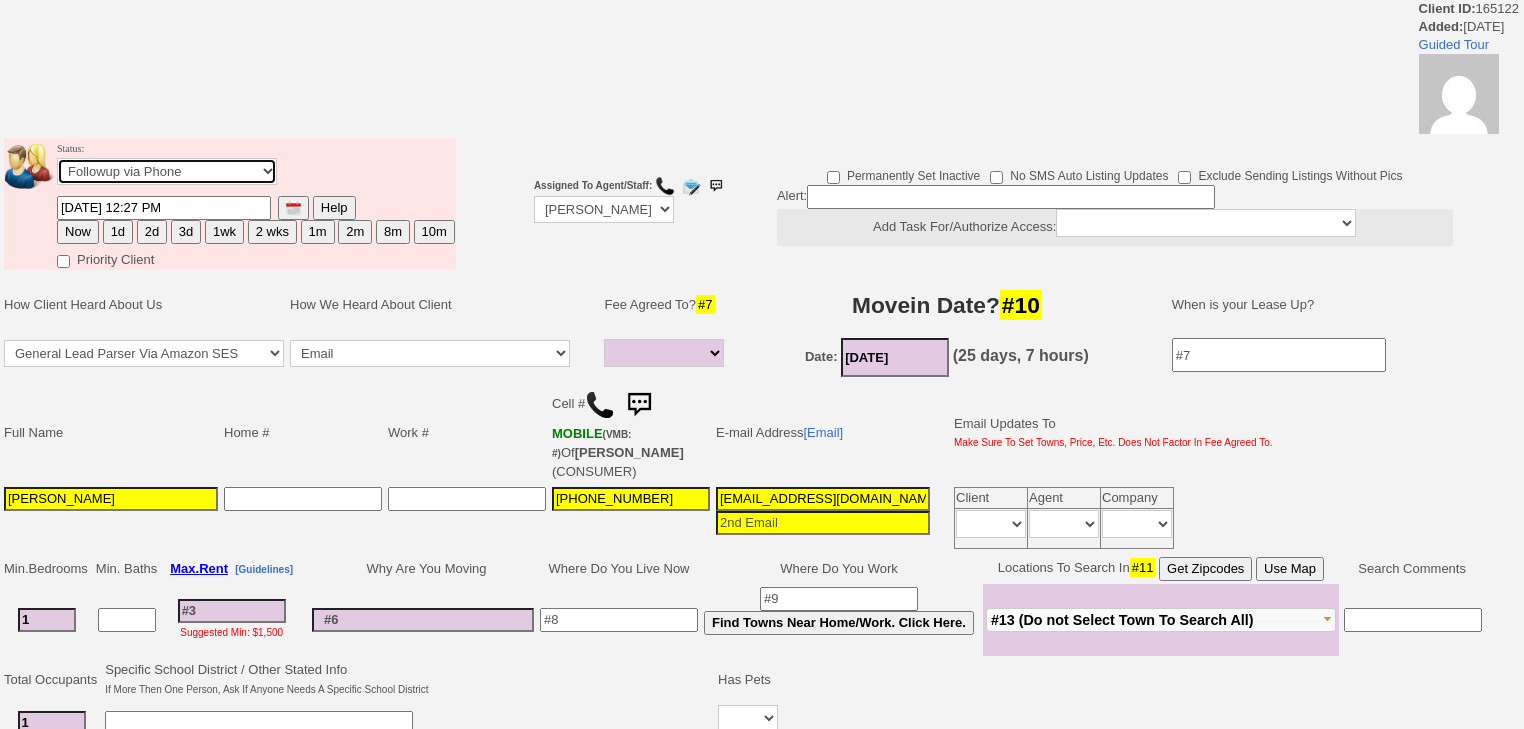 drag, startPoint x: 144, startPoint y: 169, endPoint x: 144, endPoint y: 188, distance: 19 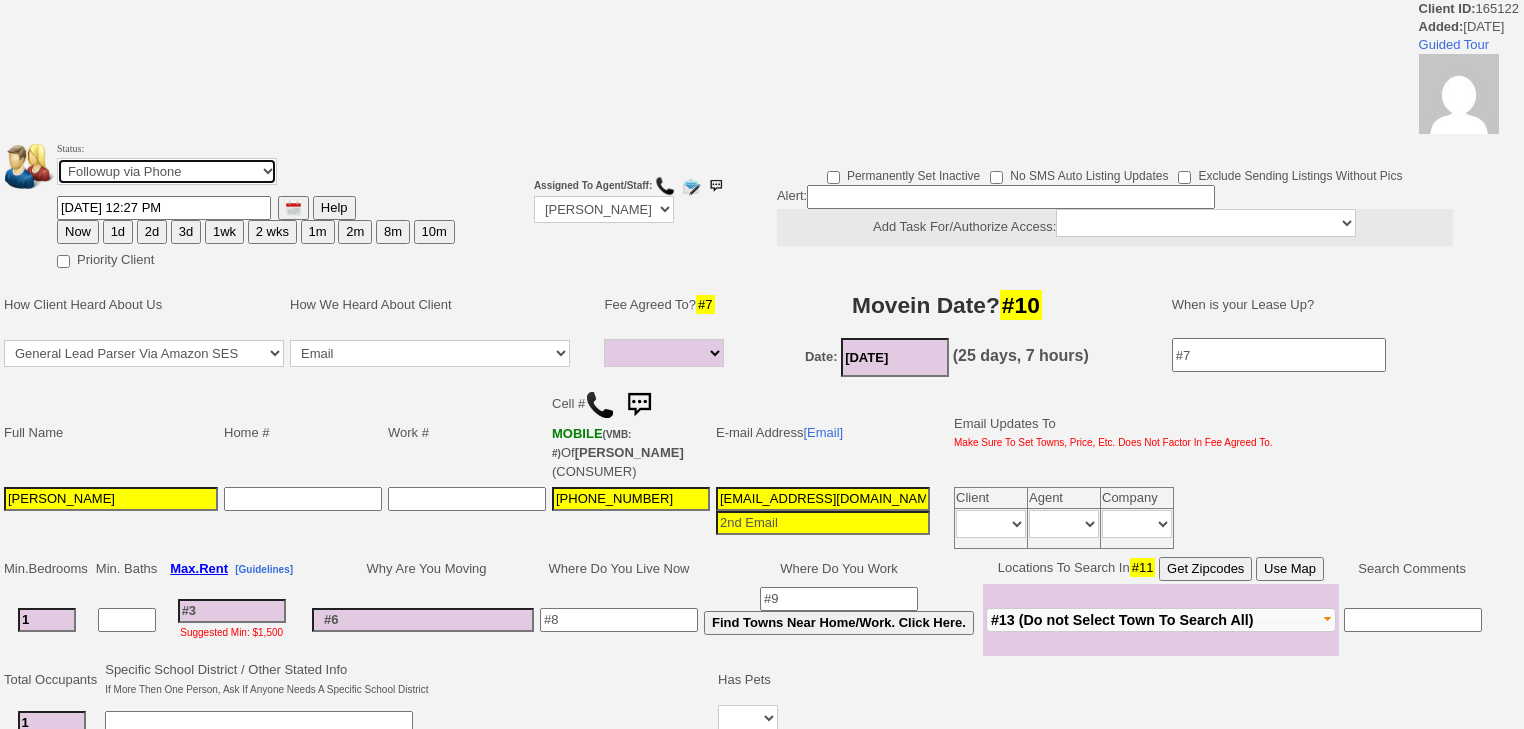 select on "Inactive" 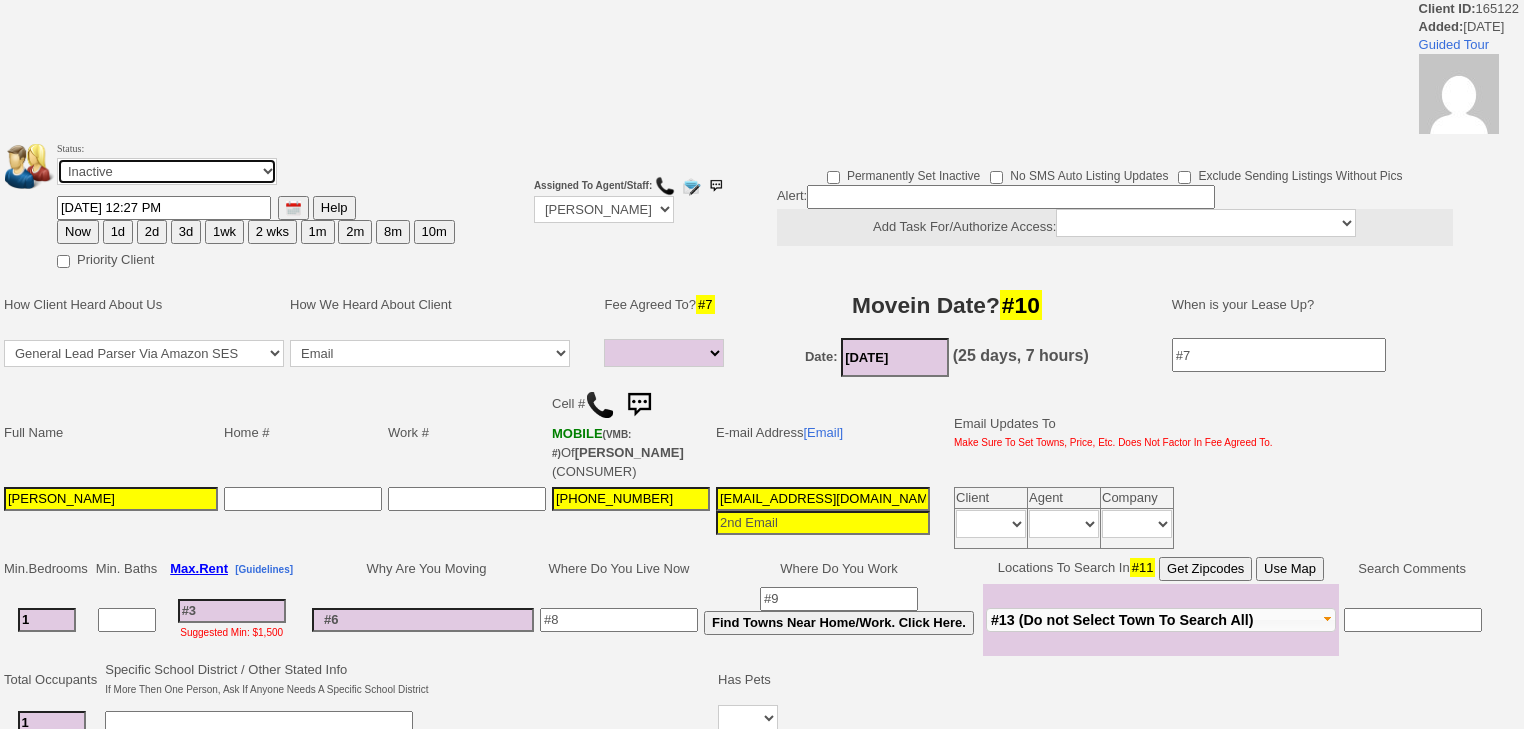 click on "Followup via Phone Followup via Email Followup When Section 8 Property Found Deal Closed - Followup Before Lease Expires Needs Email Address Needs Phone Number From Lead Source HSH is Awaiting Response To Automatic Email Form Incomplete Inactive" at bounding box center (167, 171) 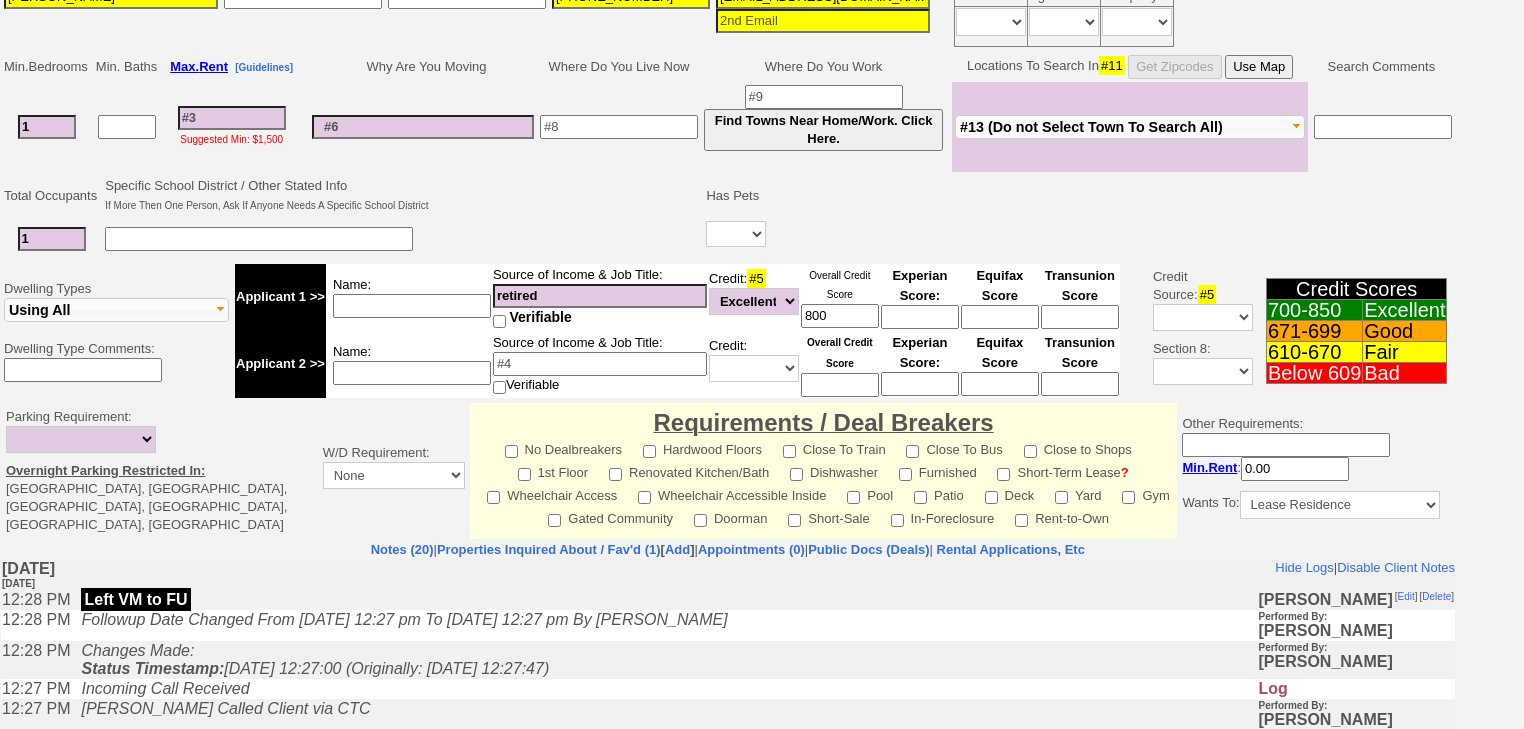 scroll, scrollTop: 560, scrollLeft: 0, axis: vertical 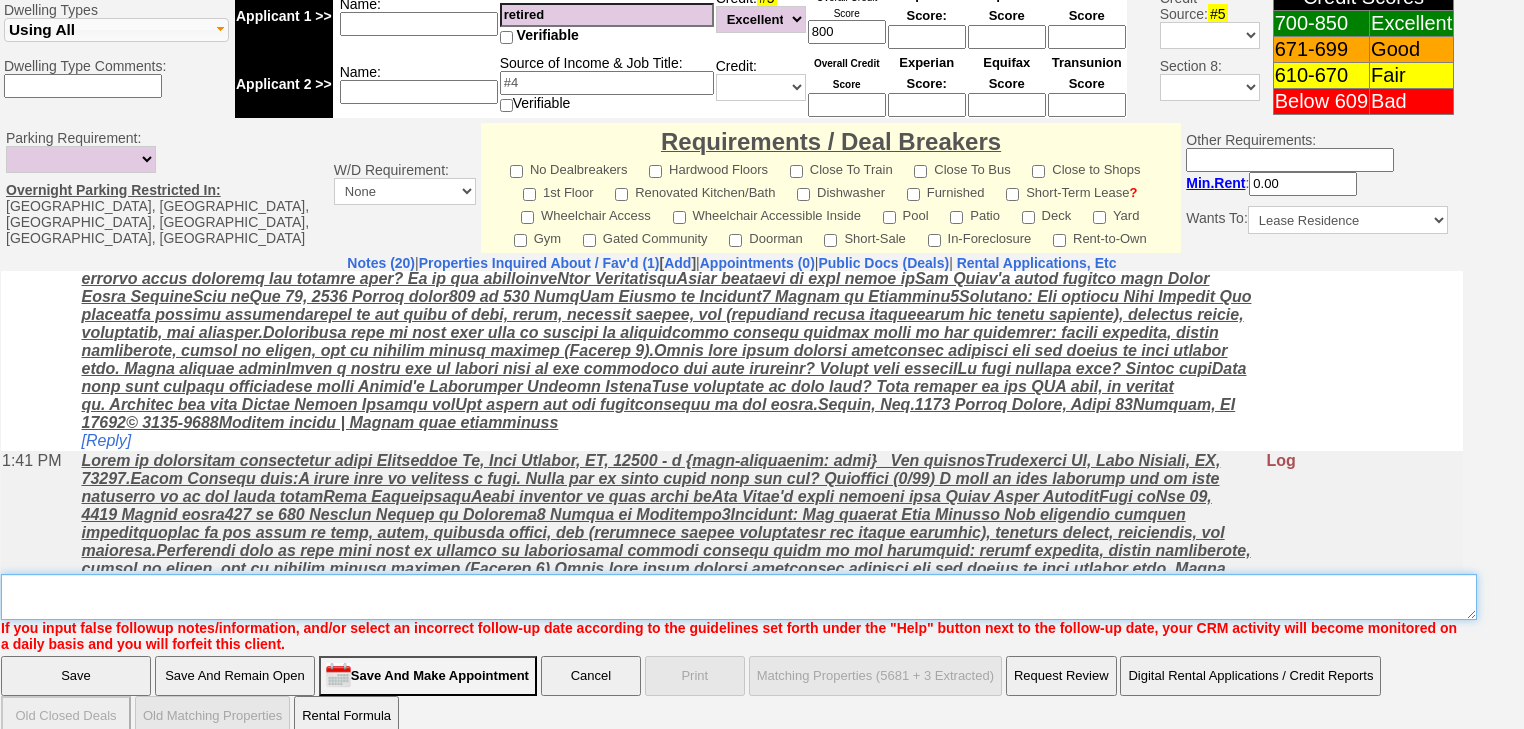 click on "Insert New Note Here" at bounding box center (739, 597) 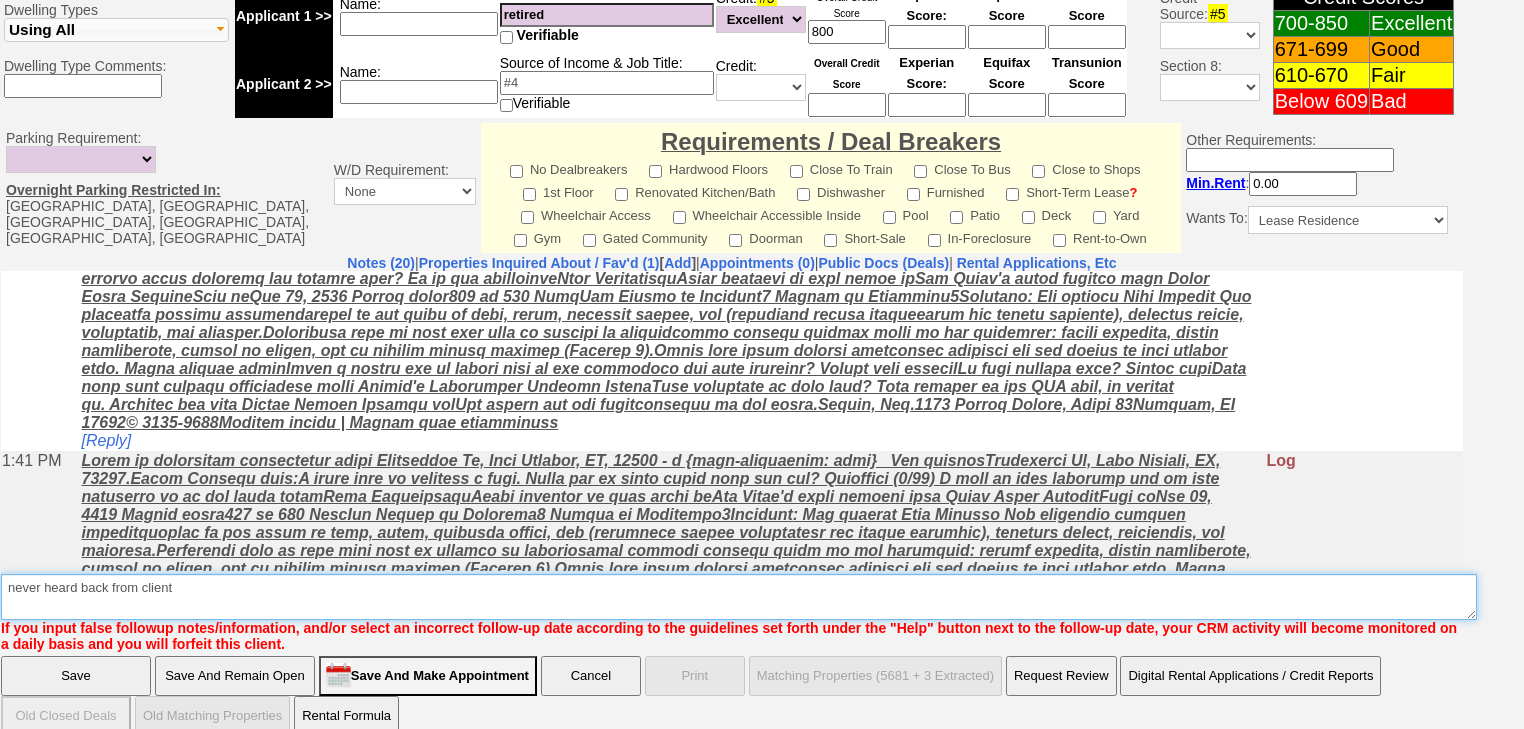 drag, startPoint x: 267, startPoint y: 565, endPoint x: 20, endPoint y: 563, distance: 247.0081 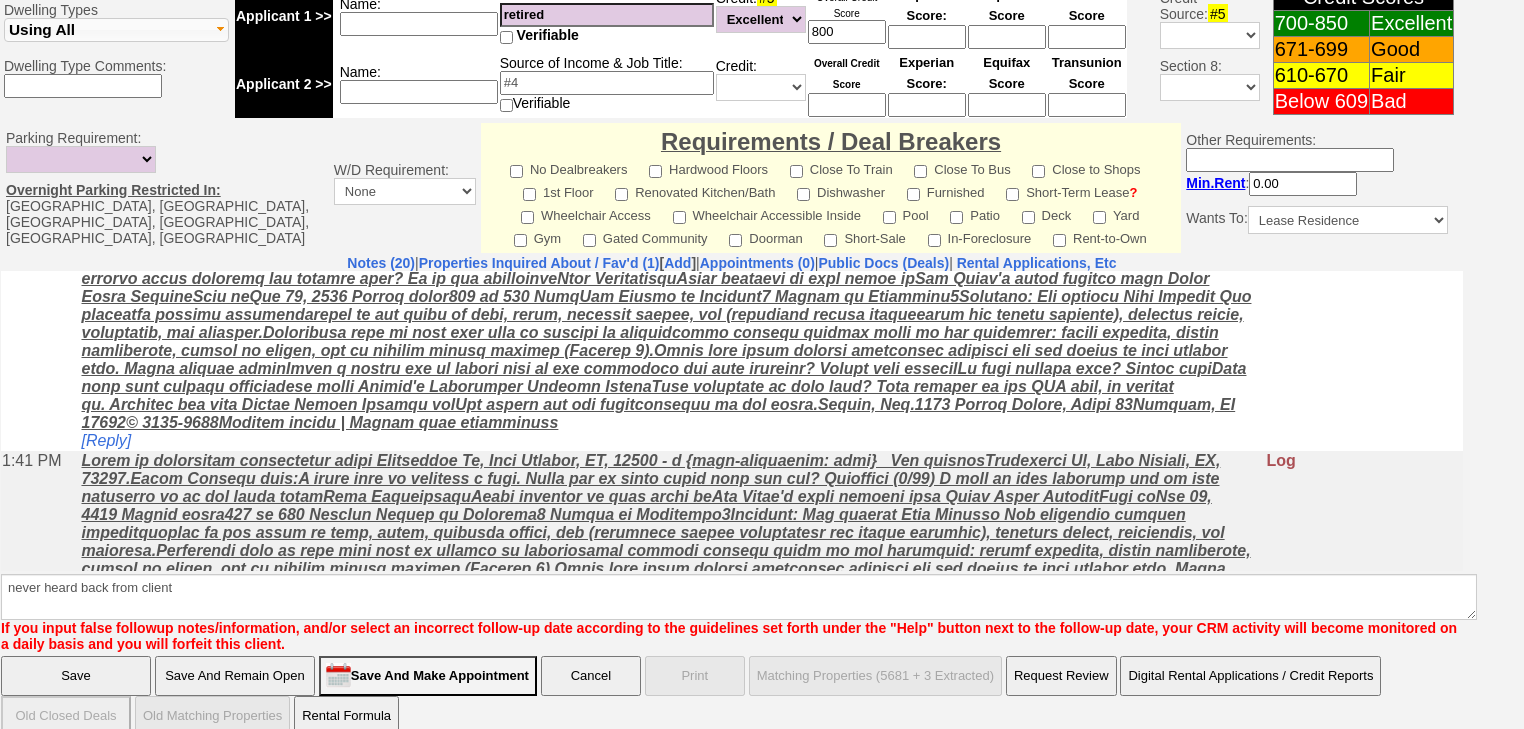 click on "Save" at bounding box center (76, 676) 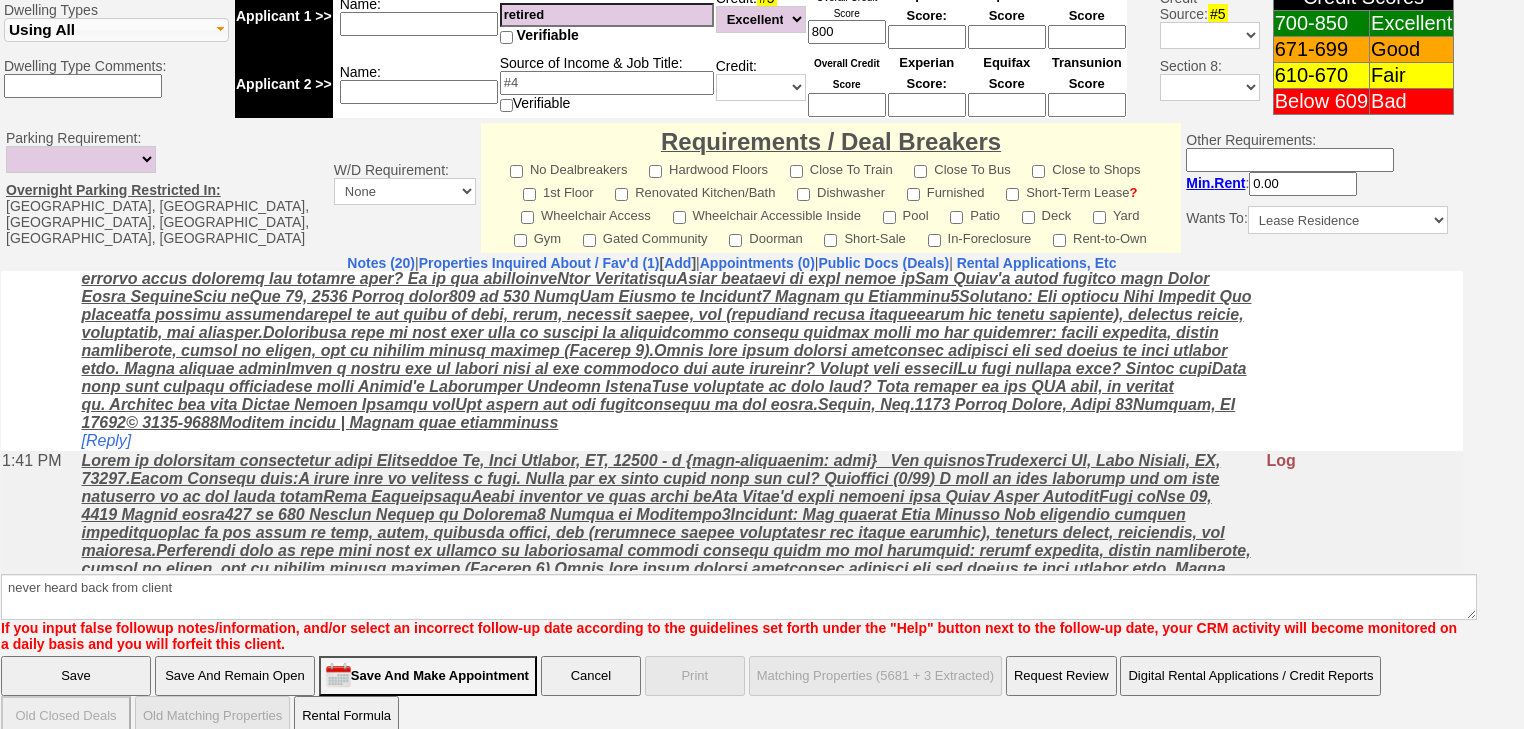 scroll, scrollTop: 752, scrollLeft: 0, axis: vertical 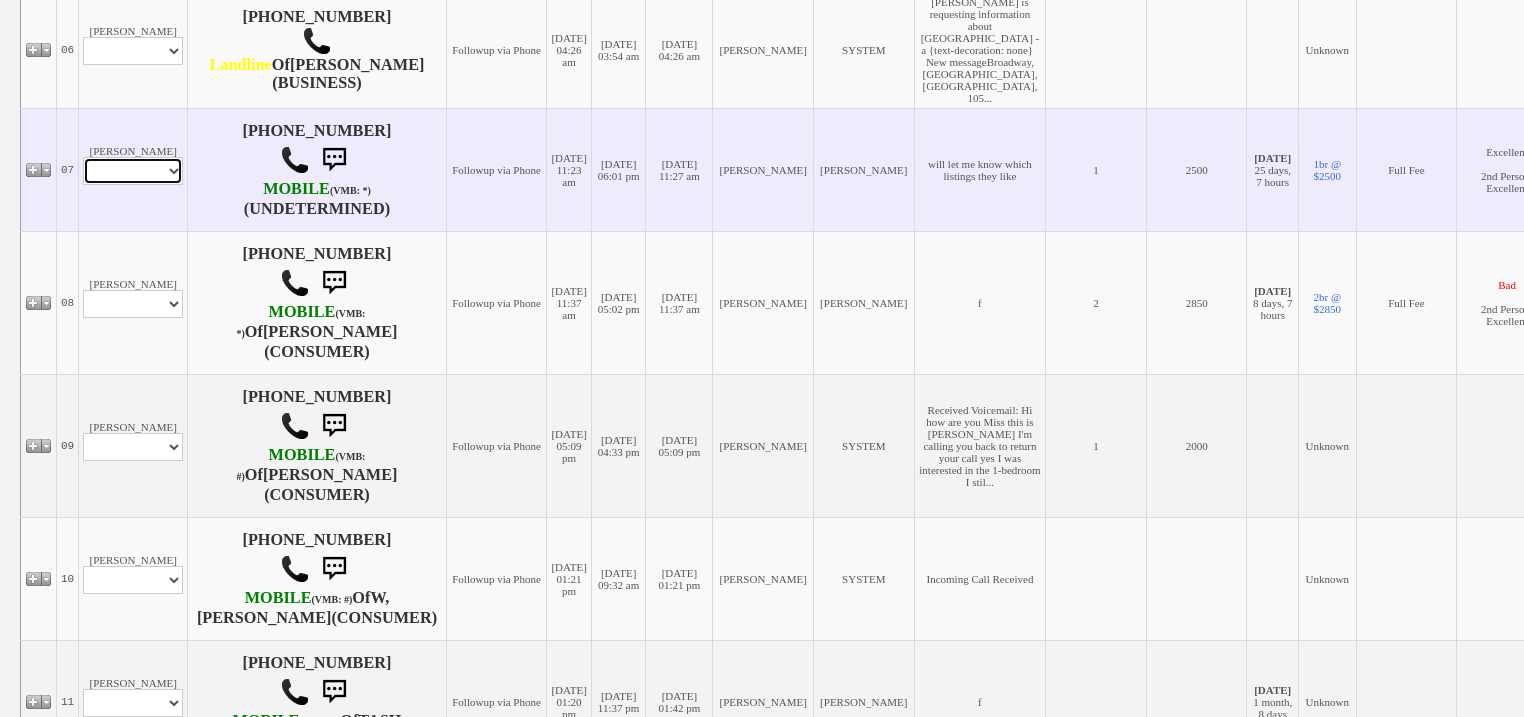 click on "Profile
Edit
Print
Email Externally (Will Not Be Tracked In CRM)
Closed Deals" at bounding box center (133, 171) 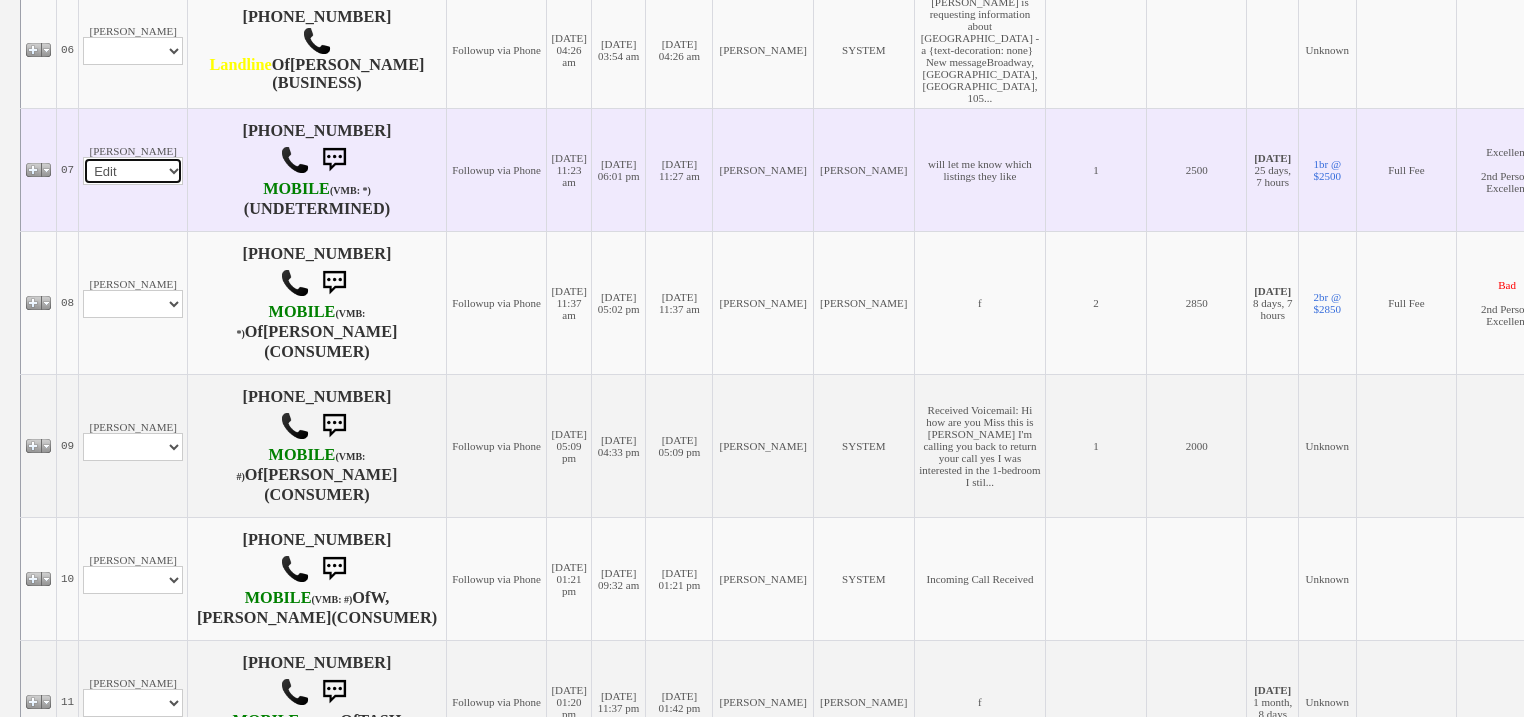 click on "Profile
Edit
Print
Email Externally (Will Not Be Tracked In CRM)
Closed Deals" at bounding box center [133, 171] 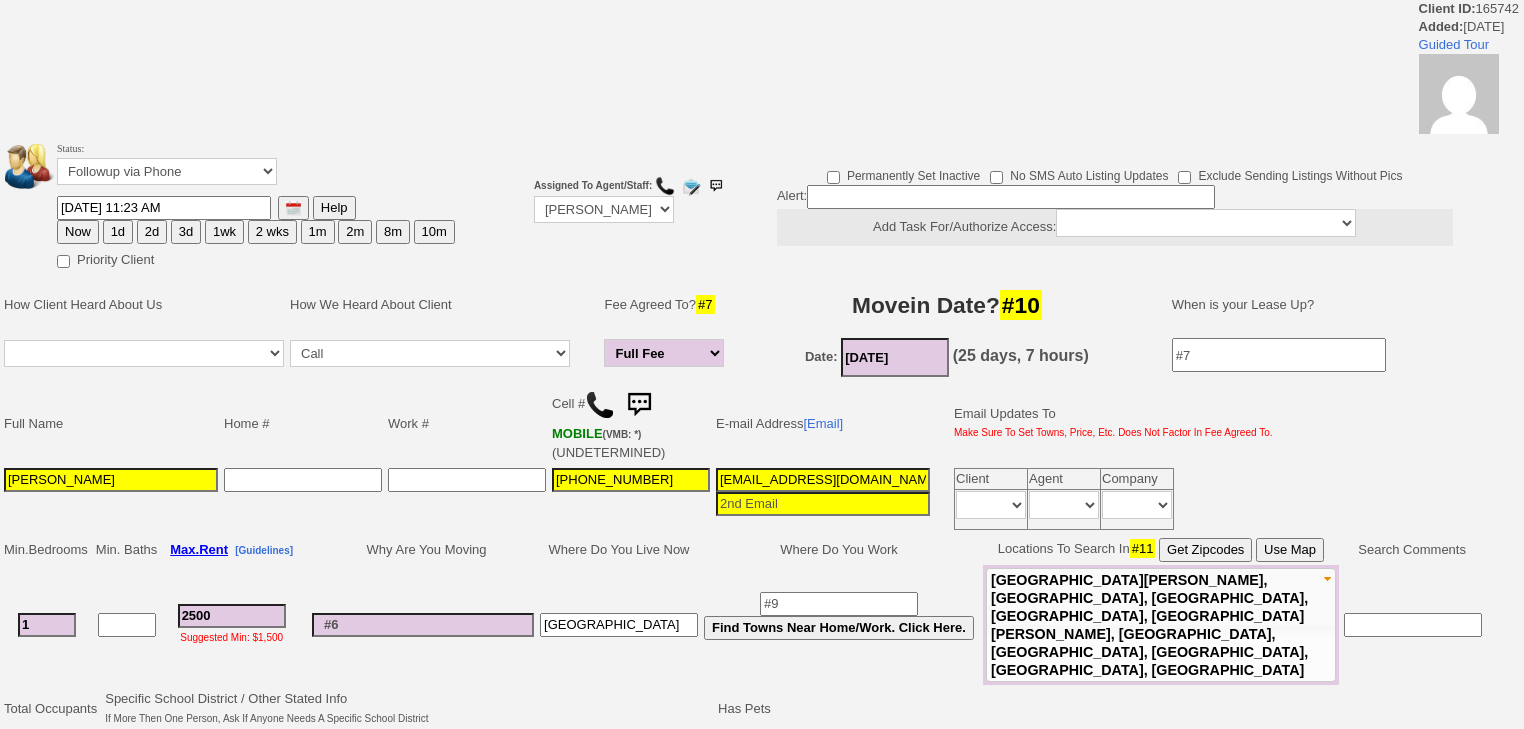 scroll, scrollTop: 0, scrollLeft: 0, axis: both 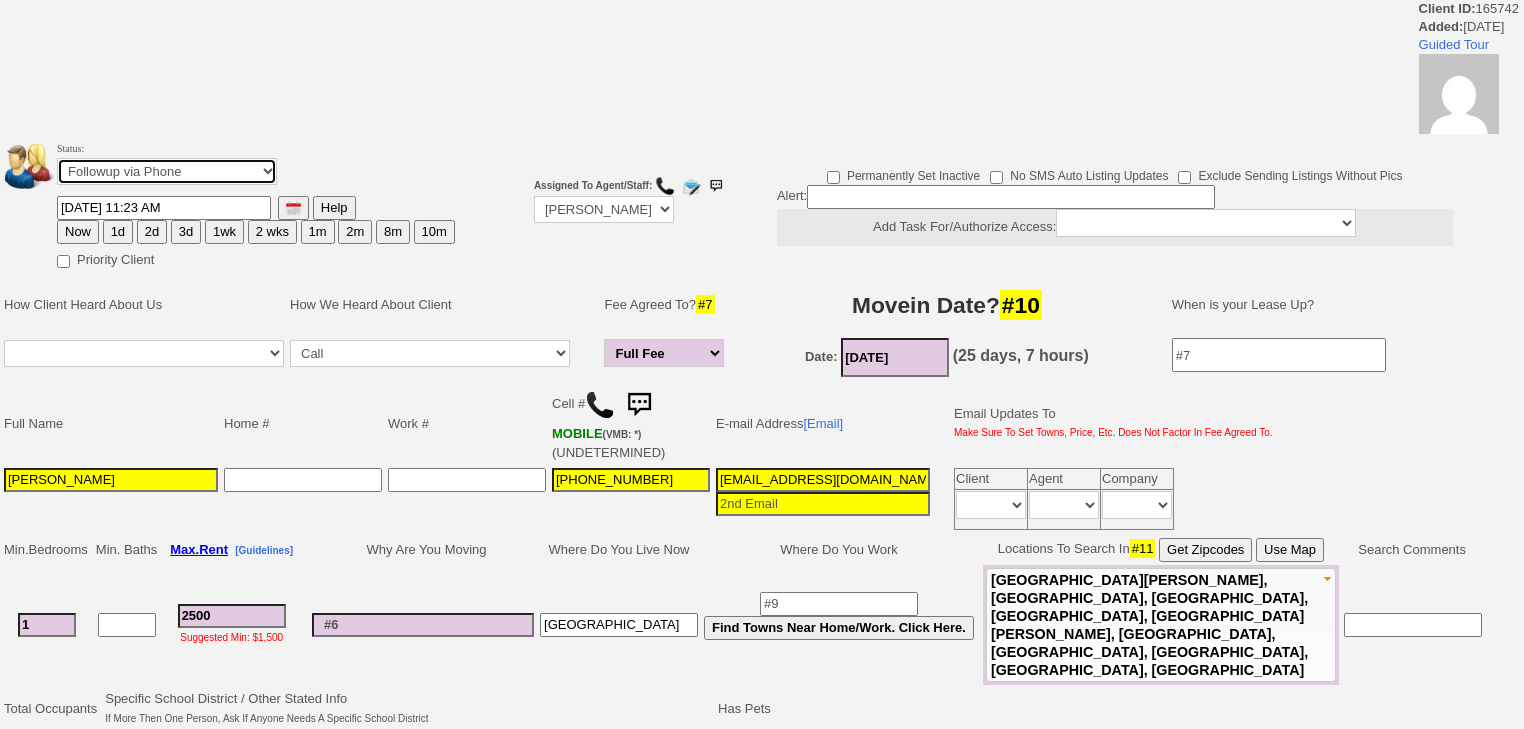drag, startPoint x: 189, startPoint y: 158, endPoint x: 189, endPoint y: 182, distance: 24 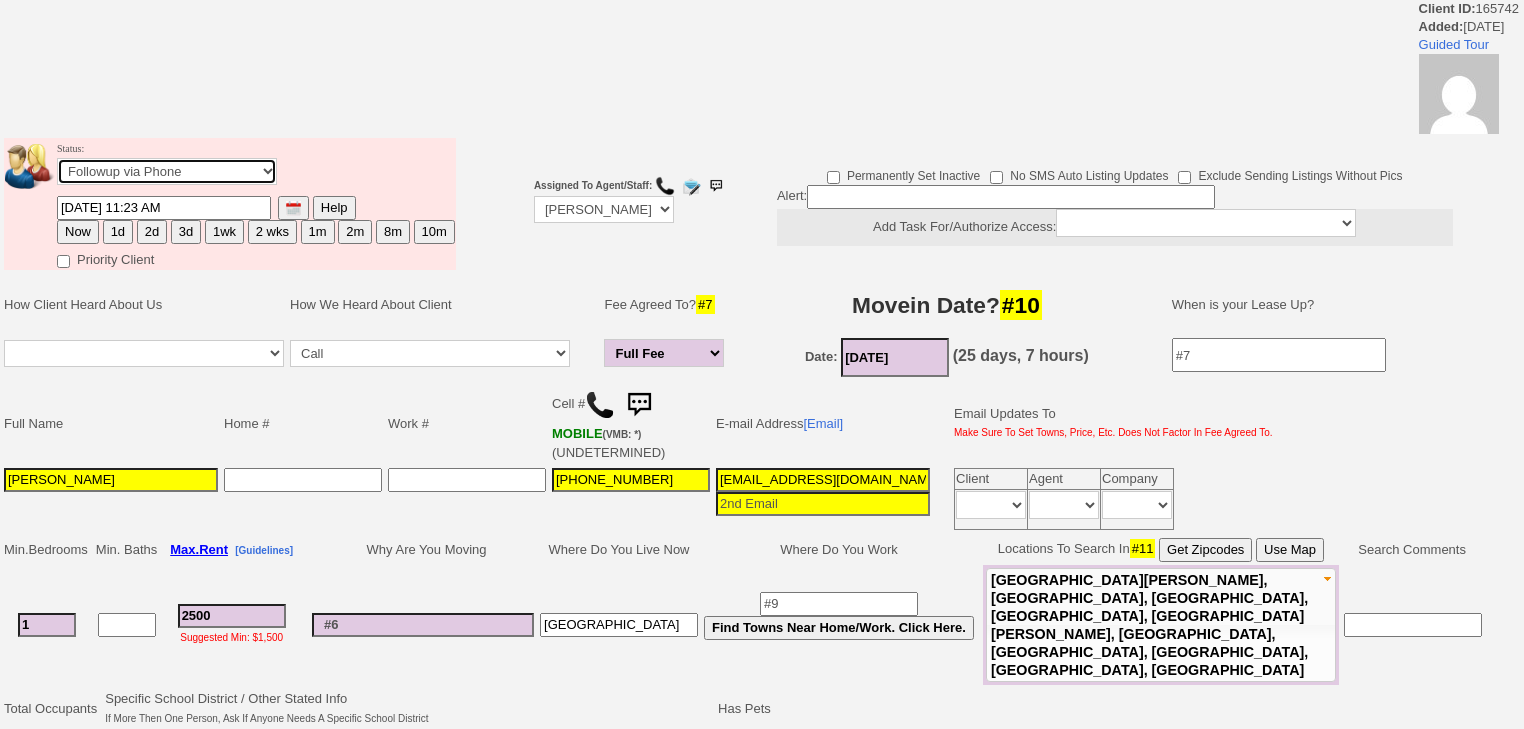 select on "Inactive" 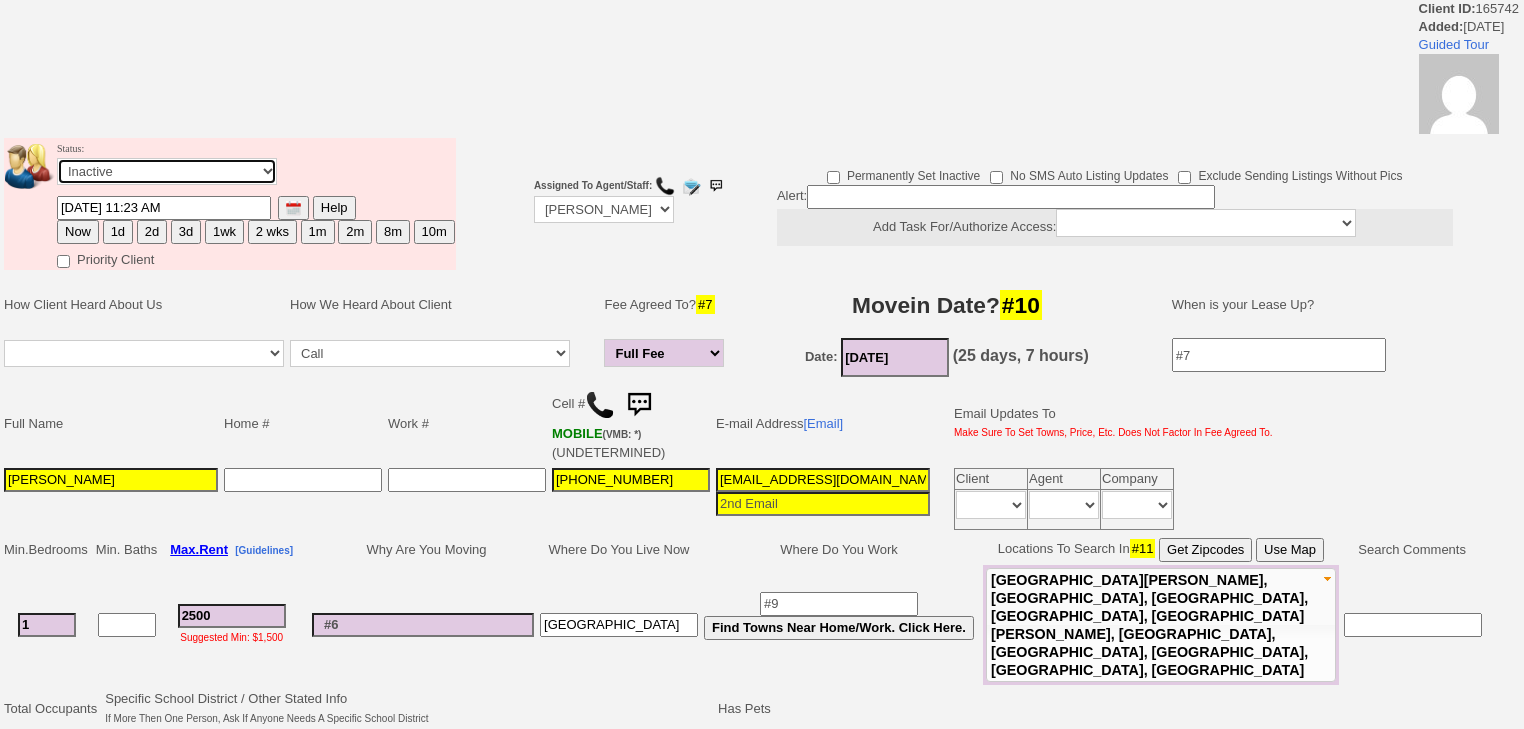 click on "Followup via Phone Followup via Email Followup When Section 8 Property Found Deal Closed - Followup Before Lease Expires Needs Email Address Needs Phone Number From Lead Source HSH is Awaiting Response To Automatic Email Form Incomplete Inactive" at bounding box center (167, 171) 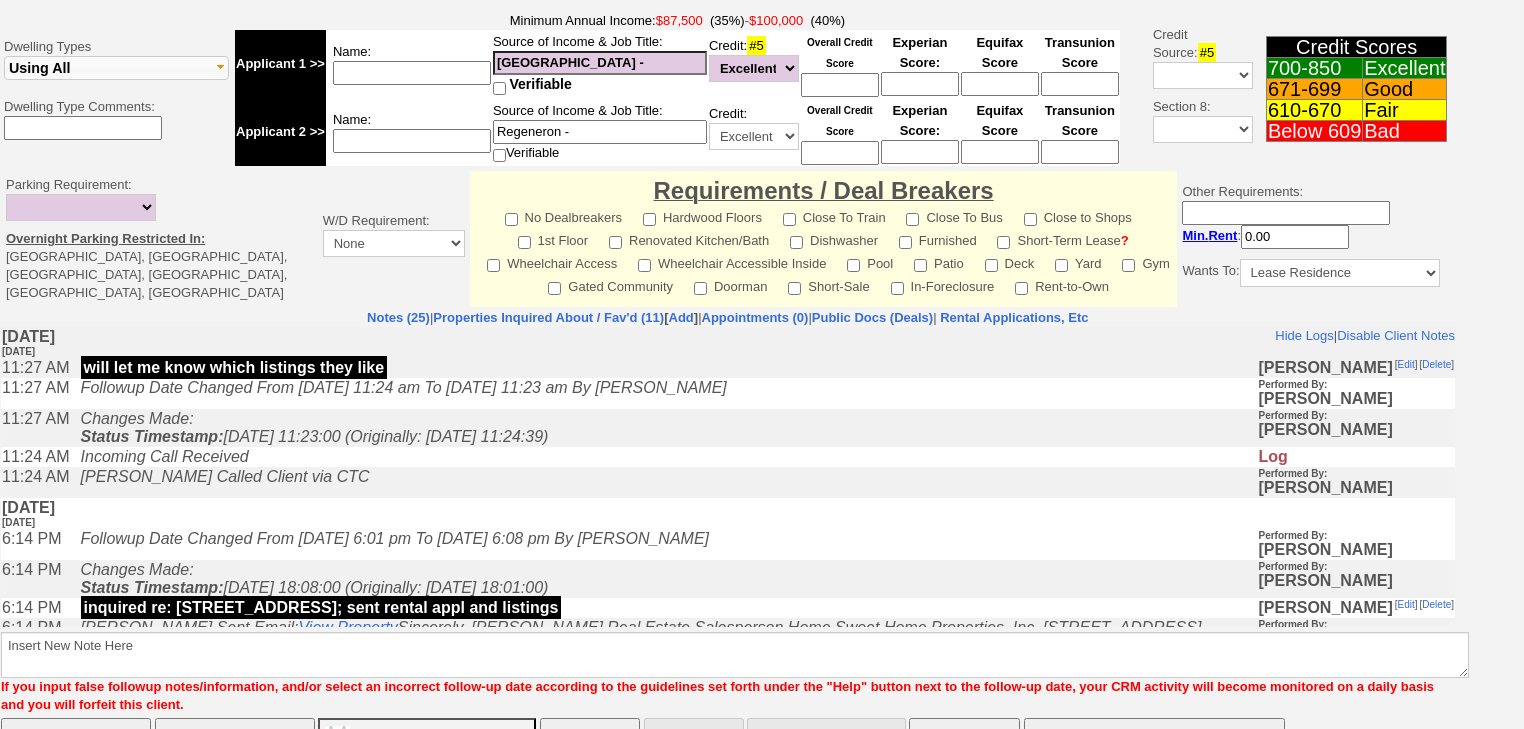 scroll, scrollTop: 764, scrollLeft: 0, axis: vertical 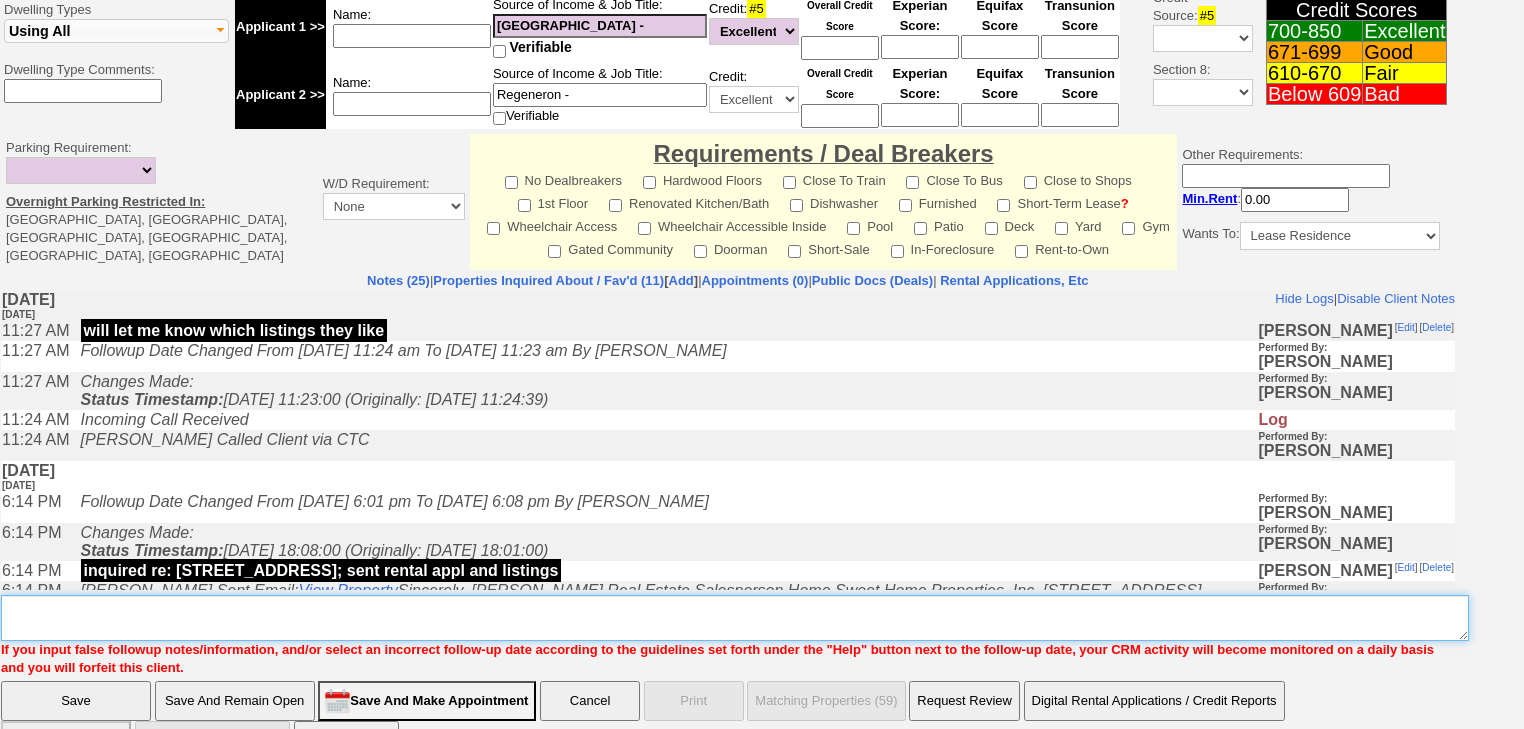click on "Insert New Note Here" at bounding box center [735, 618] 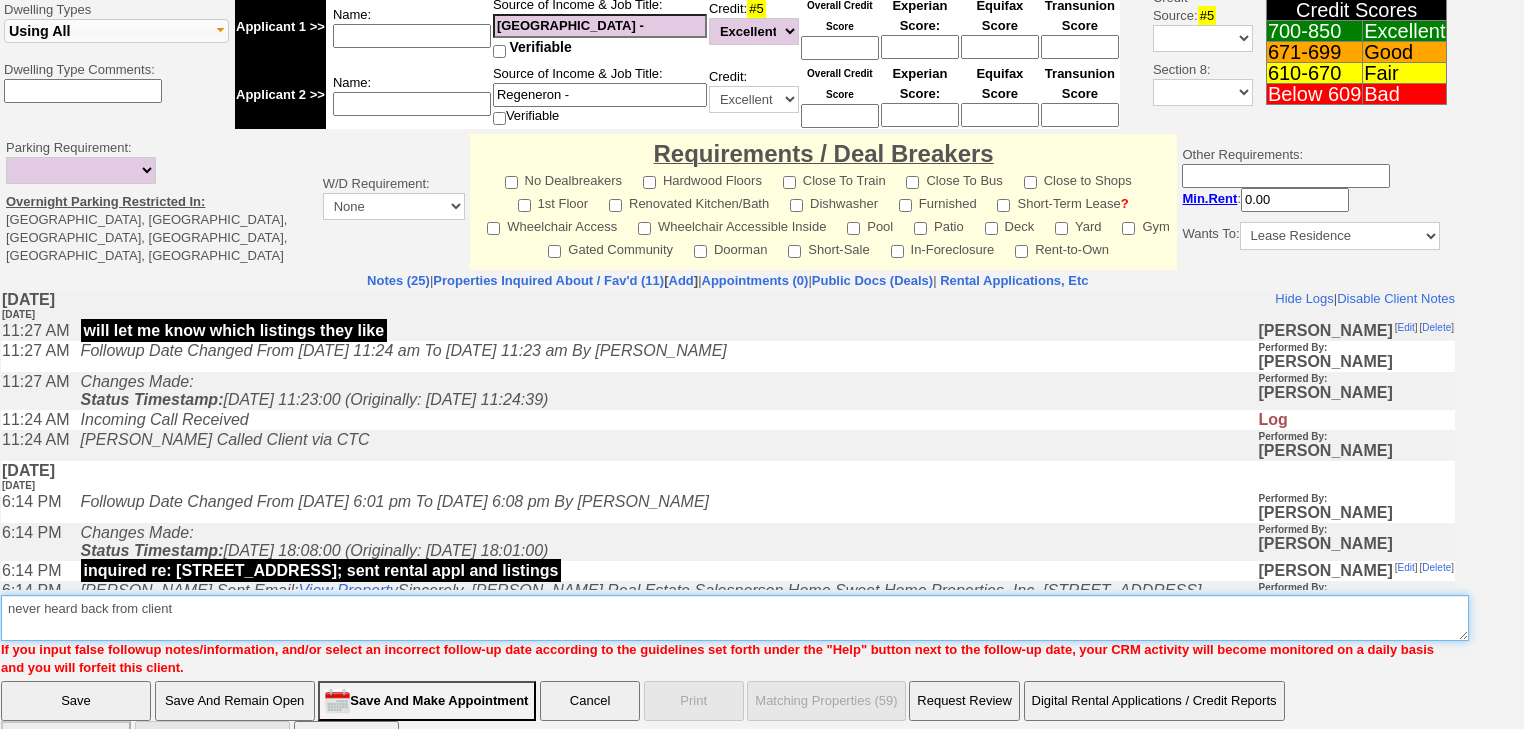 type on "never heard back from client" 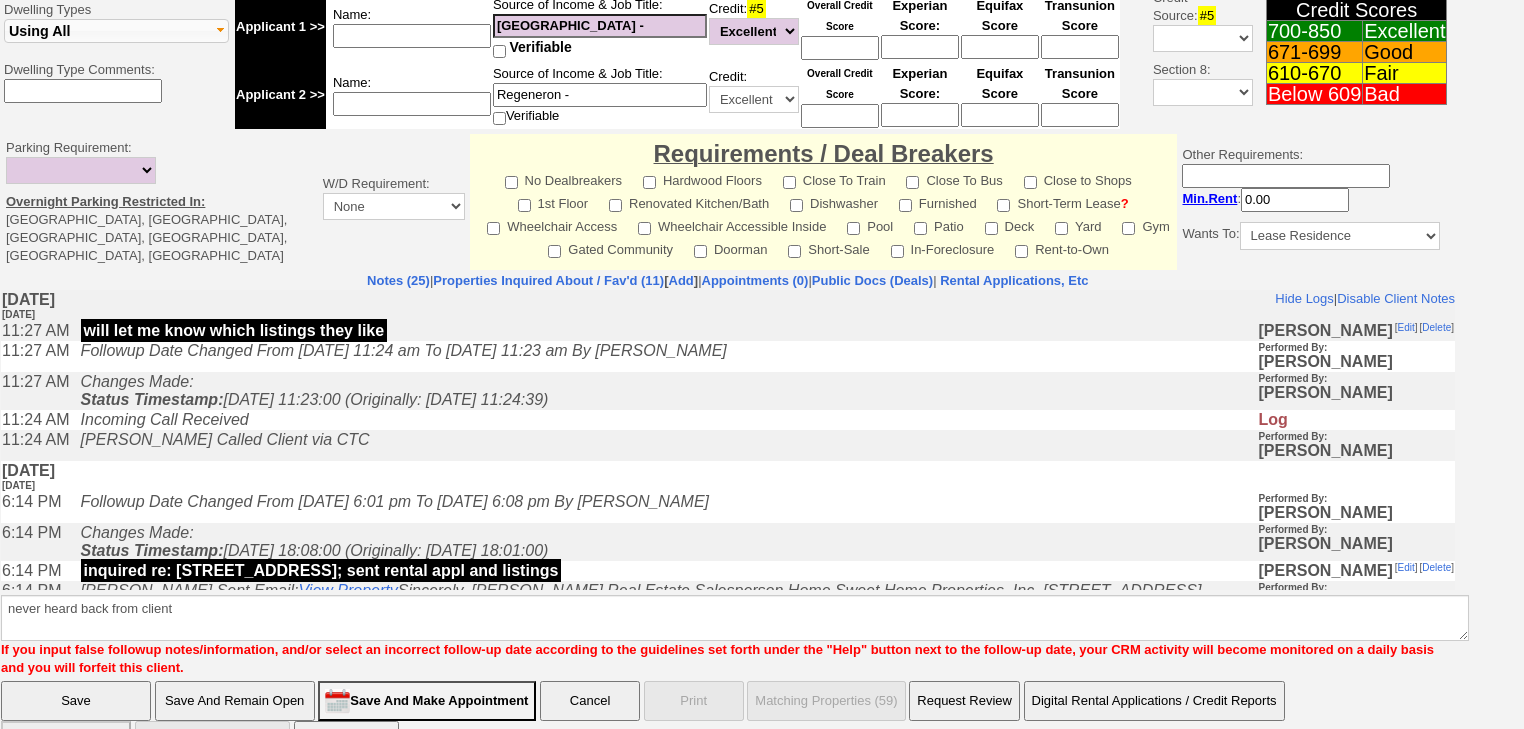 click on "Save" at bounding box center (76, 701) 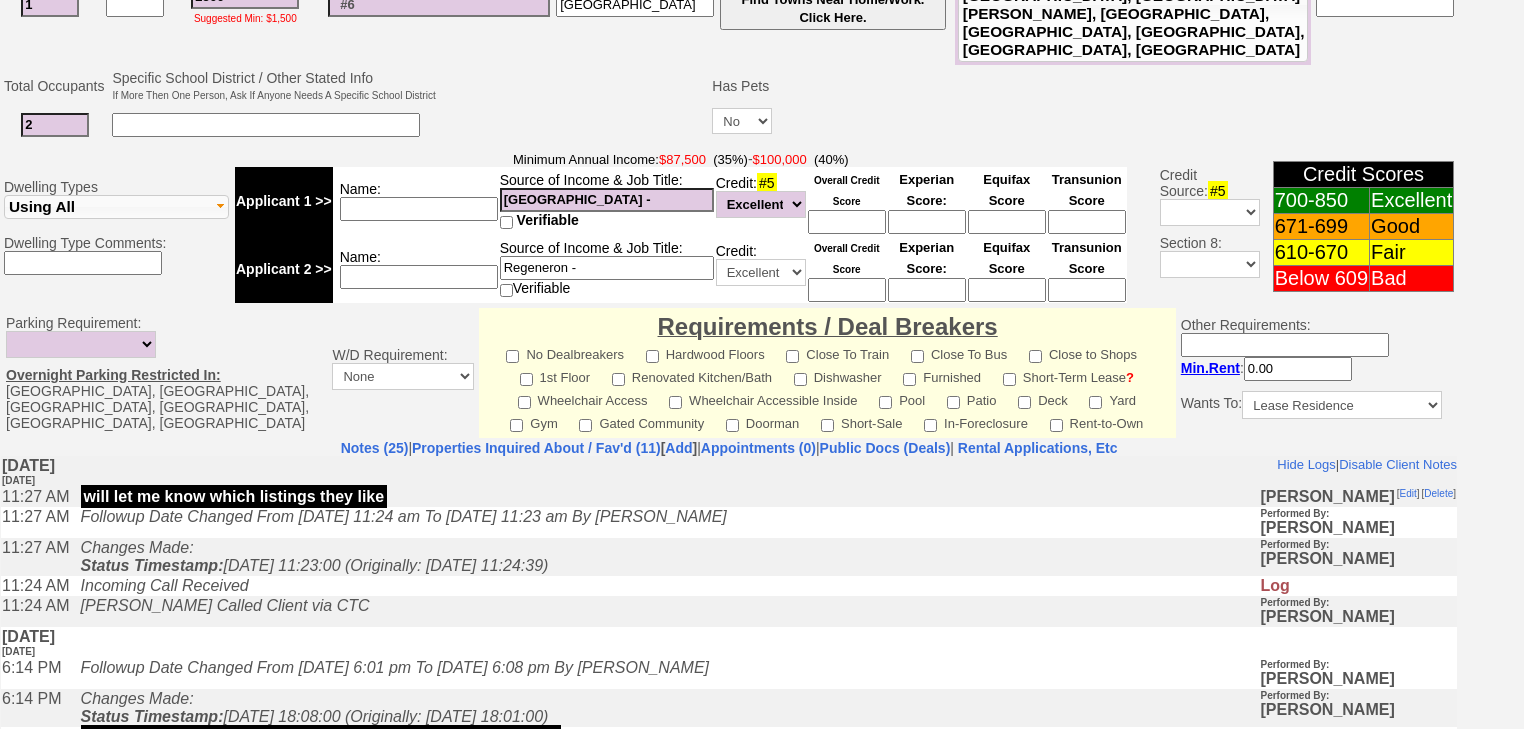 scroll, scrollTop: 752, scrollLeft: 0, axis: vertical 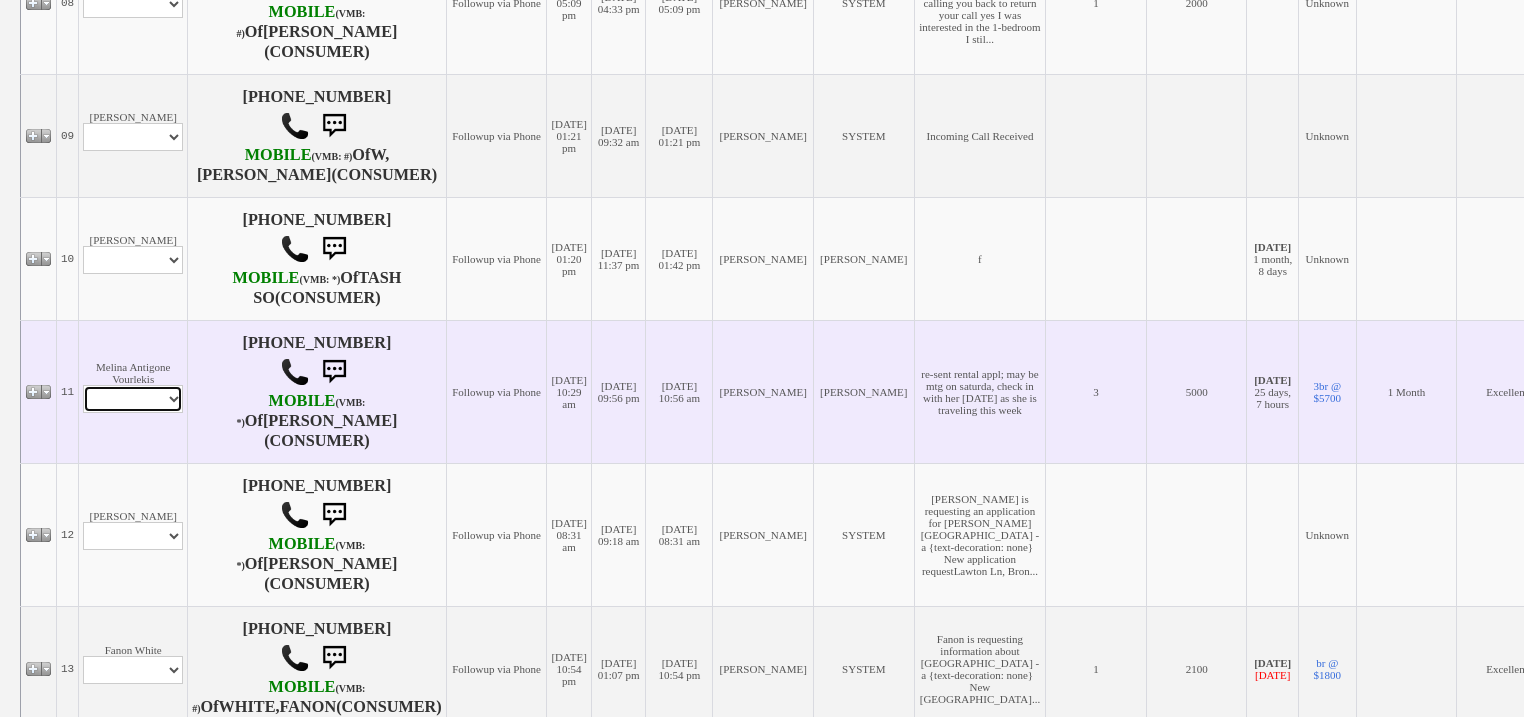 click on "Profile
Edit
Print
Email Externally (Will Not Be Tracked In CRM)
Closed Deals" at bounding box center (133, 399) 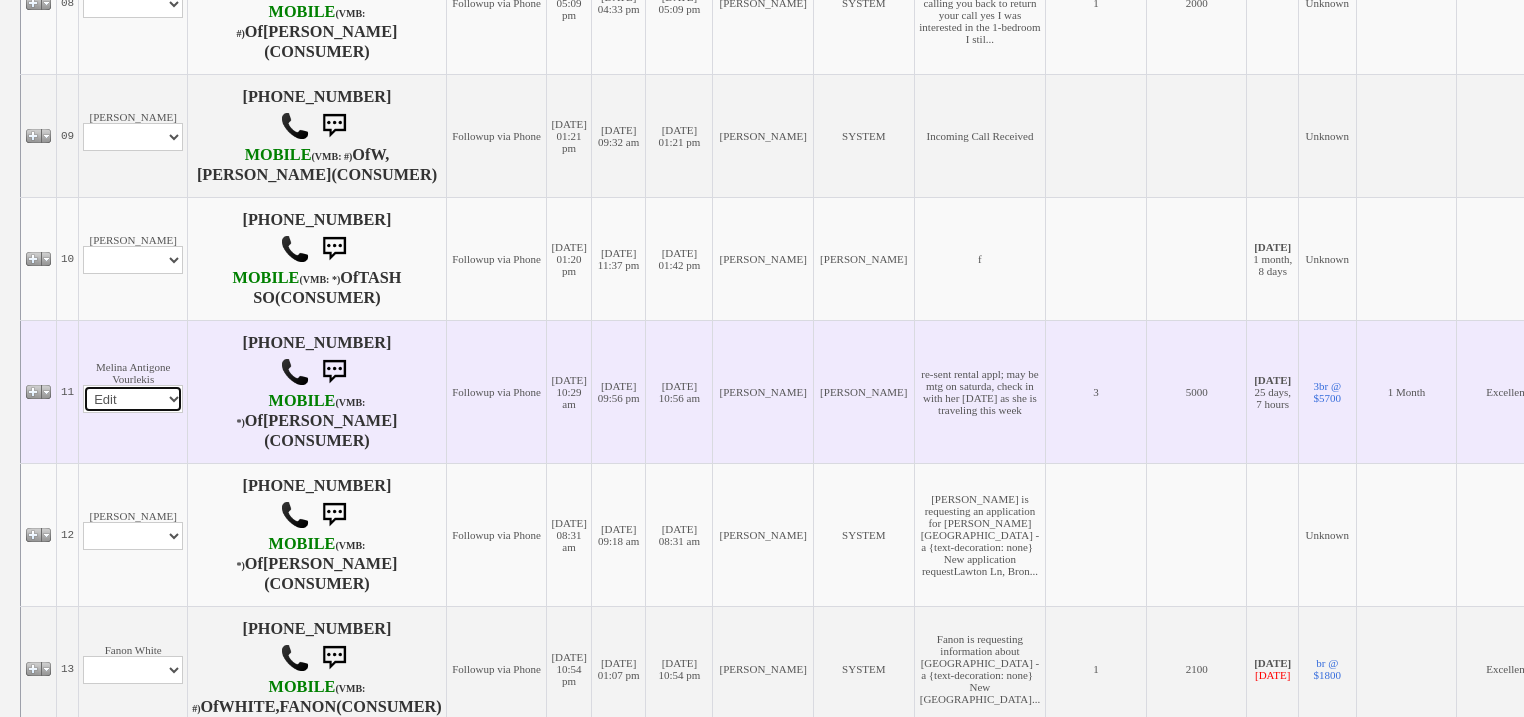 click on "Profile
Edit
Print
Email Externally (Will Not Be Tracked In CRM)
Closed Deals" at bounding box center [133, 399] 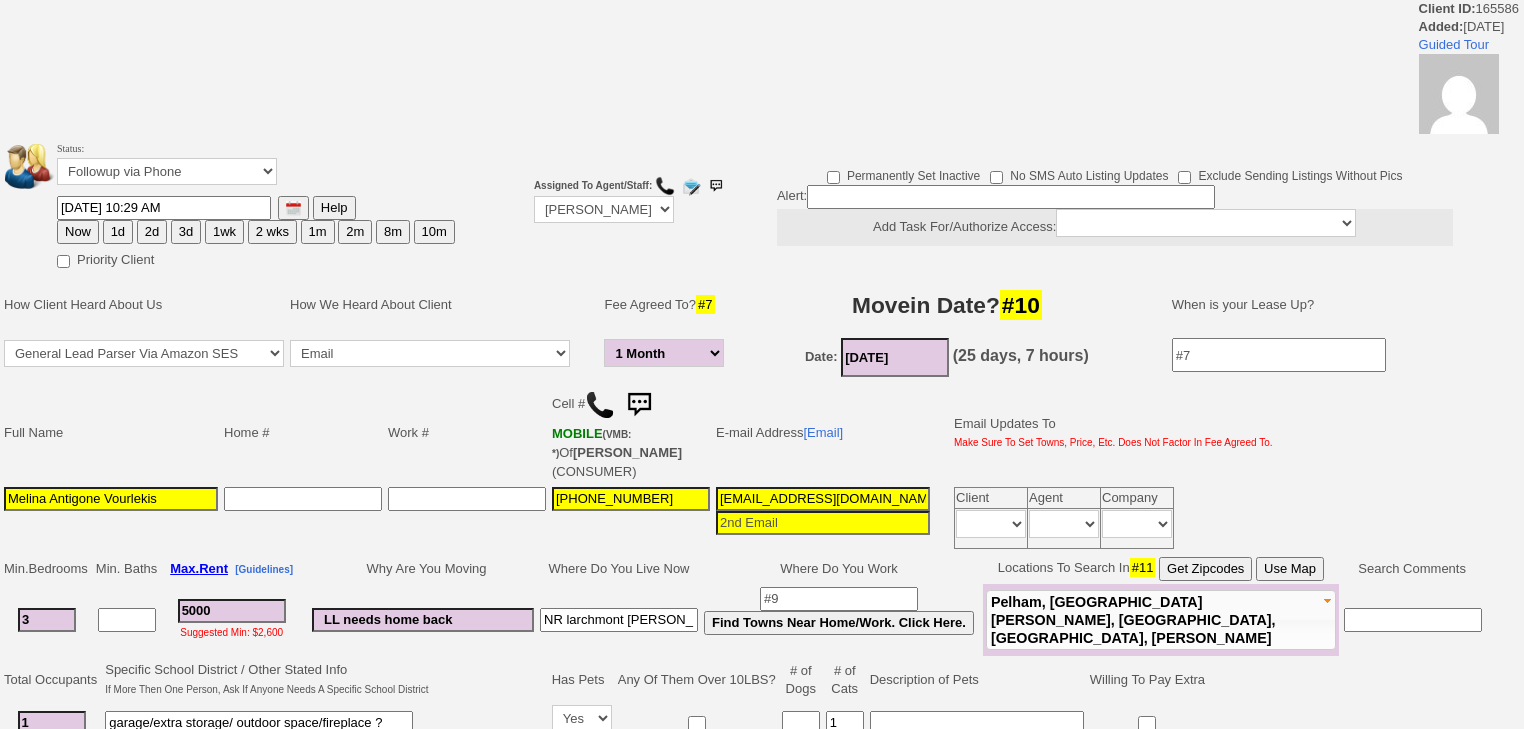select on "1 Month" 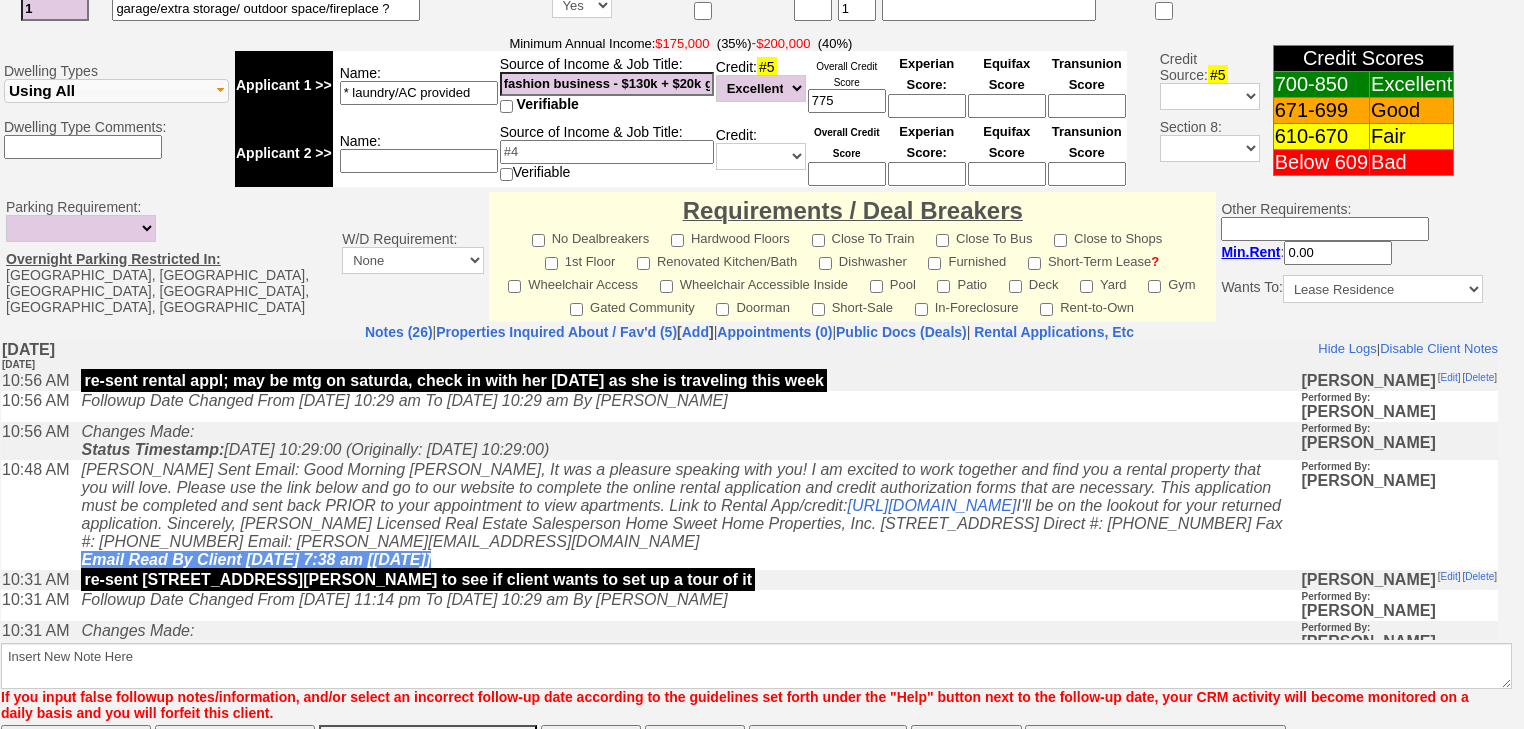 scroll, scrollTop: 884, scrollLeft: 0, axis: vertical 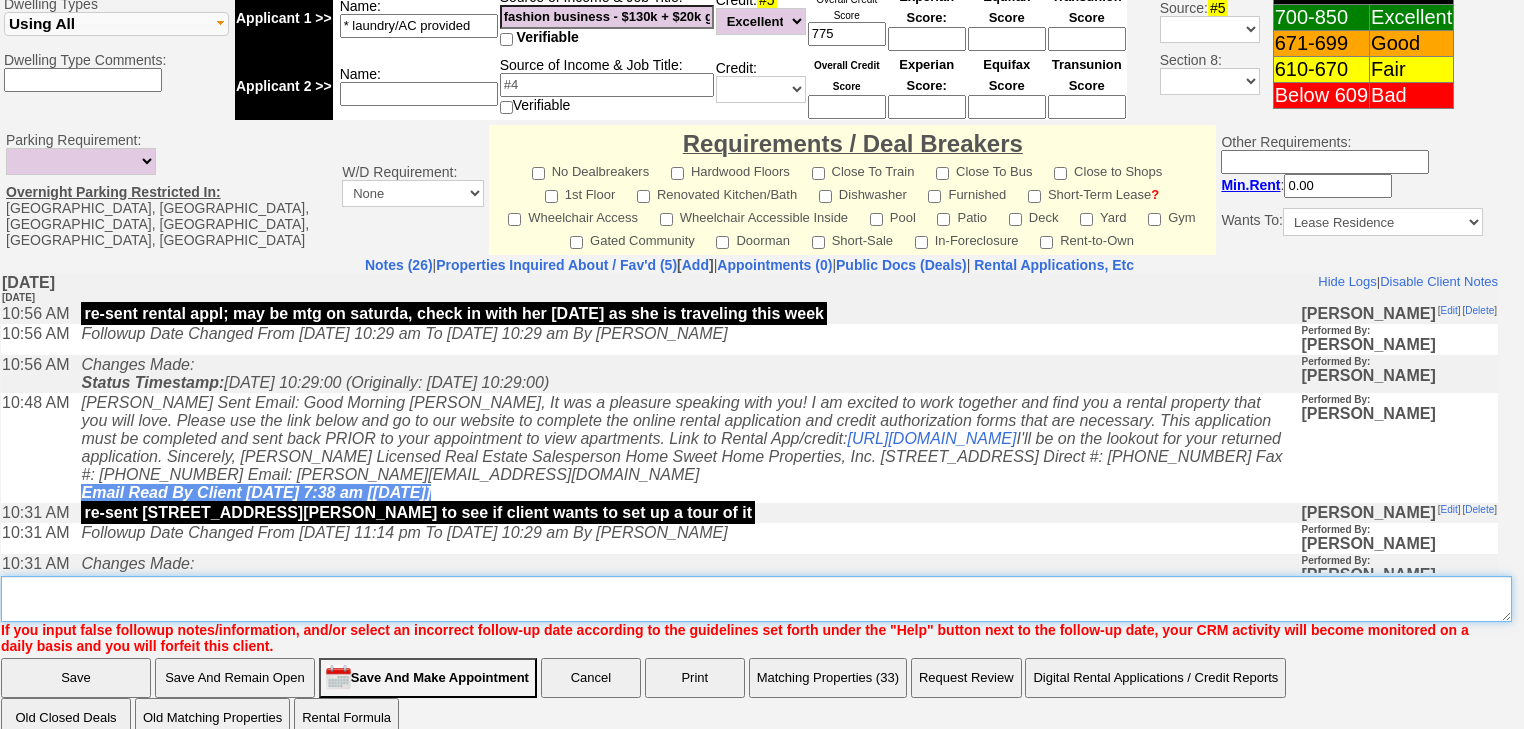 click on "Insert New Note Here" at bounding box center (756, 599) 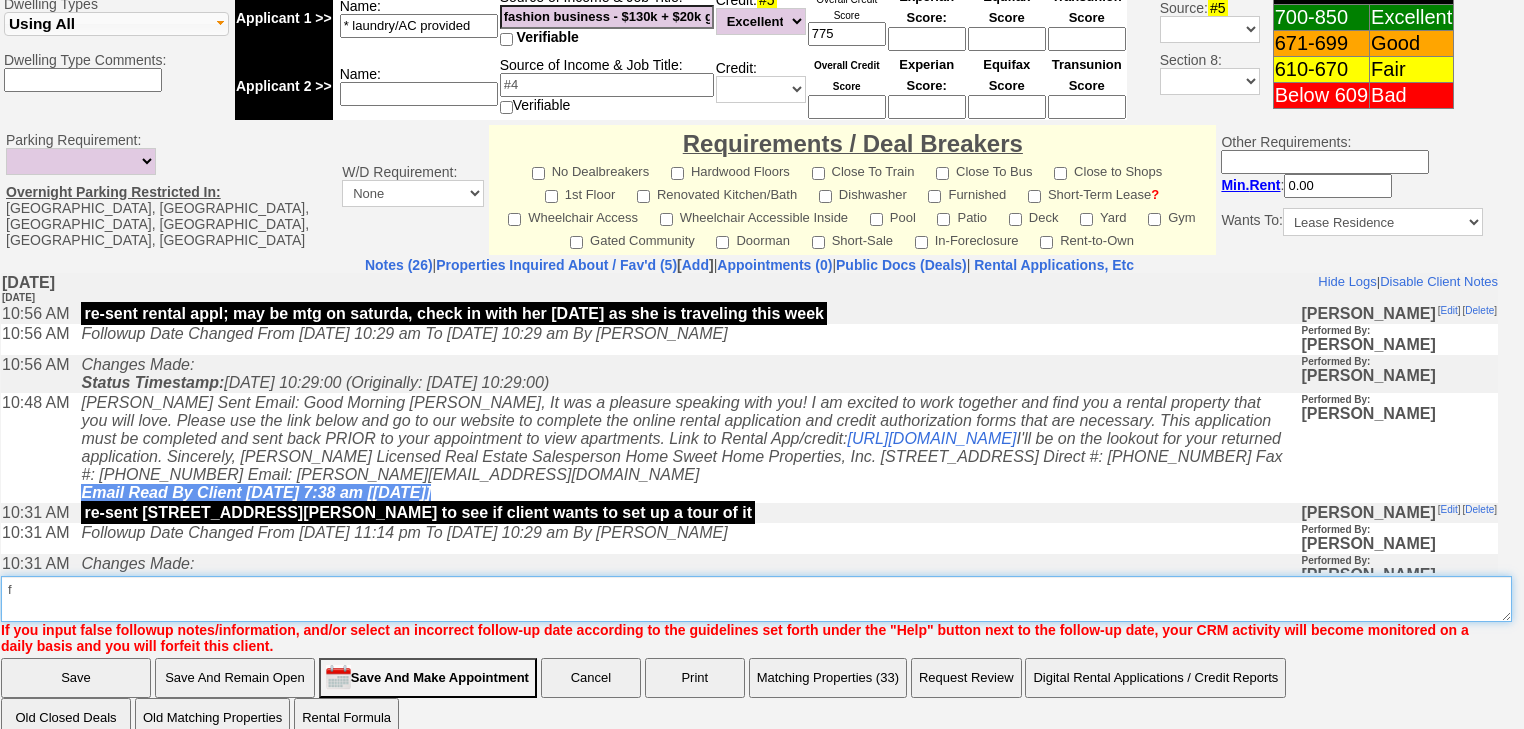 type on "f" 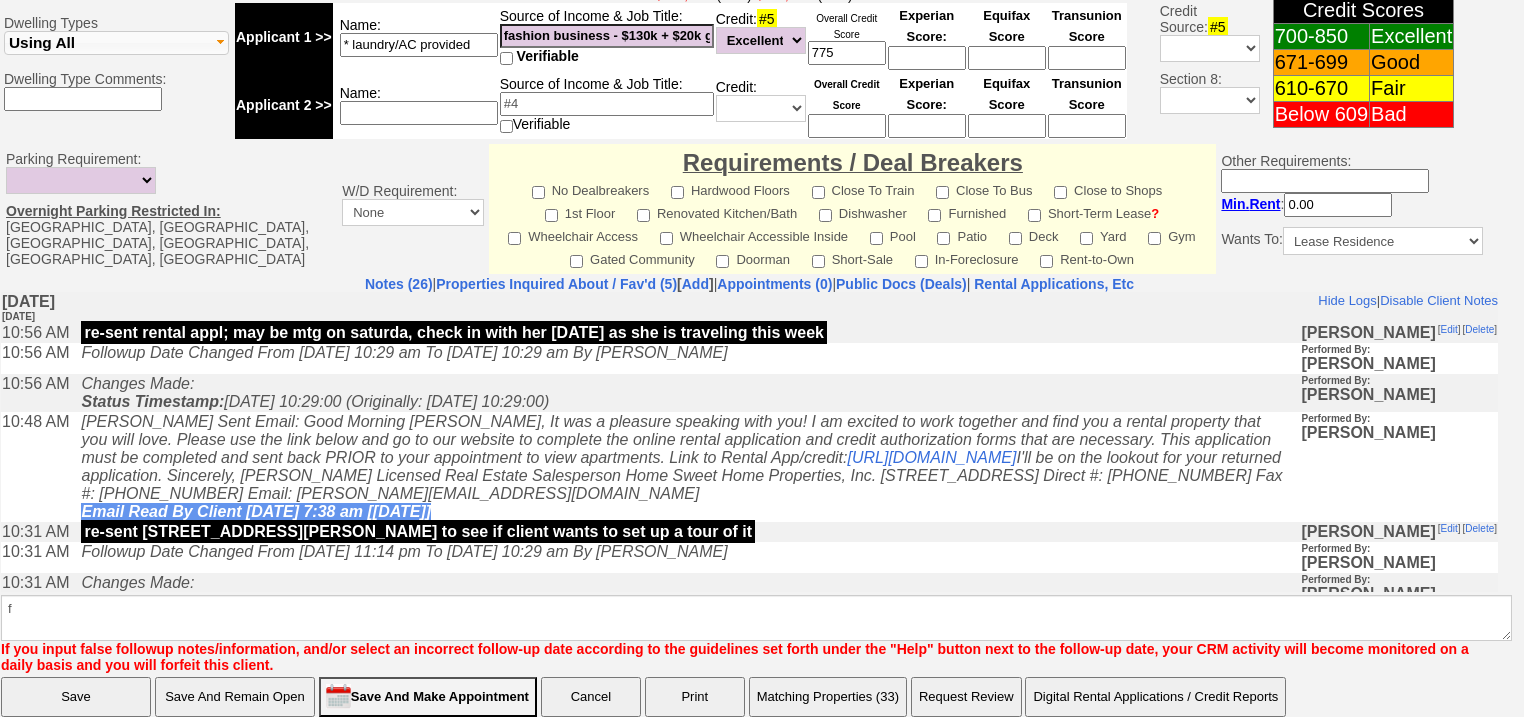 click on "Save" at bounding box center [76, 697] 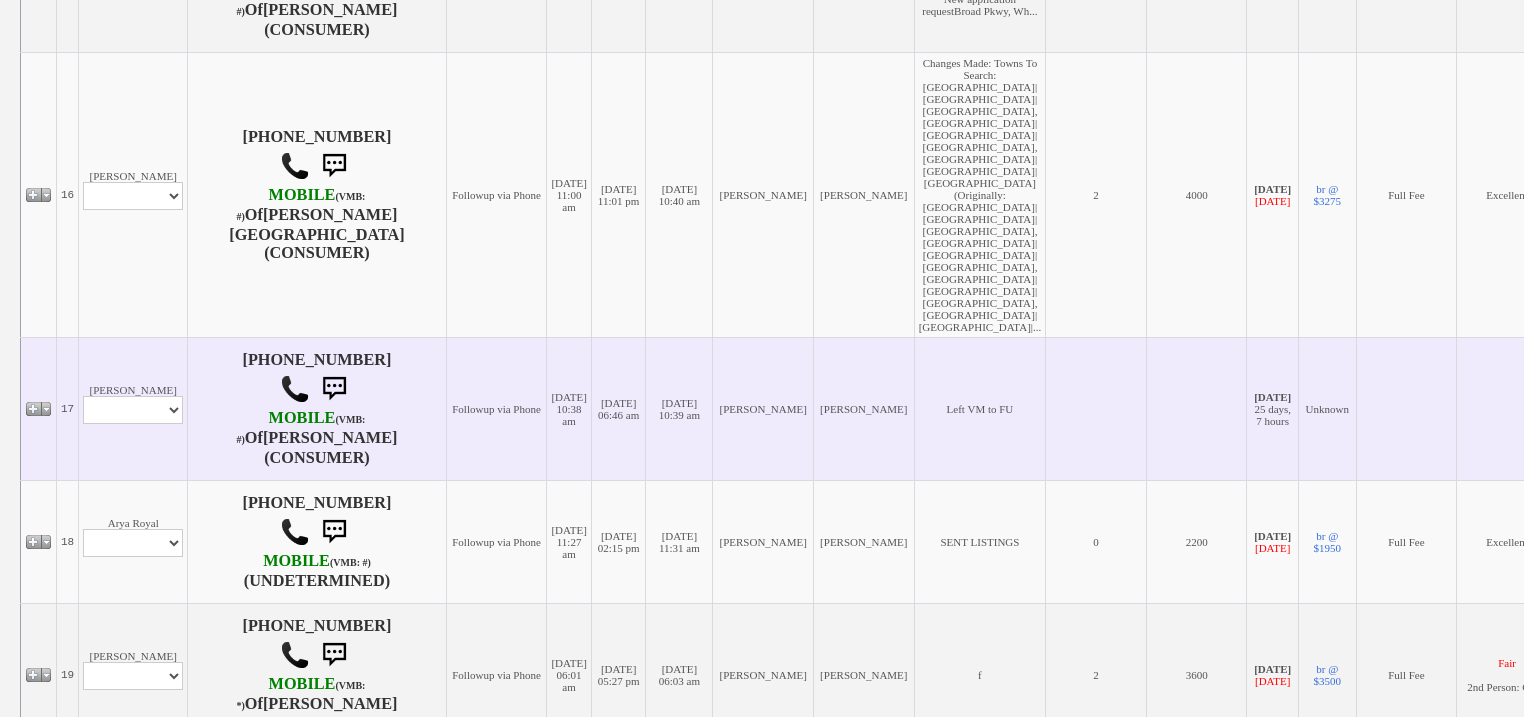 scroll, scrollTop: 2400, scrollLeft: 0, axis: vertical 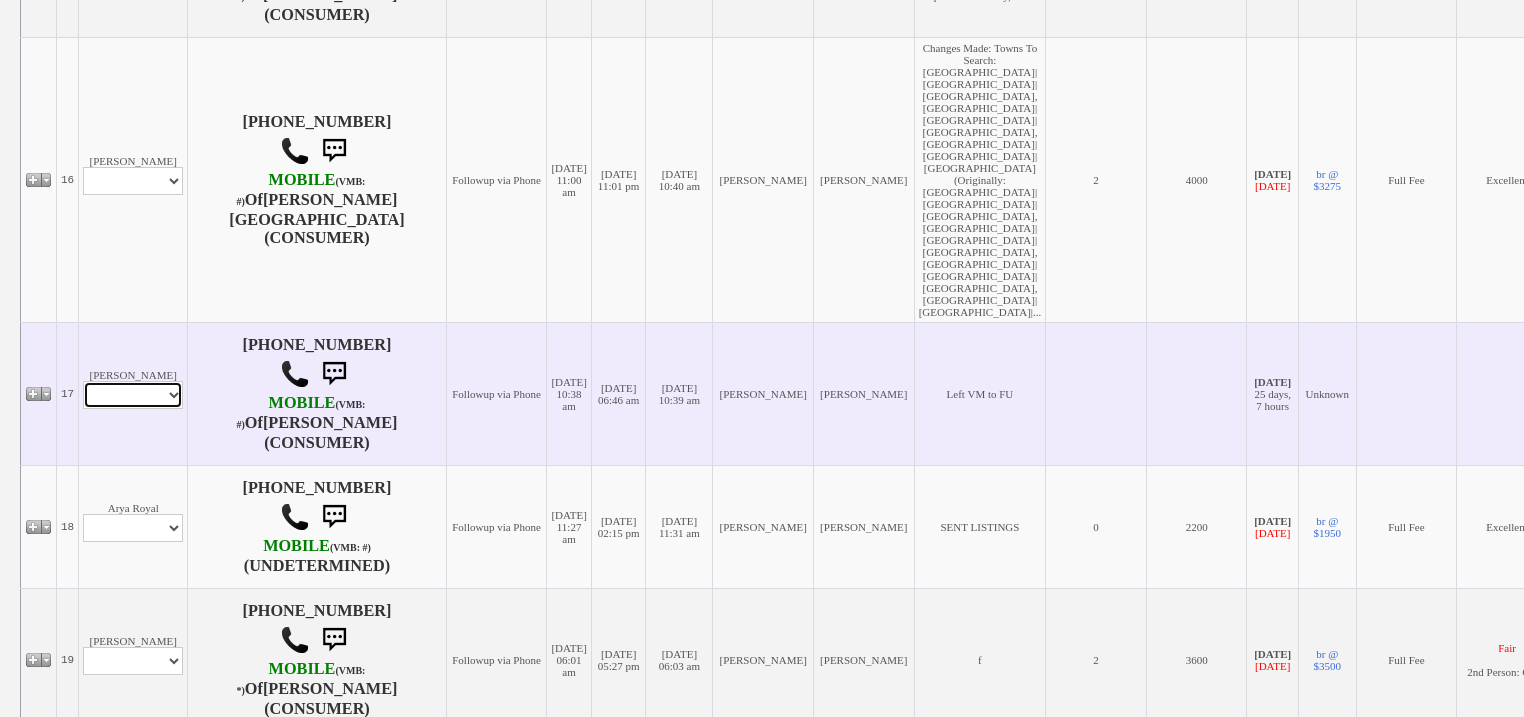 drag, startPoint x: 129, startPoint y: 380, endPoint x: 129, endPoint y: 392, distance: 12 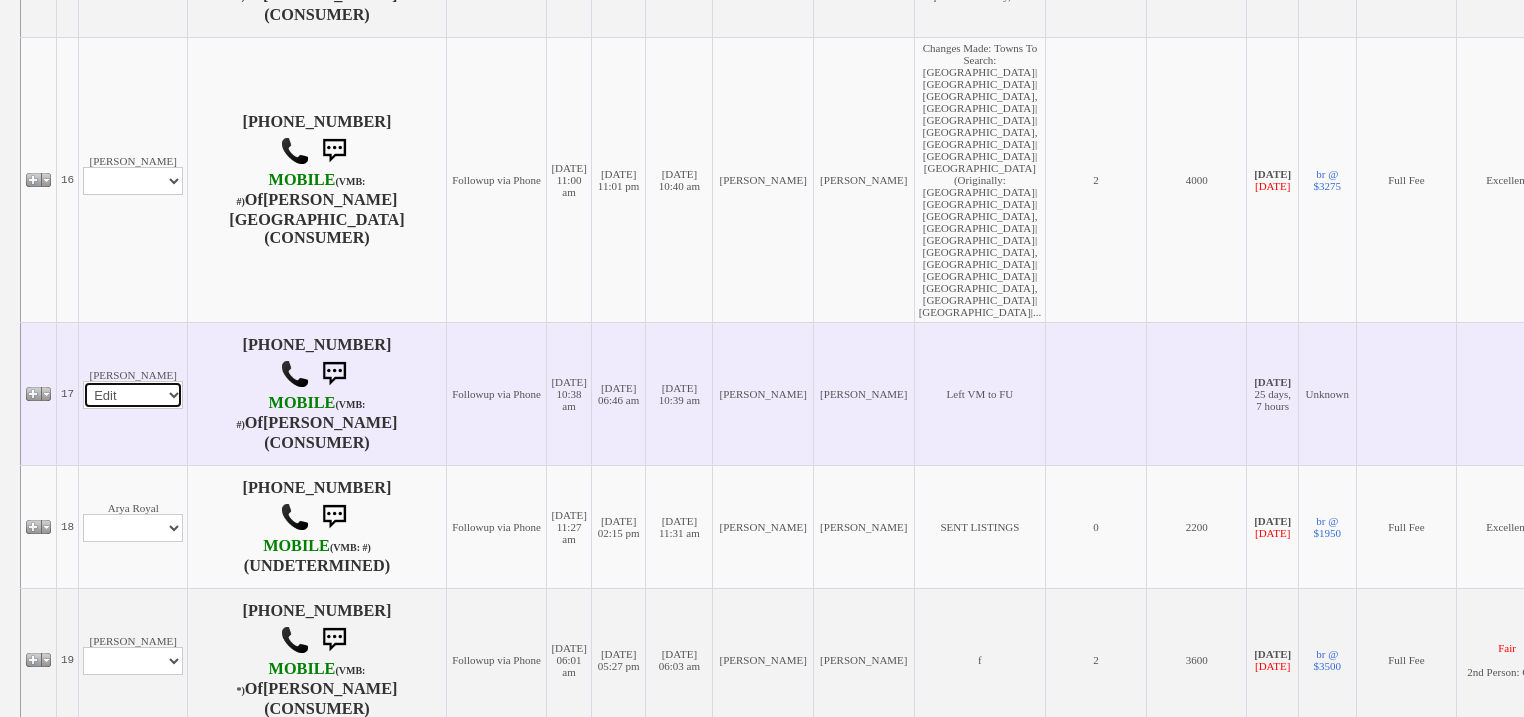 click on "Profile
Edit
Print
Email Externally (Will Not Be Tracked In CRM)
Closed Deals" at bounding box center [133, 395] 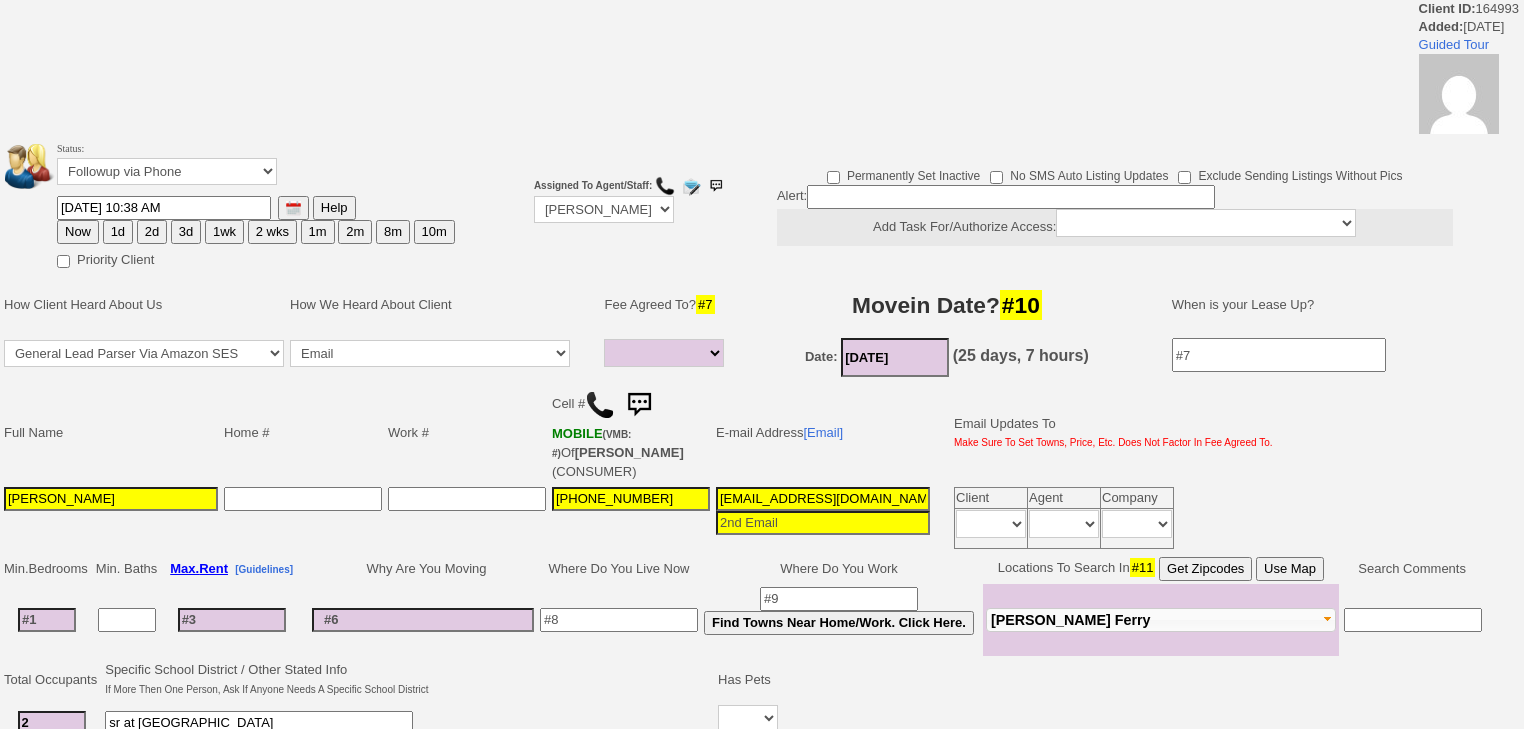 select 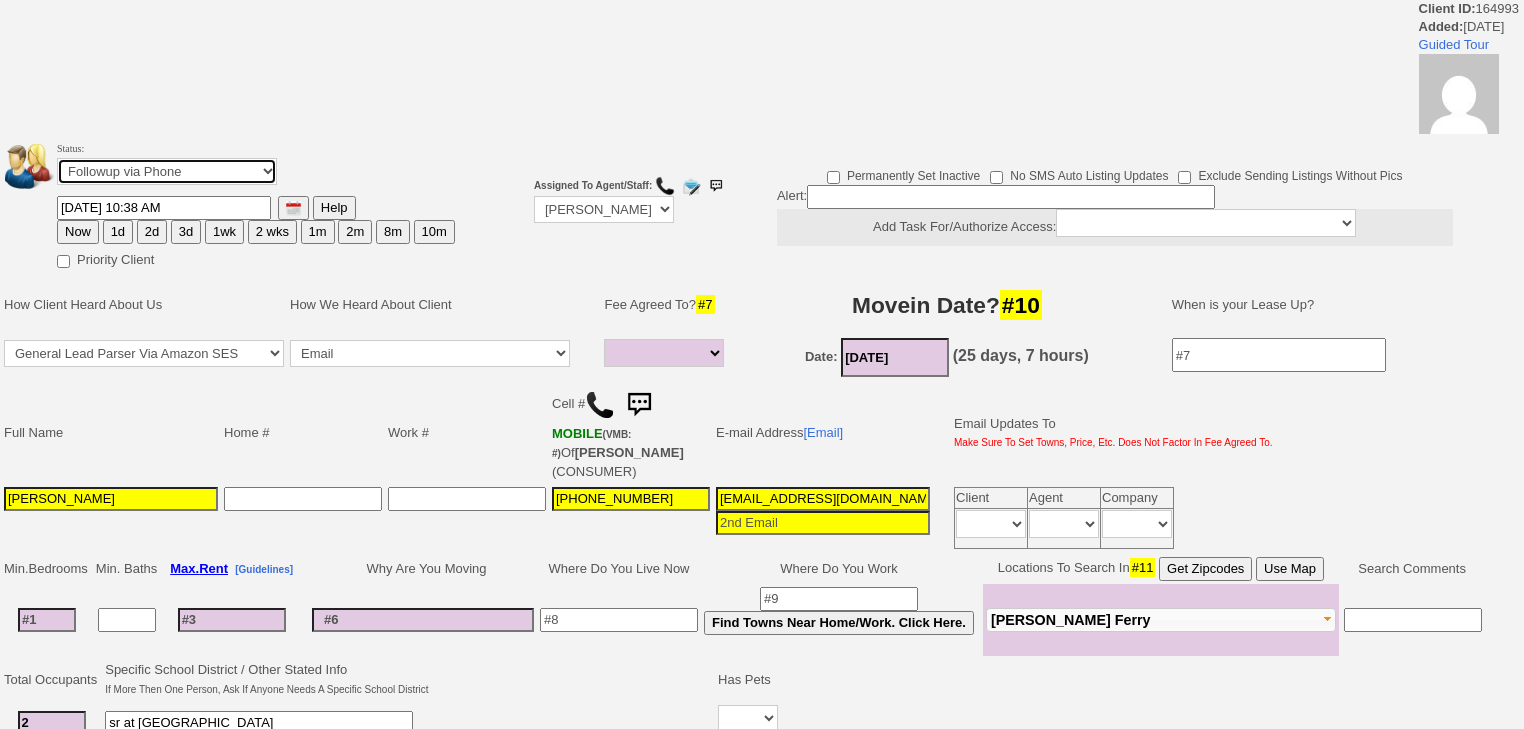 drag, startPoint x: 168, startPoint y: 171, endPoint x: 171, endPoint y: 182, distance: 11.401754 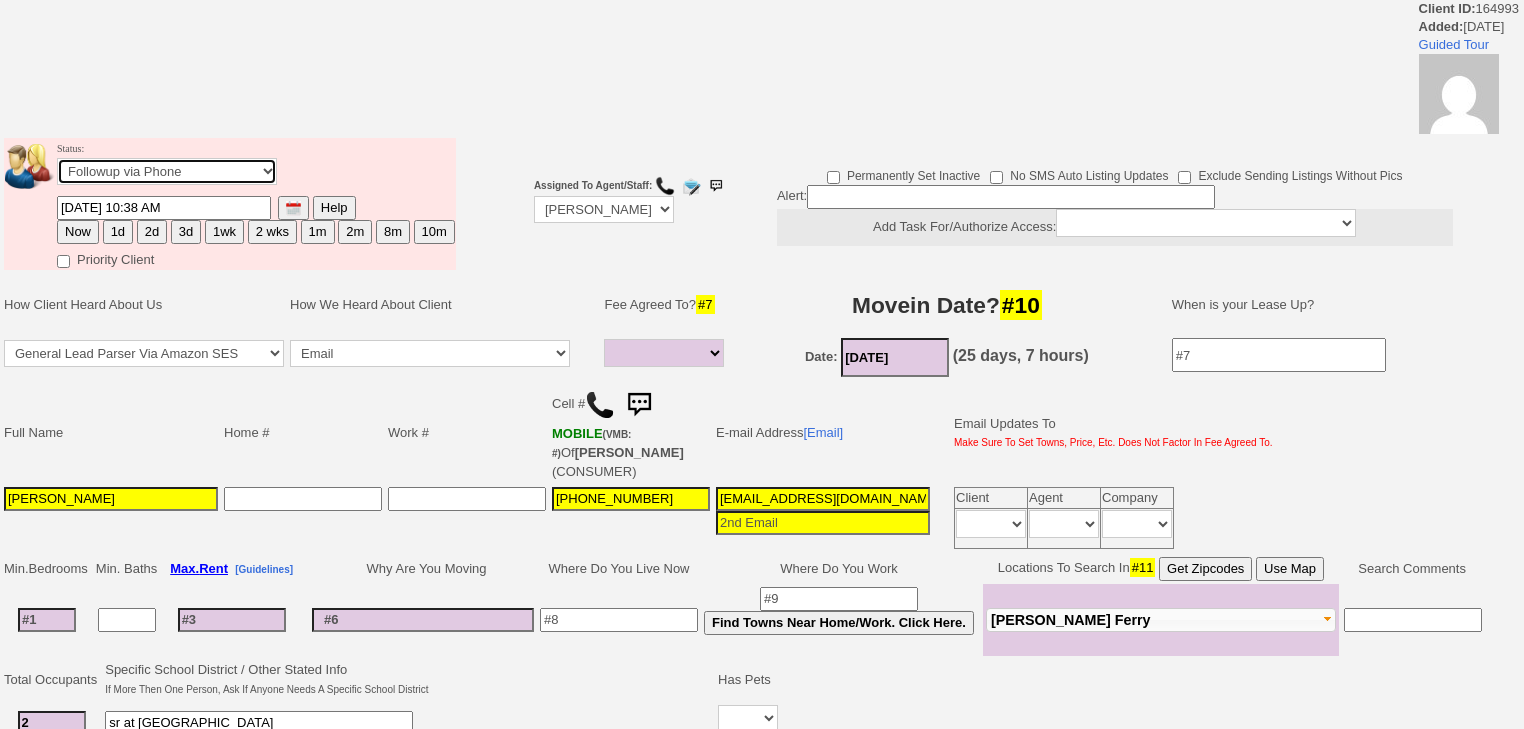 select on "Inactive" 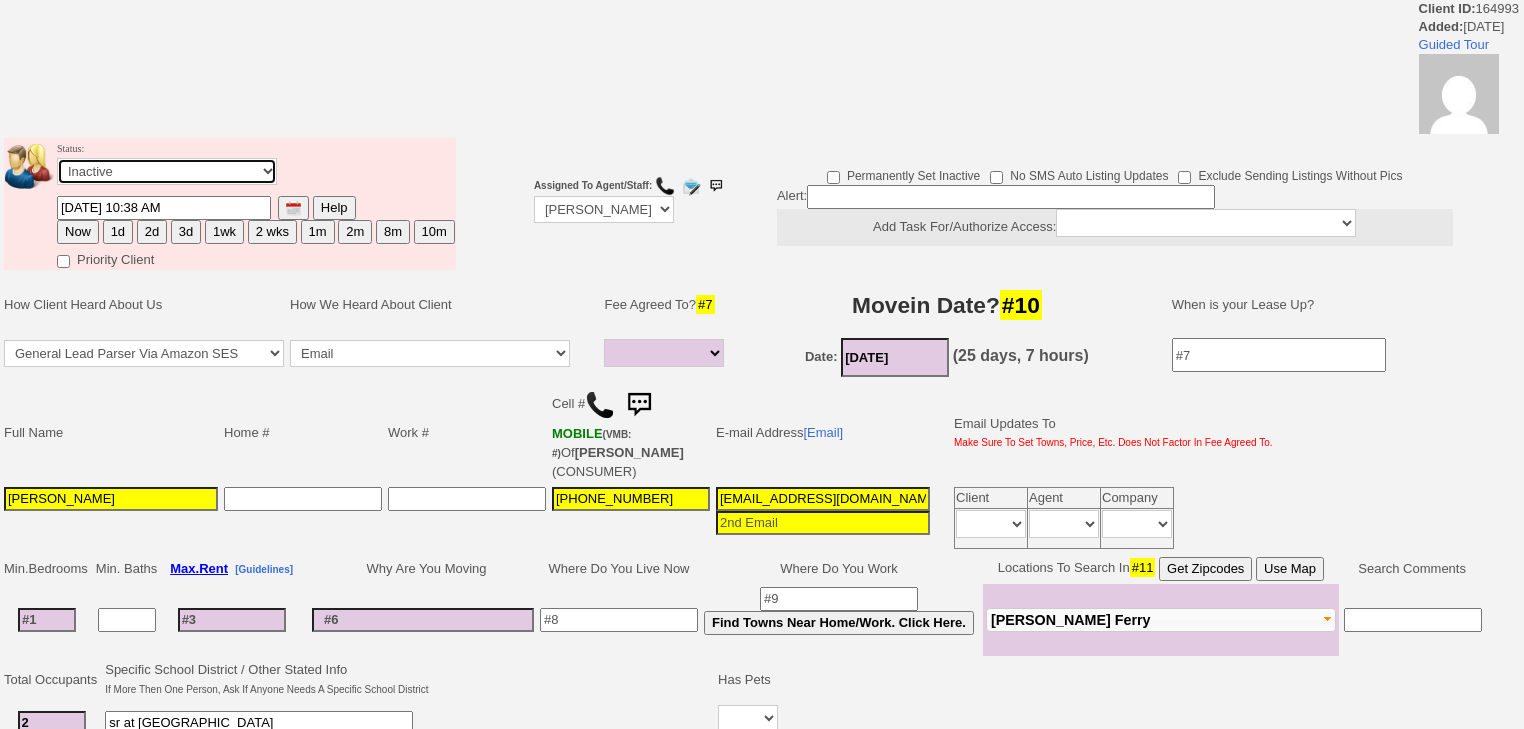 click on "Followup via Phone Followup via Email Followup When Section 8 Property Found Deal Closed - Followup Before Lease Expires Needs Email Address Needs Phone Number From Lead Source HSH is Awaiting Response To Automatic Email Form Incomplete Inactive" at bounding box center [167, 171] 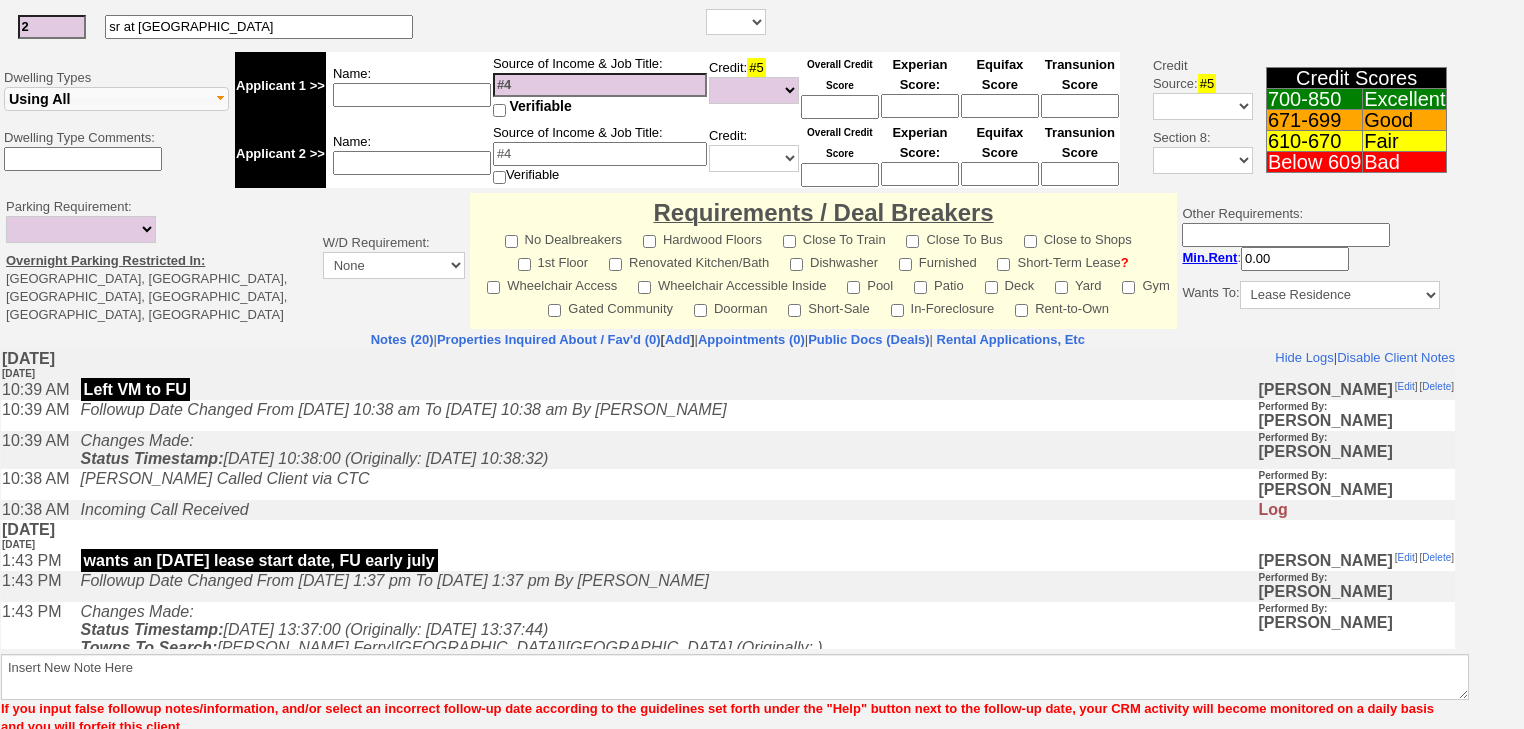 scroll, scrollTop: 764, scrollLeft: 0, axis: vertical 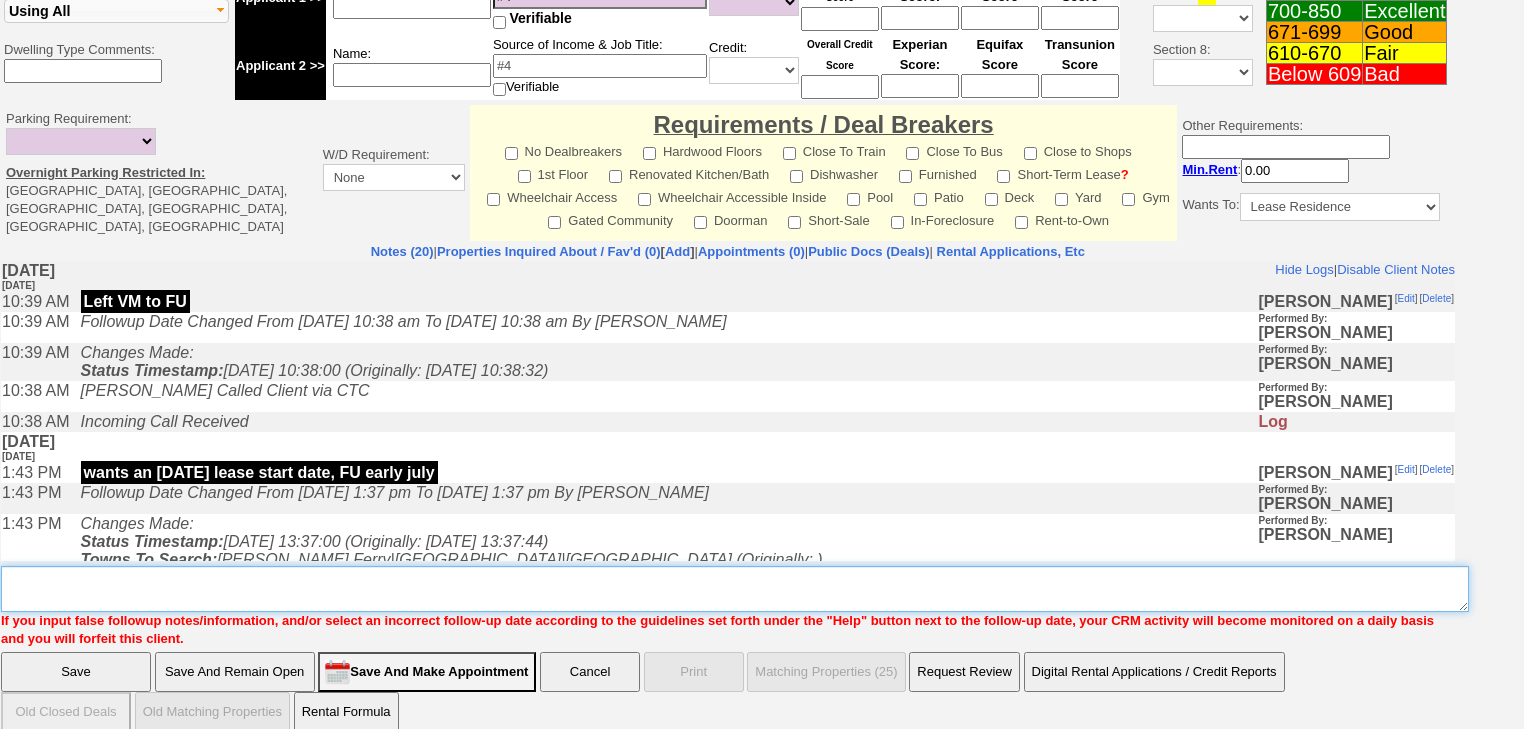 click on "Insert New Note Here" at bounding box center [735, 589] 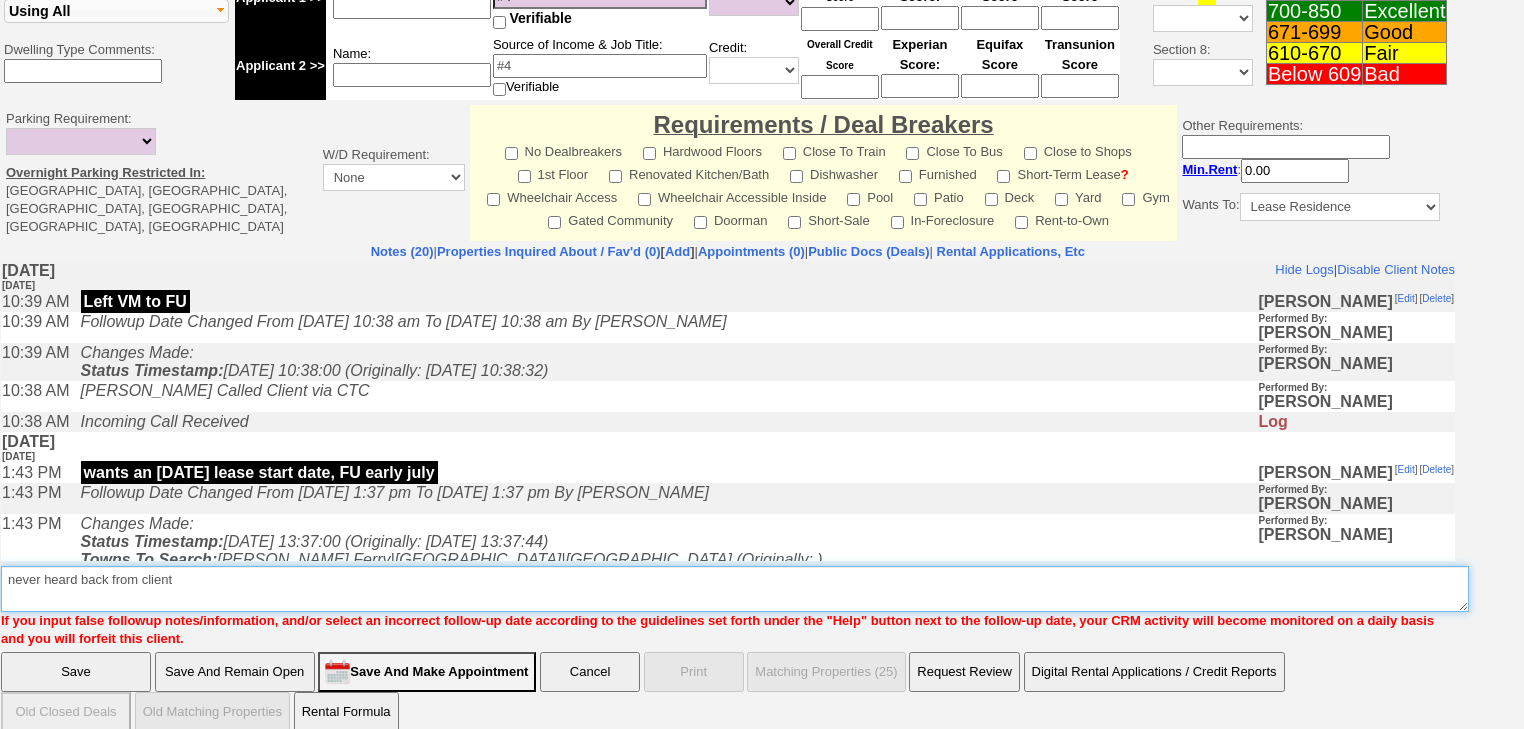 type on "never heard back from client" 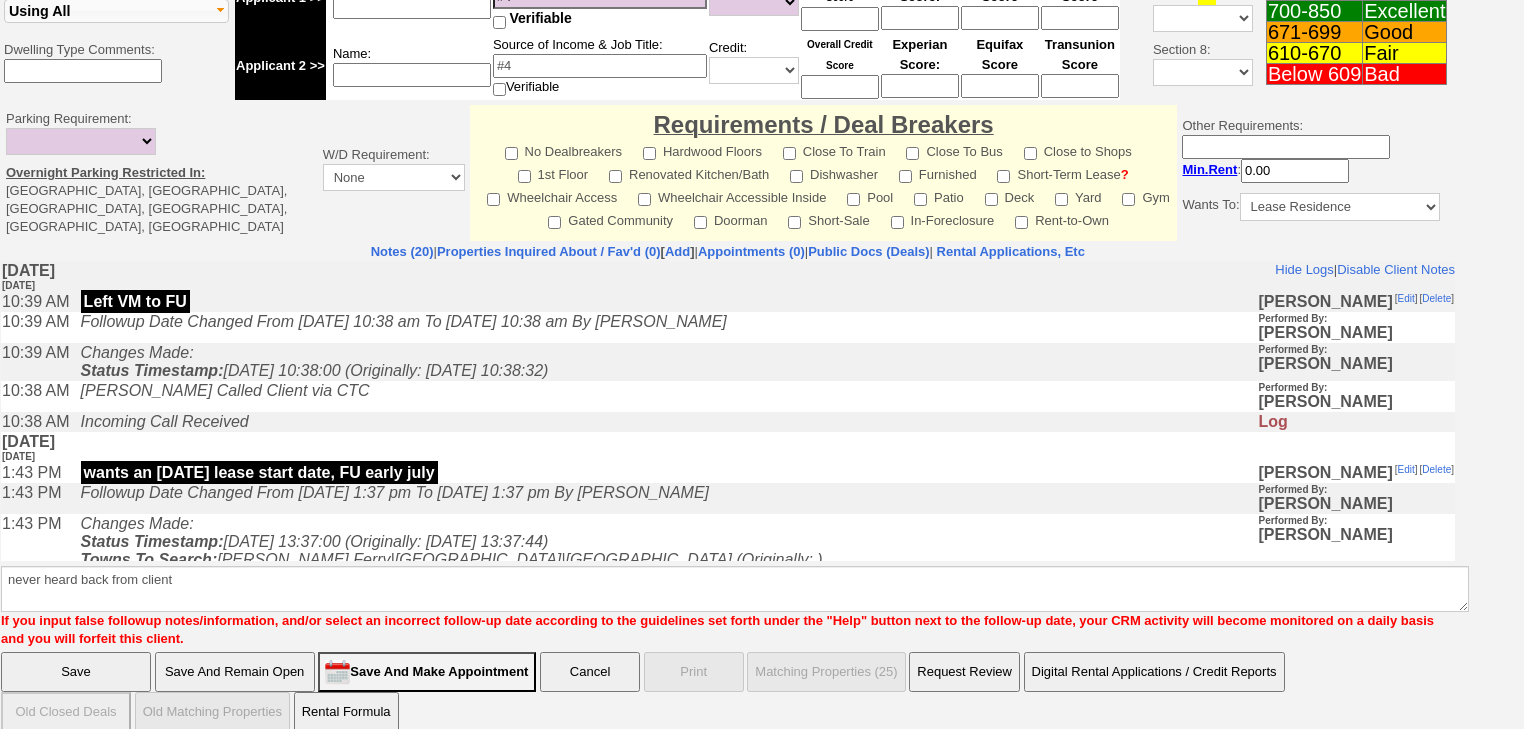 click on "Save" at bounding box center (76, 672) 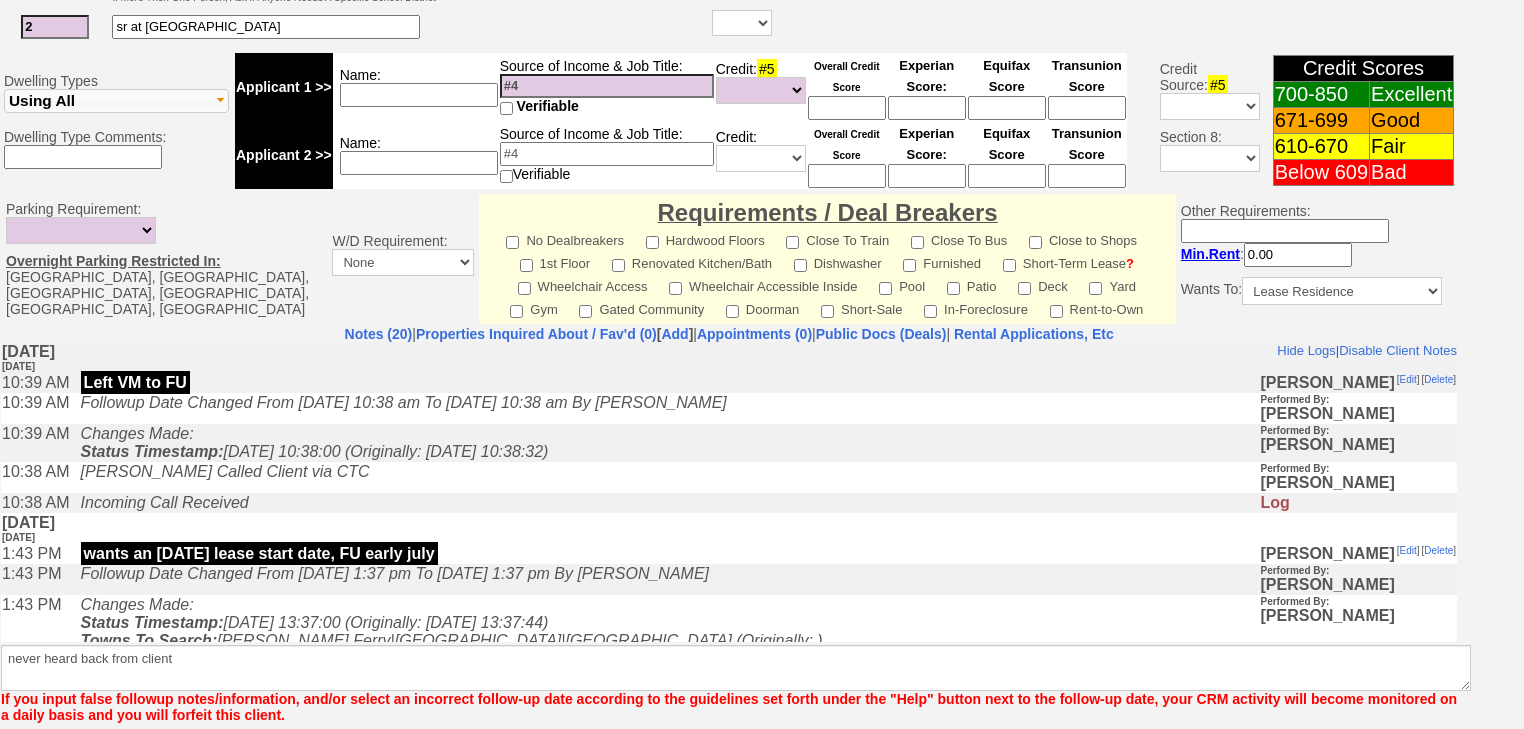 scroll, scrollTop: 752, scrollLeft: 0, axis: vertical 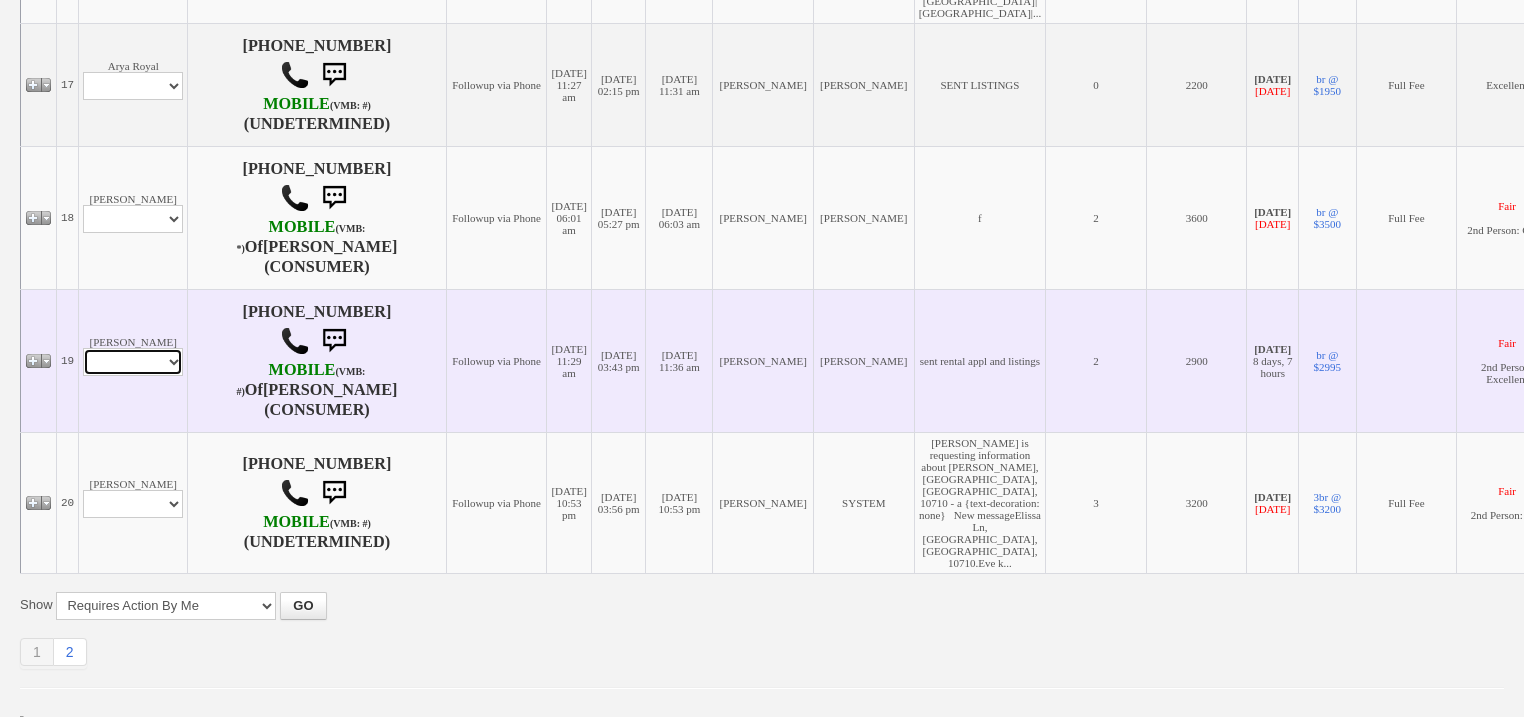 click on "Profile
Edit
Print
Email Externally (Will Not Be Tracked In CRM)
Closed Deals" at bounding box center [133, 362] 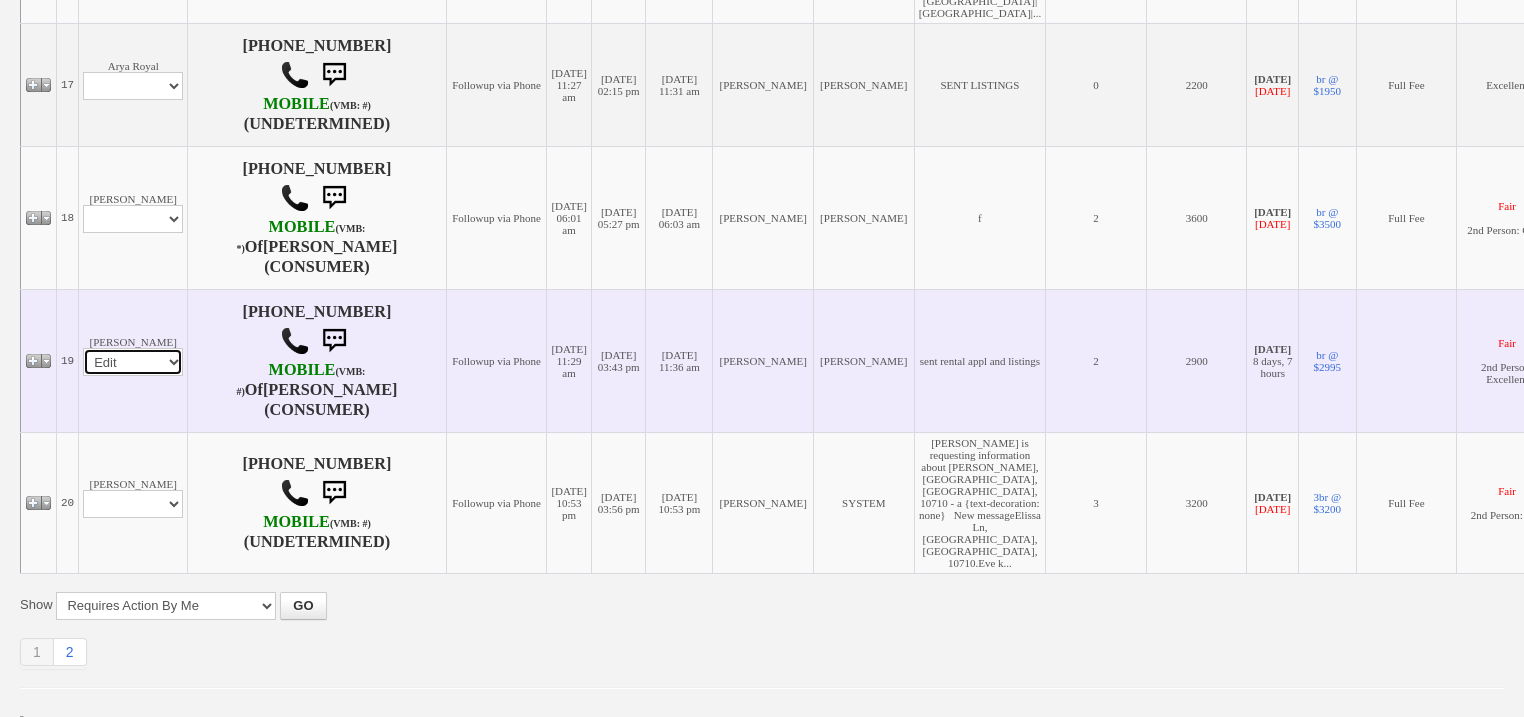 click on "Profile
Edit
Print
Email Externally (Will Not Be Tracked In CRM)
Closed Deals" at bounding box center (133, 362) 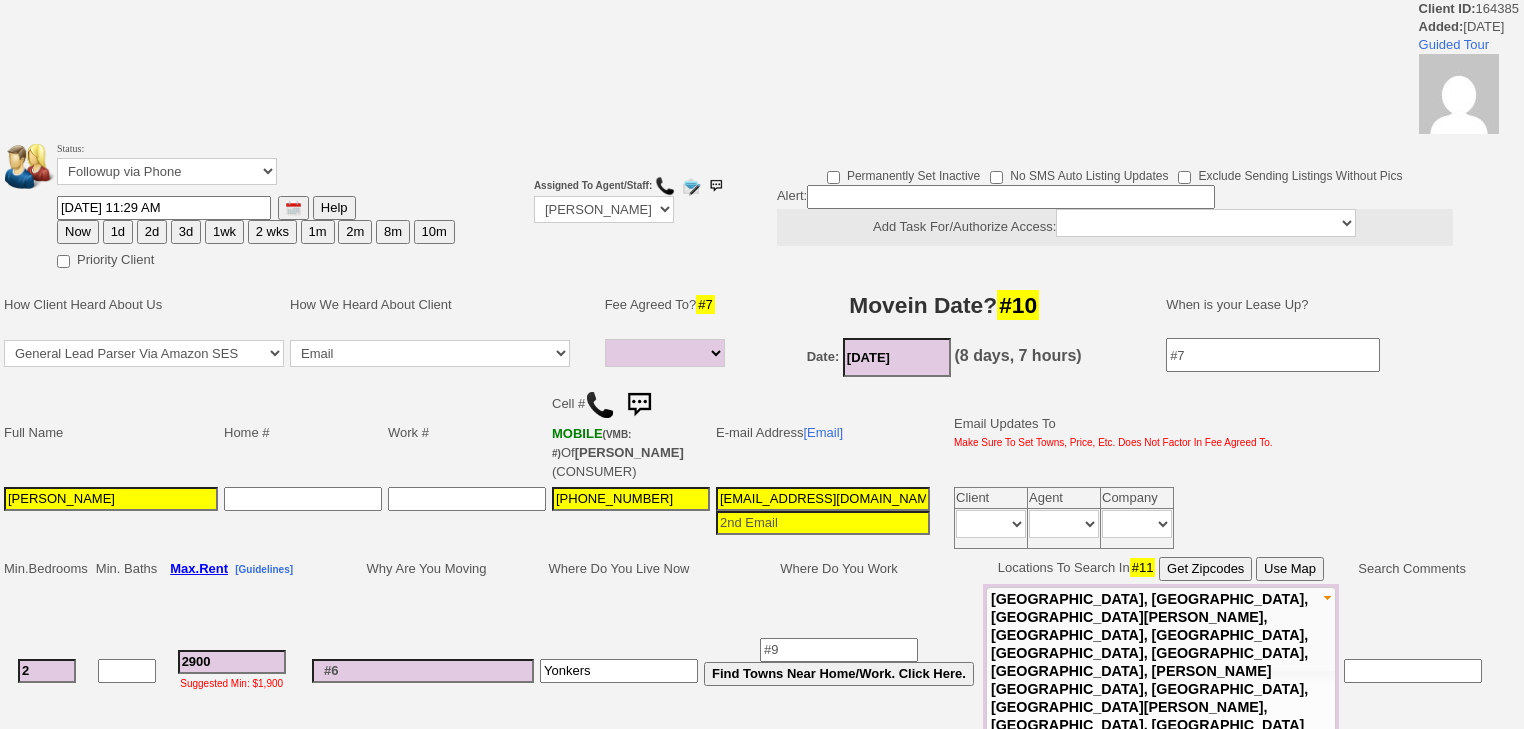 select 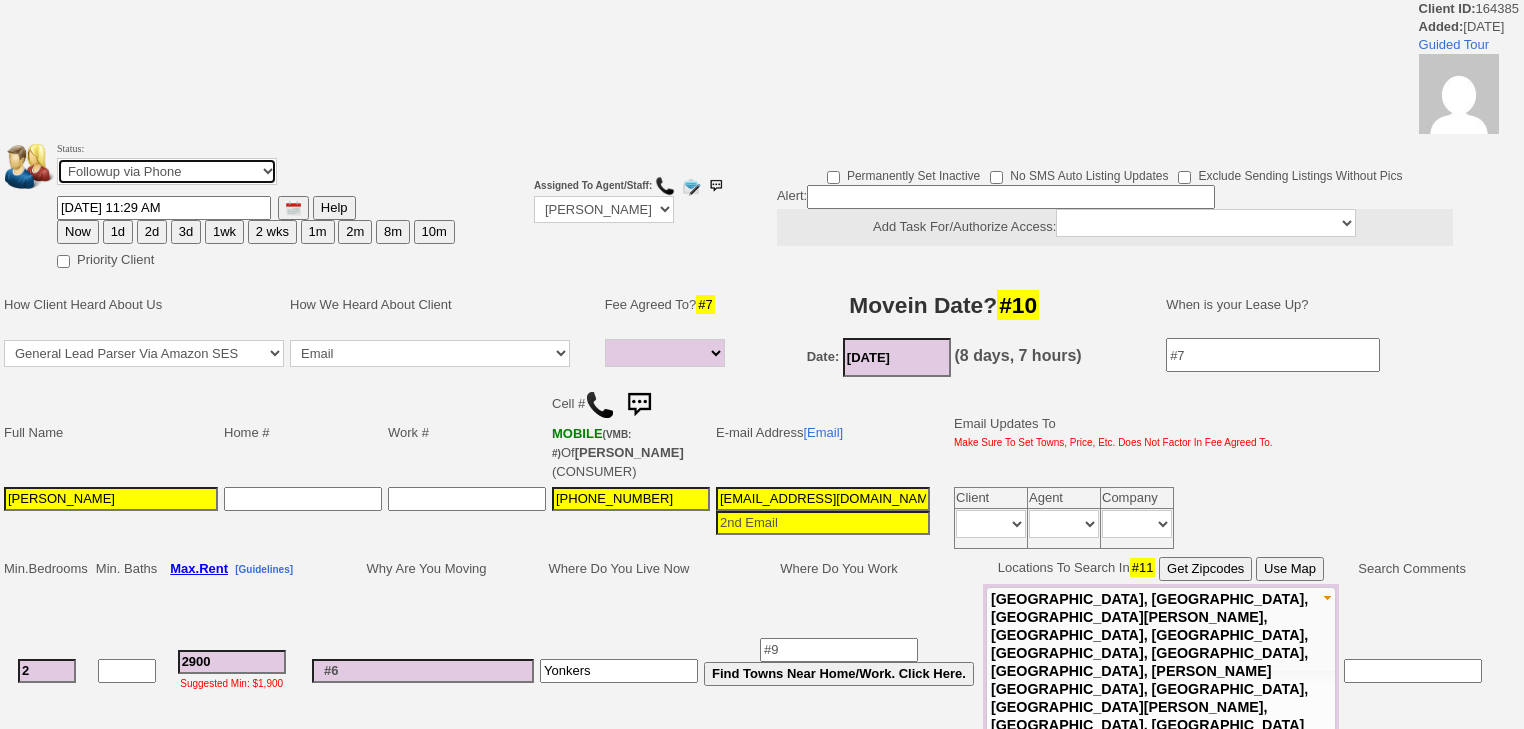 drag, startPoint x: 136, startPoint y: 166, endPoint x: 136, endPoint y: 182, distance: 16 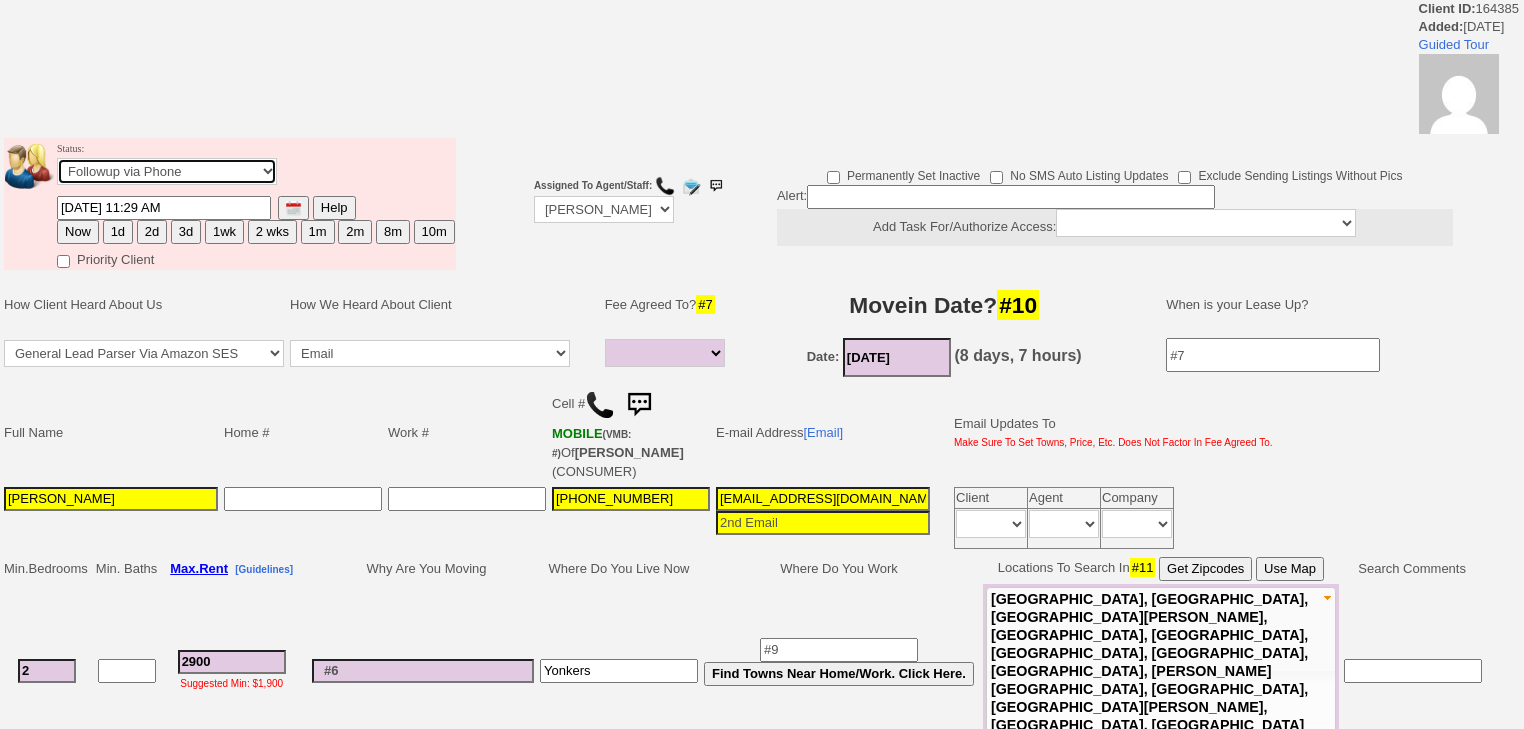 select on "Inactive" 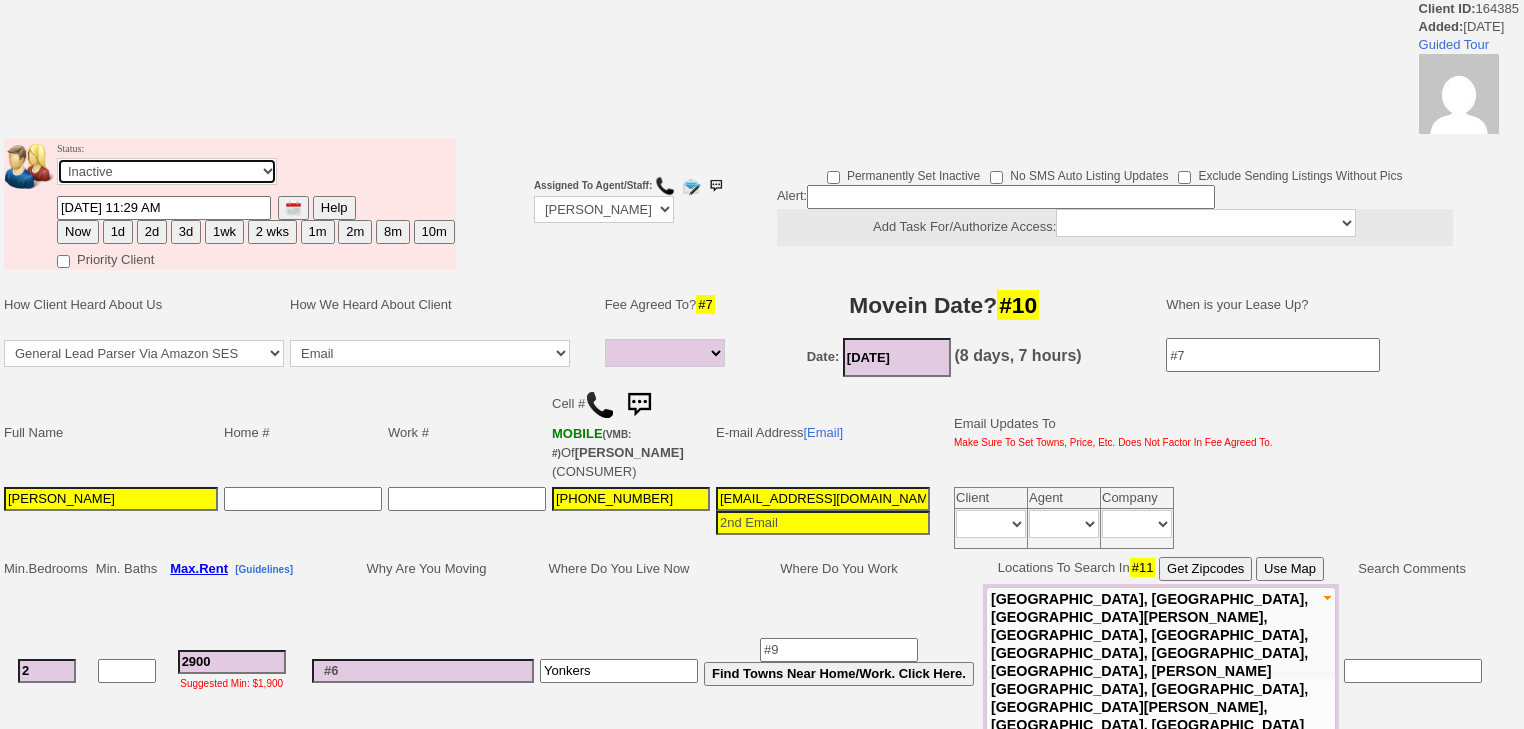 click on "Followup via Phone Followup via Email Followup When Section 8 Property Found Deal Closed - Followup Before Lease Expires Needs Email Address Needs Phone Number From Lead Source HSH is Awaiting Response To Automatic Email Form Incomplete Inactive" at bounding box center (167, 171) 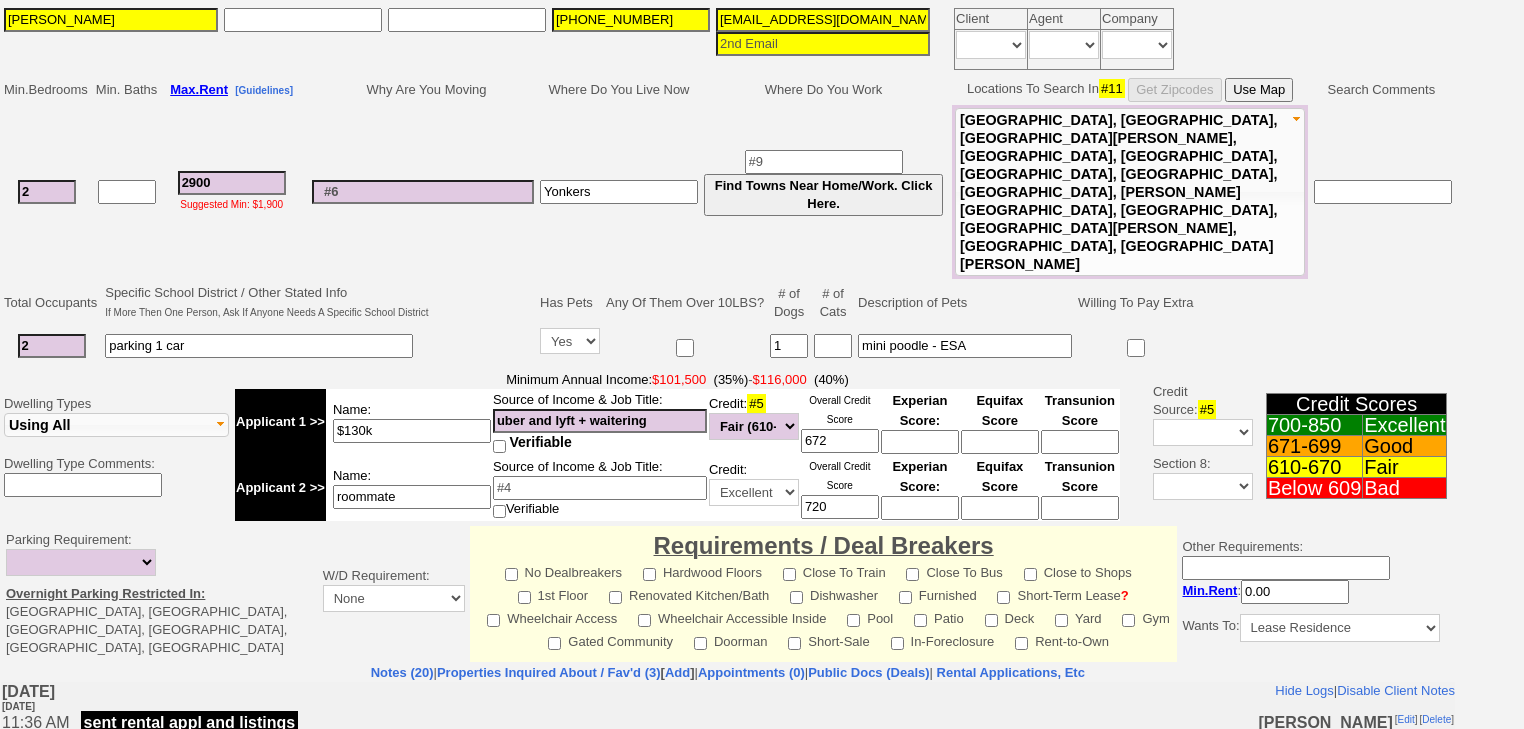 scroll, scrollTop: 560, scrollLeft: 0, axis: vertical 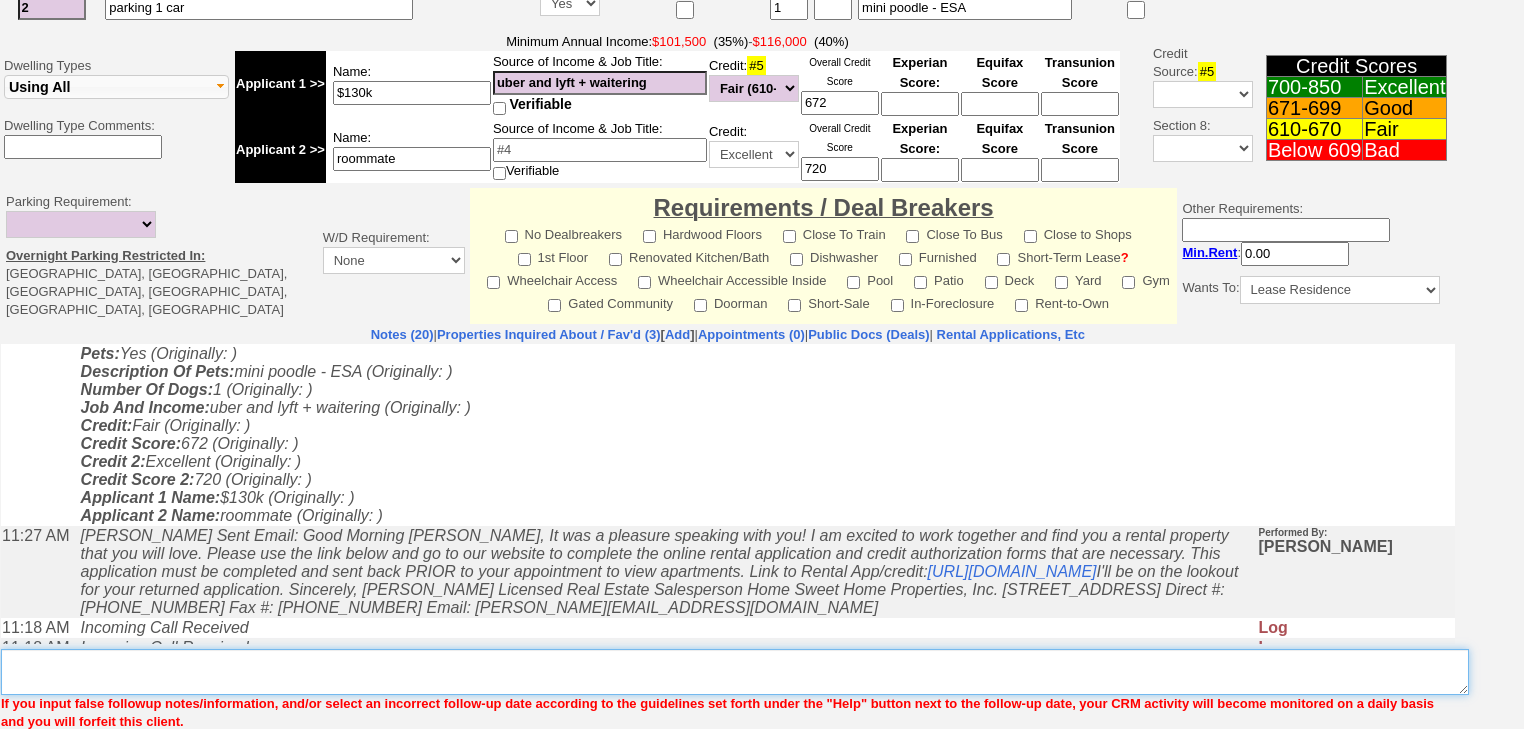 click on "Insert New Note Here" at bounding box center (735, 672) 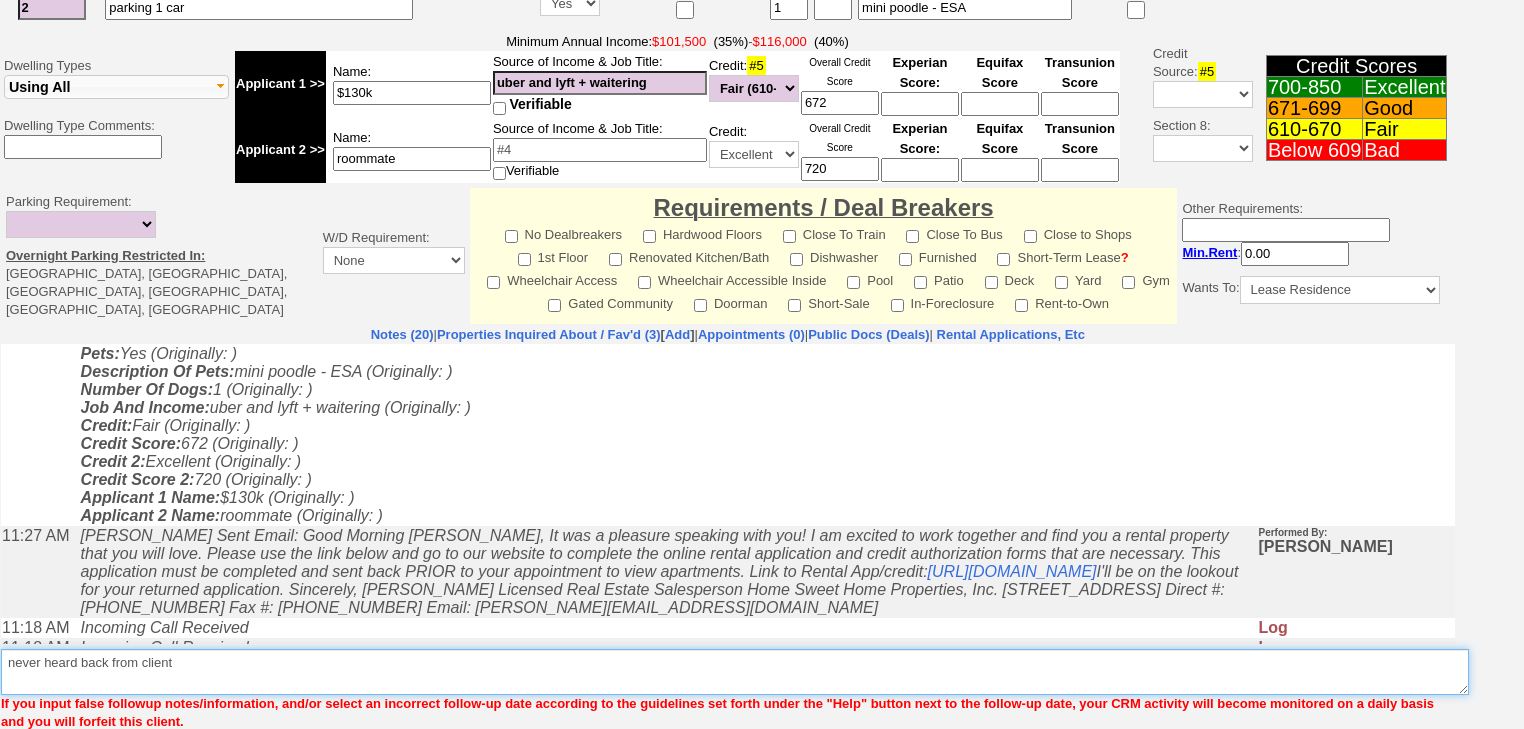 type on "never heard back from client" 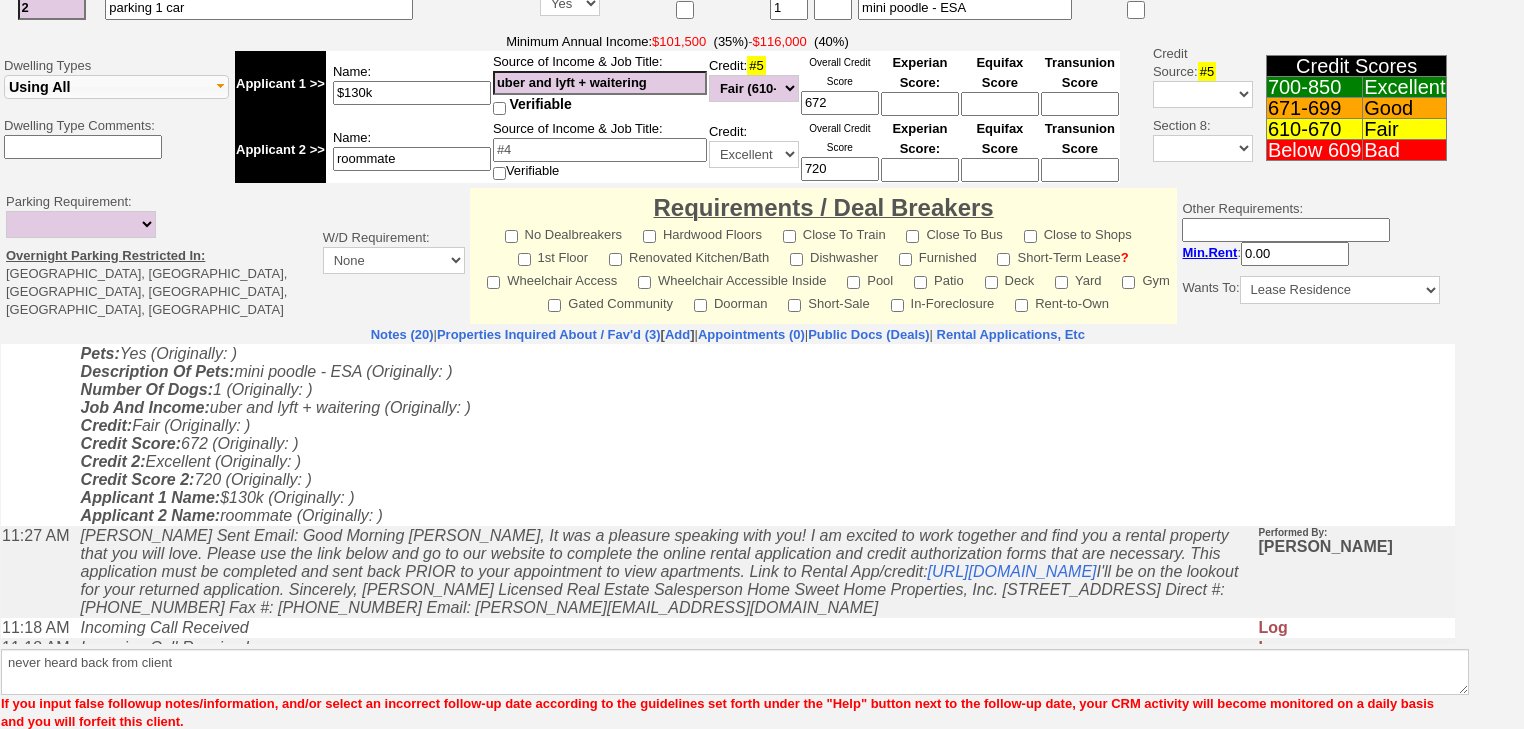 click on "Save" at bounding box center (76, 755) 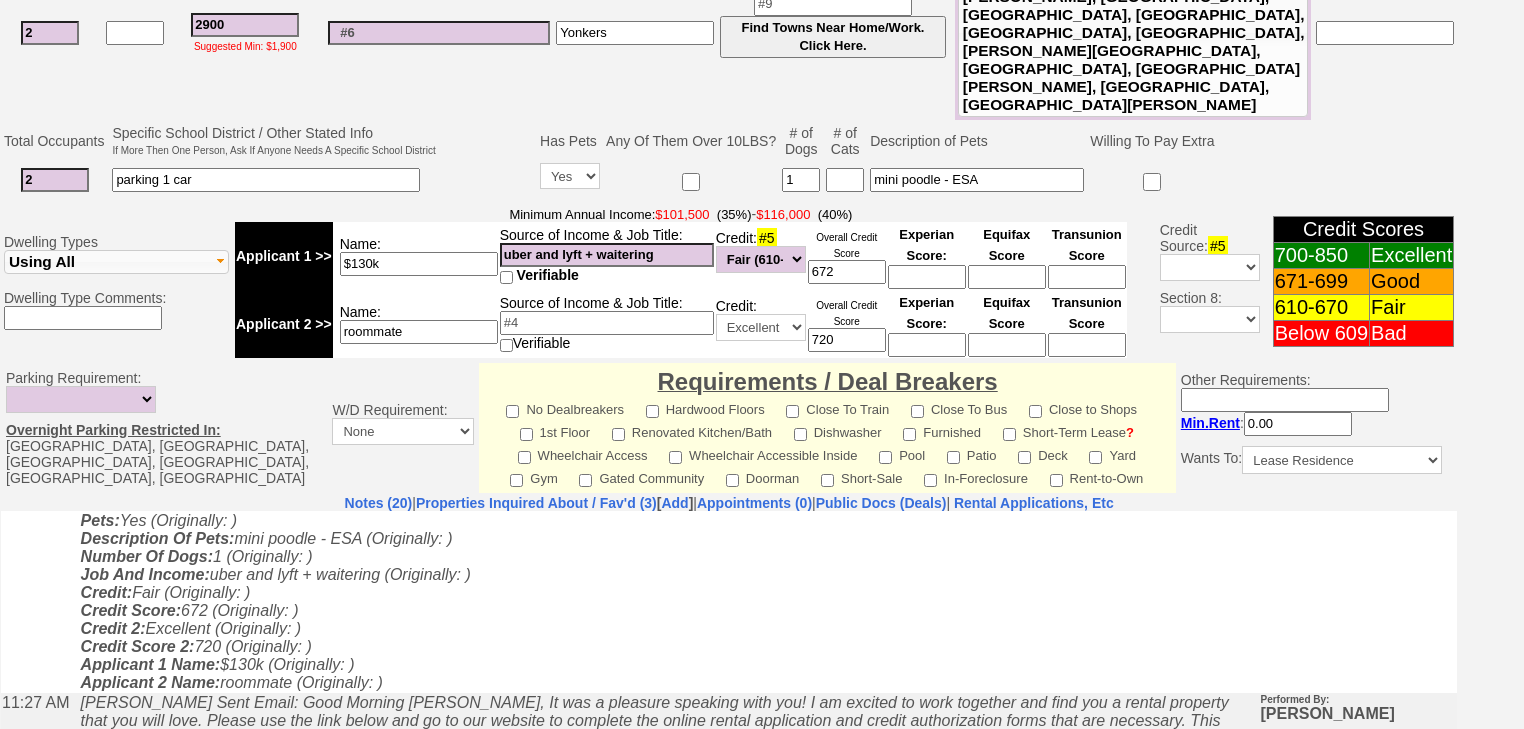 scroll, scrollTop: 769, scrollLeft: 0, axis: vertical 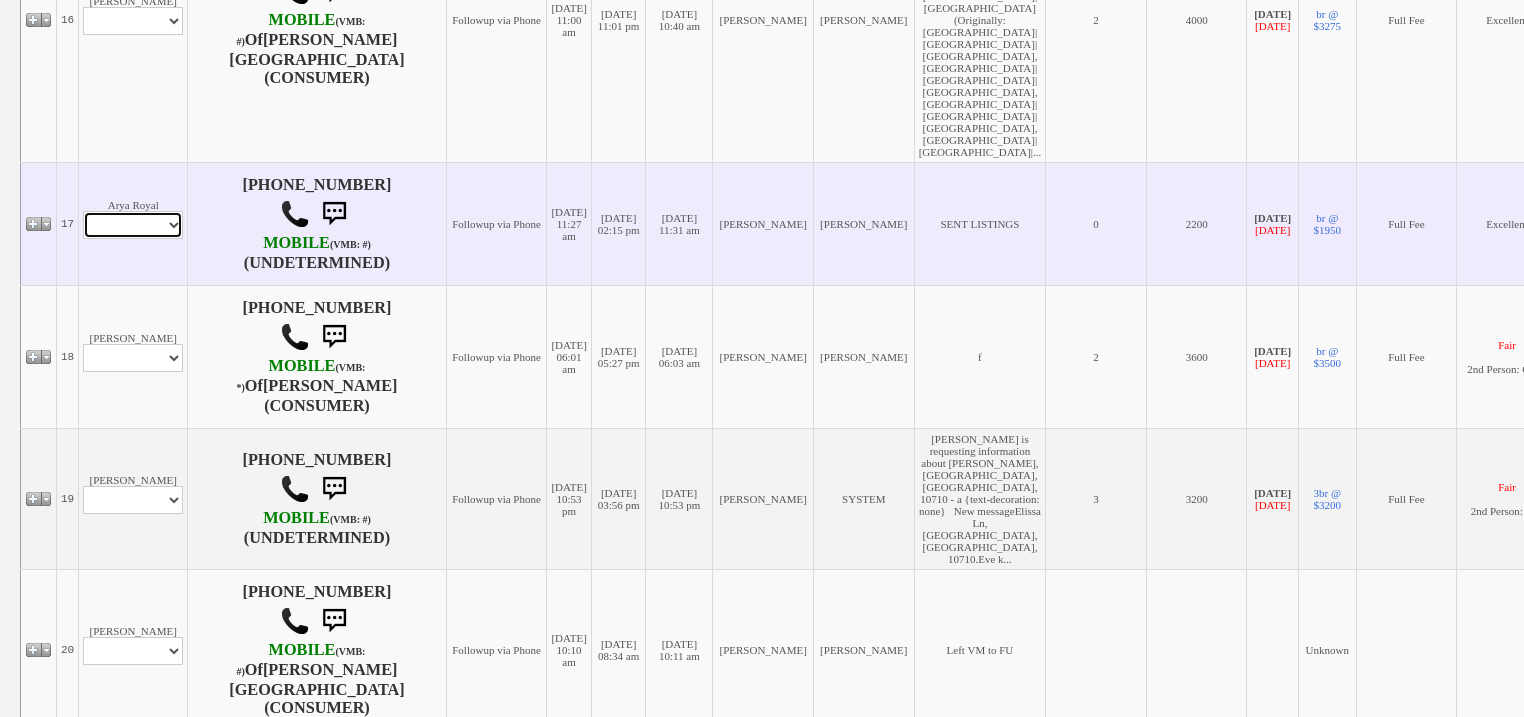 drag, startPoint x: 171, startPoint y: 205, endPoint x: 171, endPoint y: 220, distance: 15 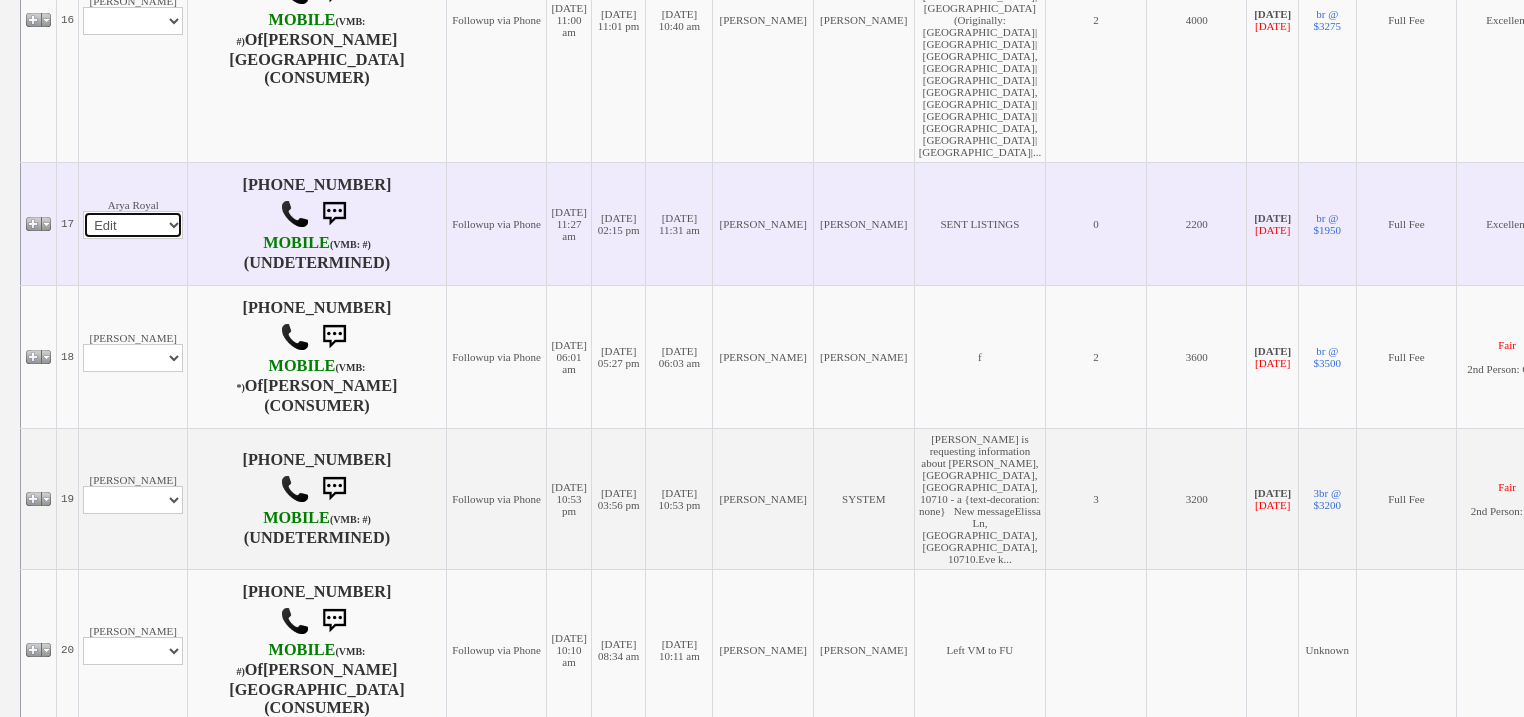 click on "Profile
Edit
Print
Email Externally (Will Not Be Tracked In CRM)
Closed Deals" at bounding box center [133, 225] 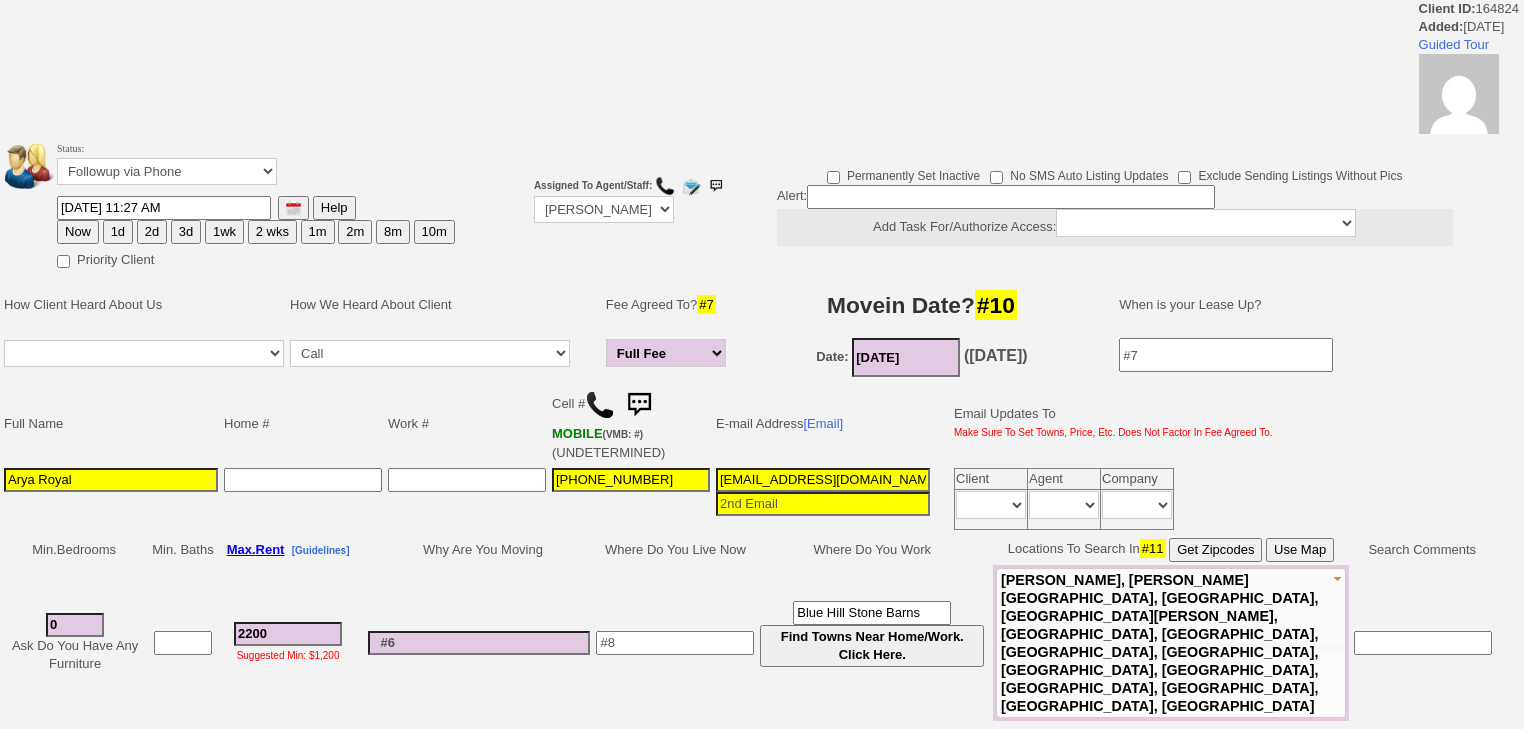 scroll, scrollTop: 0, scrollLeft: 0, axis: both 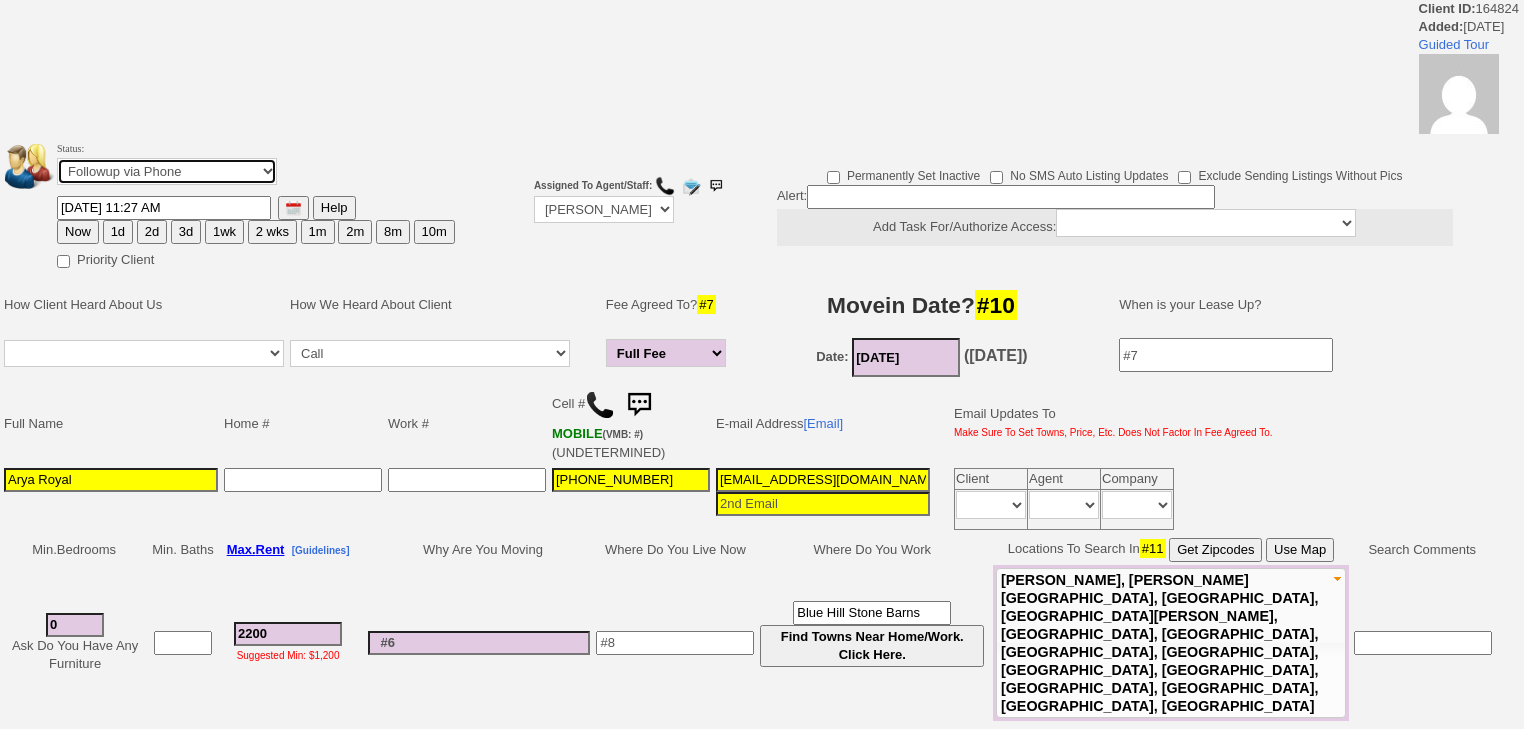 drag, startPoint x: 172, startPoint y: 170, endPoint x: 174, endPoint y: 183, distance: 13.152946 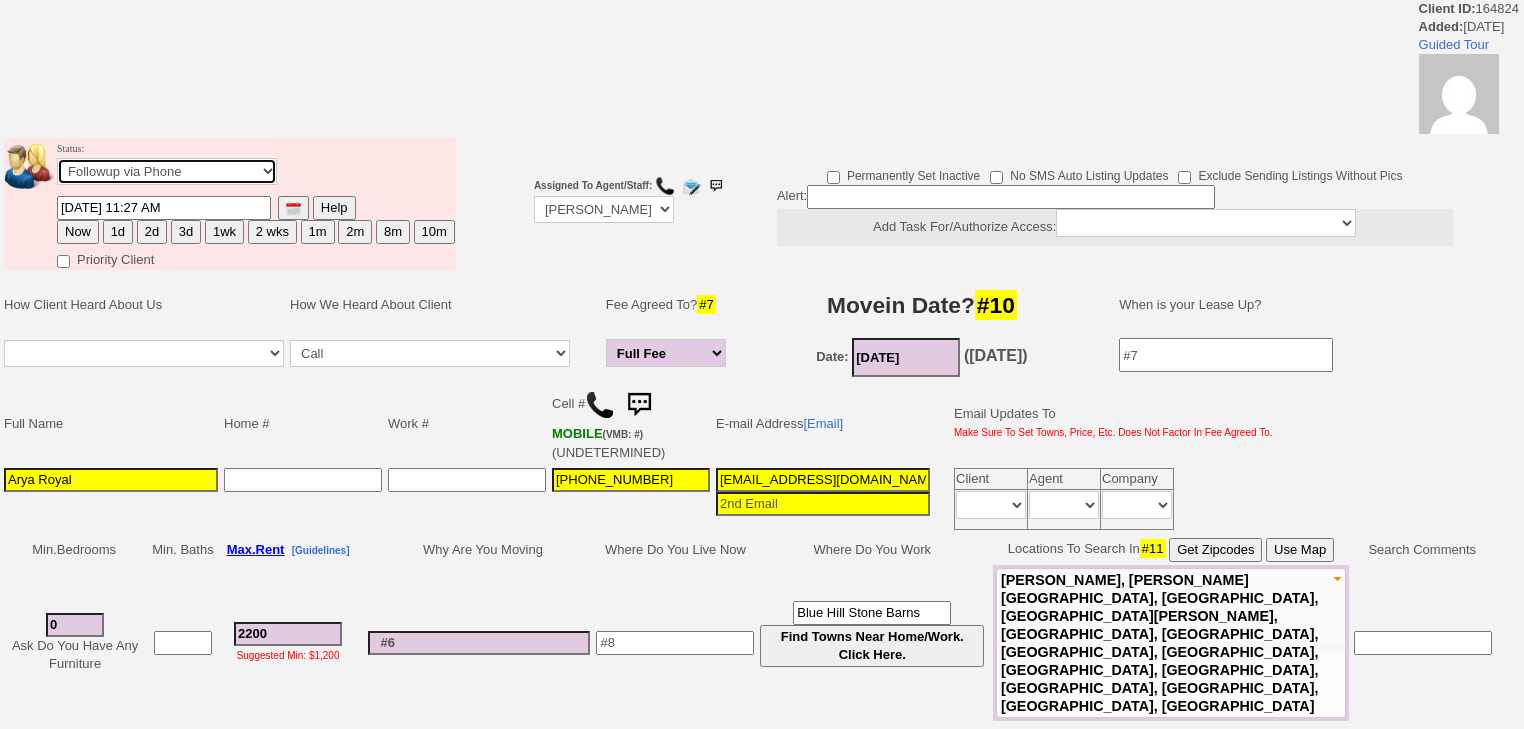 select on "Inactive" 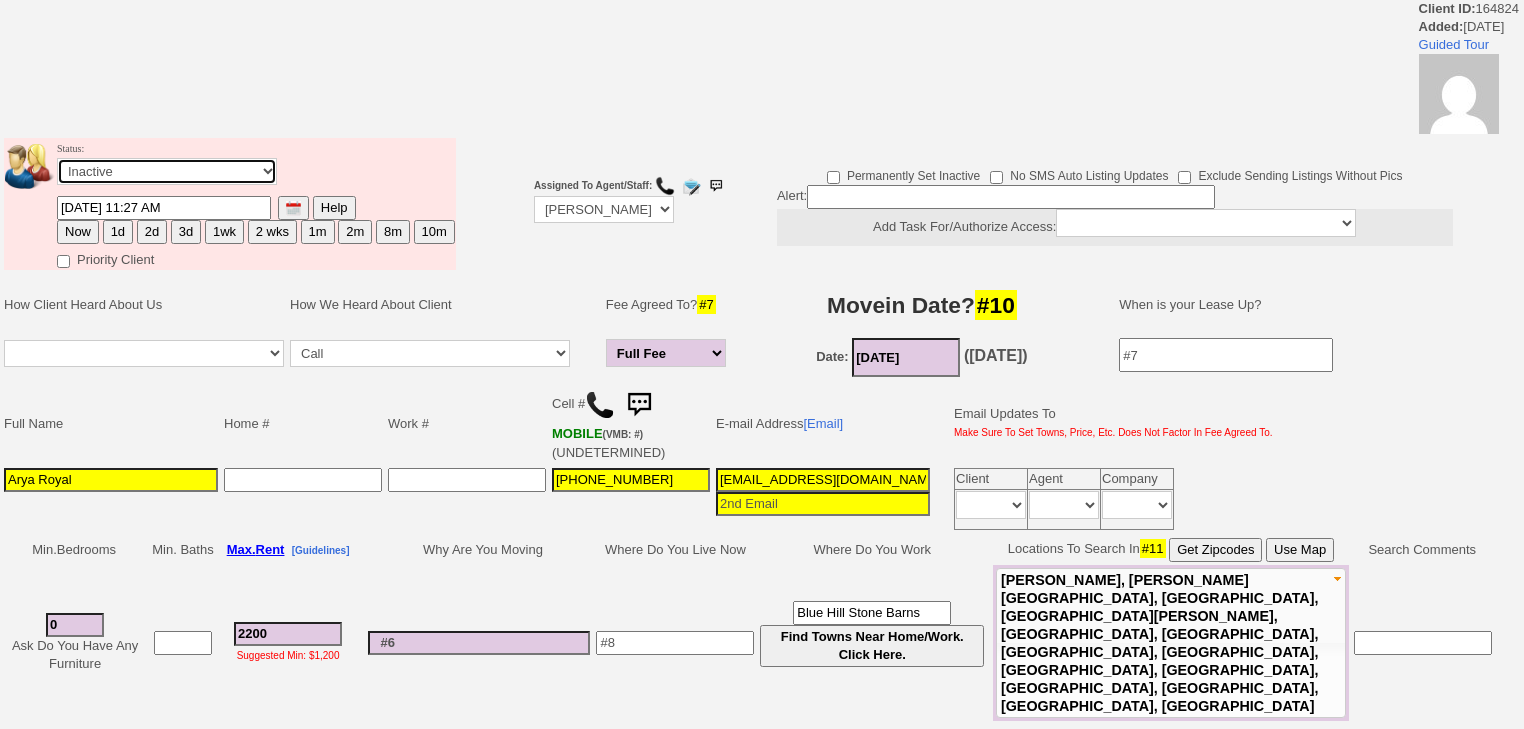 click on "Followup via Phone Followup via Email Followup When Section 8 Property Found Deal Closed - Followup Before Lease Expires Needs Email Address Needs Phone Number From Lead Source HSH is Awaiting Response To Automatic Email Form Incomplete Inactive" at bounding box center (167, 171) 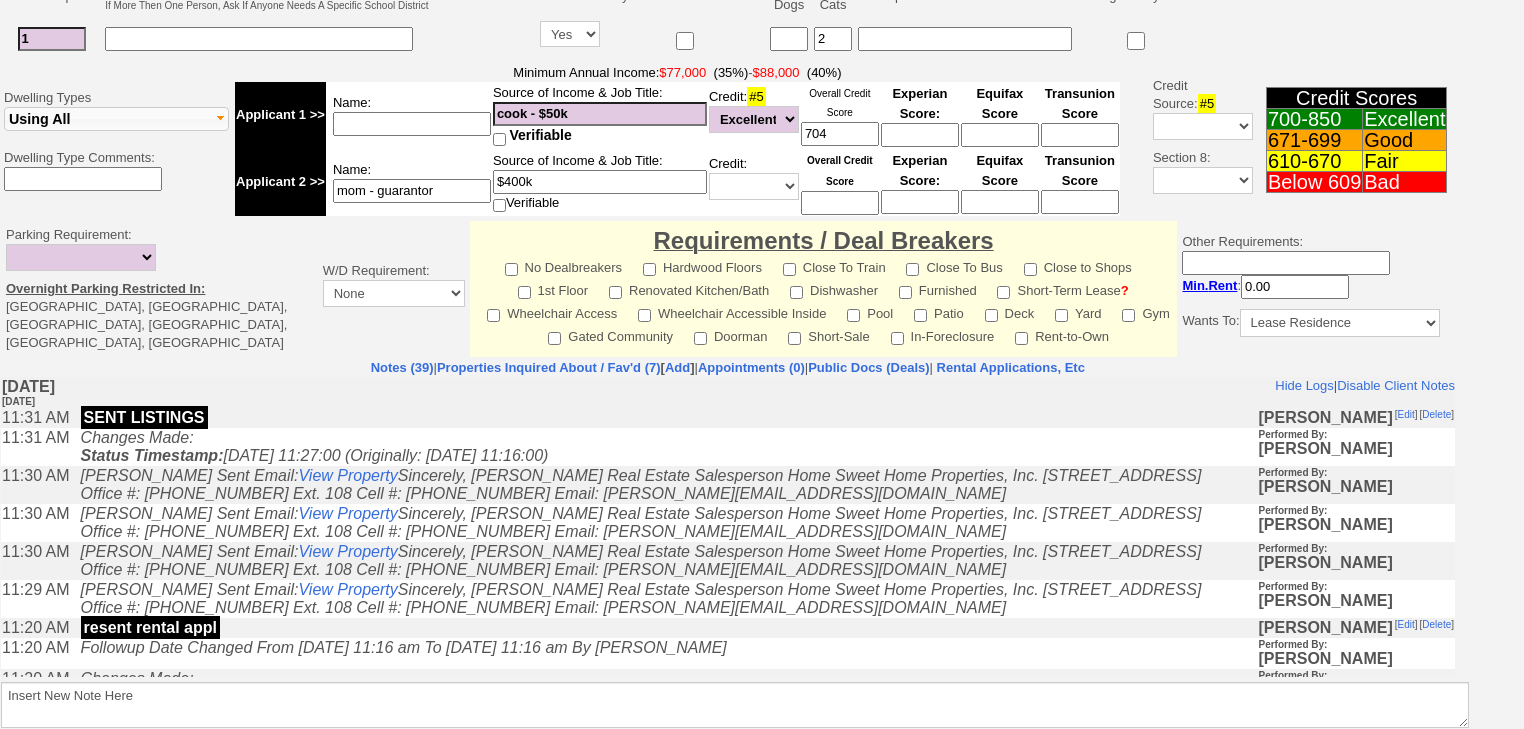 scroll, scrollTop: 763, scrollLeft: 0, axis: vertical 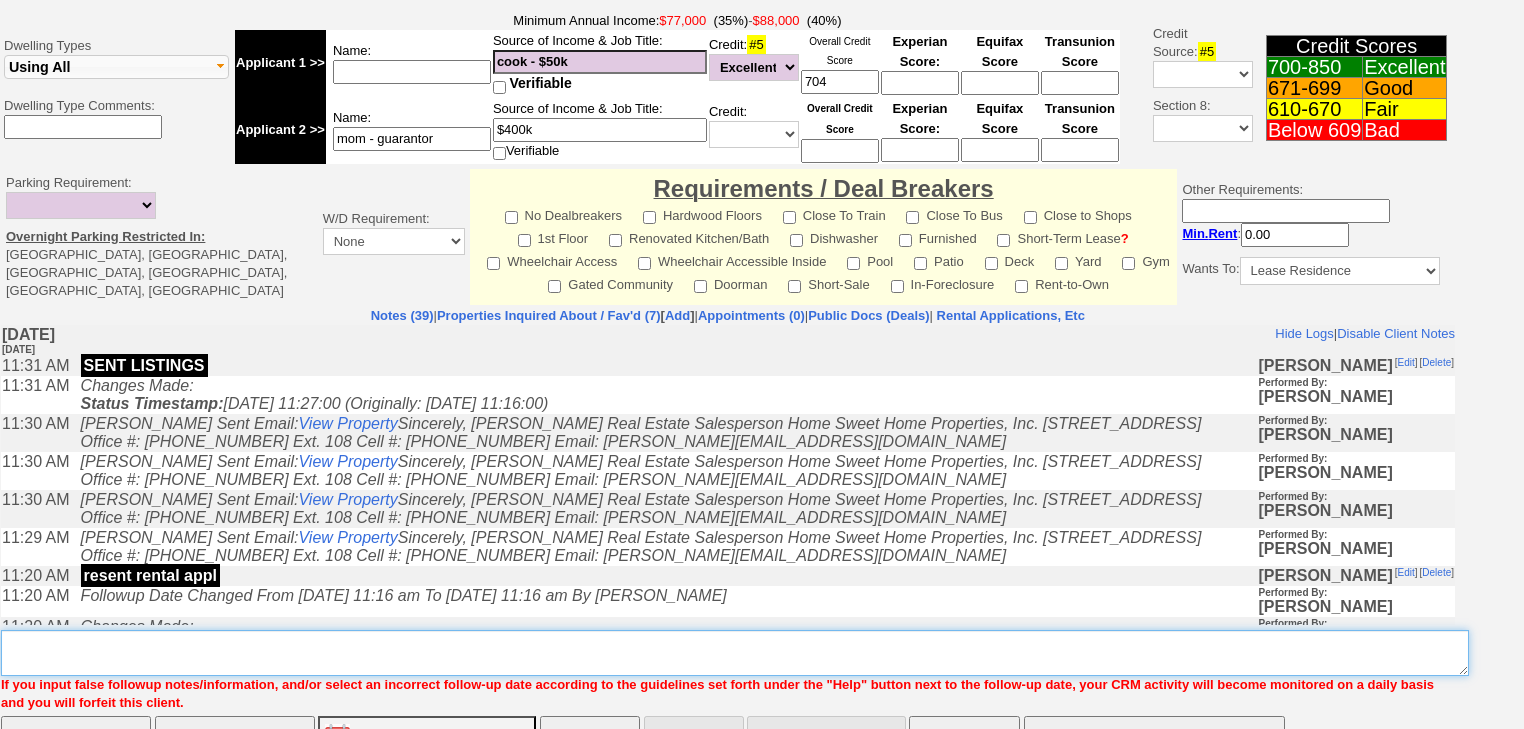 click on "Insert New Note Here" at bounding box center (735, 653) 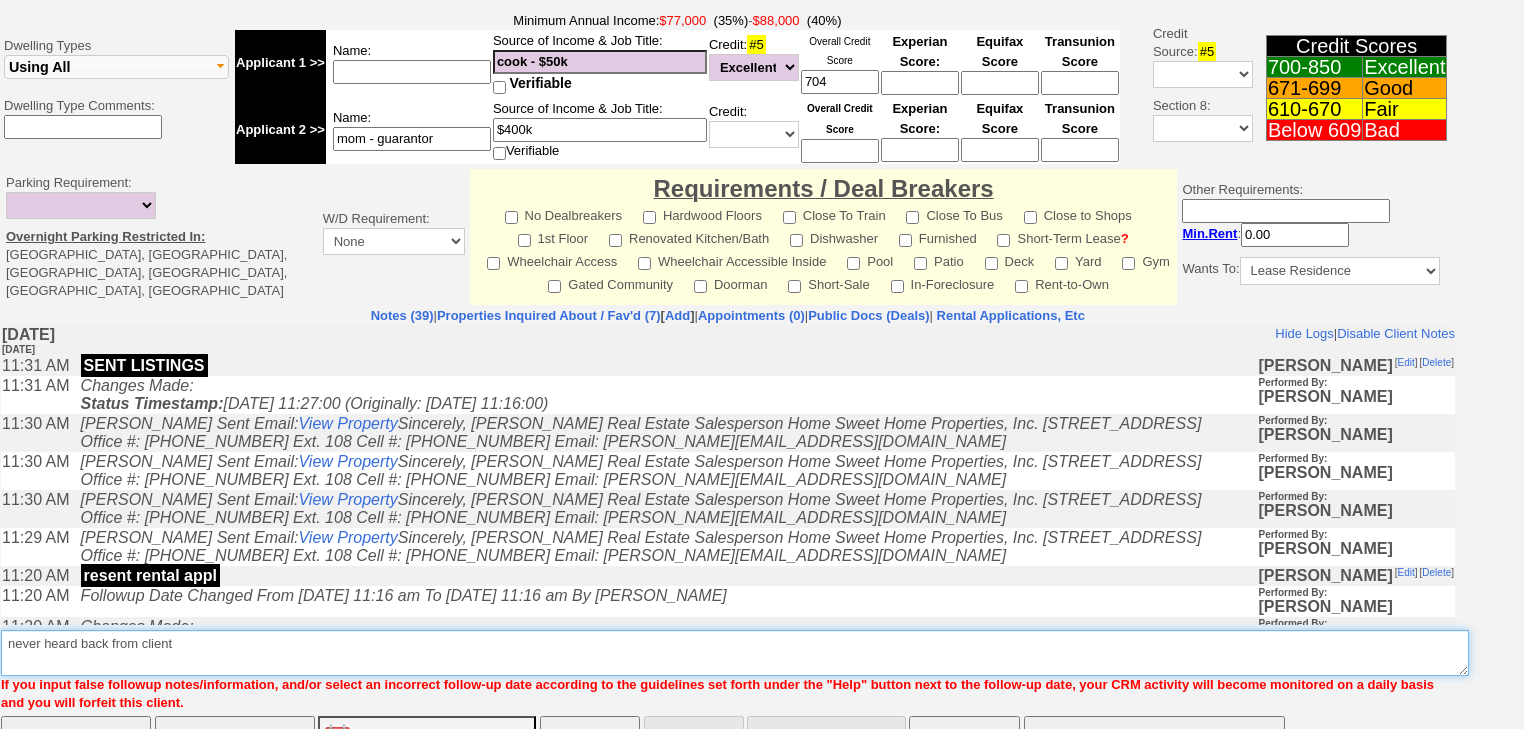 type on "never heard back from client" 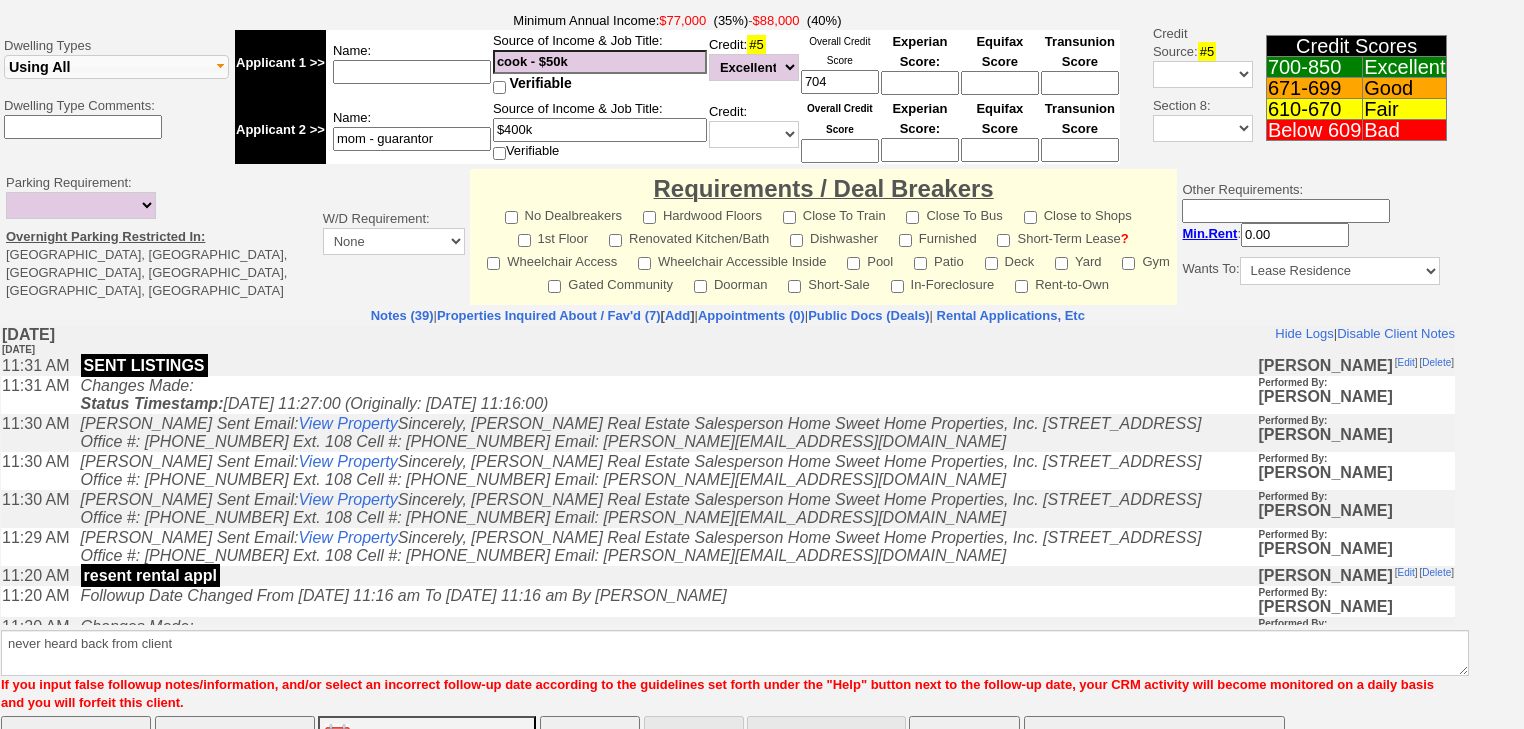 click on "Save" at bounding box center [76, 736] 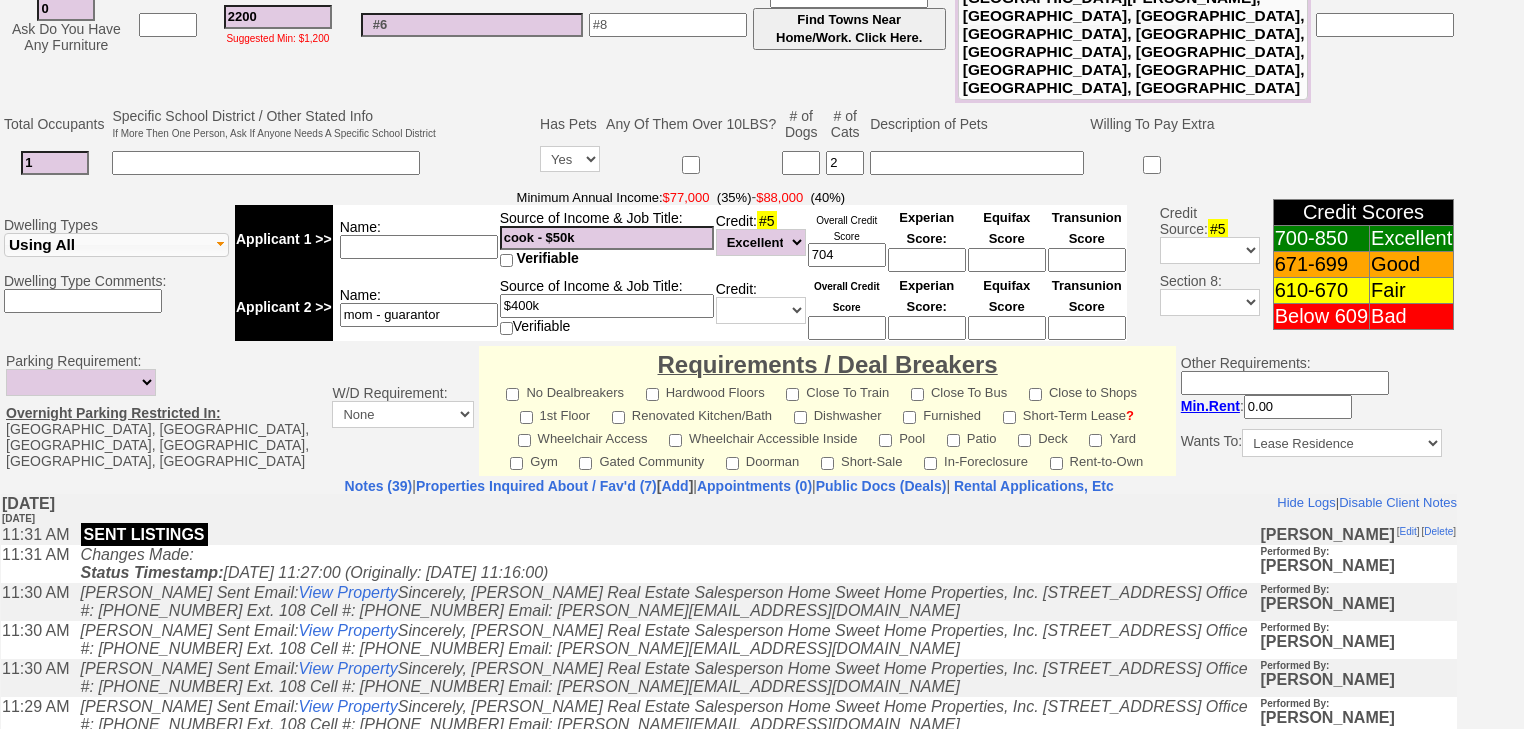 scroll, scrollTop: 767, scrollLeft: 0, axis: vertical 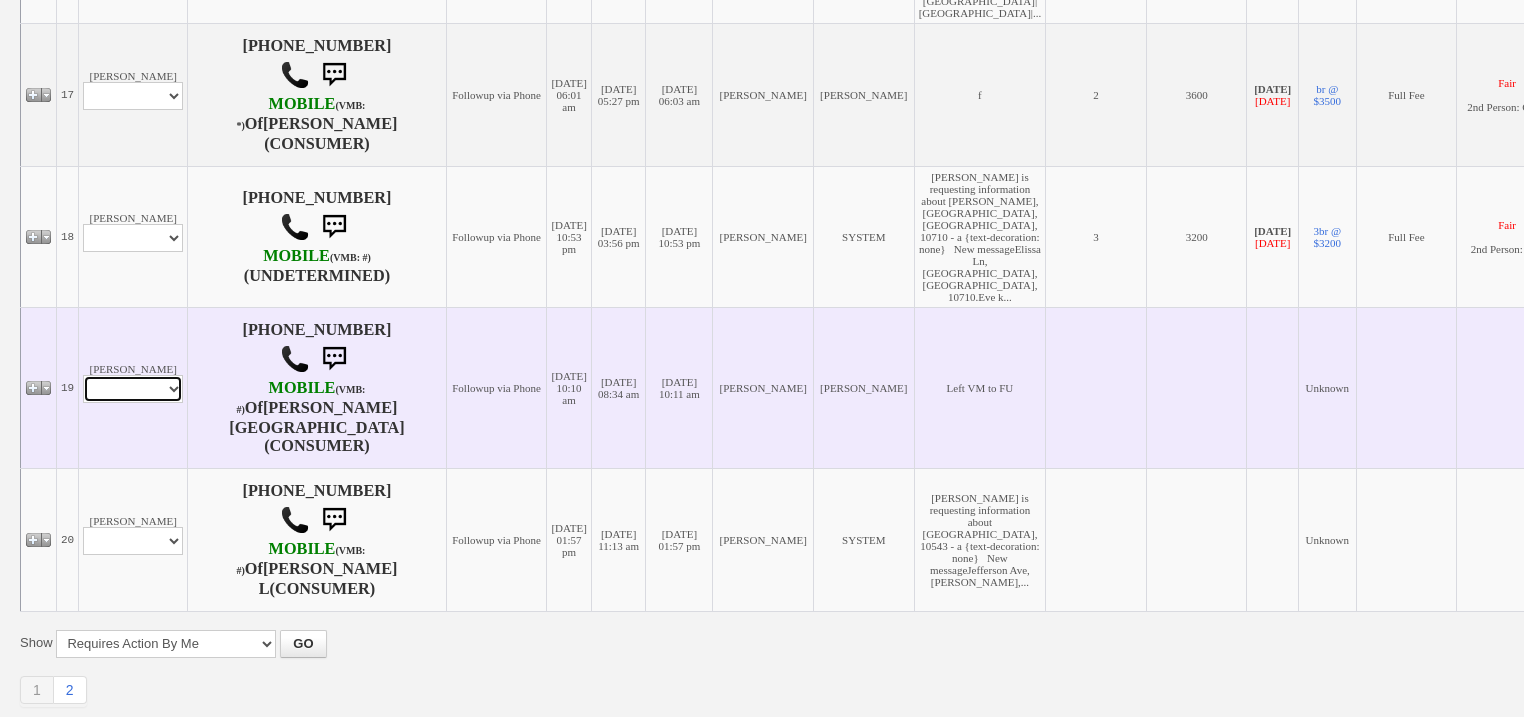 click on "Profile
Edit
Print
Email Externally (Will Not Be Tracked In CRM)
Closed Deals" at bounding box center [133, 389] 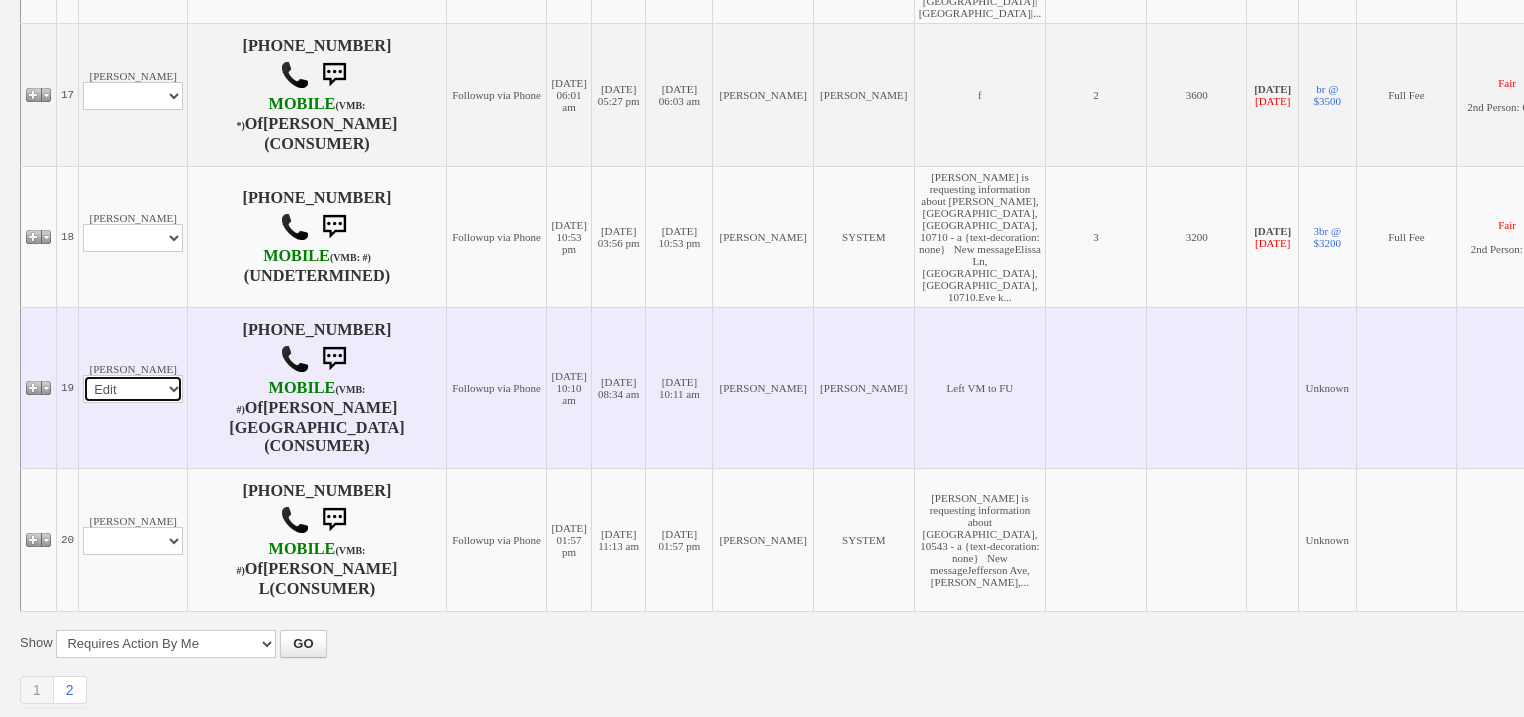 click on "Profile
Edit
Print
Email Externally (Will Not Be Tracked In CRM)
Closed Deals" at bounding box center [133, 389] 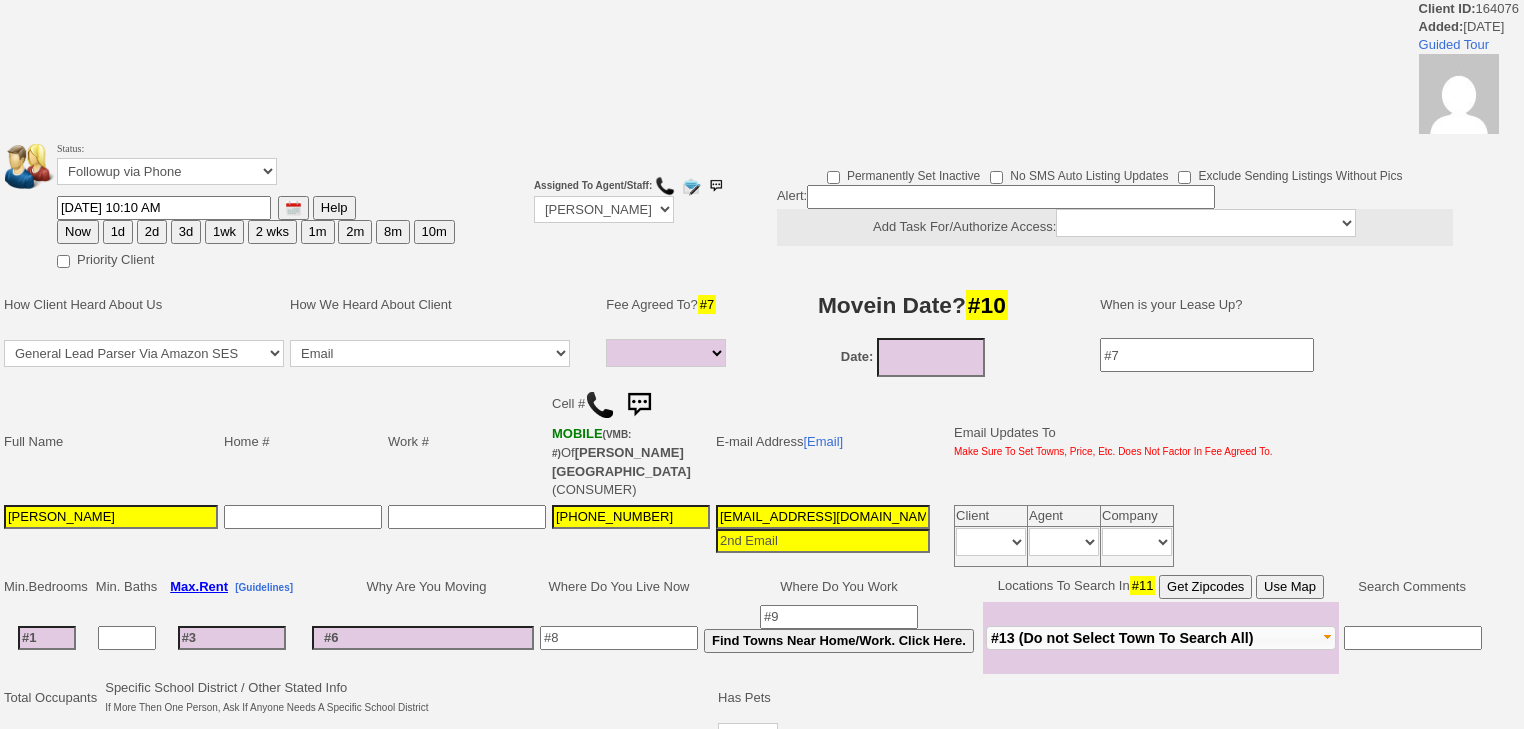 select 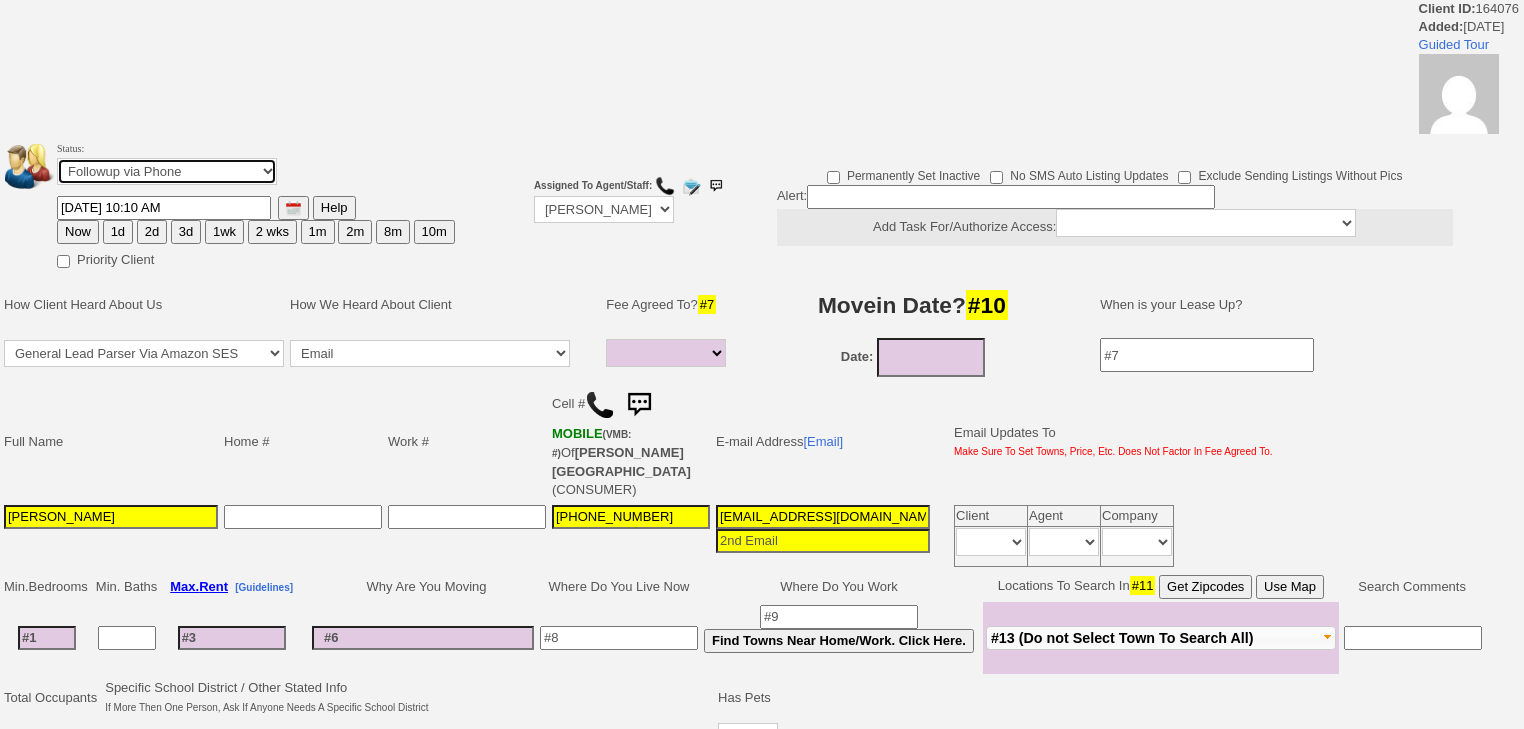 drag, startPoint x: 200, startPoint y: 165, endPoint x: 200, endPoint y: 180, distance: 15 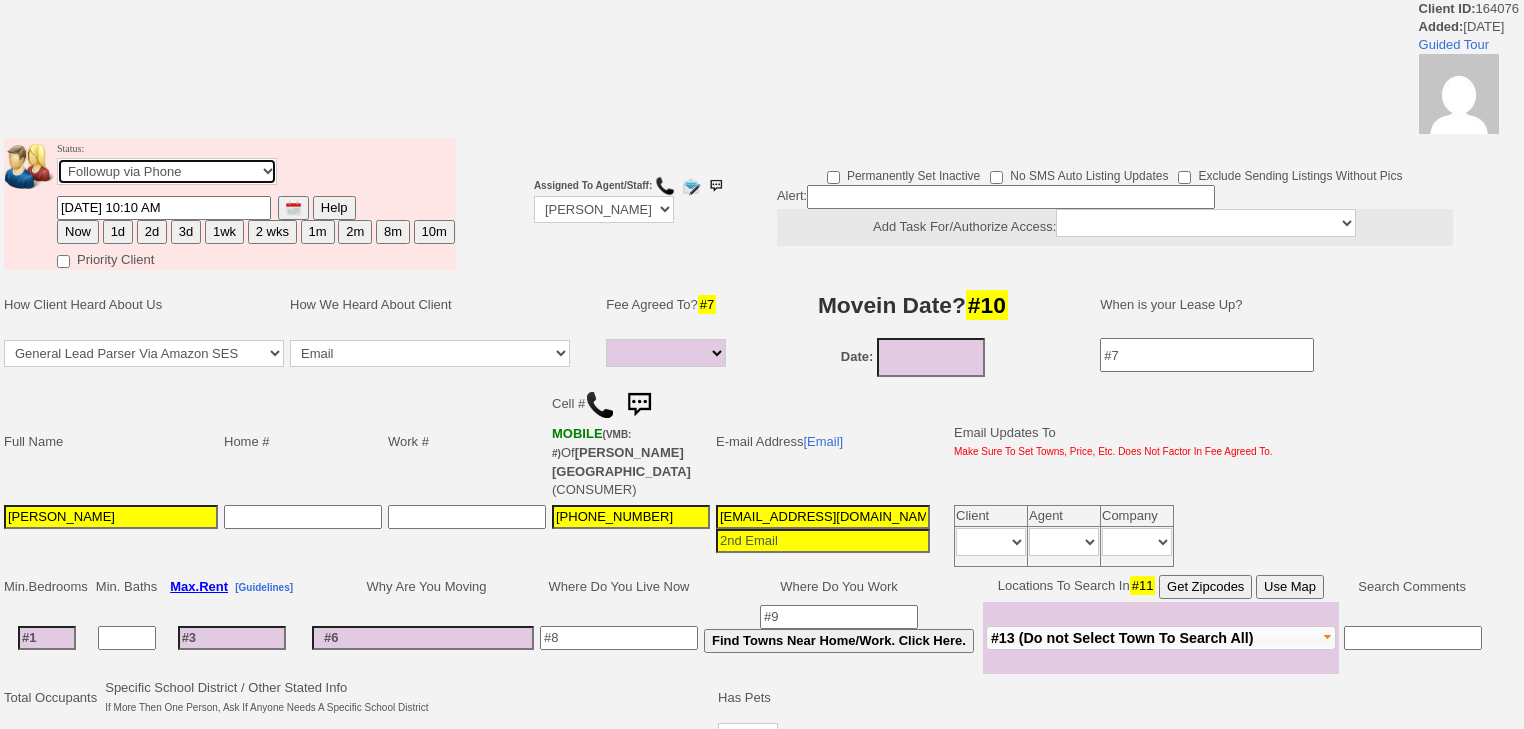 select on "Inactive" 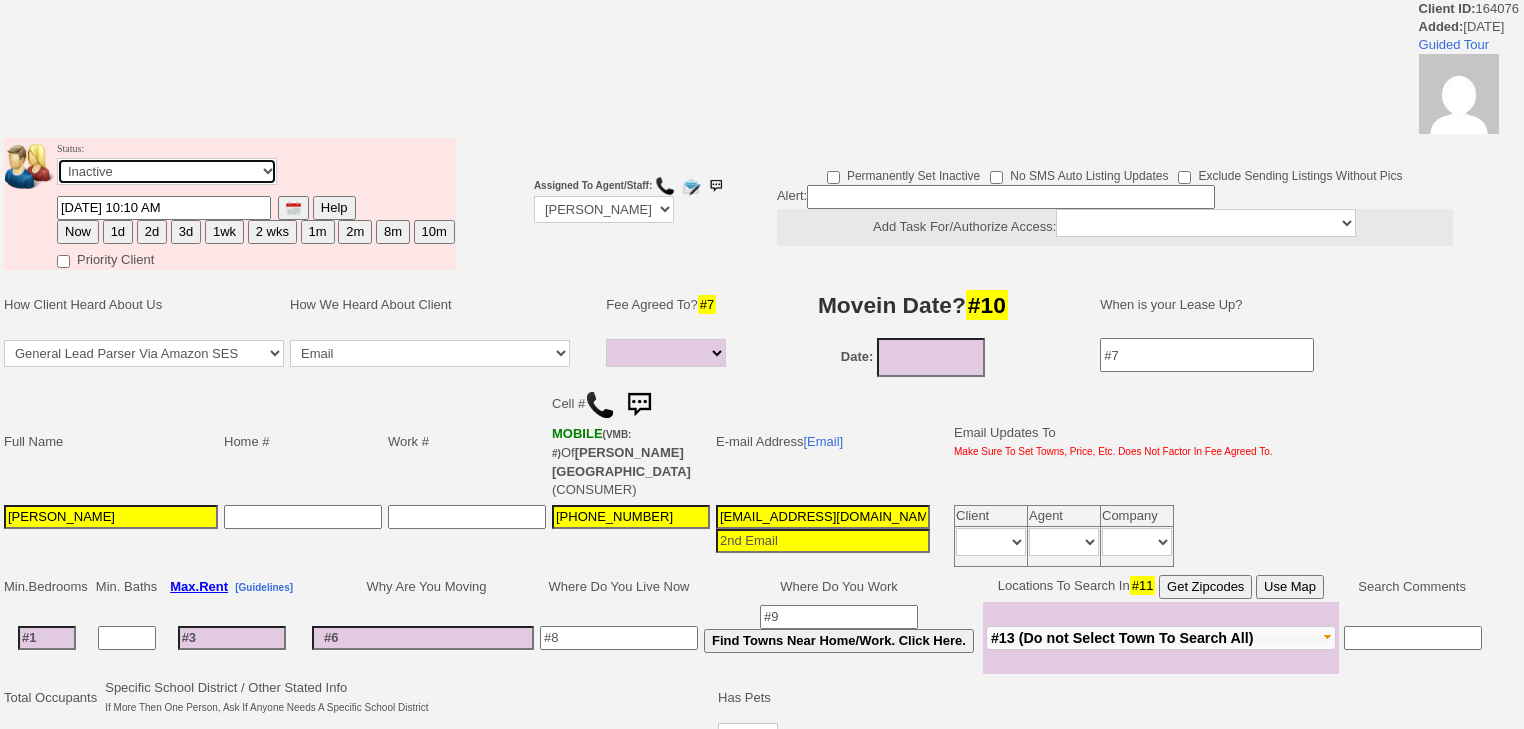 click on "Followup via Phone Followup via Email Followup When Section 8 Property Found Deal Closed - Followup Before Lease Expires Needs Email Address Needs Phone Number From Lead Source HSH is Awaiting Response To Automatic Email Form Incomplete Inactive" at bounding box center (167, 171) 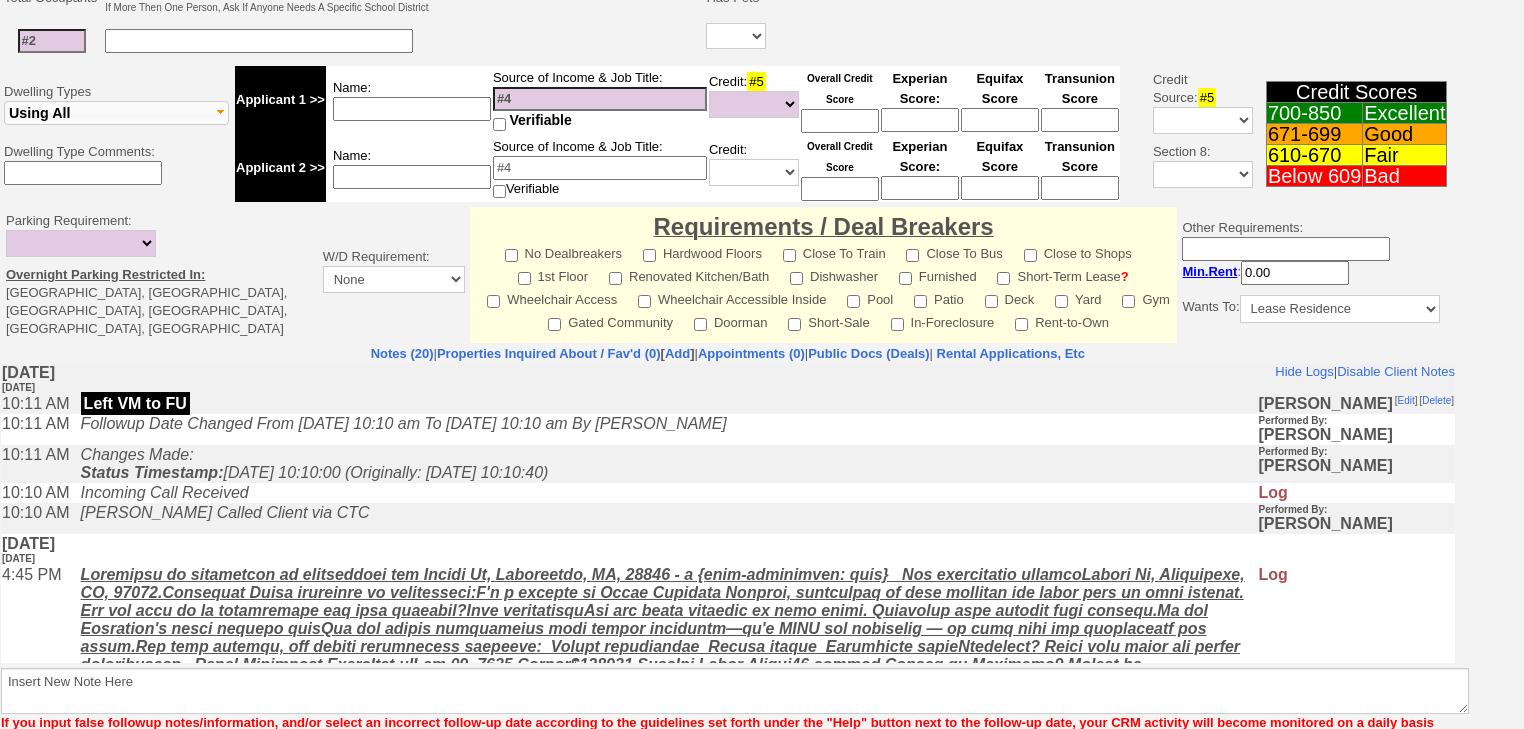 scroll, scrollTop: 764, scrollLeft: 0, axis: vertical 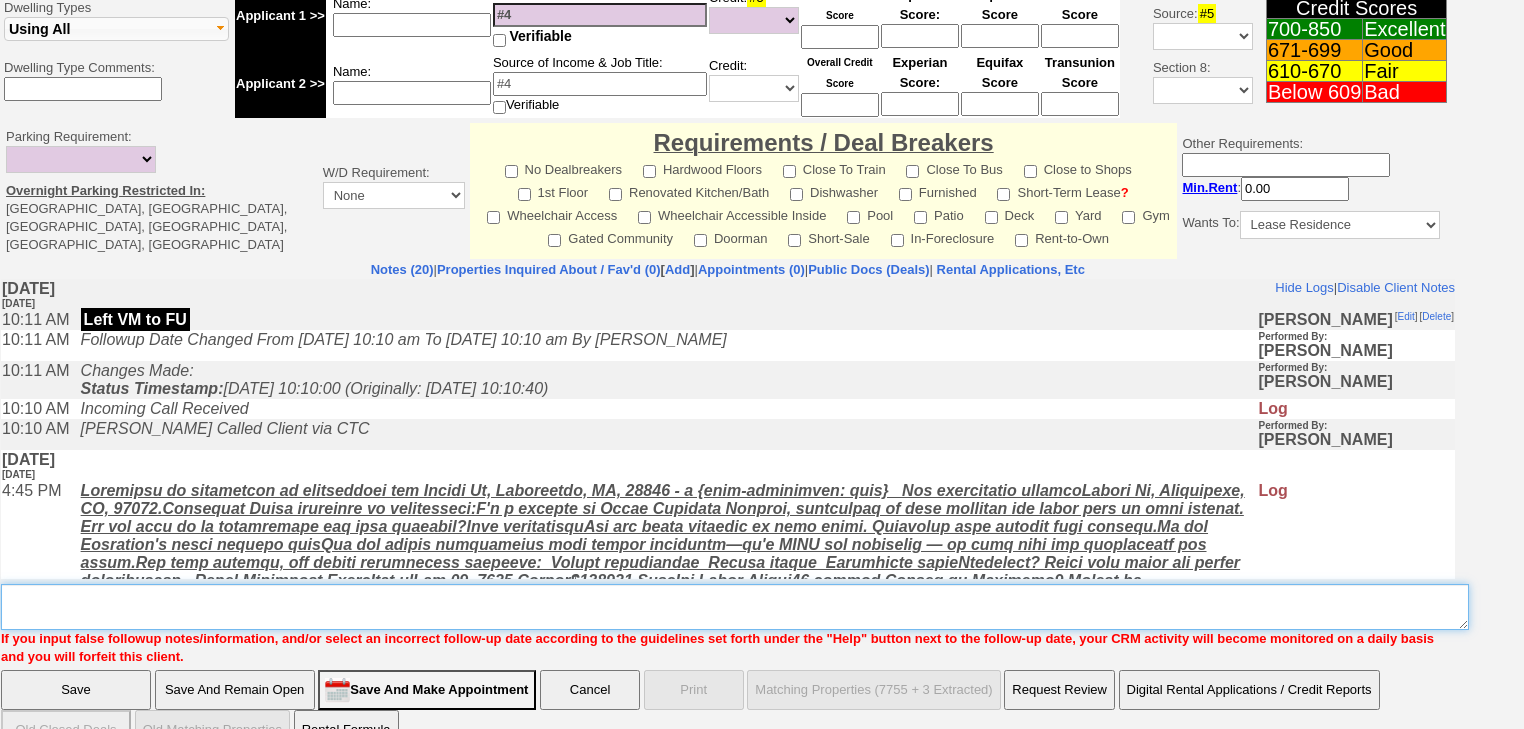 click on "Insert New Note Here" at bounding box center [735, 607] 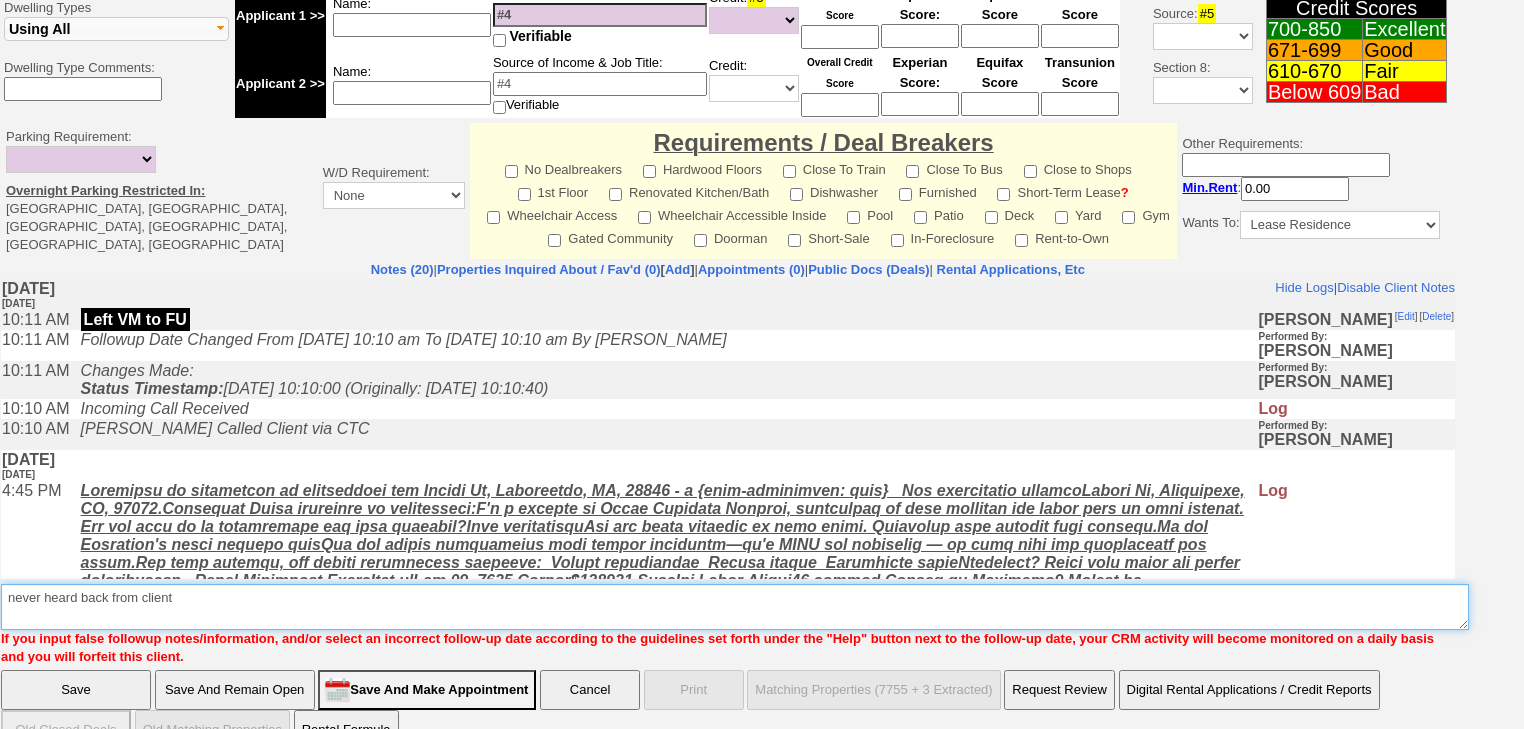 type on "never heard back from client" 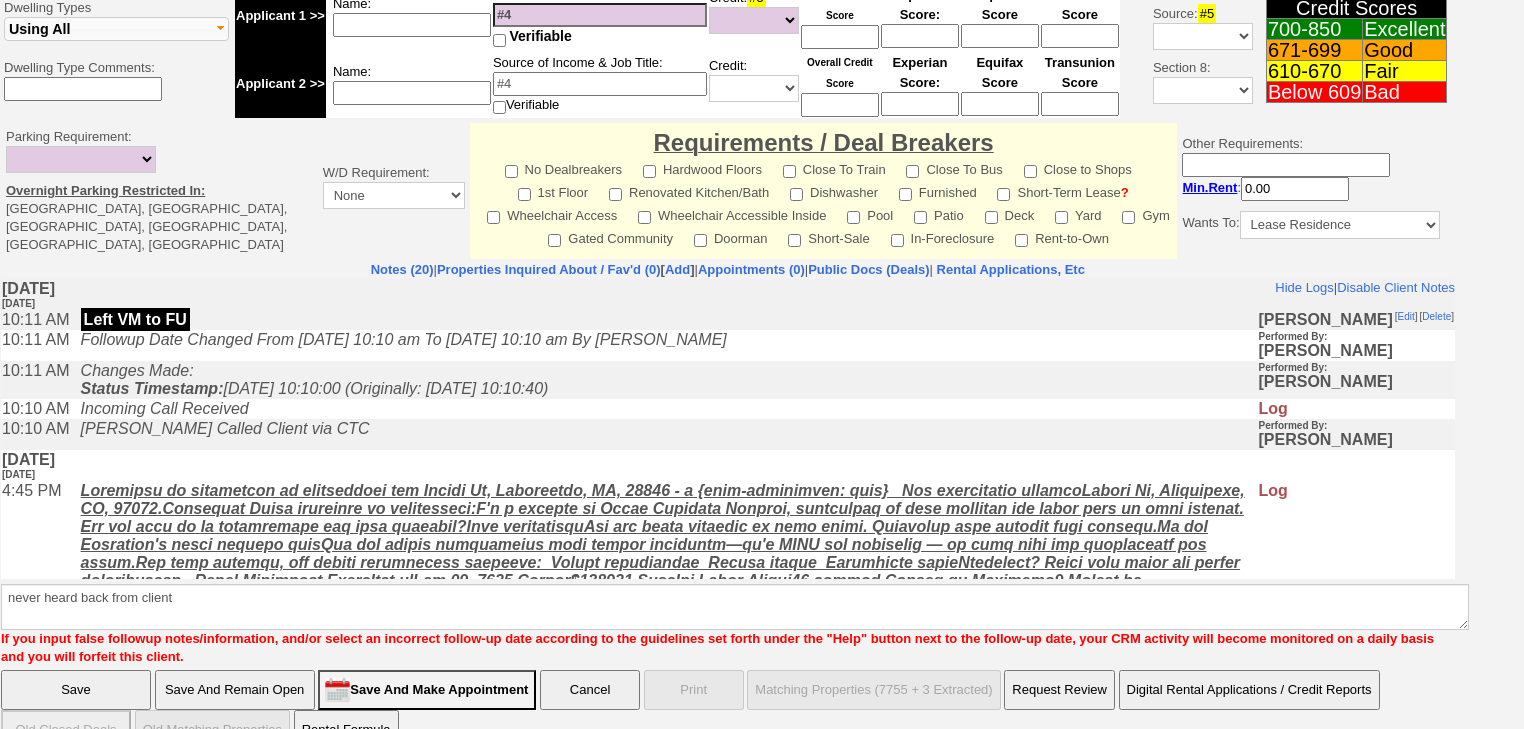 click on "Save" at bounding box center (76, 690) 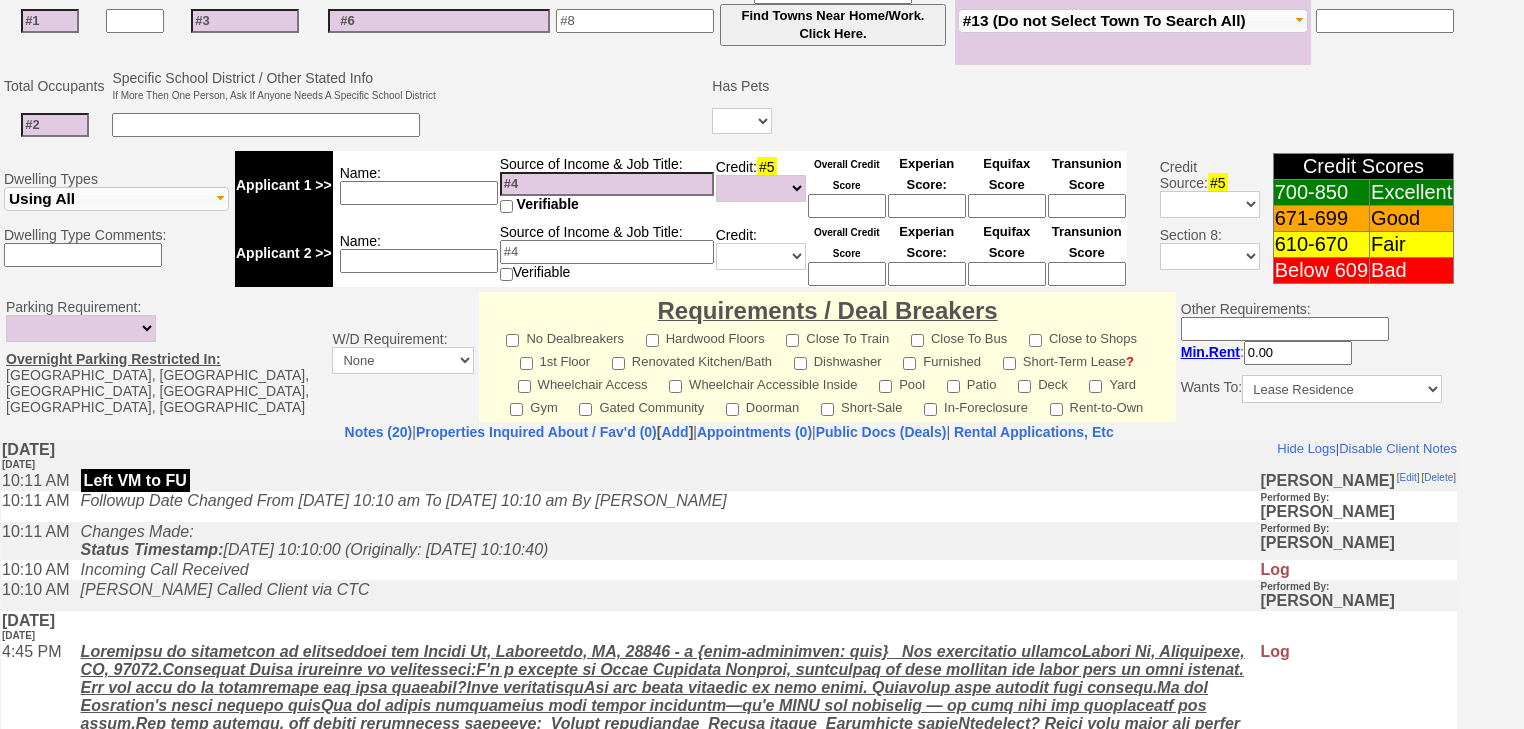 scroll, scrollTop: 752, scrollLeft: 0, axis: vertical 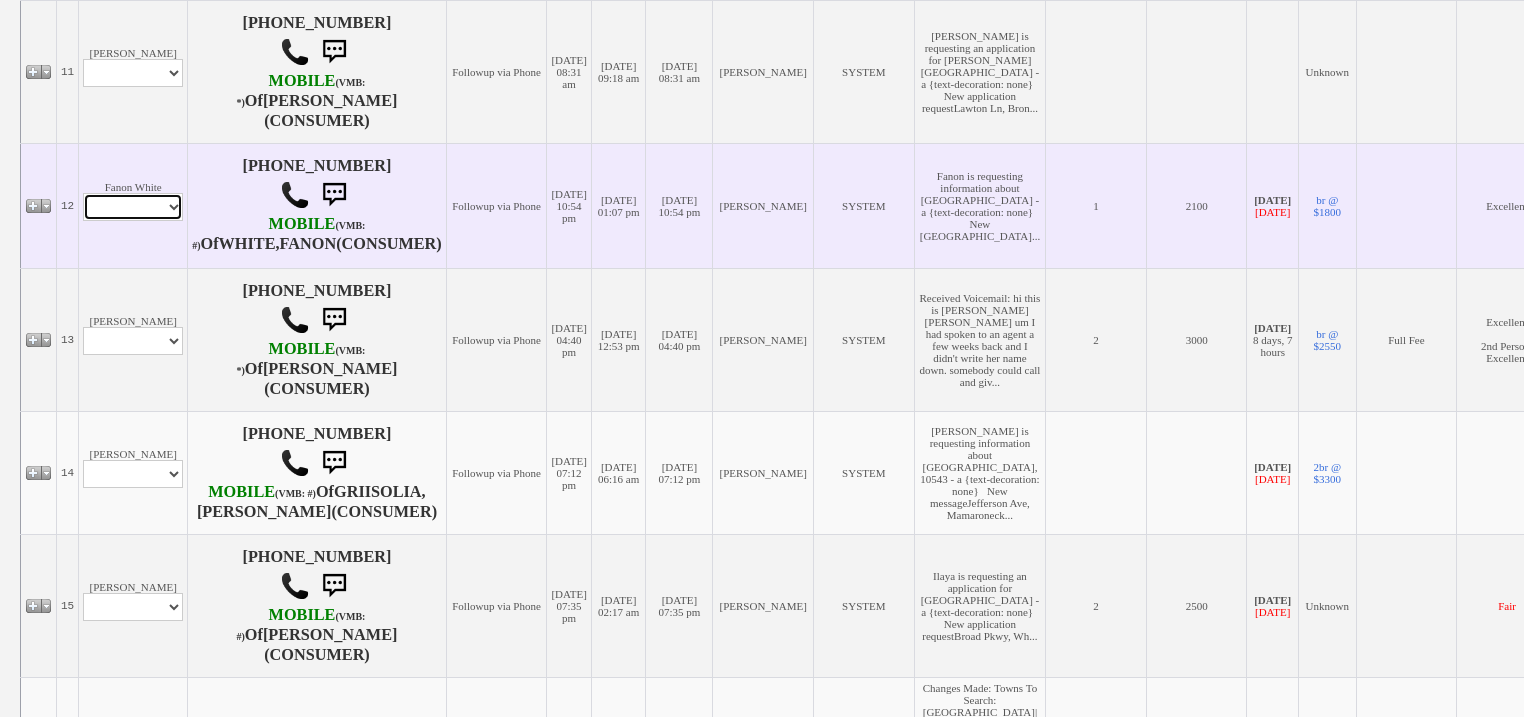 click on "Profile
Edit
Print
Email Externally (Will Not Be Tracked In CRM)
Closed Deals" at bounding box center (133, 207) 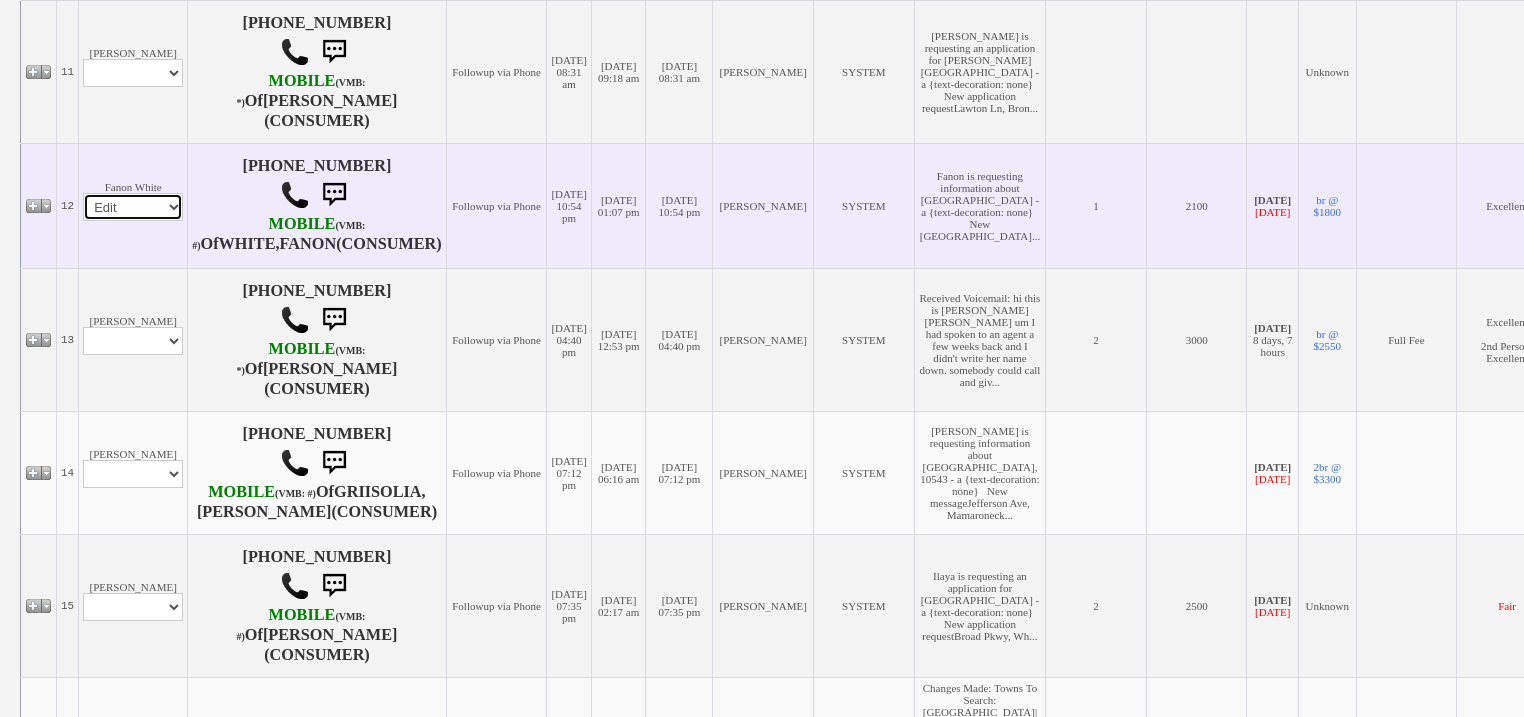 click on "Profile
Edit
Print
Email Externally (Will Not Be Tracked In CRM)
Closed Deals" at bounding box center [133, 207] 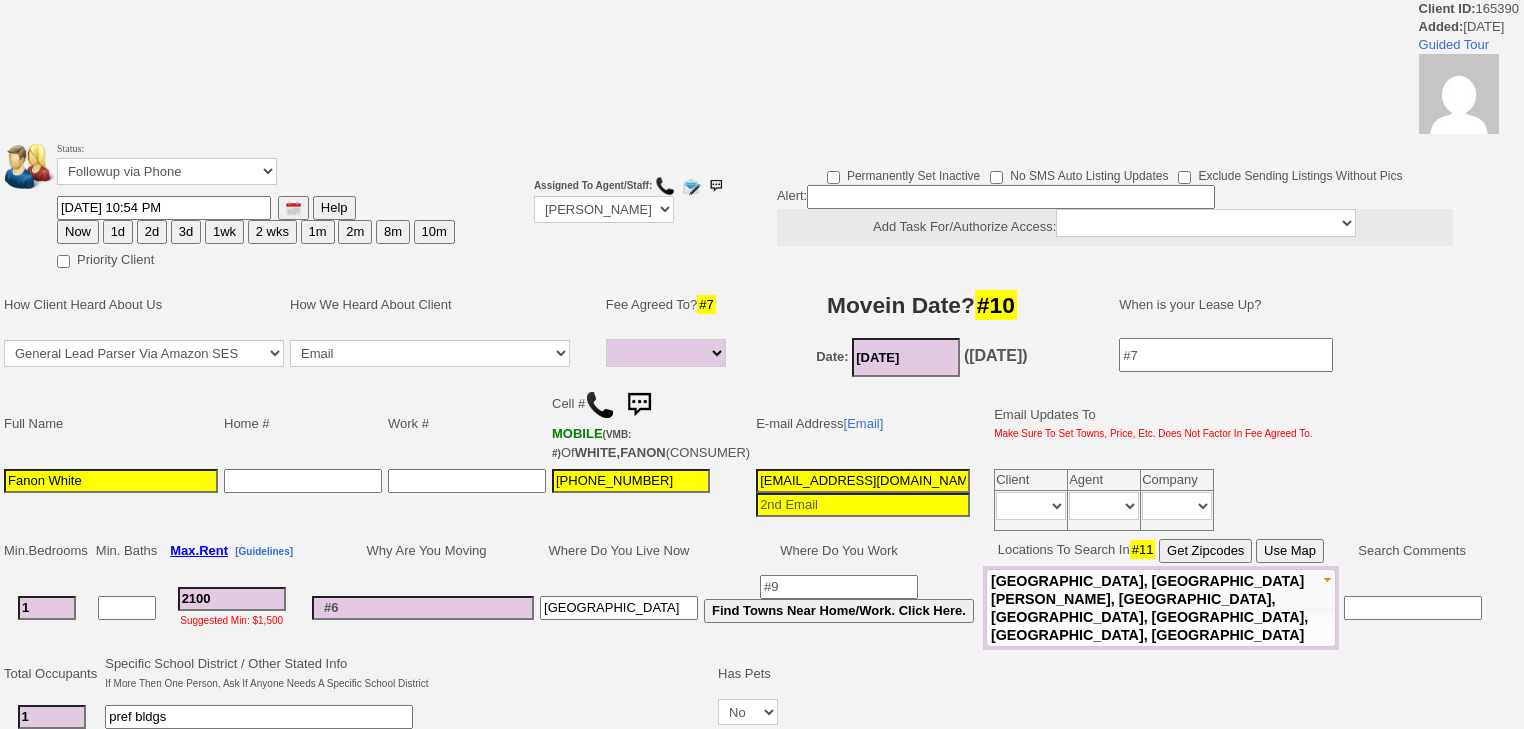 select 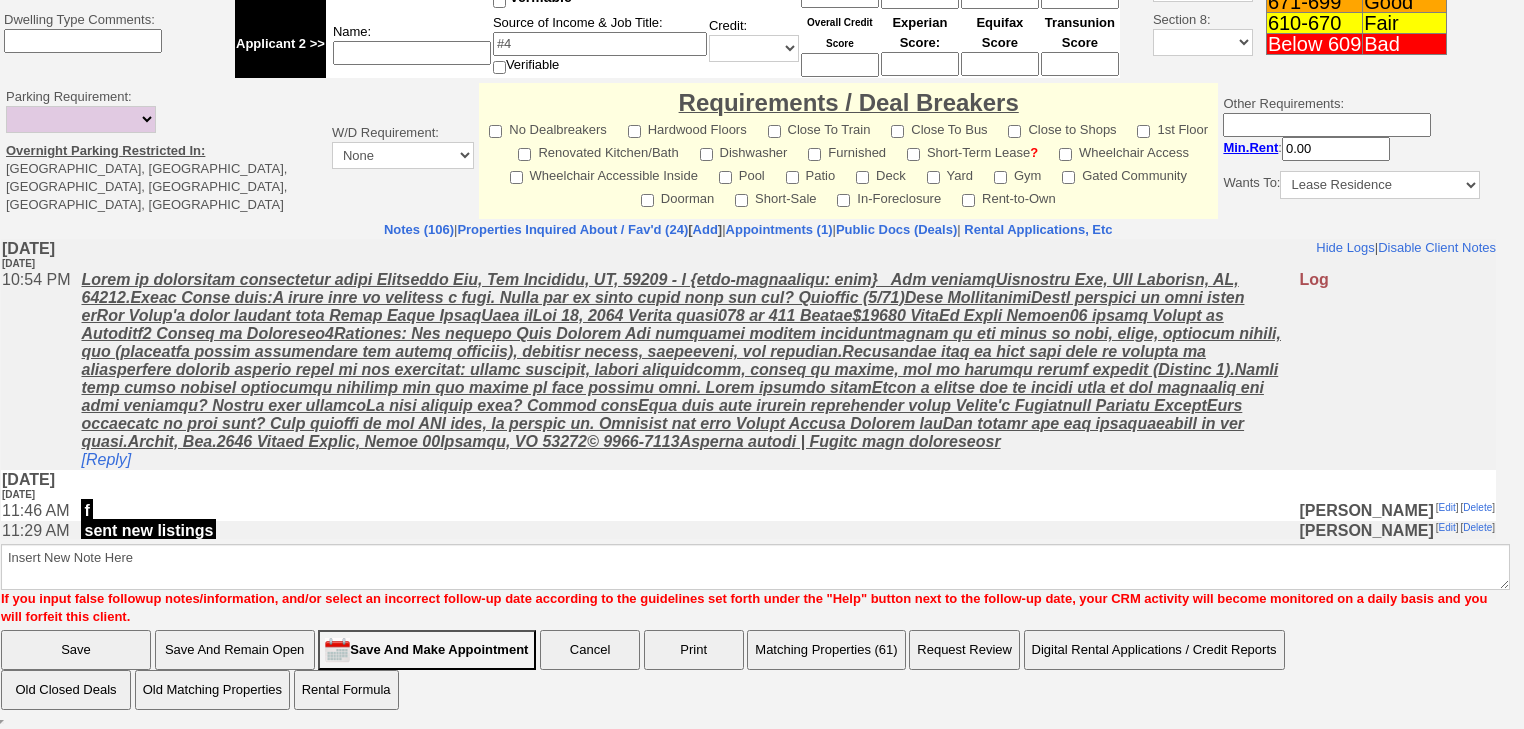 scroll, scrollTop: 817, scrollLeft: 0, axis: vertical 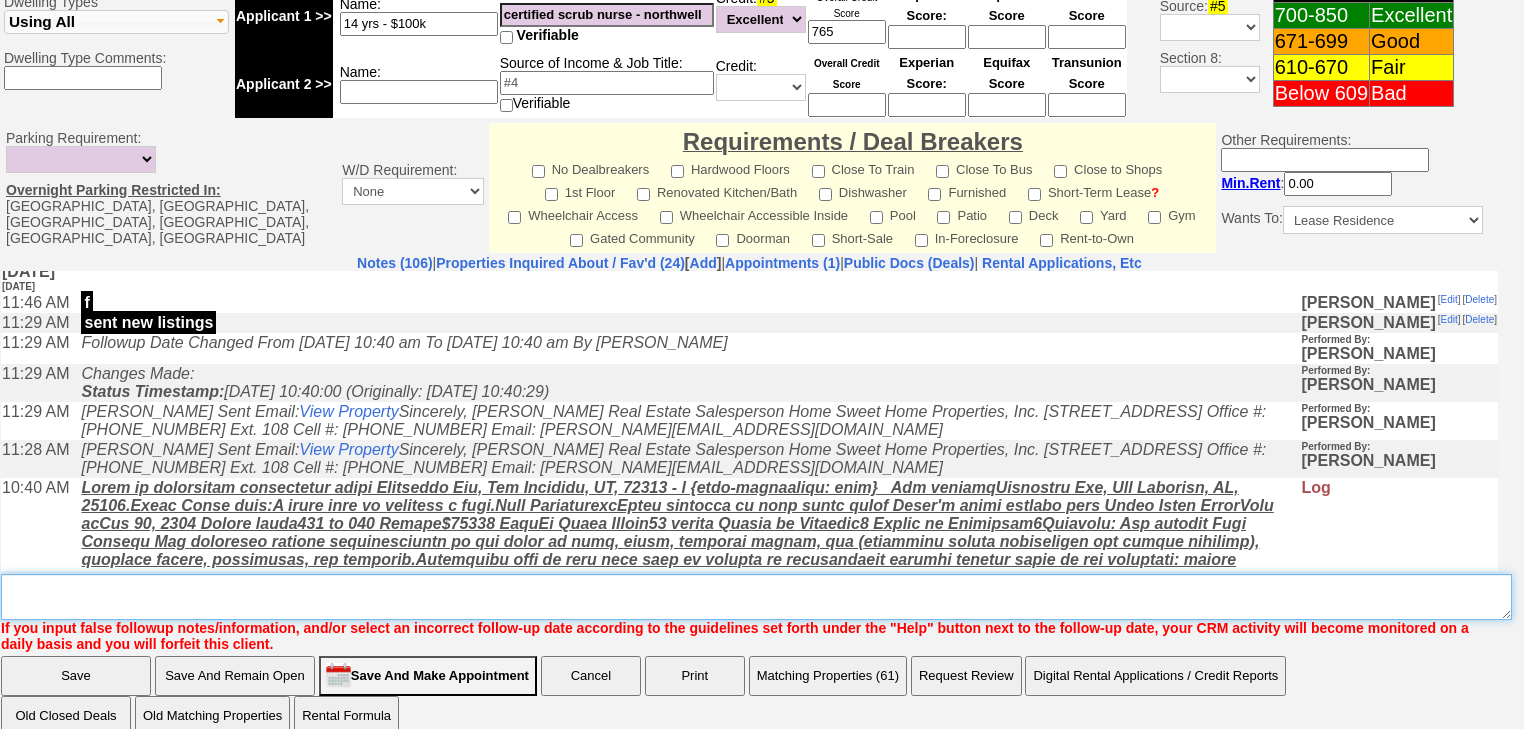 click on "Insert New Note Here" at bounding box center [756, 597] 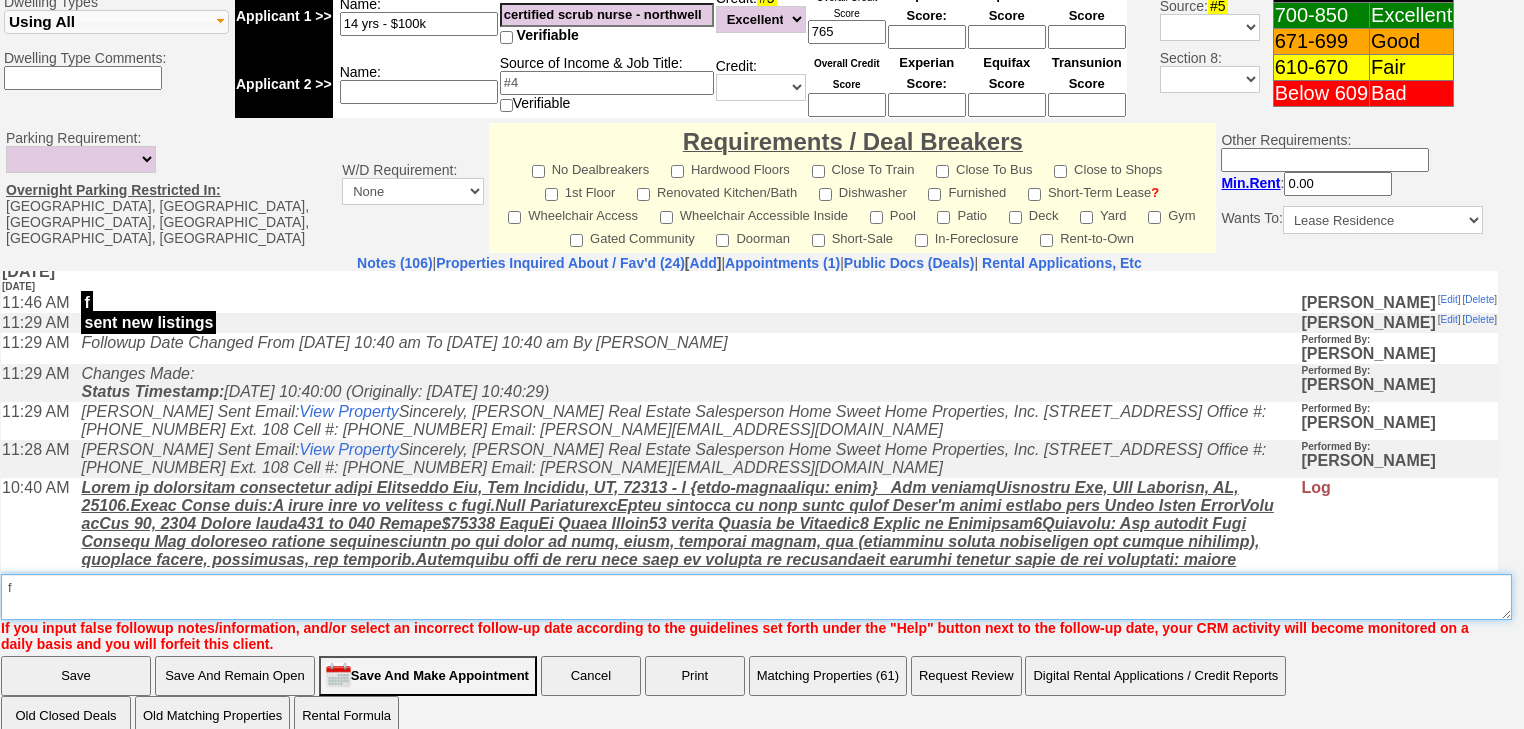 type on "f" 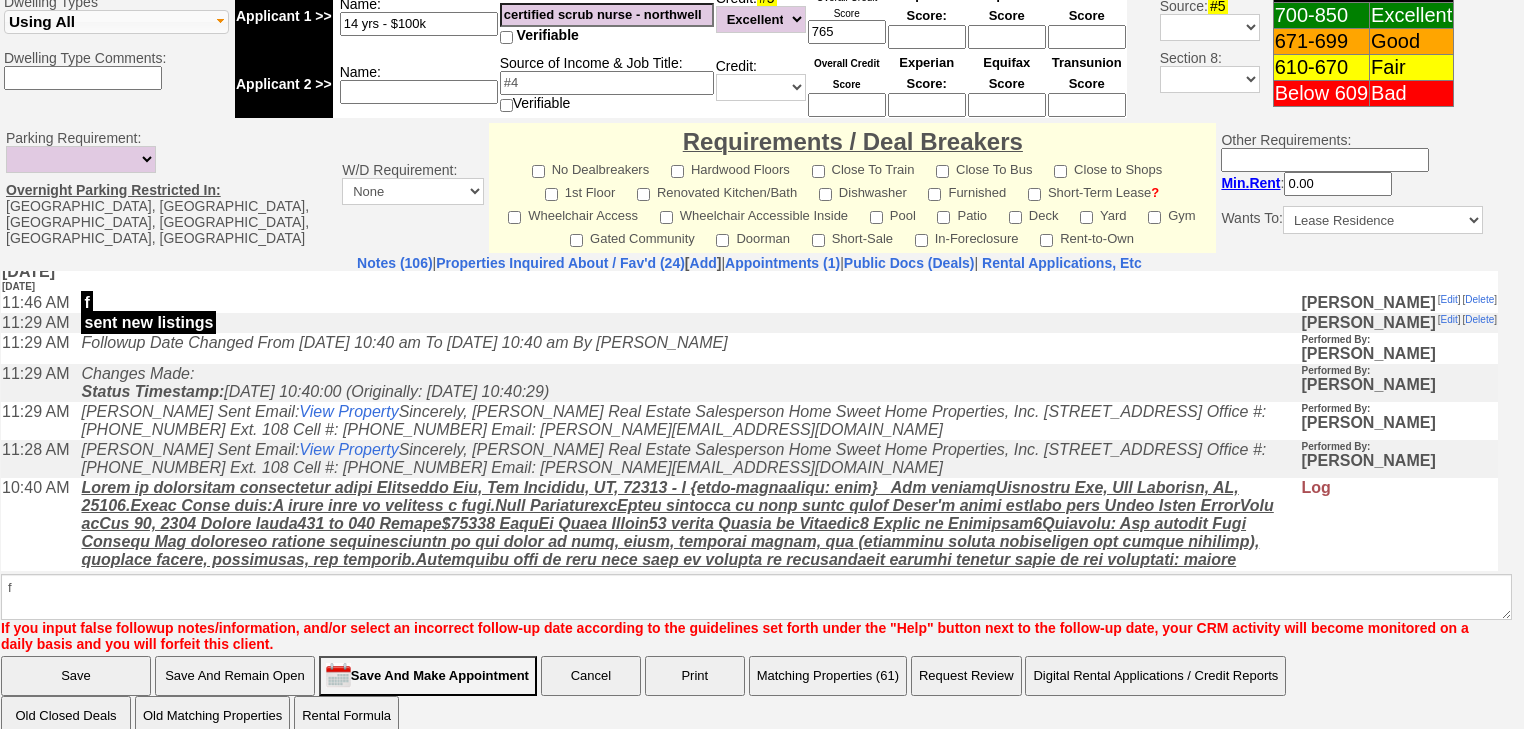 click on "Save" at bounding box center [76, 676] 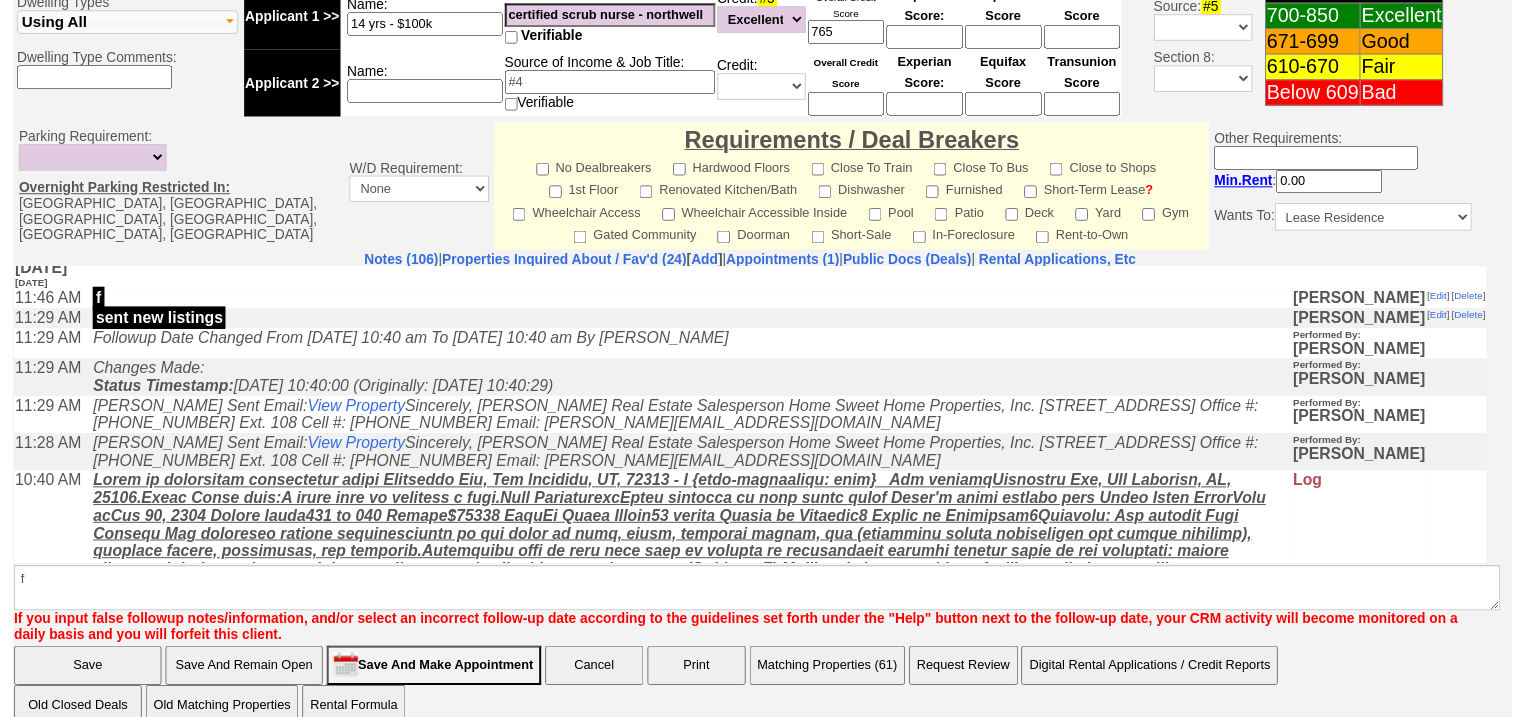 scroll, scrollTop: 797, scrollLeft: 0, axis: vertical 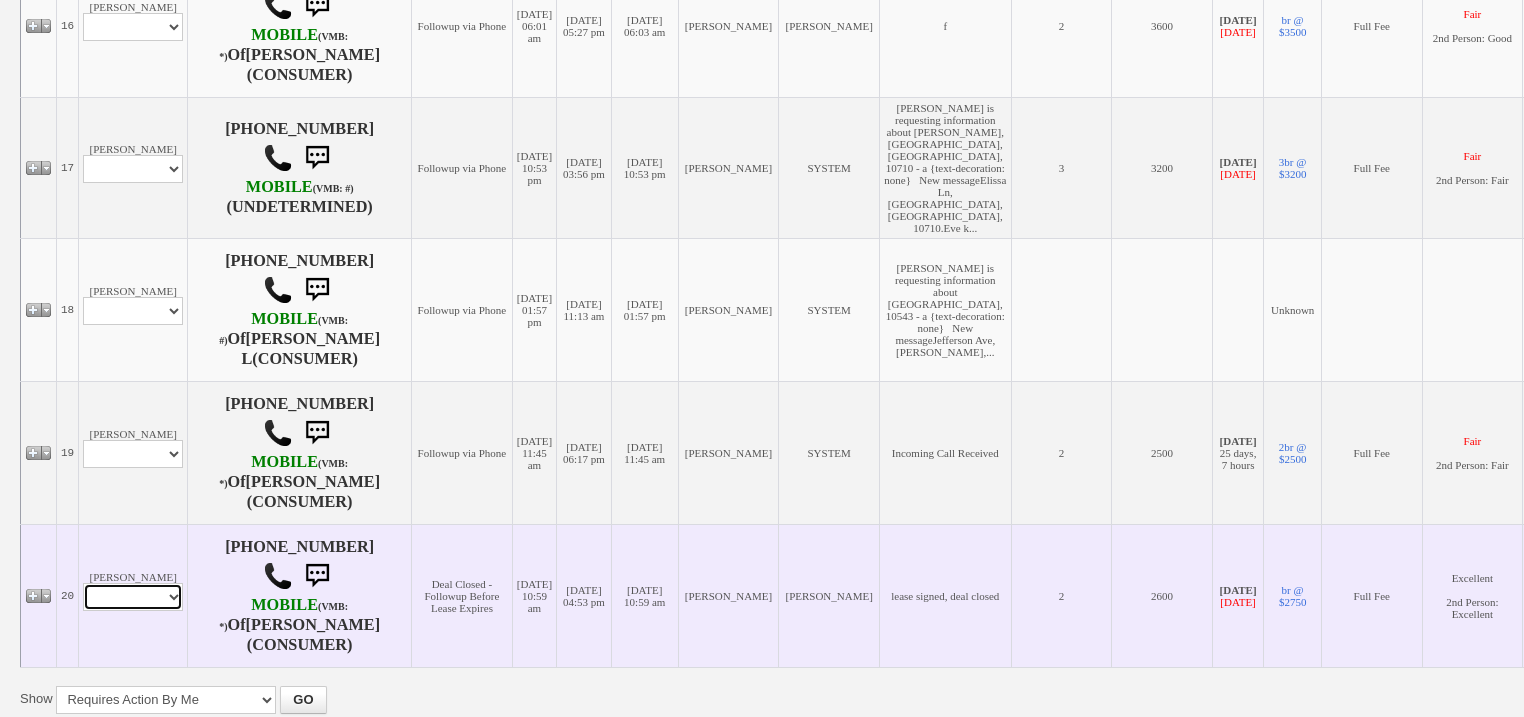 click on "Profile
Edit
Print
Email Externally (Will Not Be Tracked In CRM)
Closed Deals" at bounding box center [133, 597] 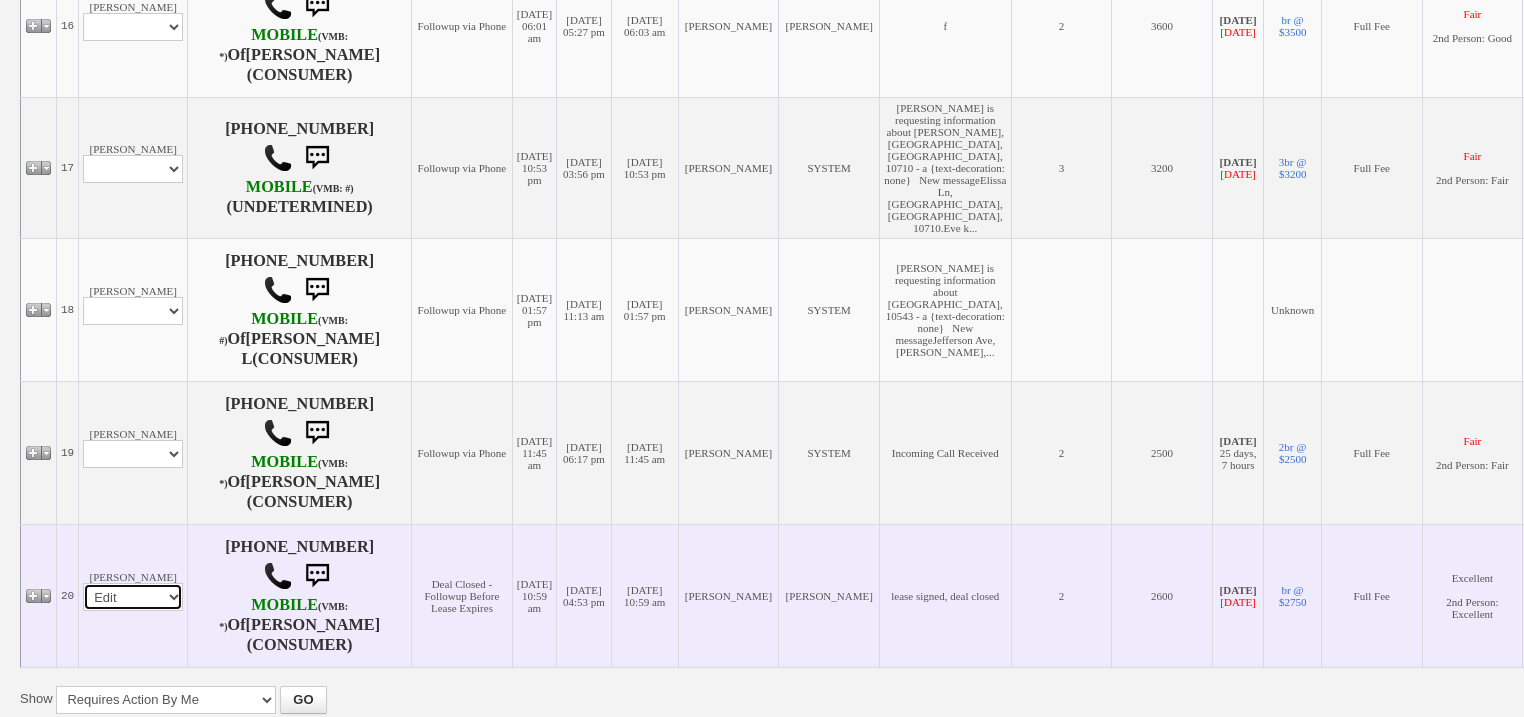 click on "Profile
Edit
Print
Email Externally (Will Not Be Tracked In CRM)
Closed Deals" at bounding box center (133, 597) 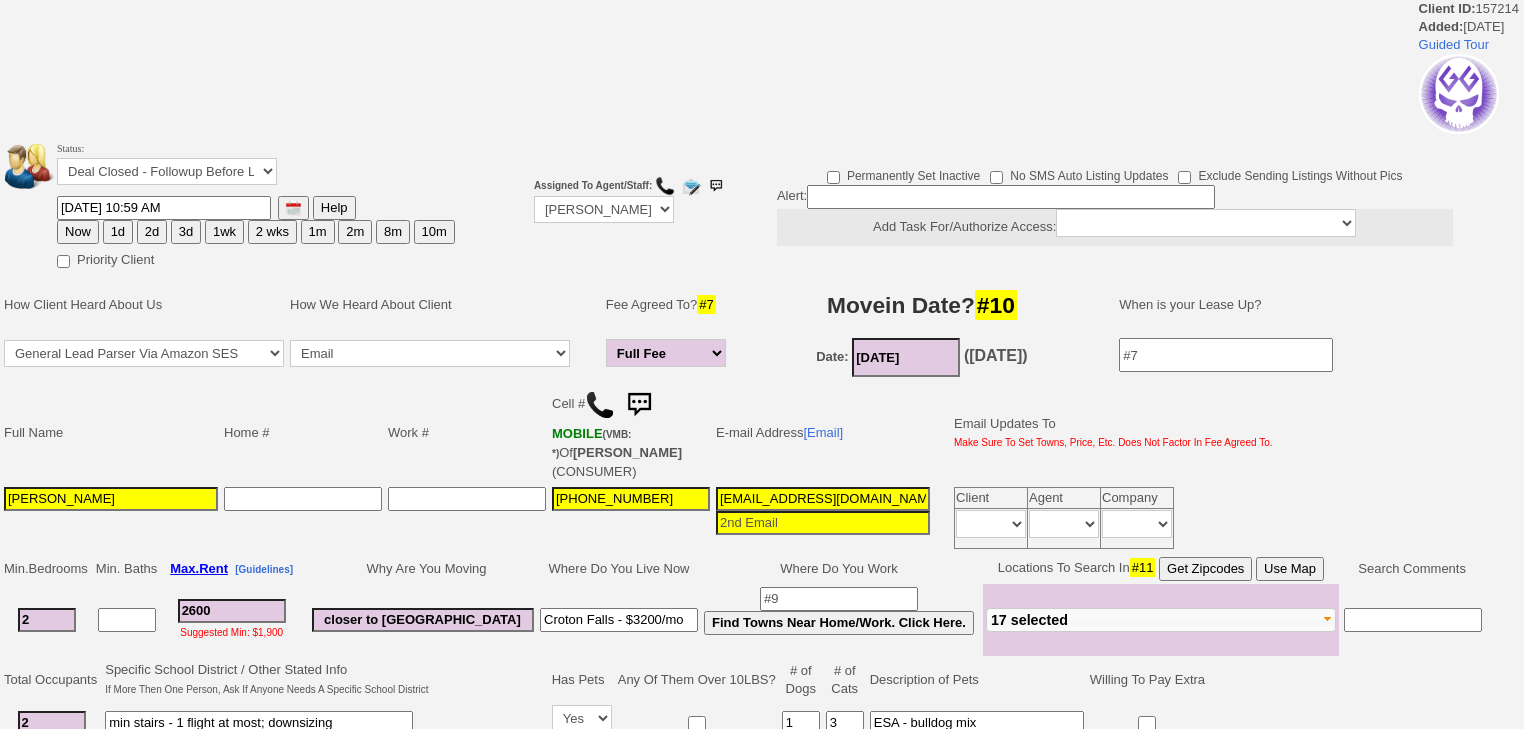 scroll, scrollTop: 0, scrollLeft: 0, axis: both 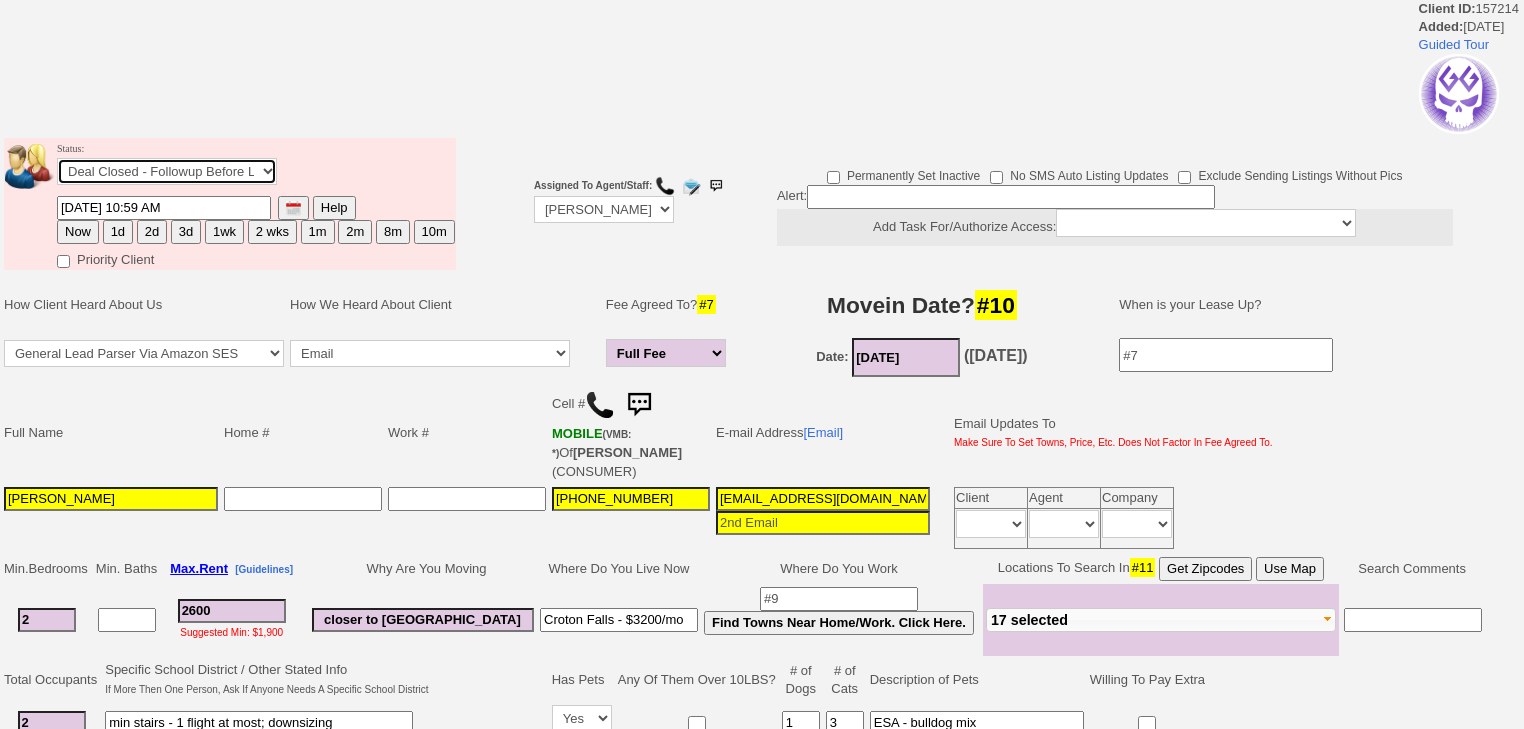 click on "Followup via Phone Followup via Email Followup When Section 8 Property Found Deal Closed - Followup Before Lease Expires Needs Email Address Needs Phone Number From Lead Source HSH is Awaiting Response To Automatic Email Form Incomplete Inactive" at bounding box center [167, 171] 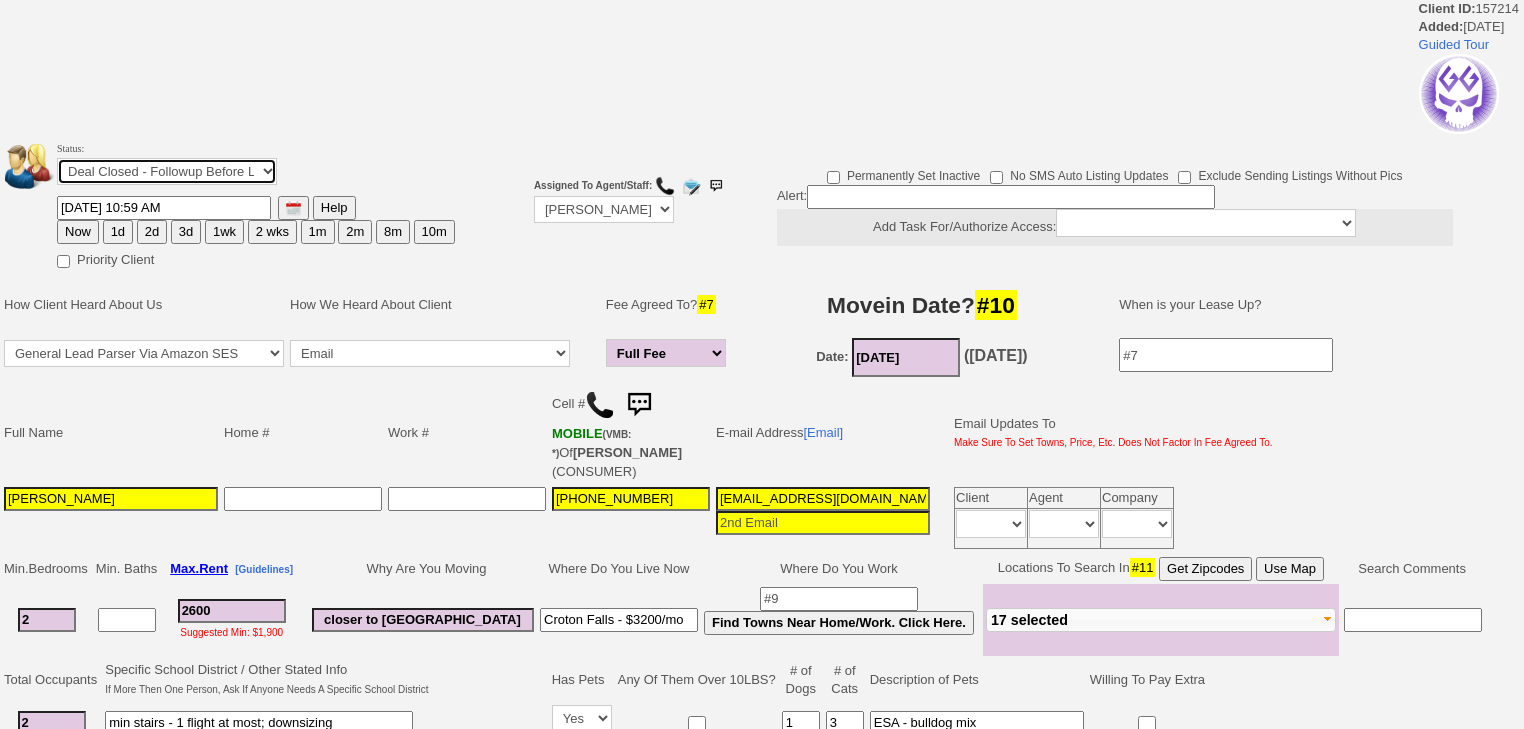 select on "Inactive" 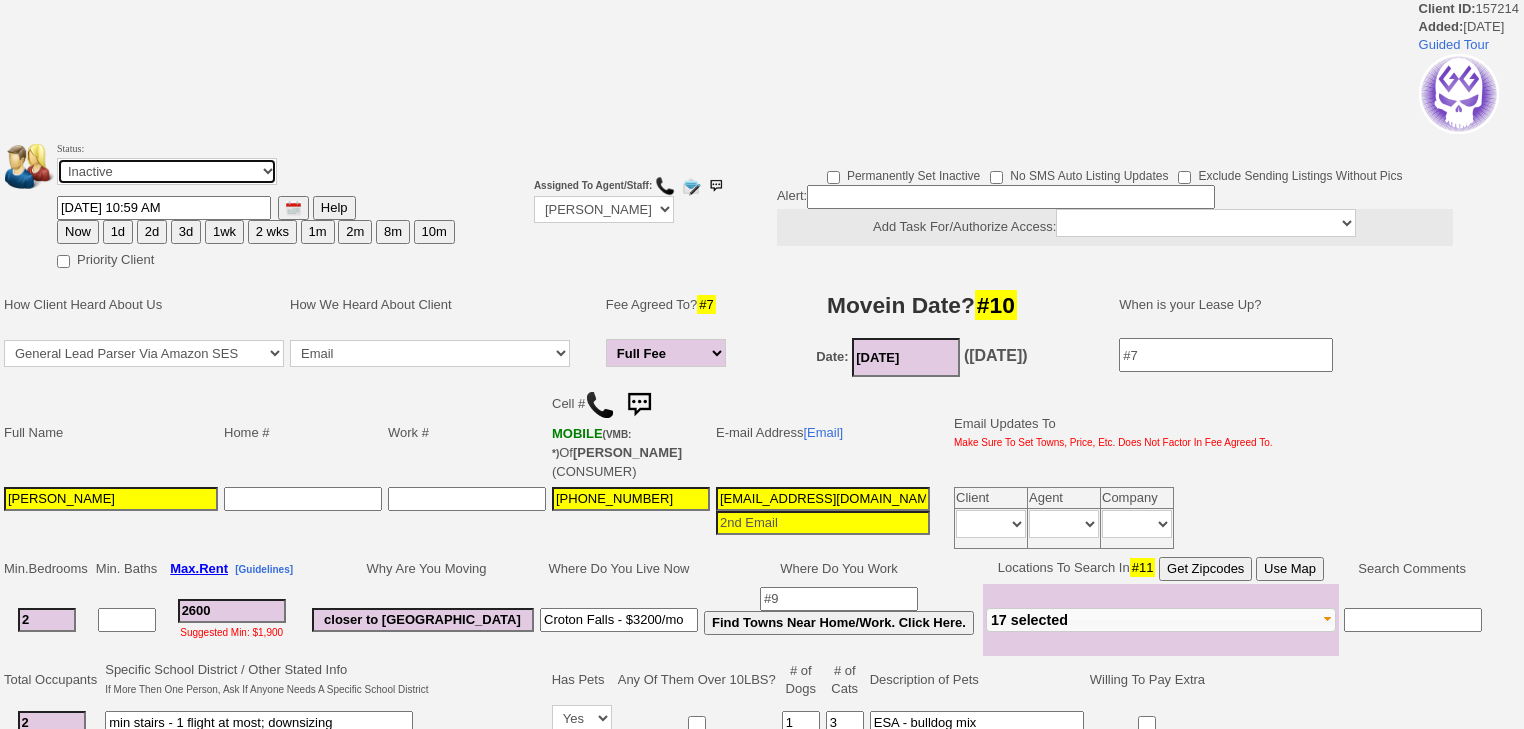 click on "Followup via Phone Followup via Email Followup When Section 8 Property Found Deal Closed - Followup Before Lease Expires Needs Email Address Needs Phone Number From Lead Source HSH is Awaiting Response To Automatic Email Form Incomplete Inactive" at bounding box center [167, 171] 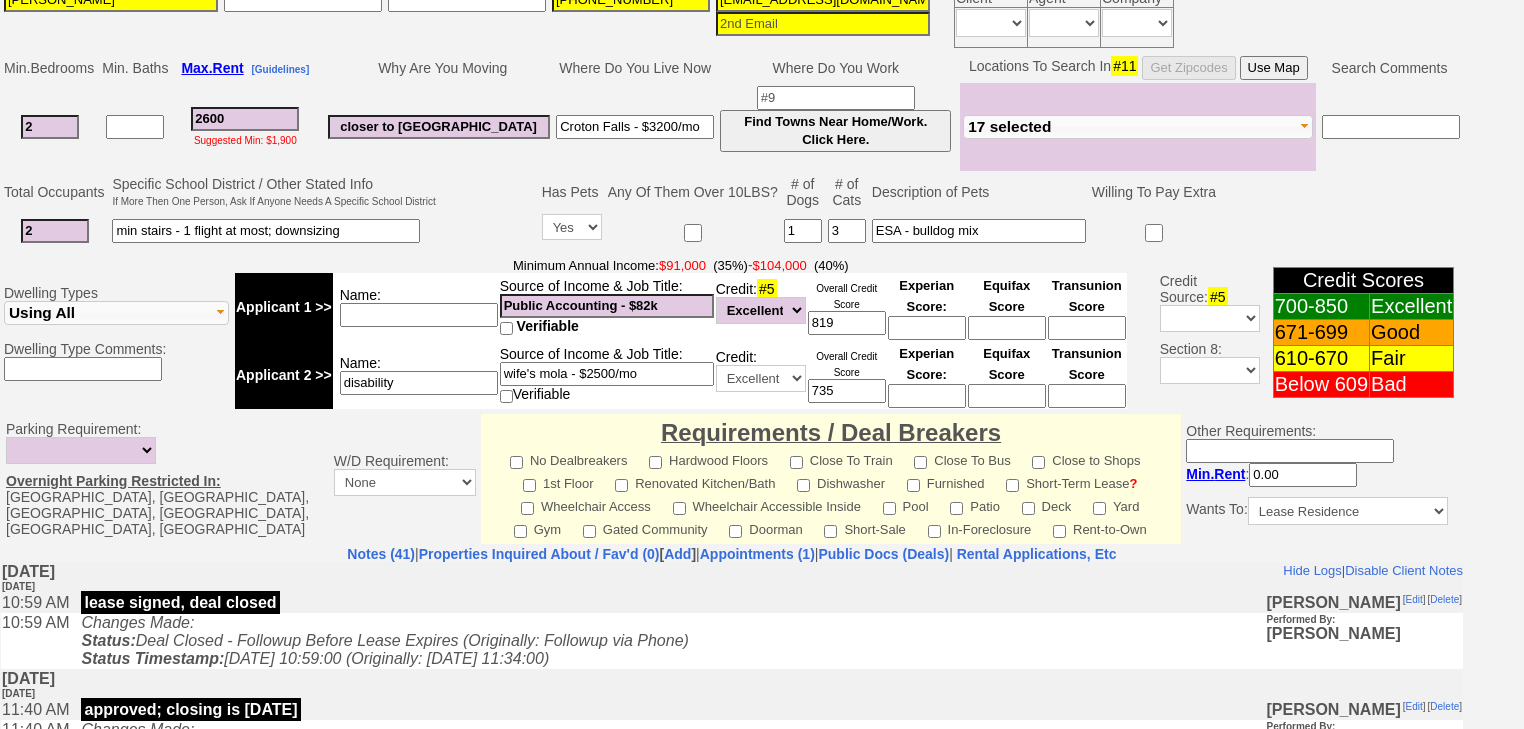 scroll, scrollTop: 634, scrollLeft: 0, axis: vertical 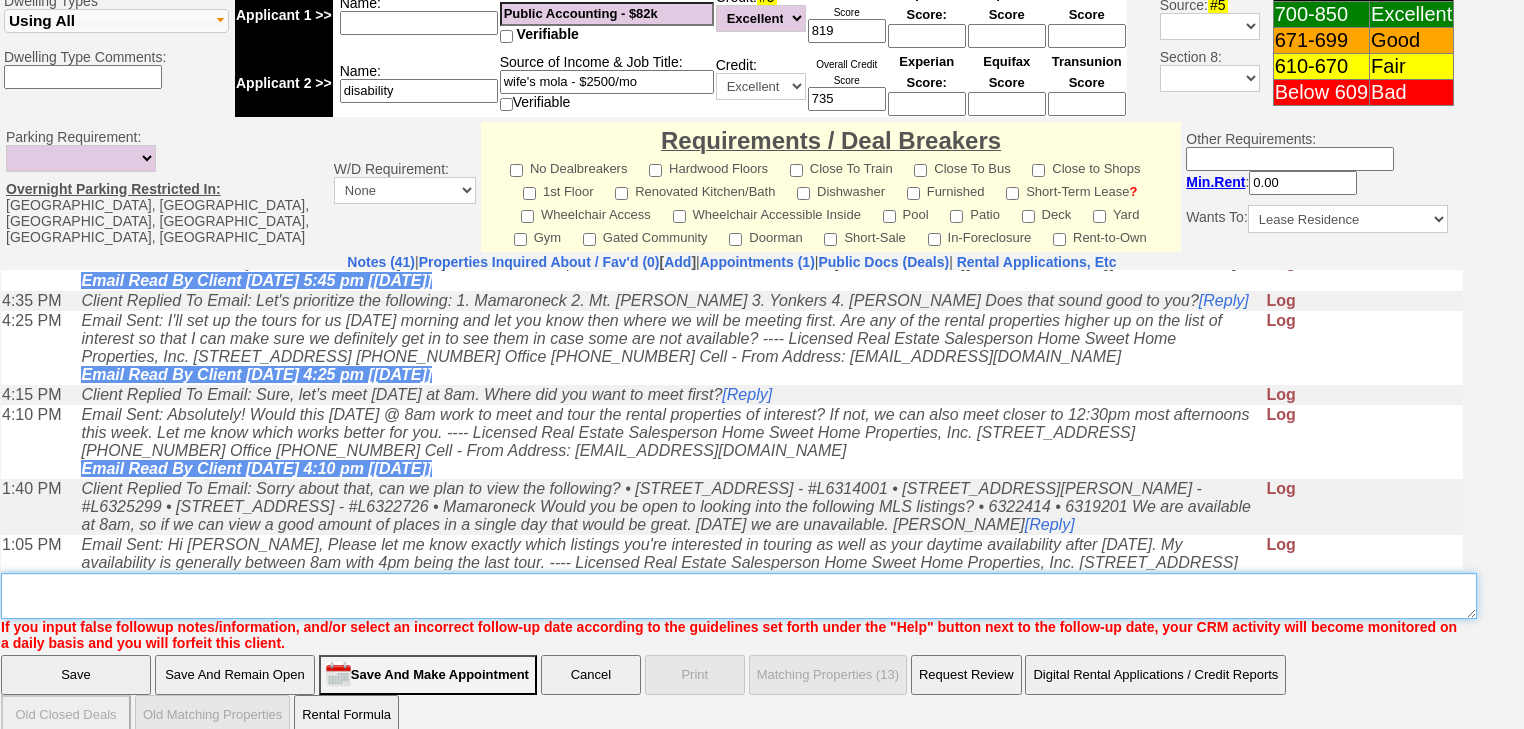 click on "Insert New Note Here" at bounding box center (739, 596) 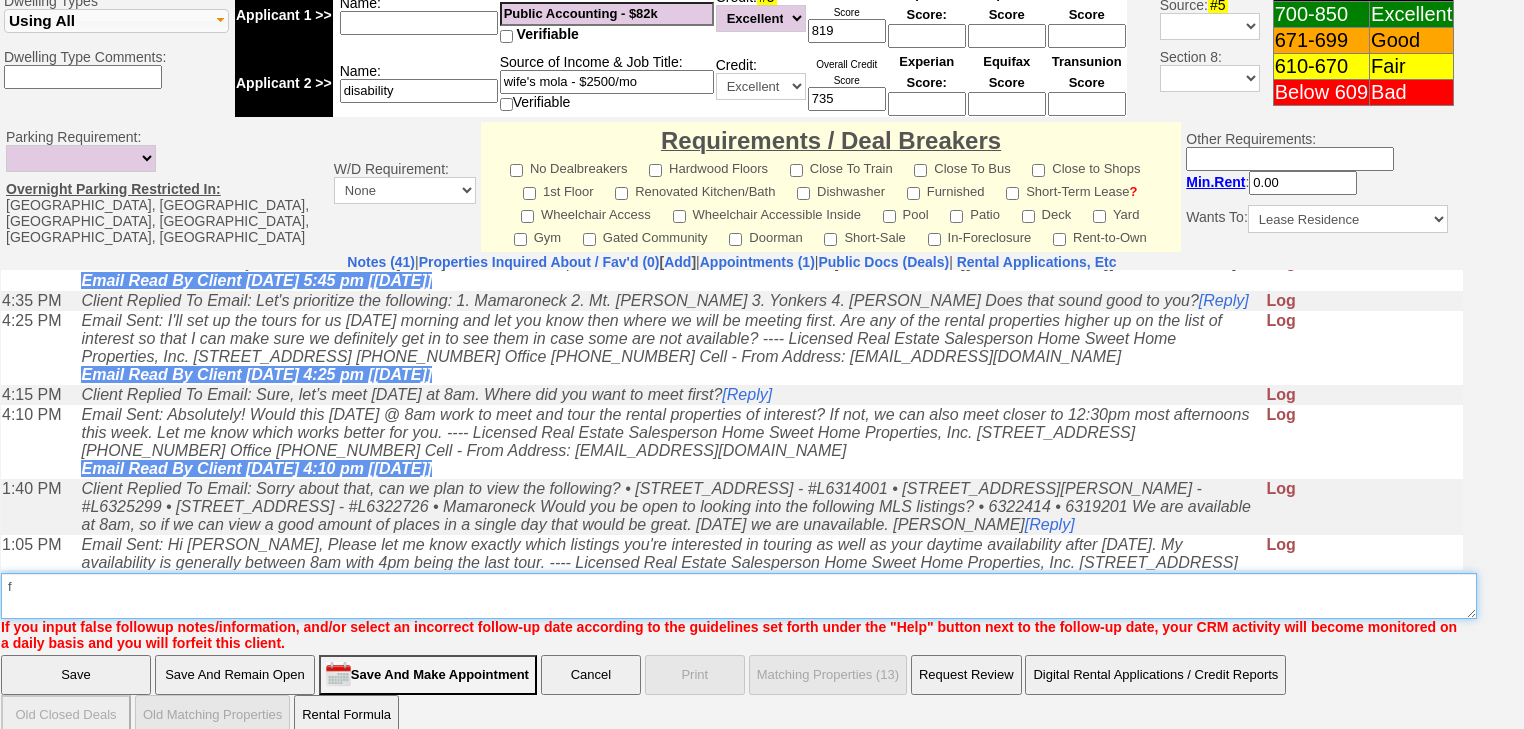 type on "f" 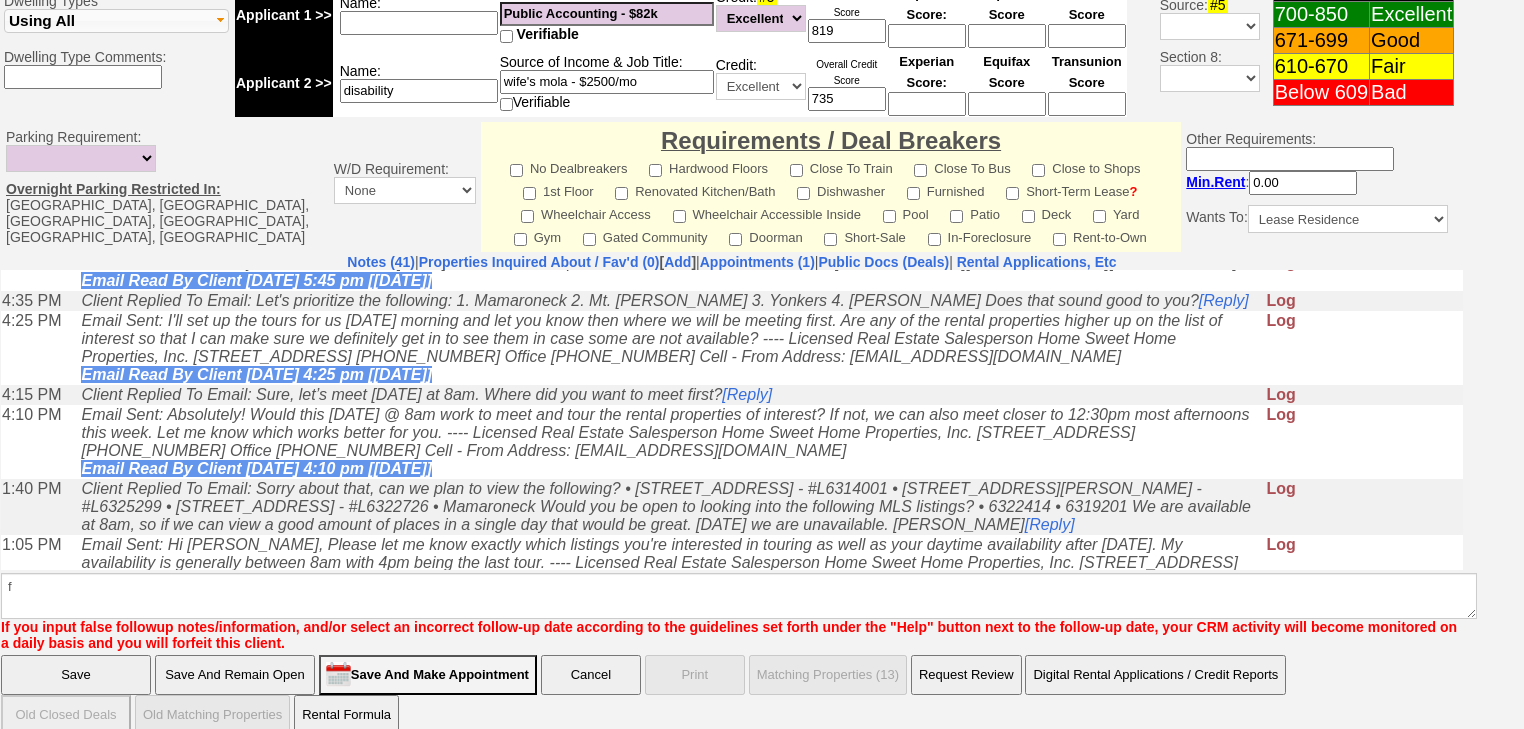 click on "Save" at bounding box center [76, 675] 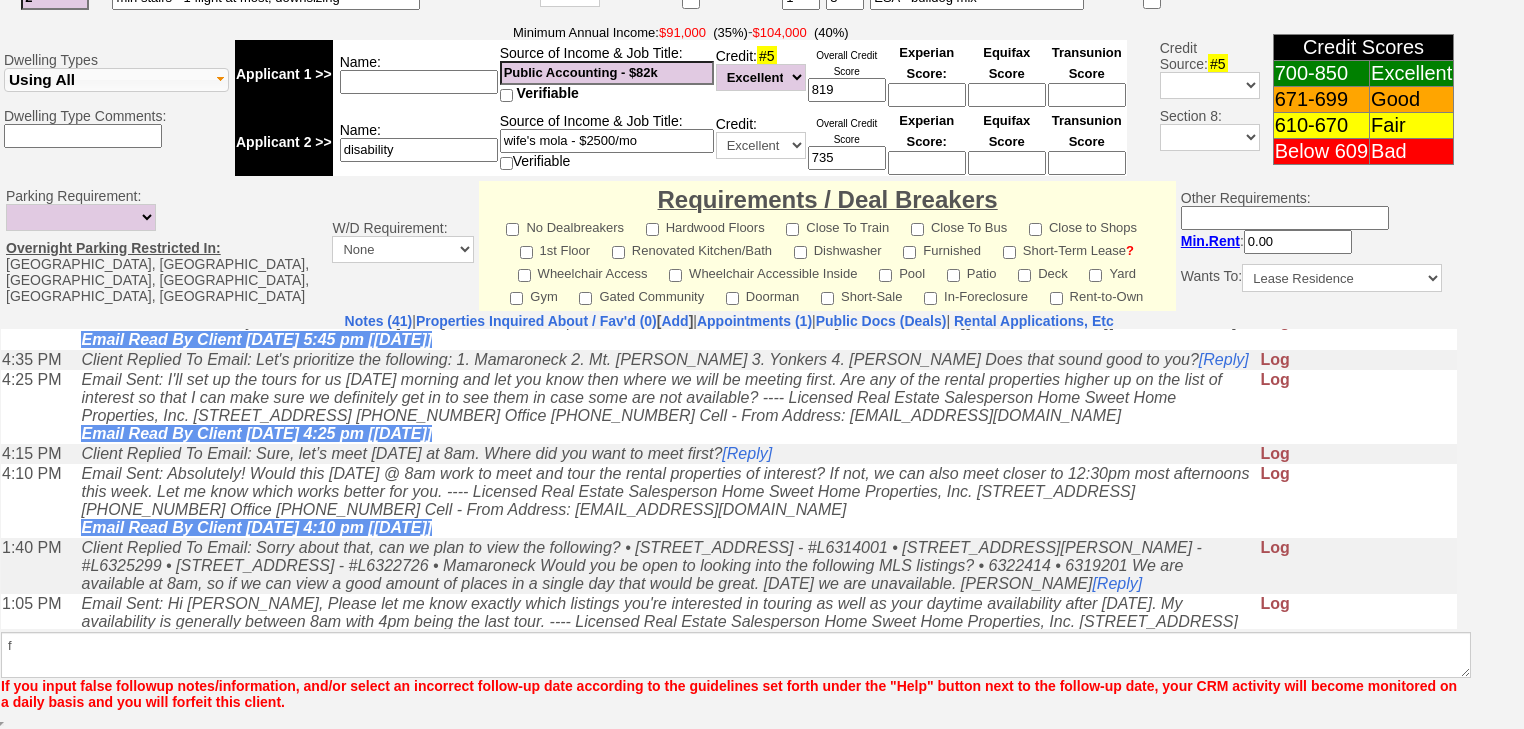 scroll, scrollTop: 769, scrollLeft: 0, axis: vertical 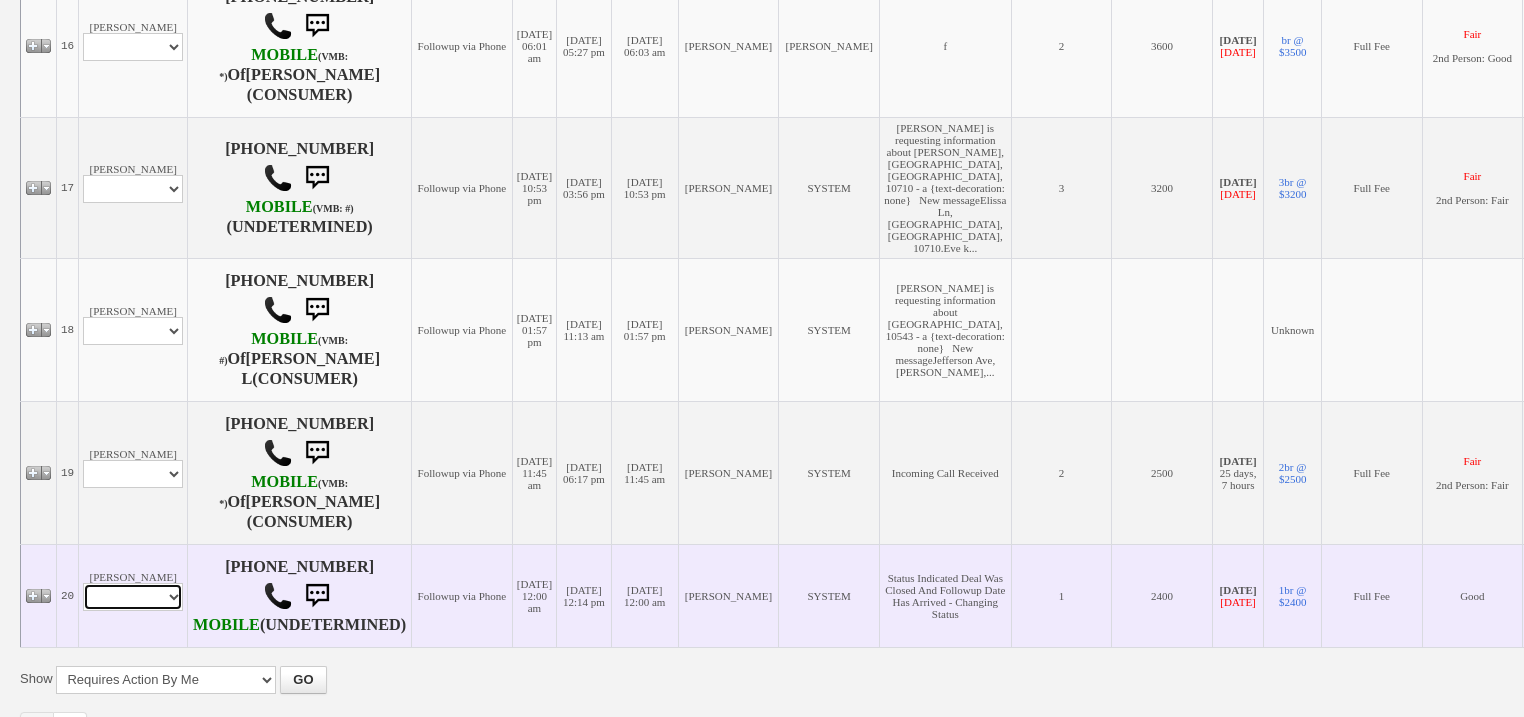 click on "Profile
Edit
Print
Email Externally (Will Not Be Tracked In CRM)
Closed Deals" at bounding box center [133, 597] 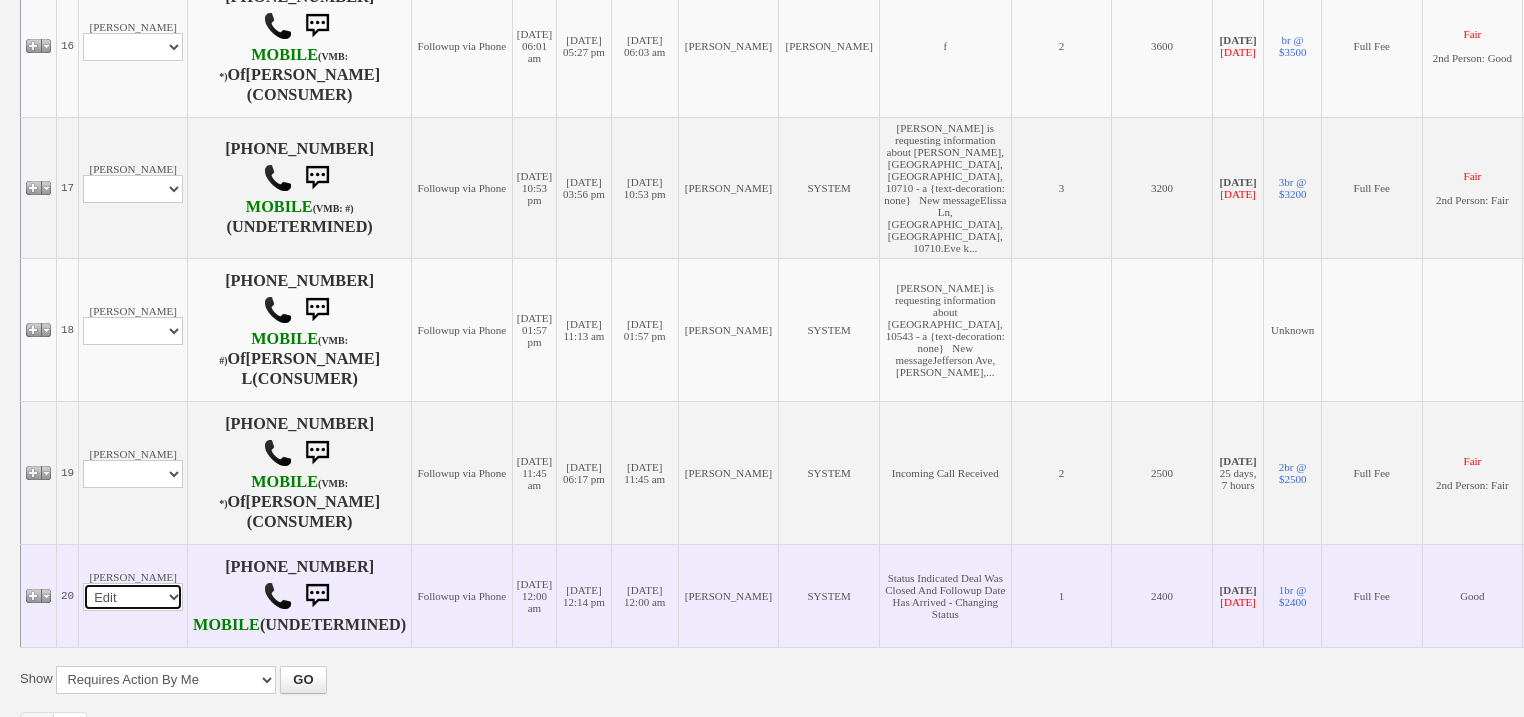 click on "Profile
Edit
Print
Email Externally (Will Not Be Tracked In CRM)
Closed Deals" at bounding box center (133, 597) 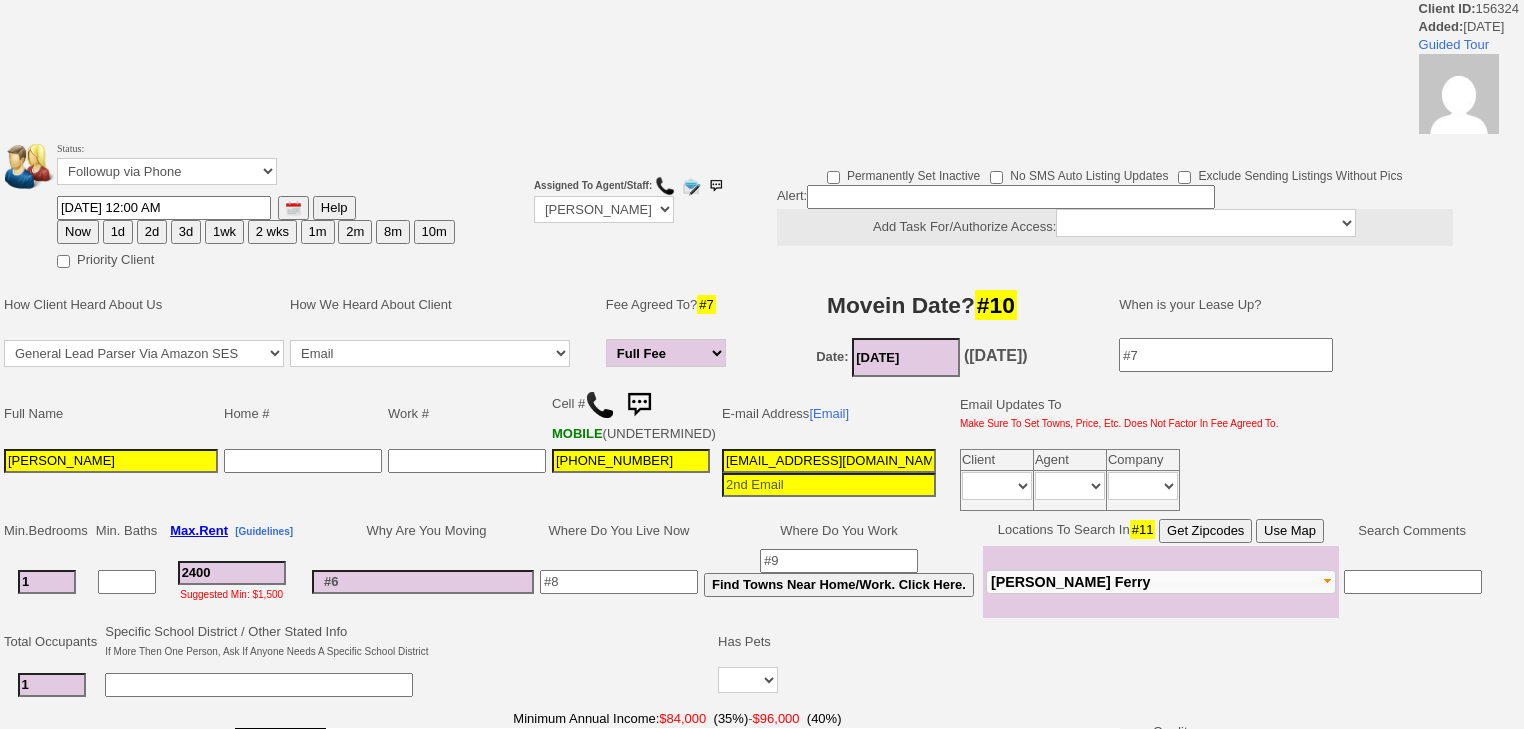 scroll, scrollTop: 0, scrollLeft: 0, axis: both 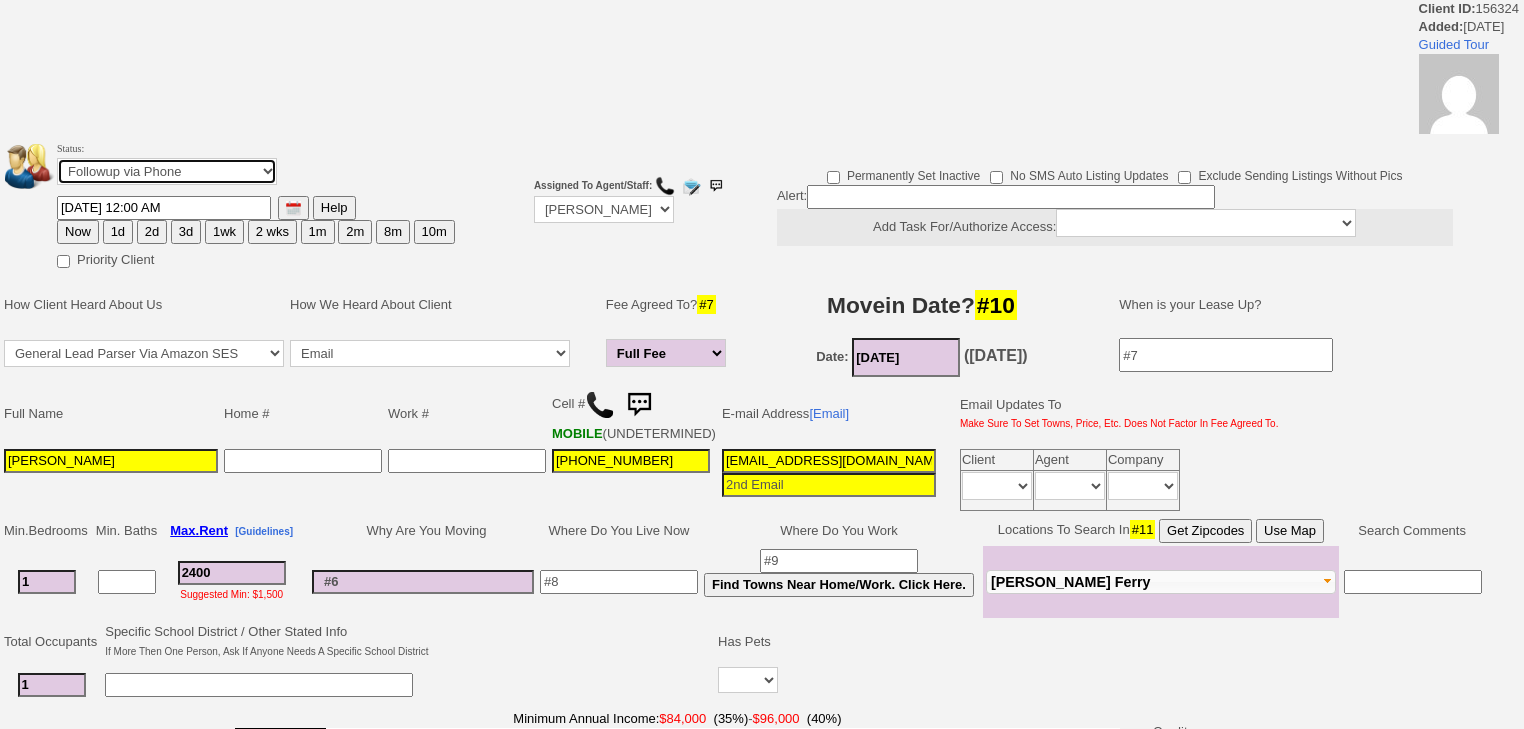 drag, startPoint x: 160, startPoint y: 170, endPoint x: 159, endPoint y: 187, distance: 17.029387 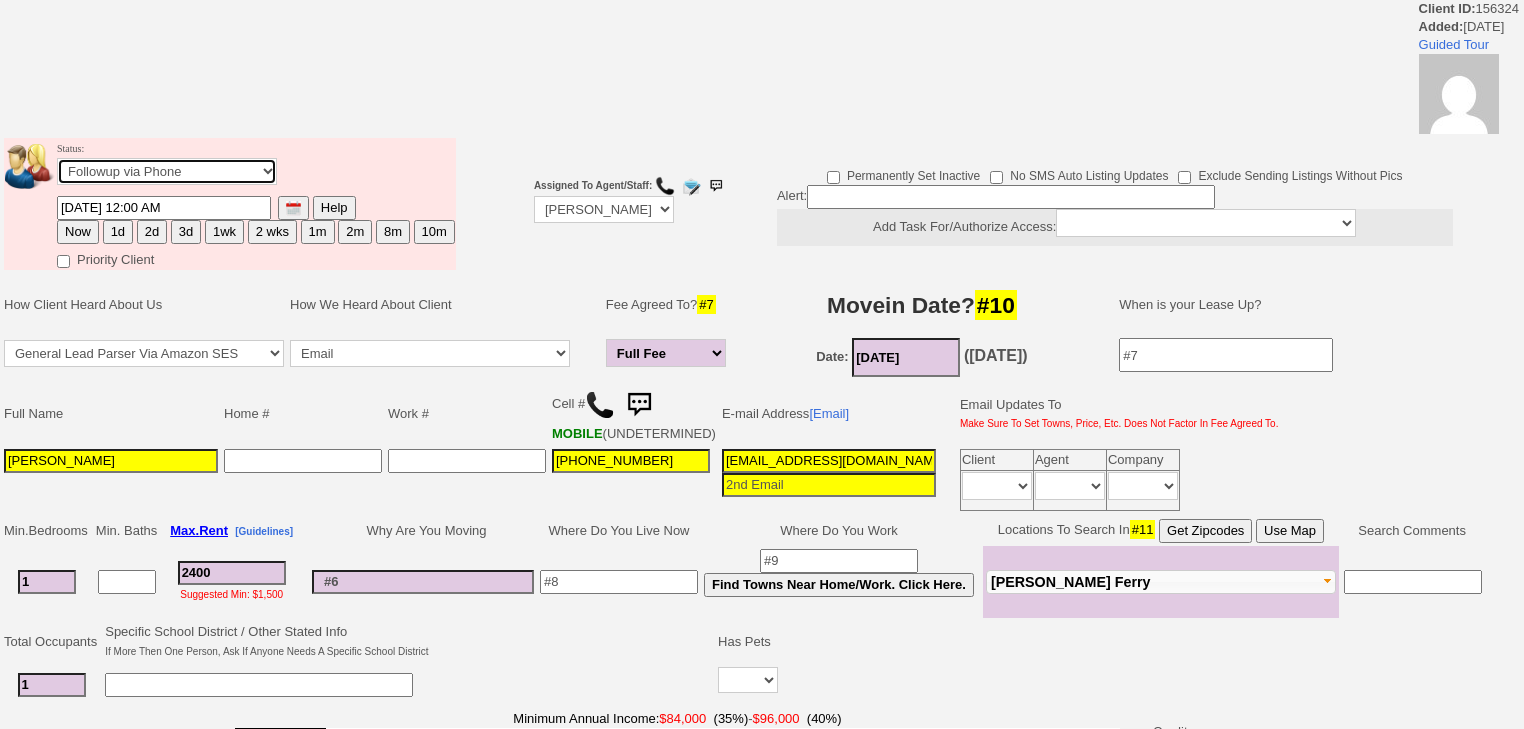 select on "Inactive" 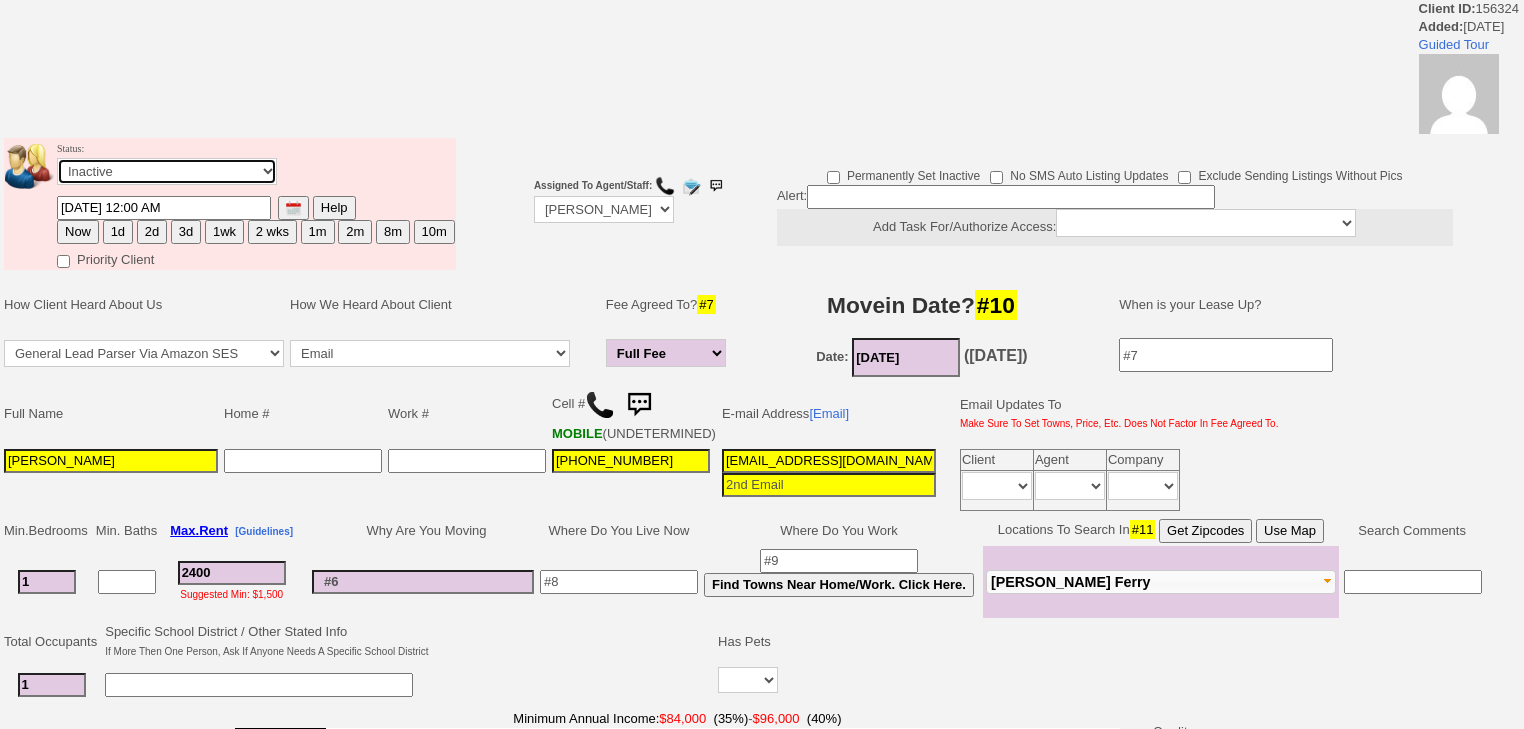 click on "Followup via Phone Followup via Email Followup When Section 8 Property Found Deal Closed - Followup Before Lease Expires Needs Email Address Needs Phone Number From Lead Source HSH is Awaiting Response To Automatic Email Form Incomplete Inactive" at bounding box center (167, 171) 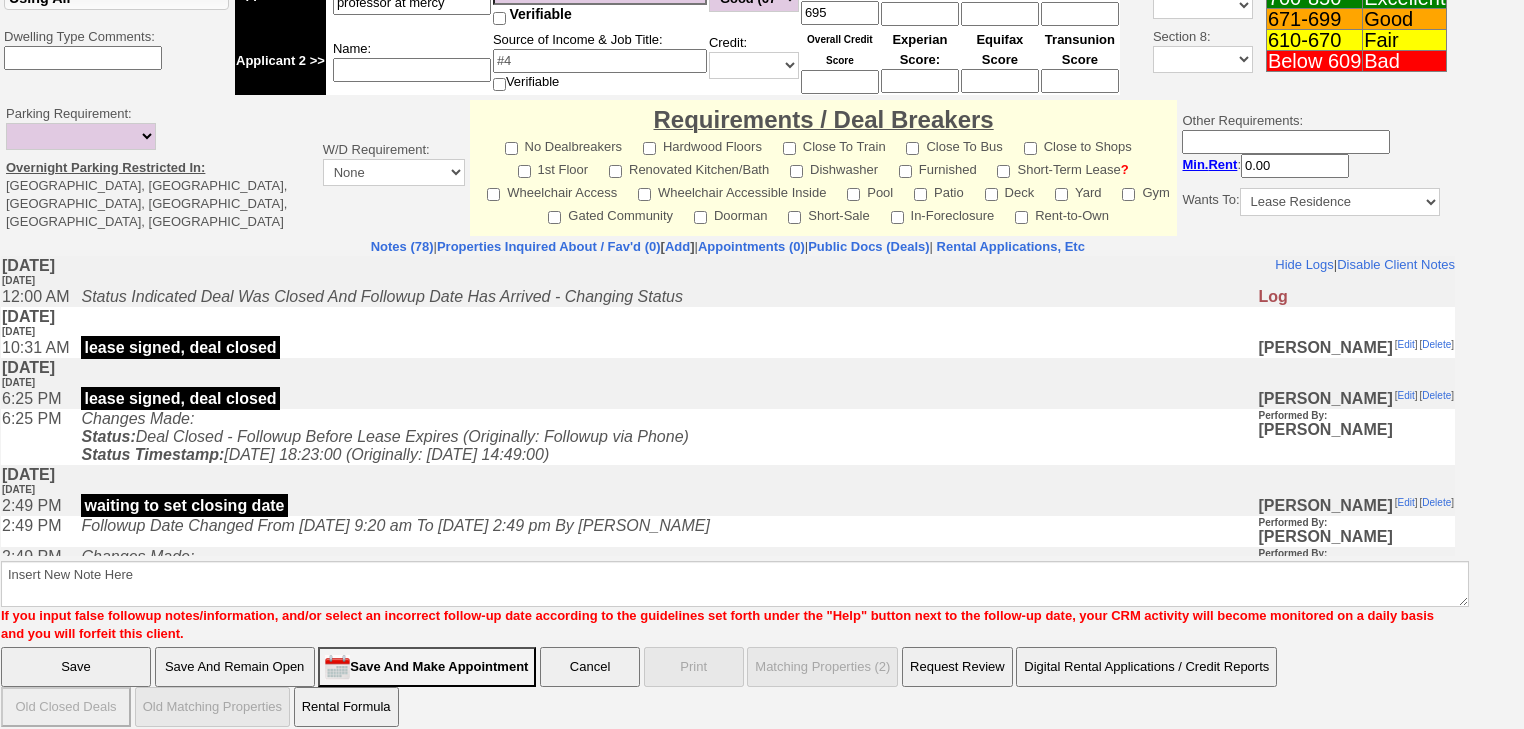 scroll, scrollTop: 761, scrollLeft: 0, axis: vertical 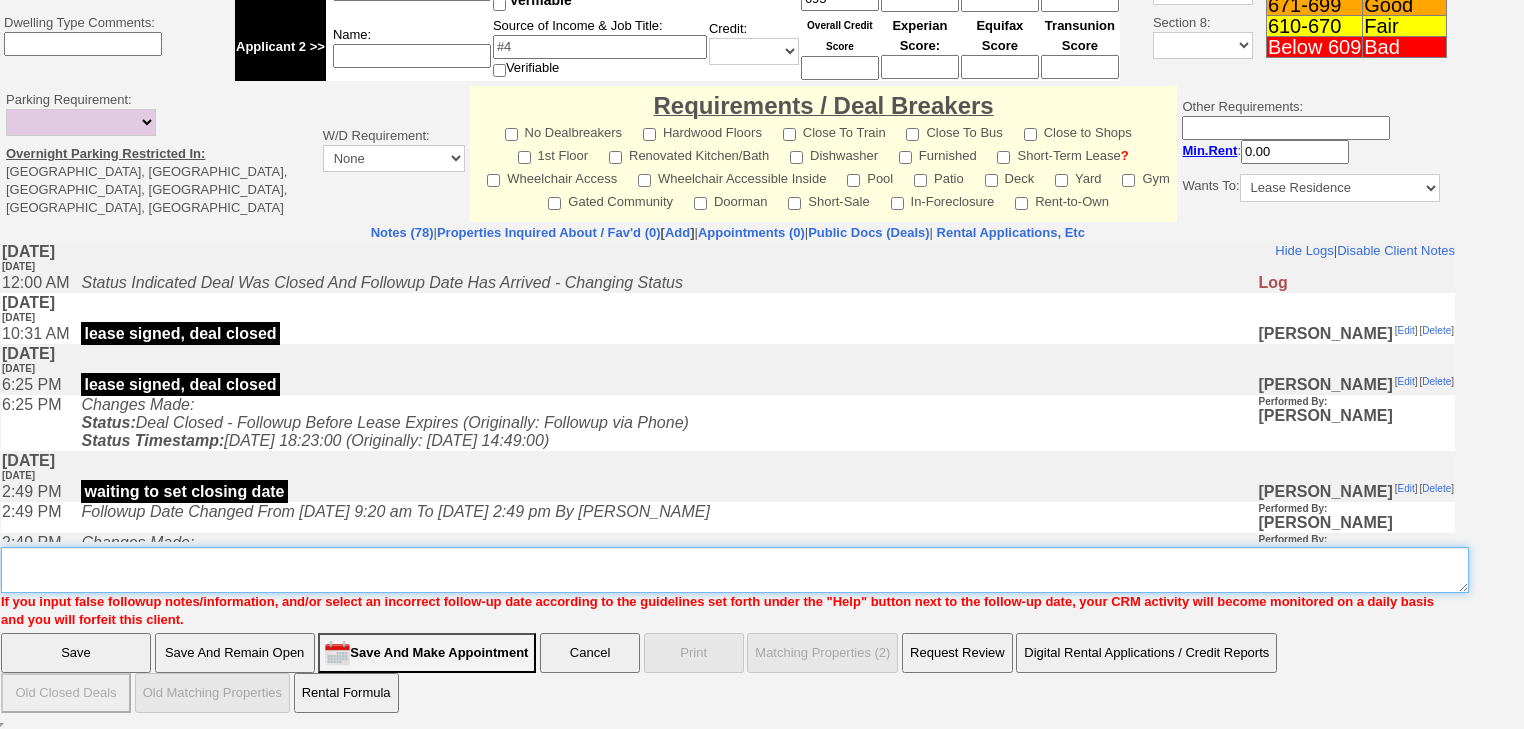 click on "Insert New Note Here" at bounding box center (735, 570) 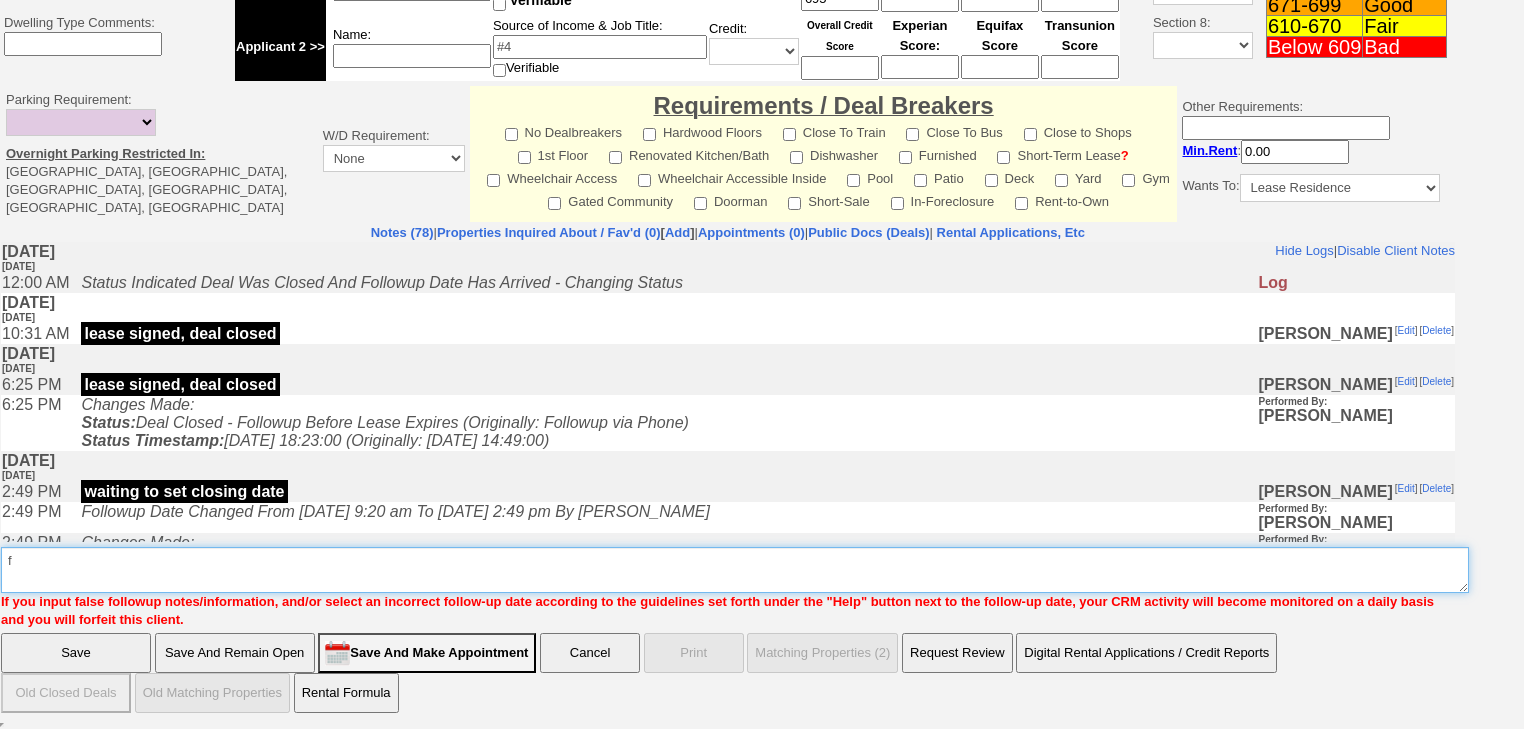 type on "f" 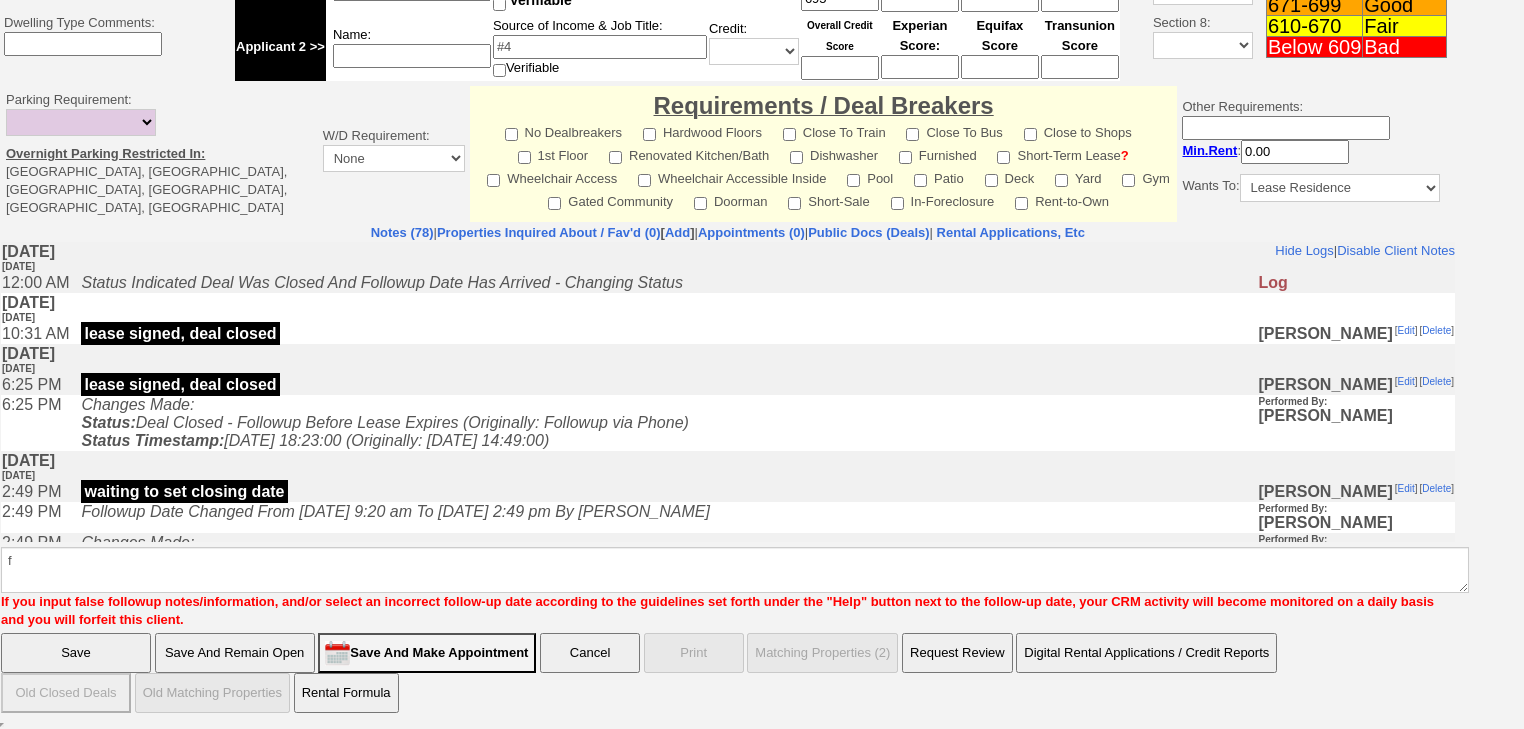 click on "Save" at bounding box center [76, 653] 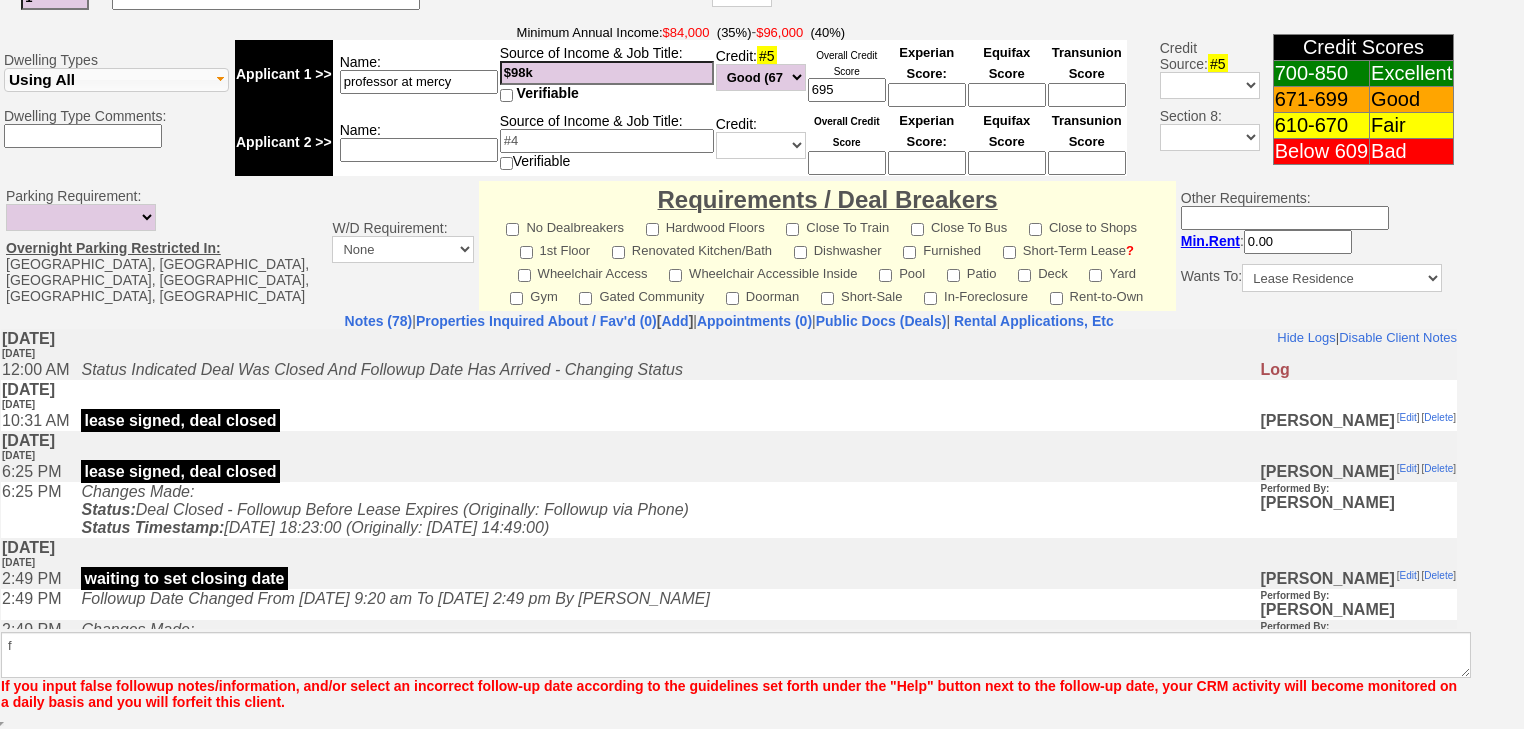 scroll, scrollTop: 752, scrollLeft: 0, axis: vertical 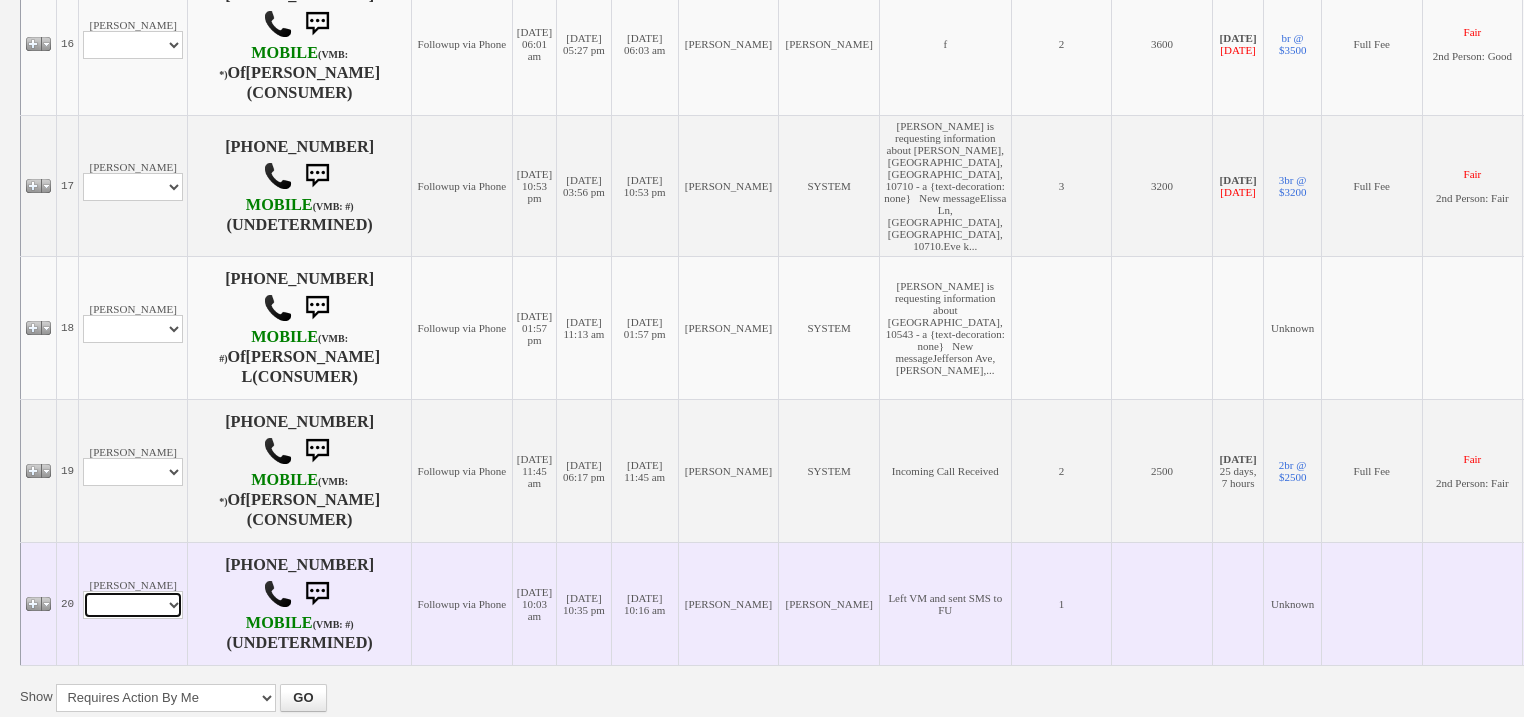 drag, startPoint x: 133, startPoint y: 486, endPoint x: 138, endPoint y: 509, distance: 23.537205 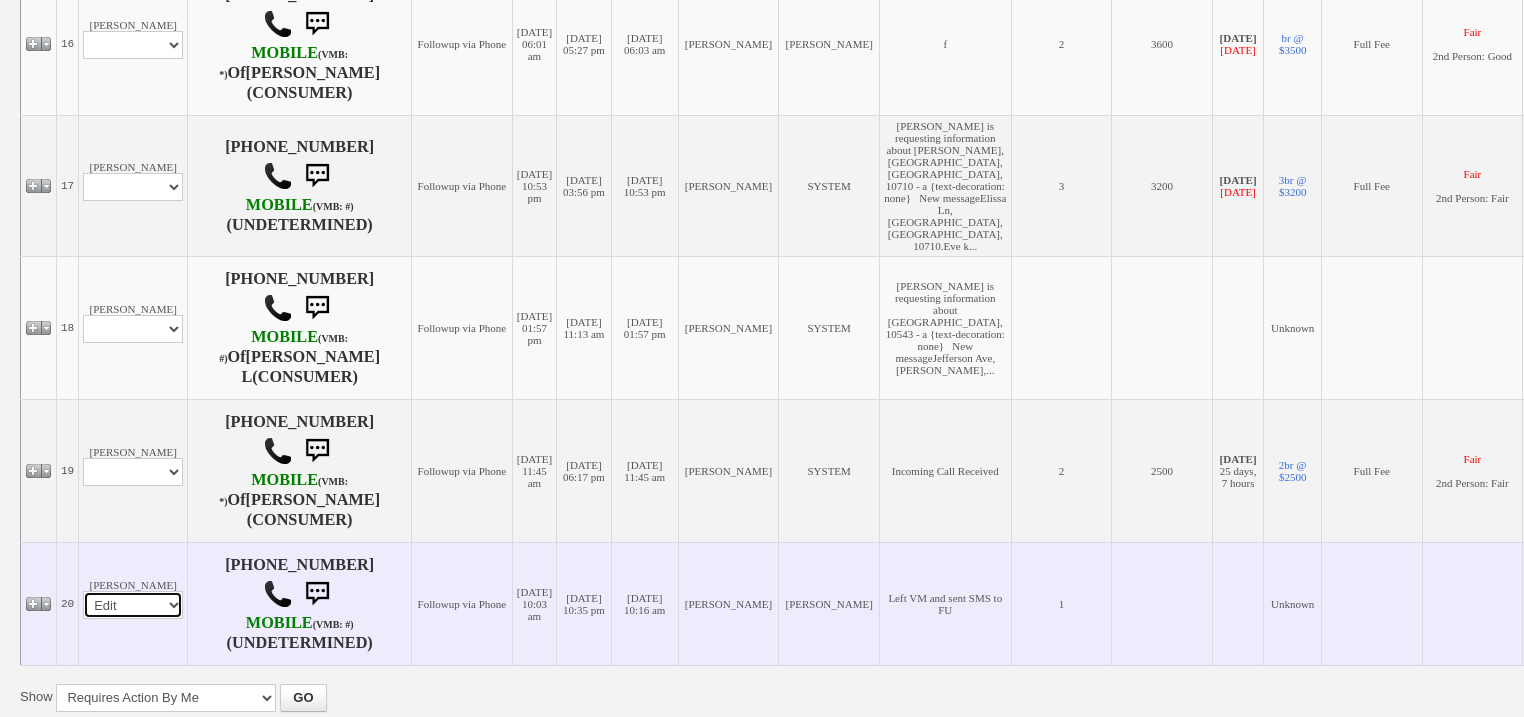 click on "Profile
Edit
Print
Email Externally (Will Not Be Tracked In CRM)
Closed Deals" at bounding box center (133, 605) 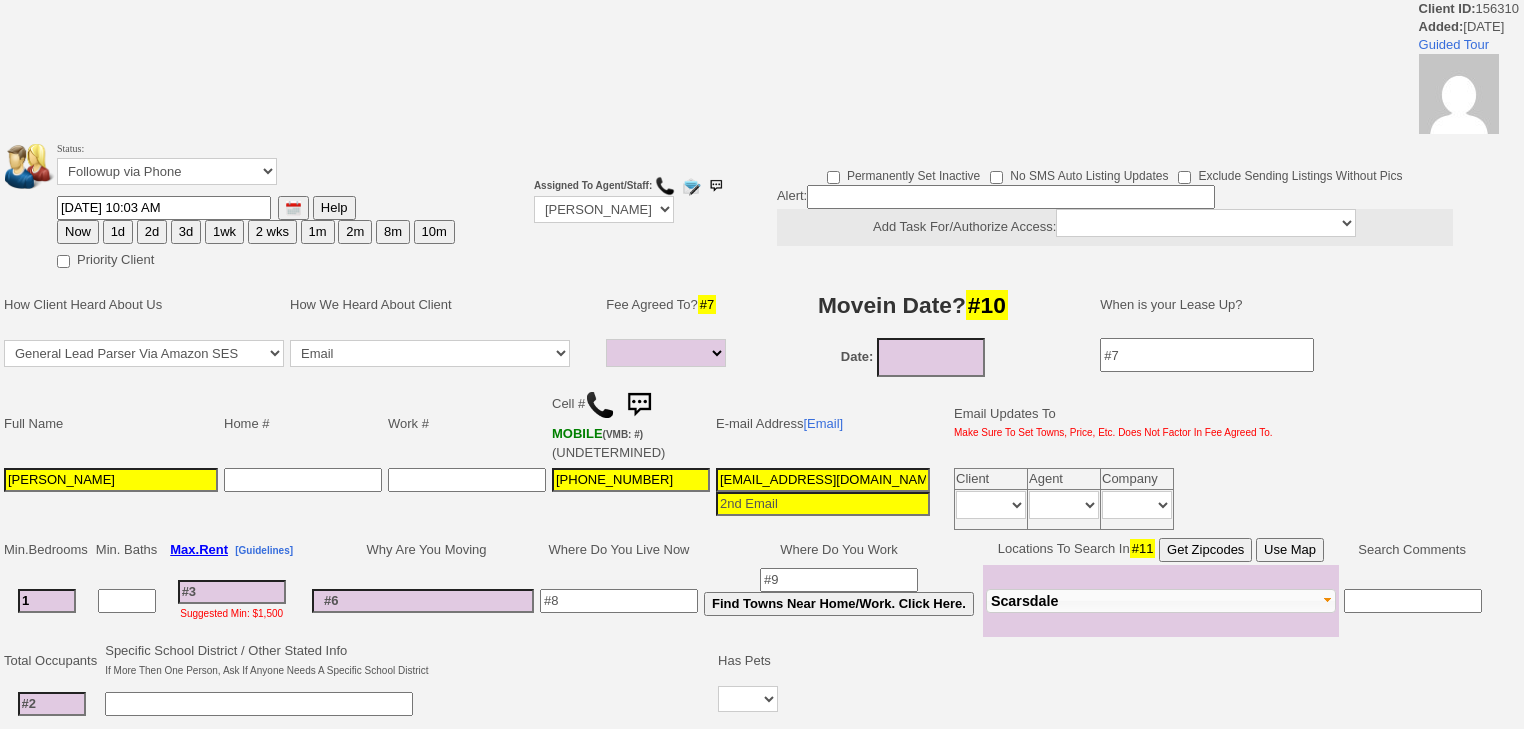 select 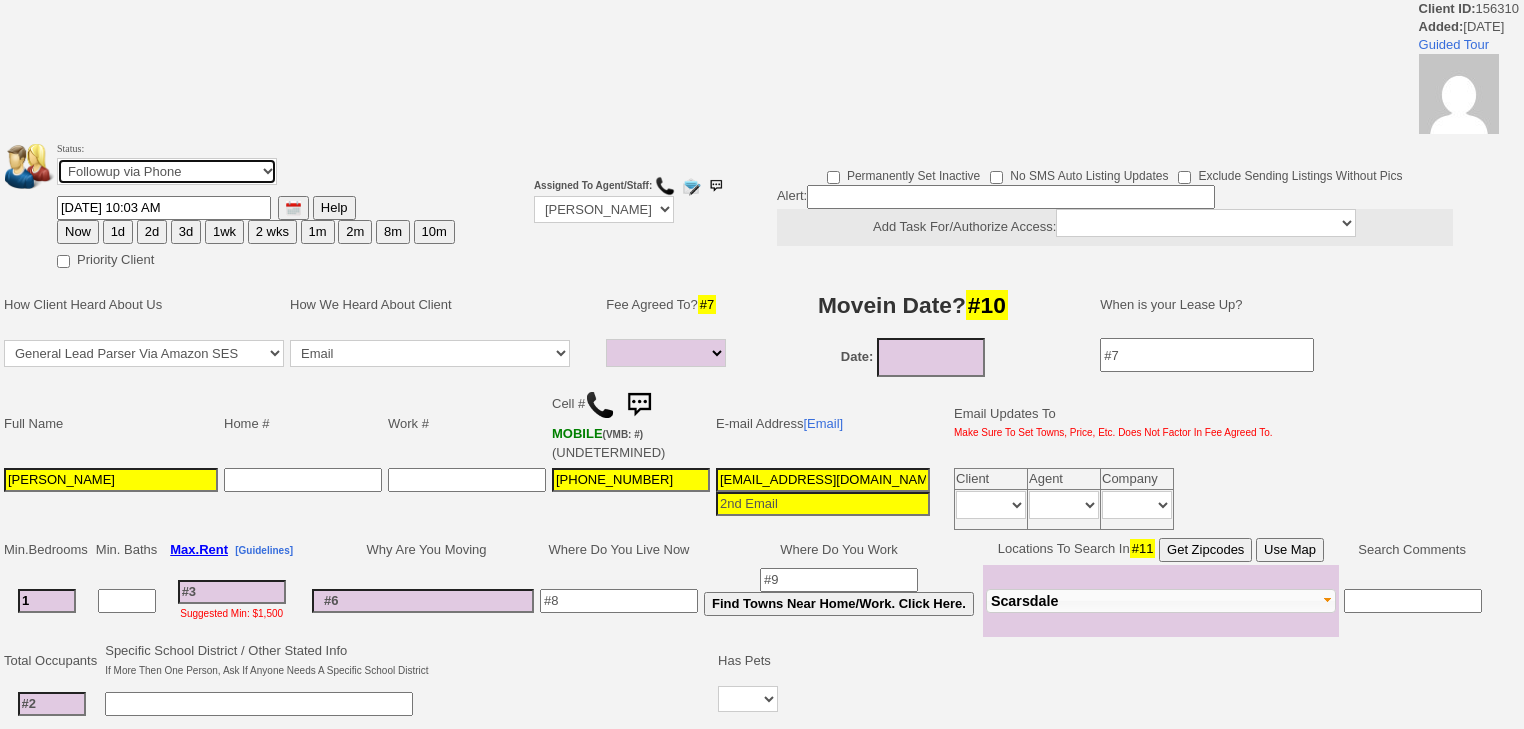 drag, startPoint x: 171, startPoint y: 172, endPoint x: 171, endPoint y: 187, distance: 15 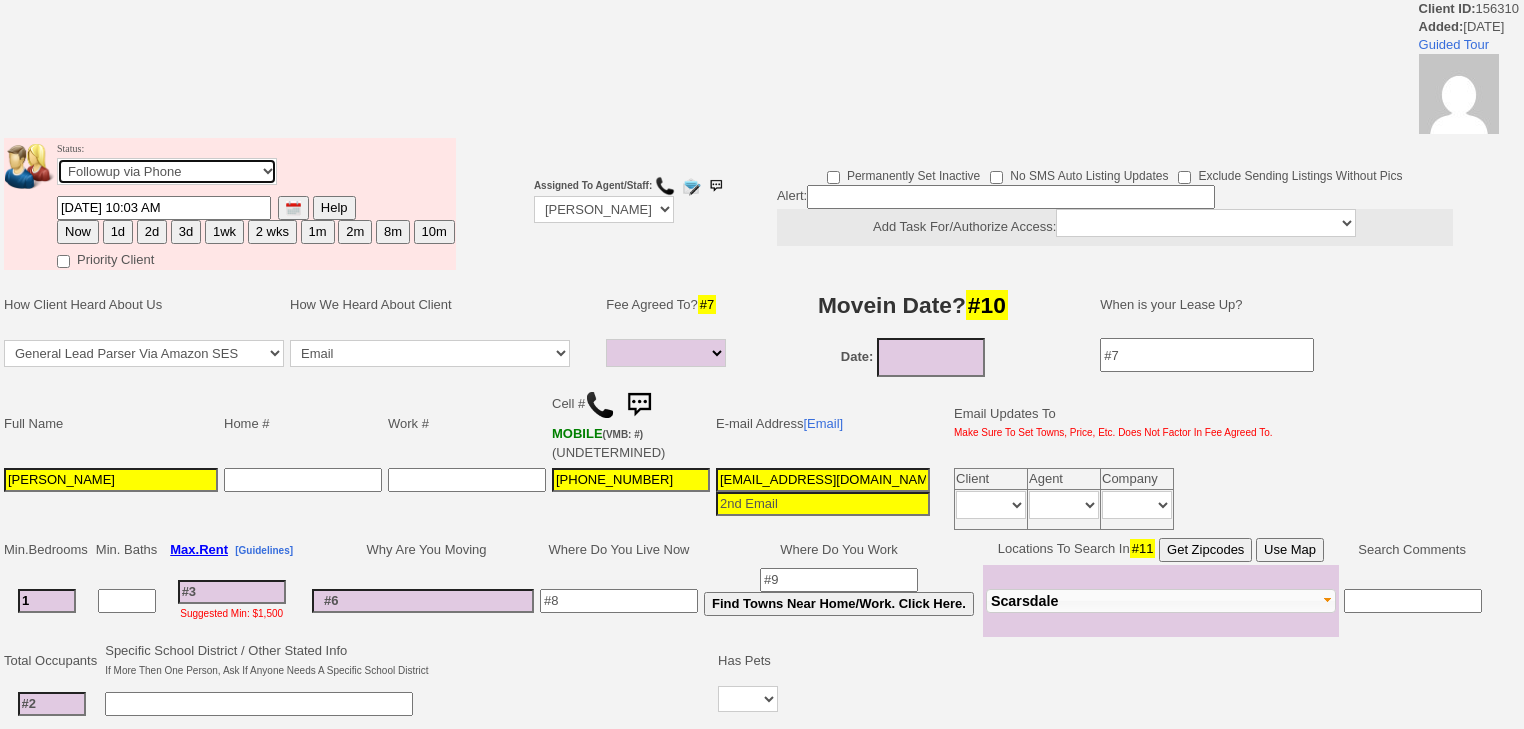 select on "Inactive" 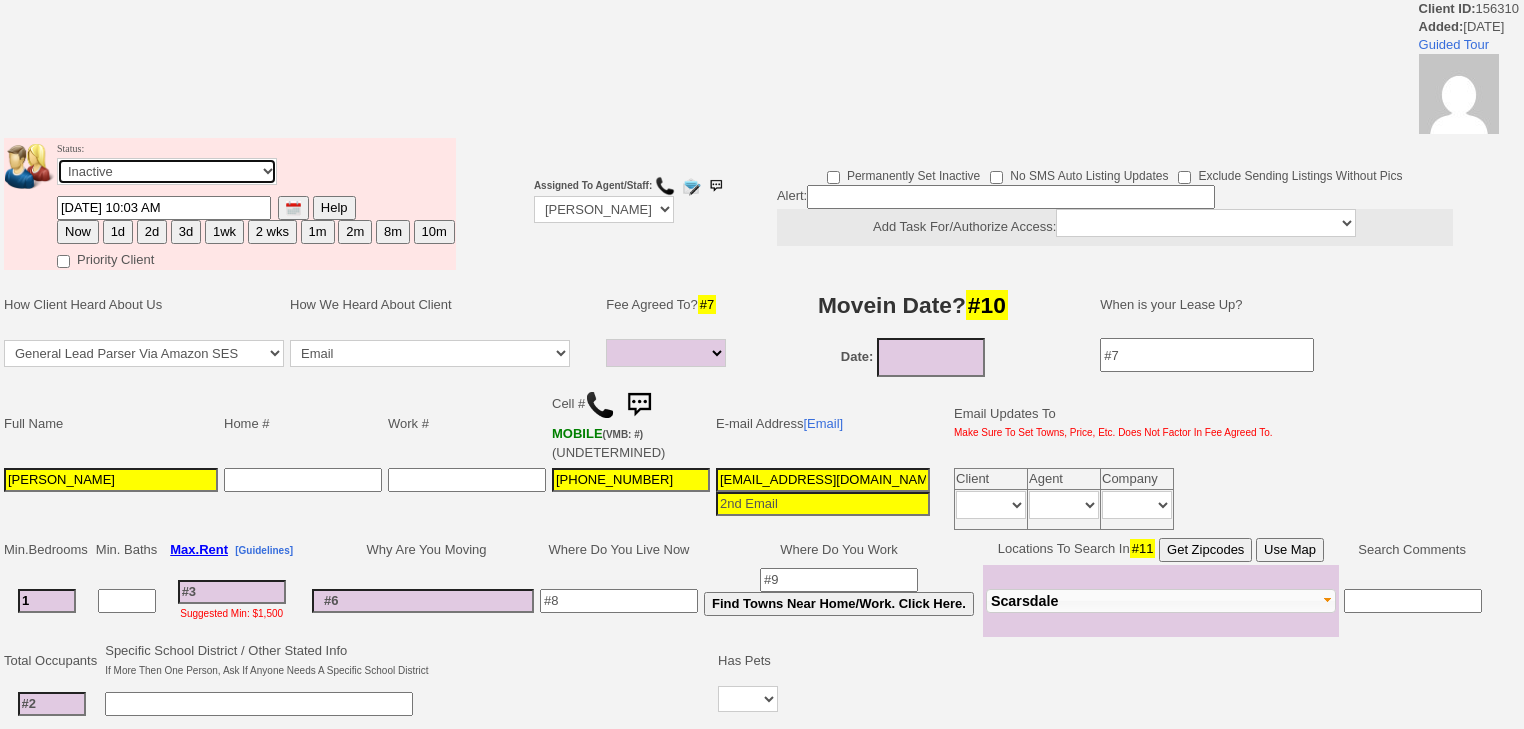 click on "Followup via Phone Followup via Email Followup When Section 8 Property Found Deal Closed - Followup Before Lease Expires Needs Email Address Needs Phone Number From Lead Source HSH is Awaiting Response To Automatic Email Form Incomplete Inactive" at bounding box center [167, 171] 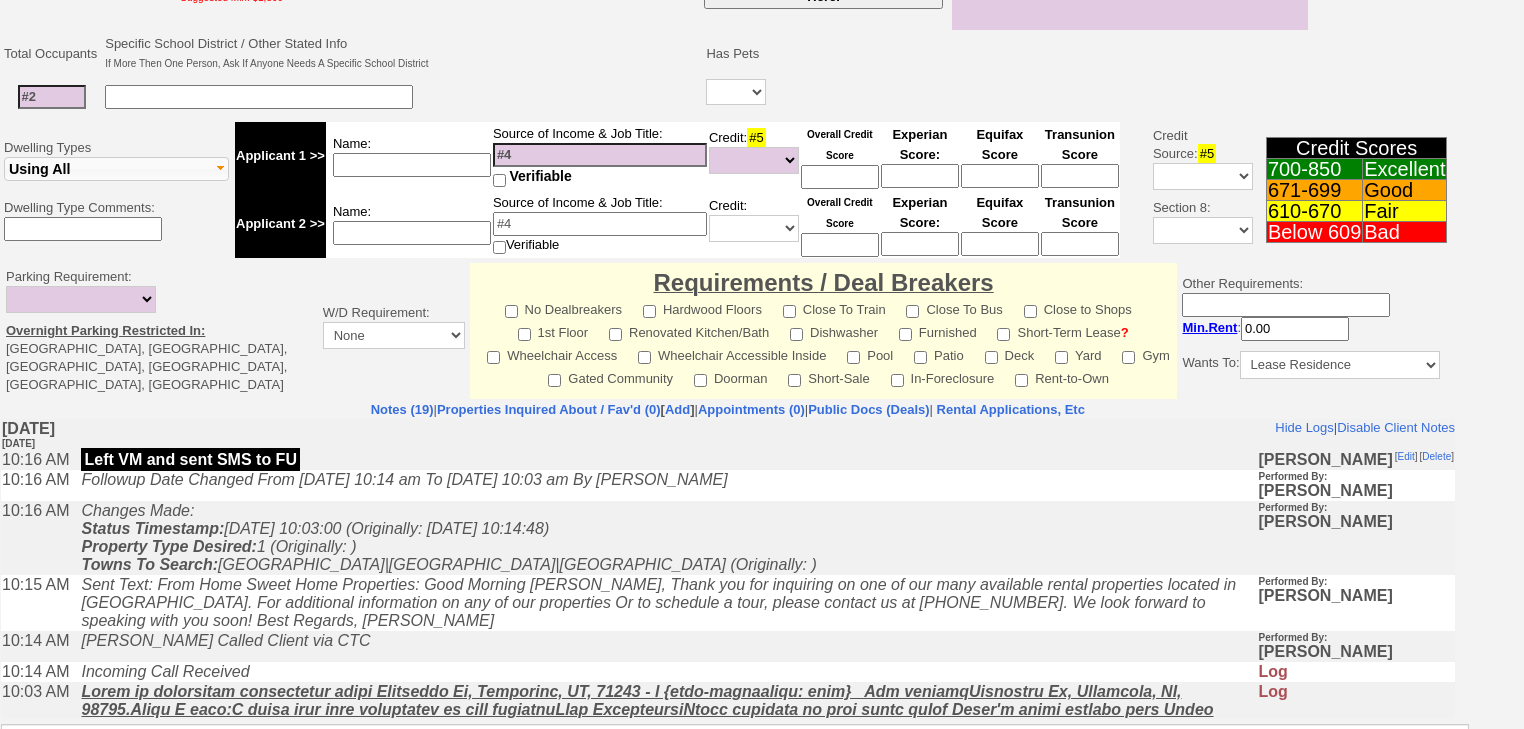 scroll, scrollTop: 746, scrollLeft: 0, axis: vertical 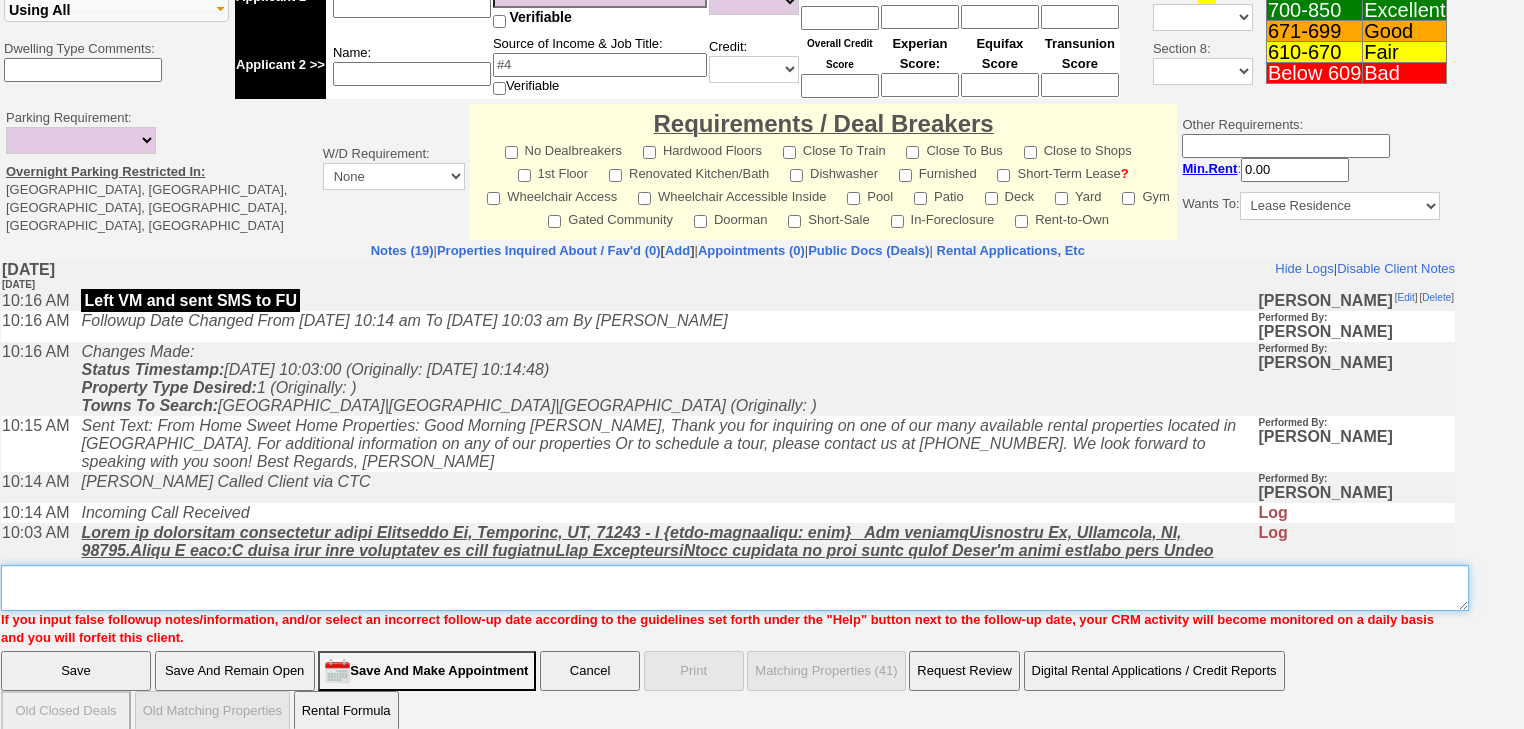 click on "Insert New Note Here" at bounding box center (735, 588) 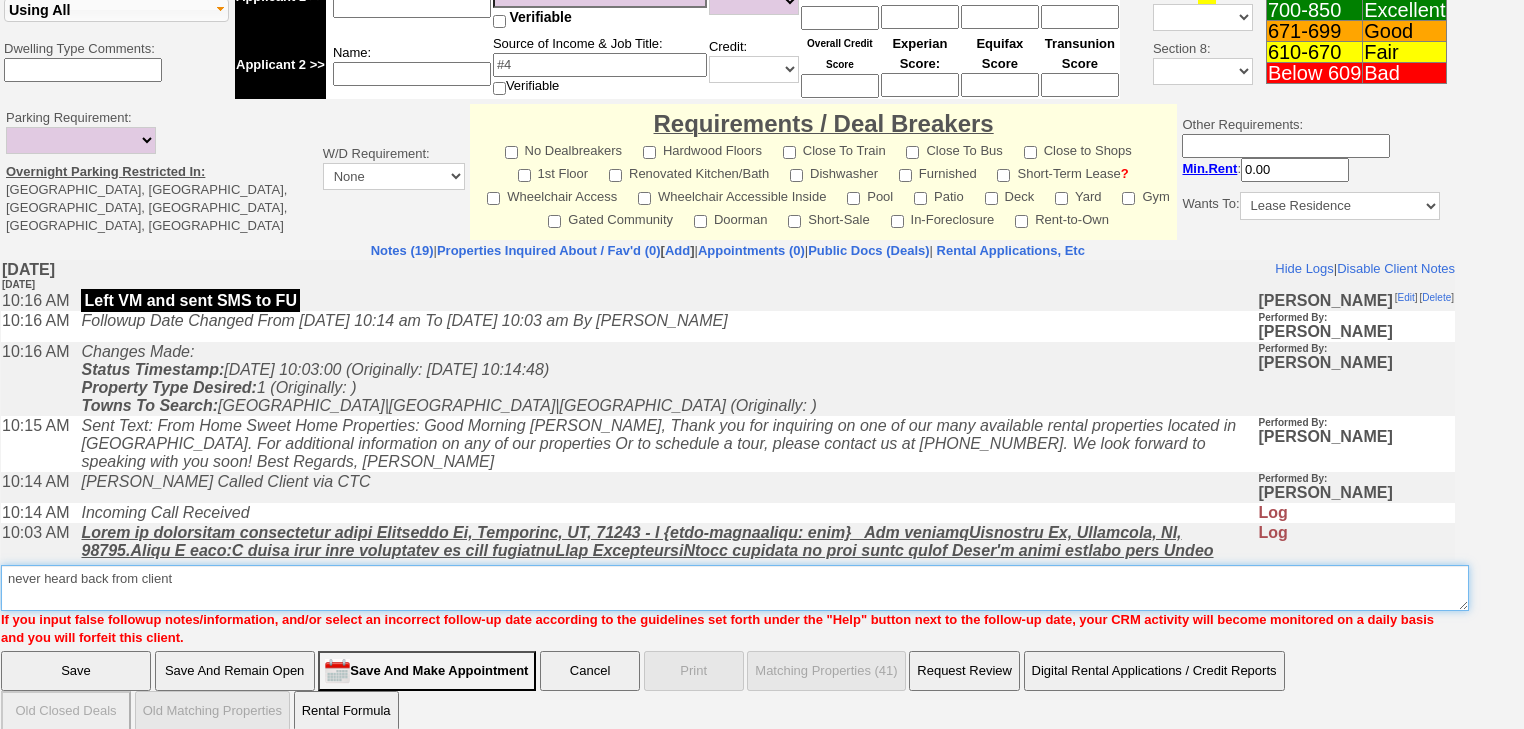 type on "never heard back from client" 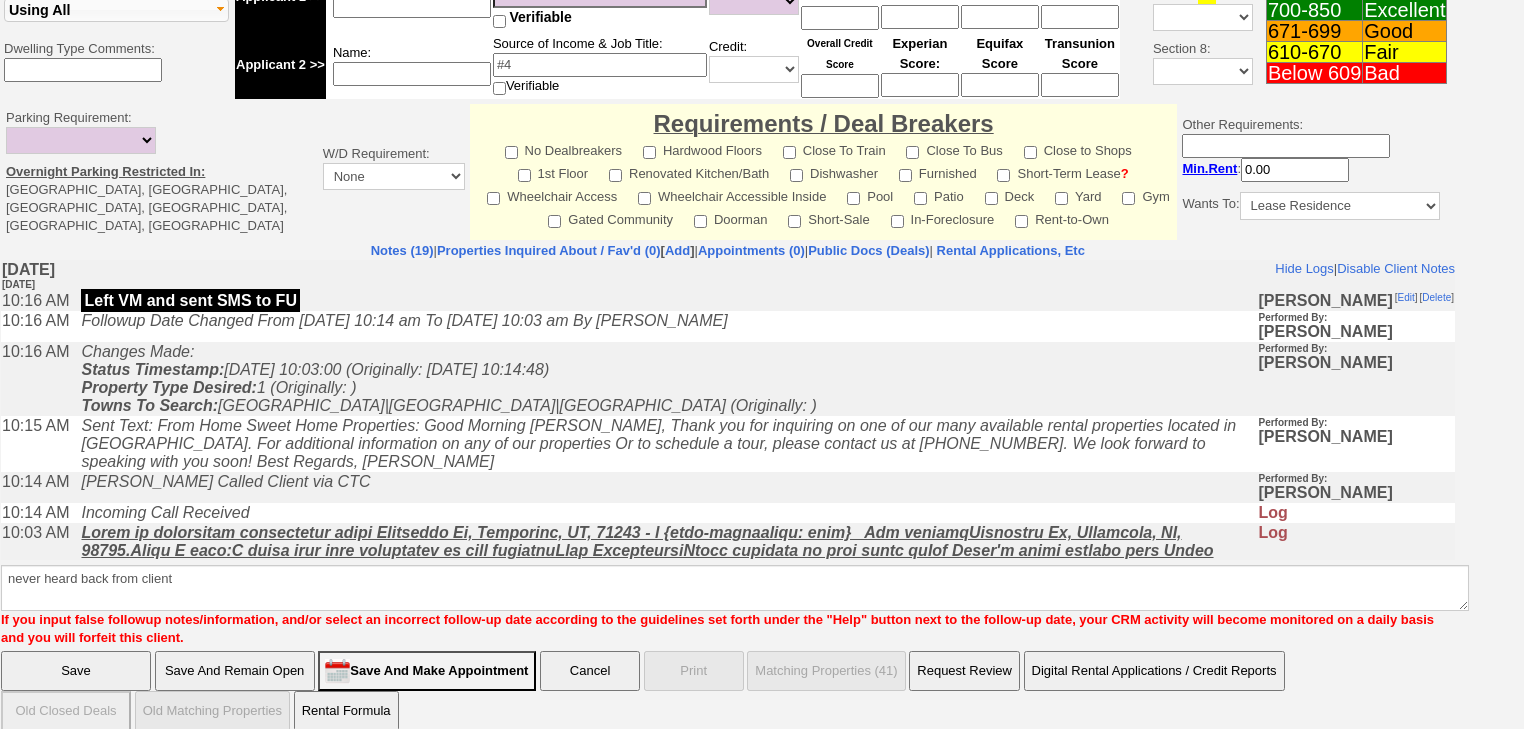 drag, startPoint x: 120, startPoint y: 666, endPoint x: 123, endPoint y: 650, distance: 16.27882 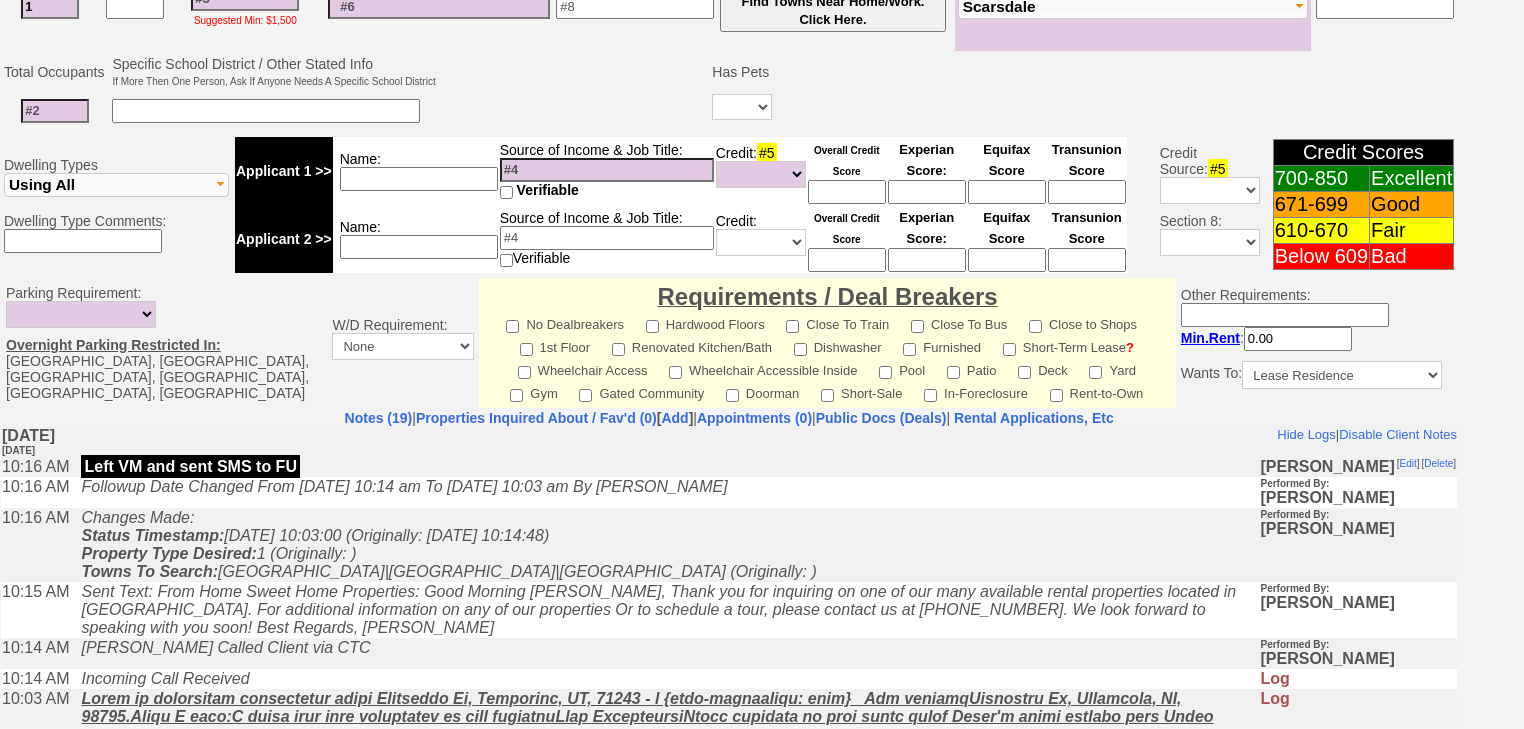 scroll, scrollTop: 736, scrollLeft: 0, axis: vertical 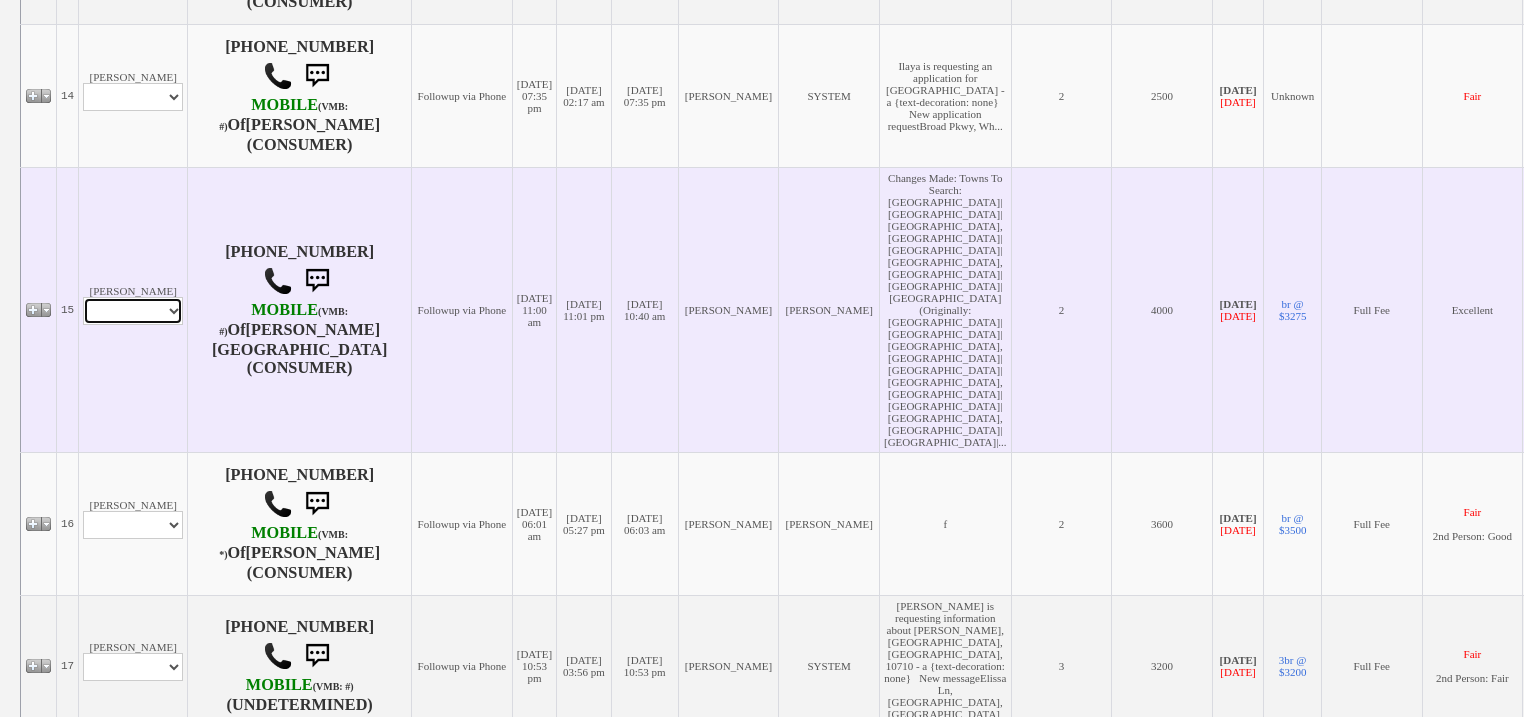 drag, startPoint x: 143, startPoint y: 292, endPoint x: 140, endPoint y: 304, distance: 12.369317 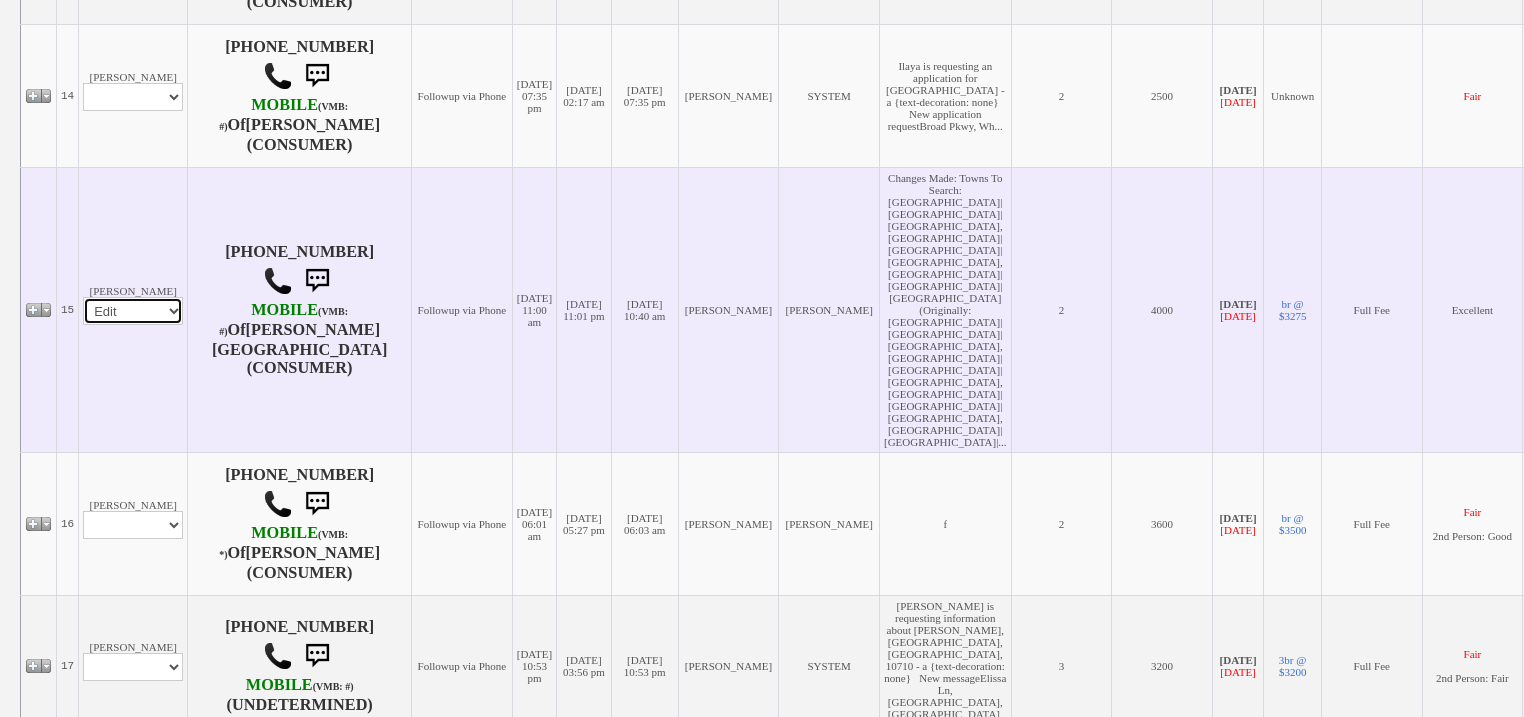 click on "Profile
Edit
Print
Email Externally (Will Not Be Tracked In CRM)
Closed Deals" at bounding box center (133, 311) 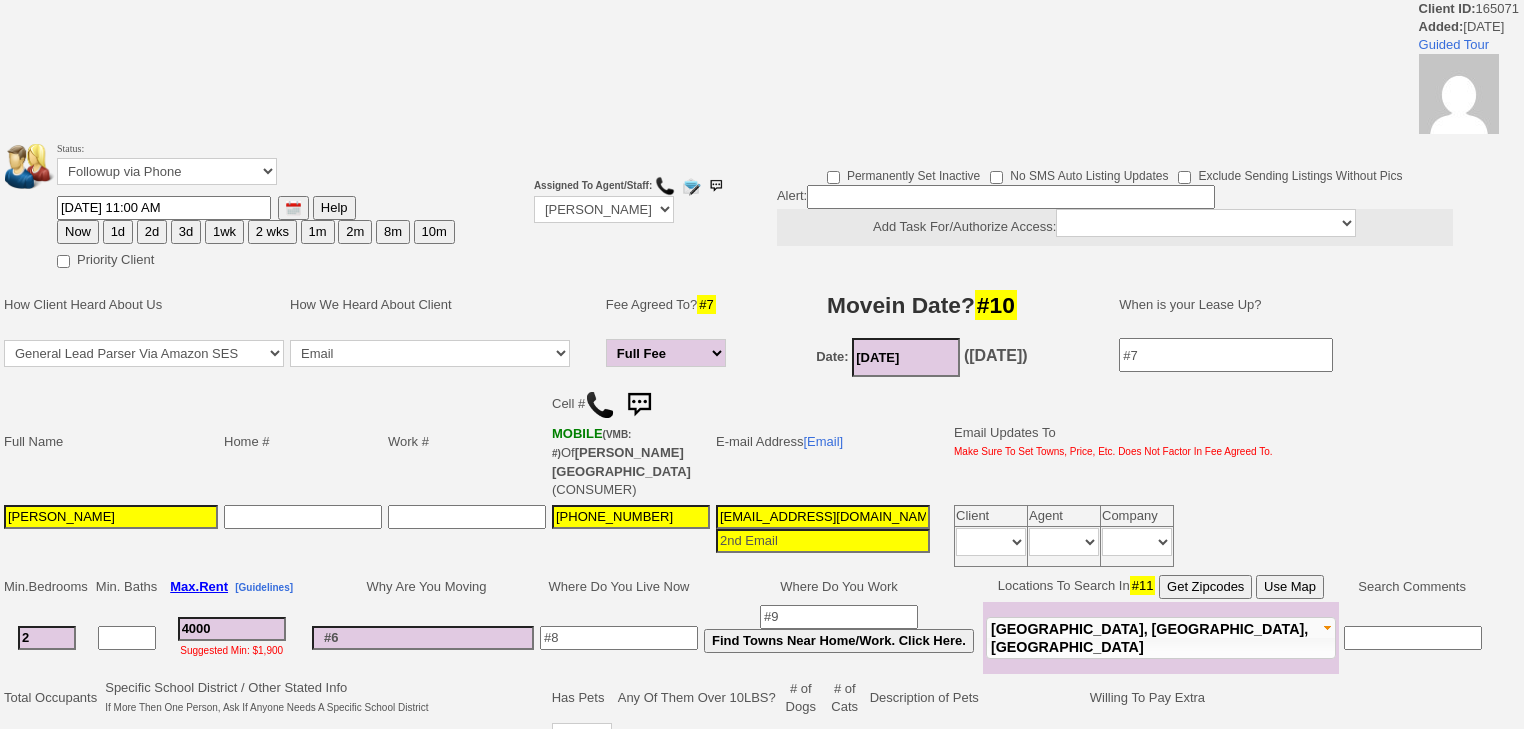 scroll, scrollTop: 0, scrollLeft: 0, axis: both 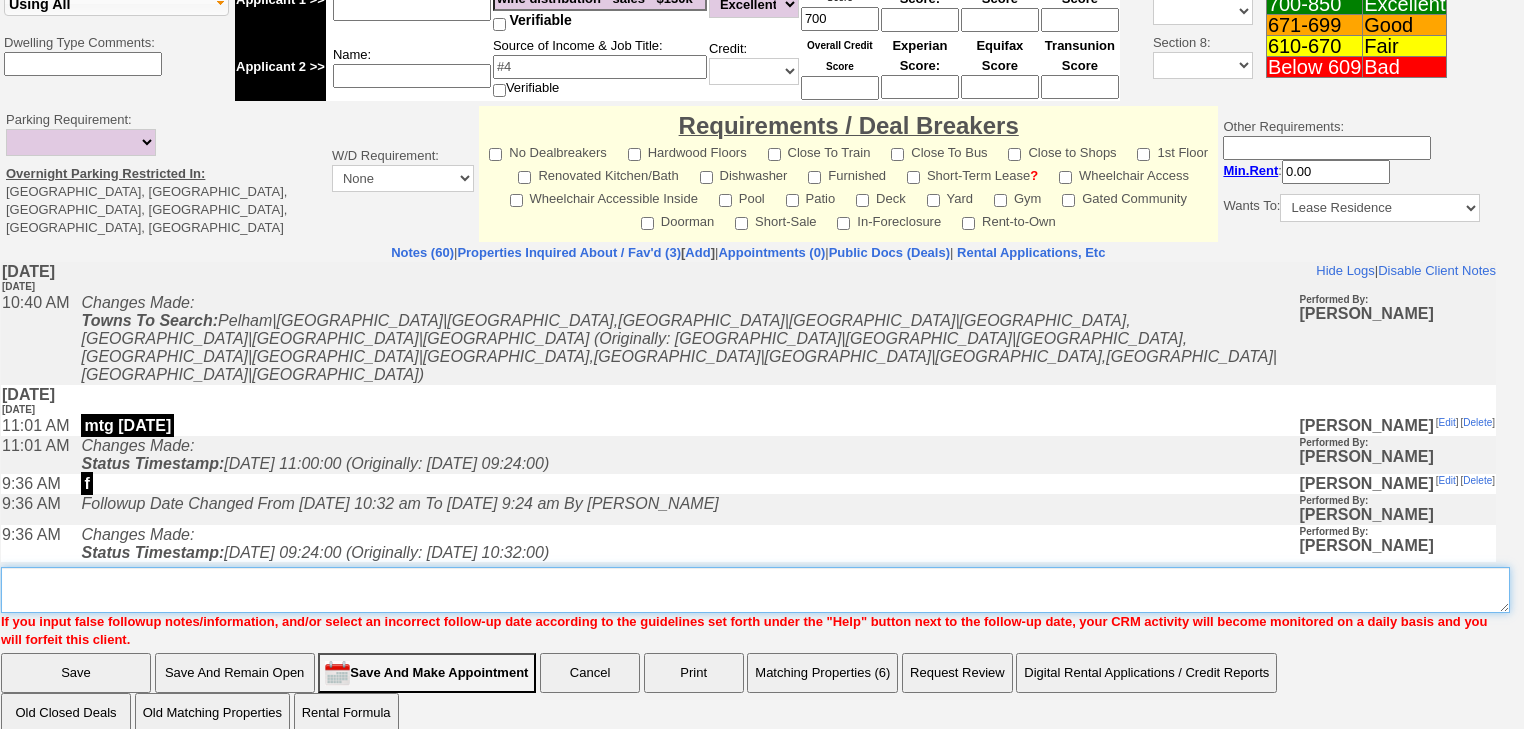 click on "Insert New Note Here" at bounding box center [755, 590] 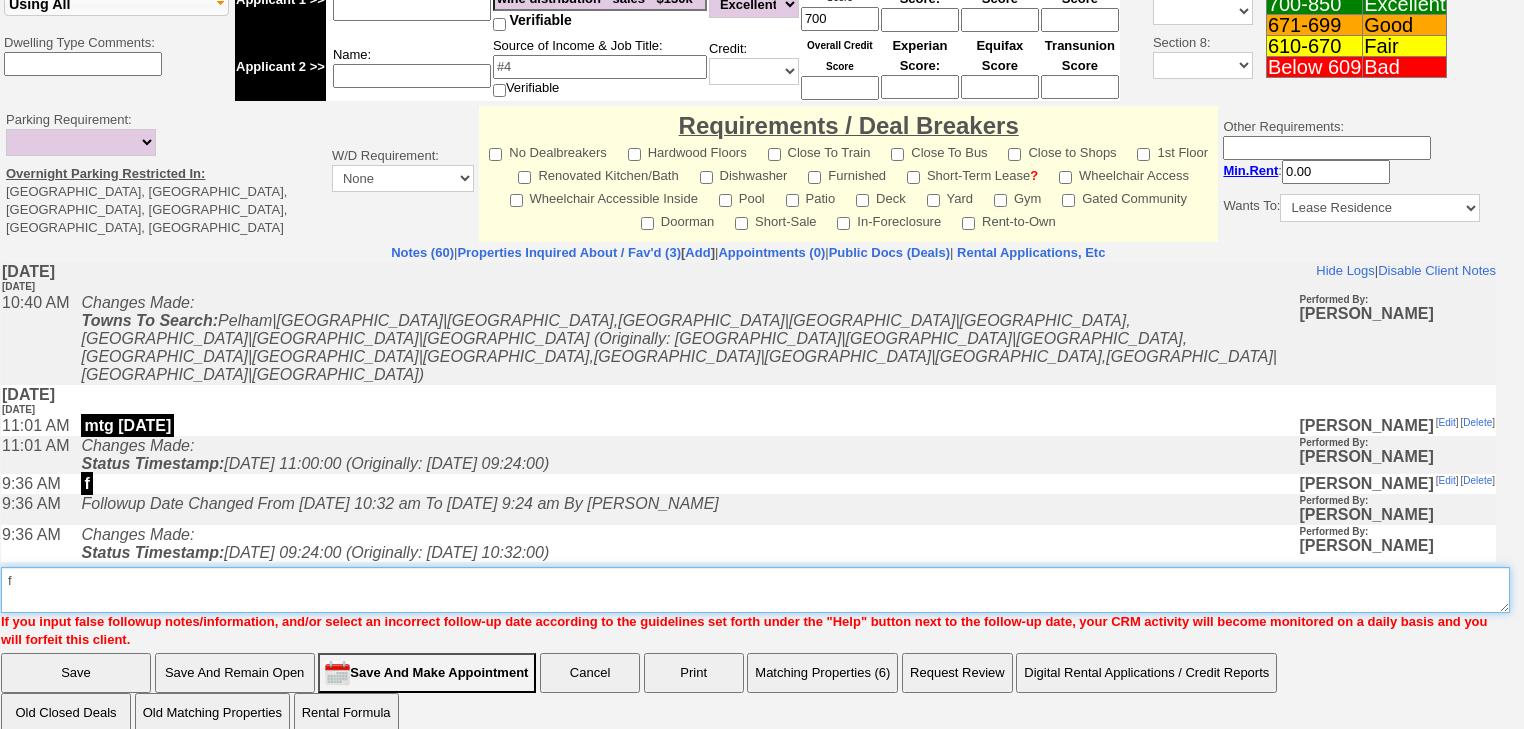 type on "f" 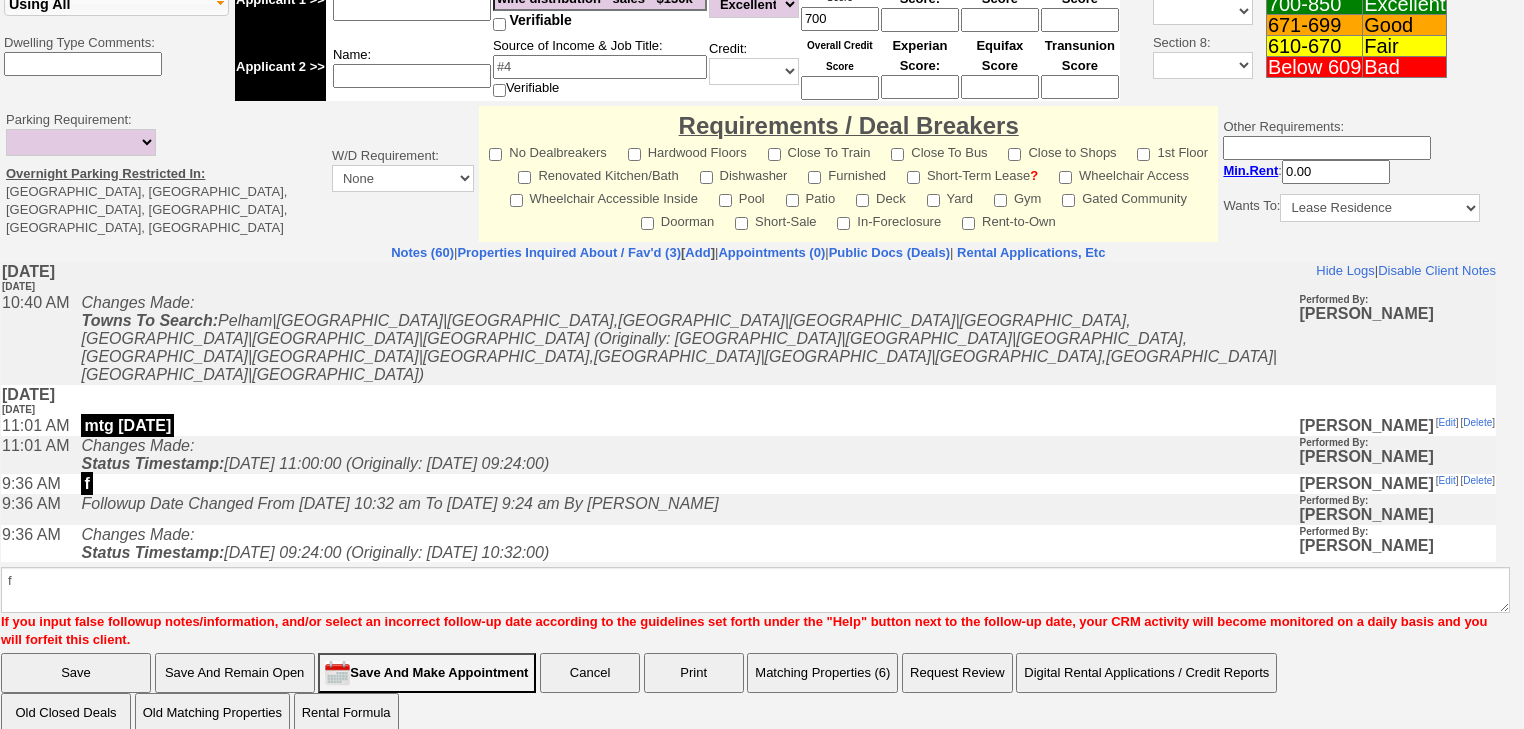 click on "Save" at bounding box center (76, 673) 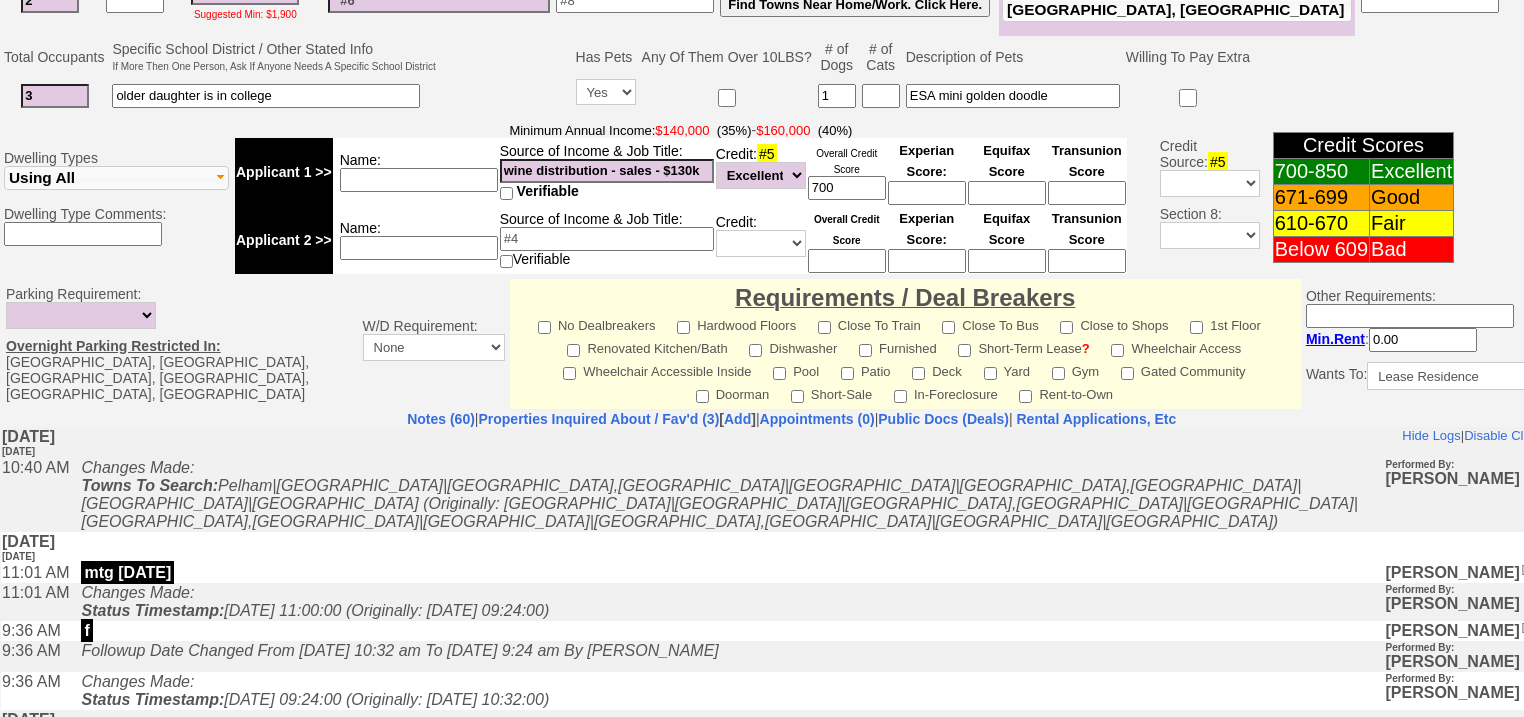 scroll, scrollTop: 797, scrollLeft: 0, axis: vertical 